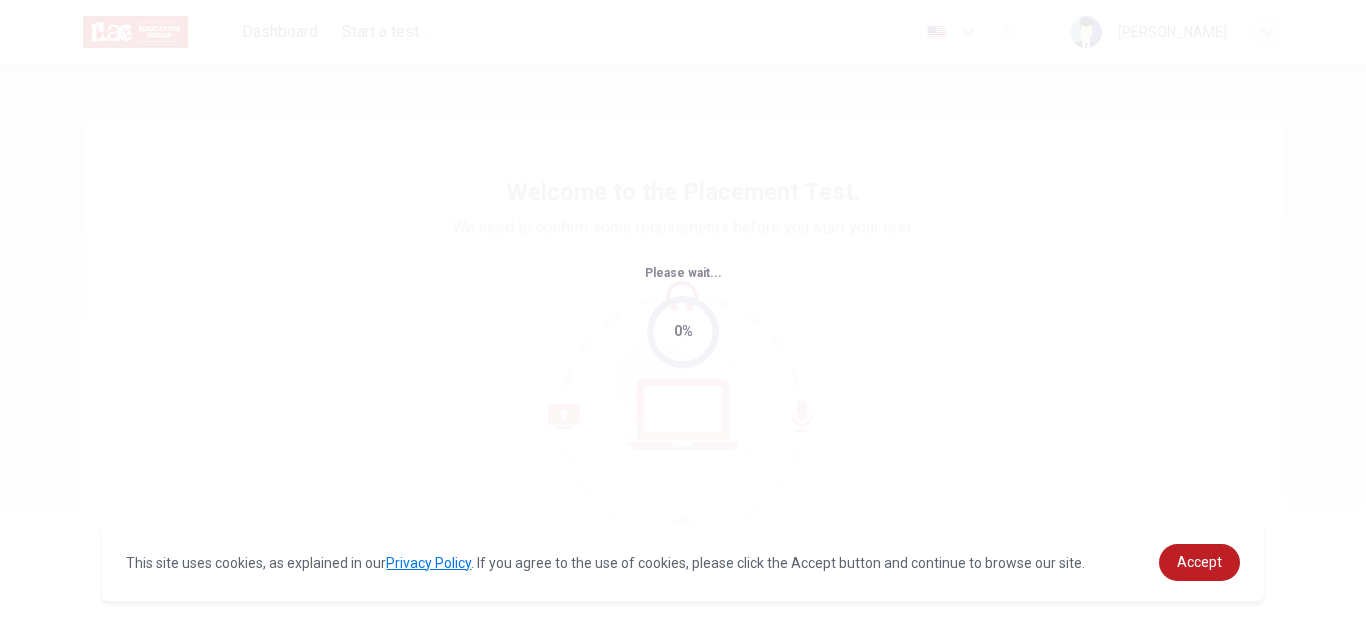 scroll, scrollTop: 0, scrollLeft: 0, axis: both 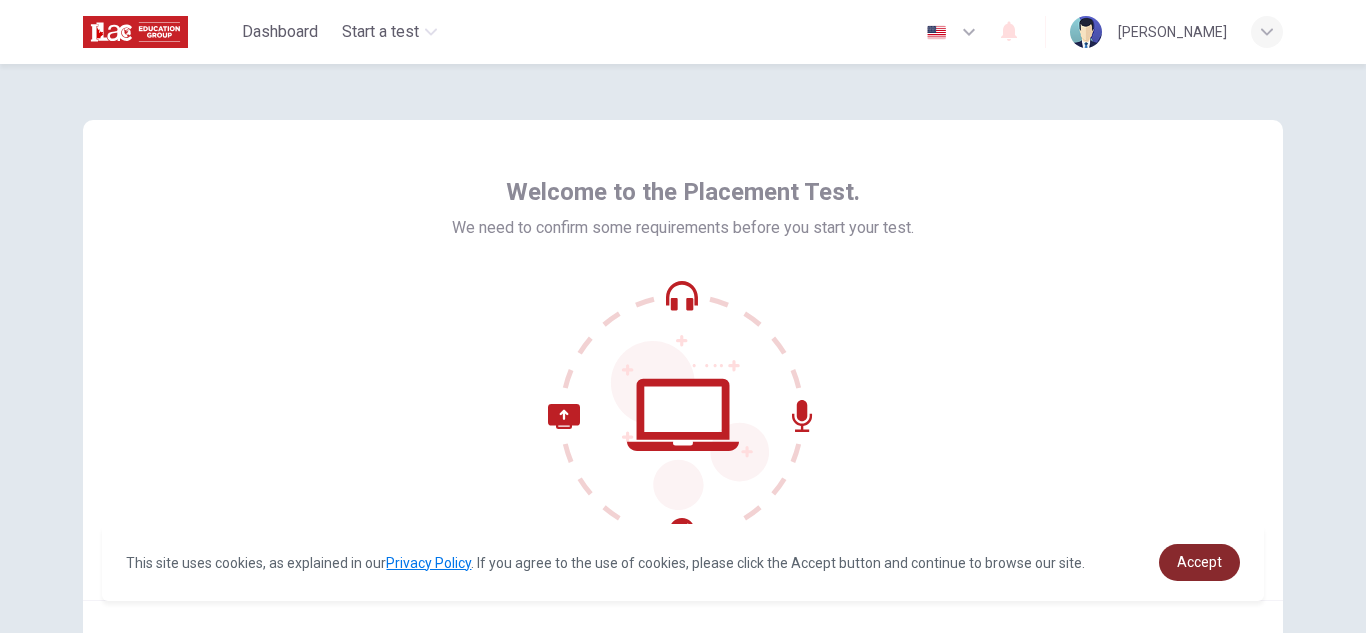 click on "Accept" at bounding box center [1199, 562] 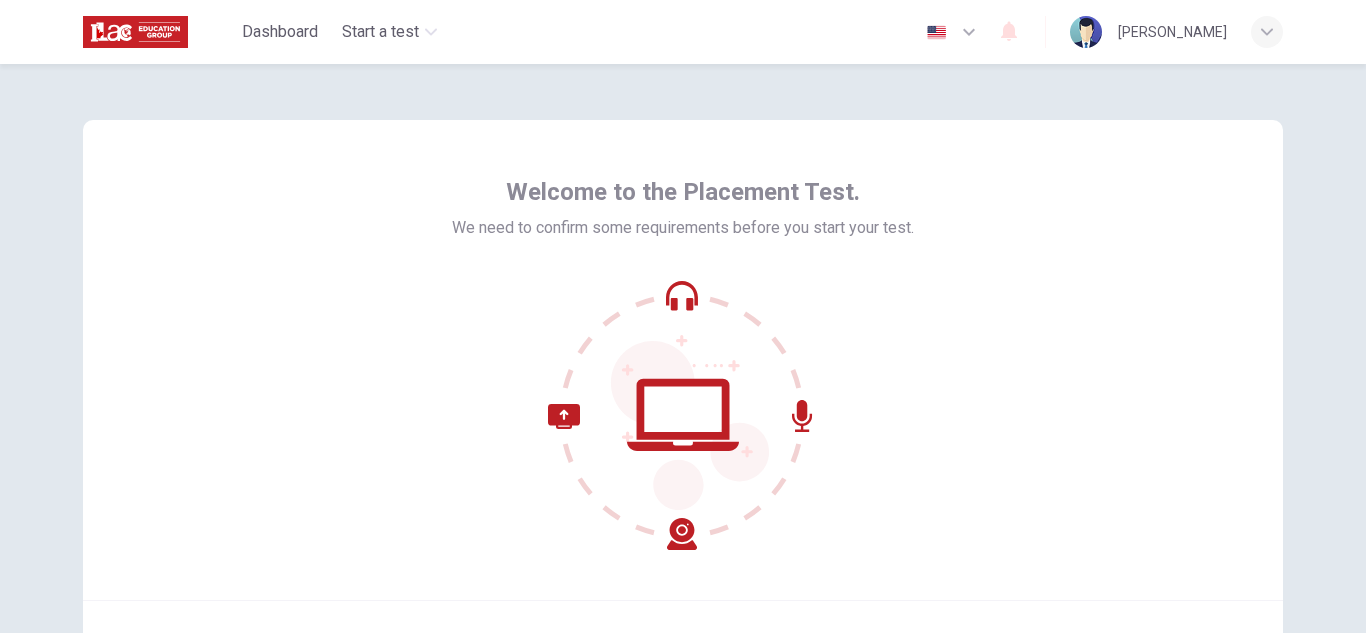 scroll, scrollTop: 200, scrollLeft: 0, axis: vertical 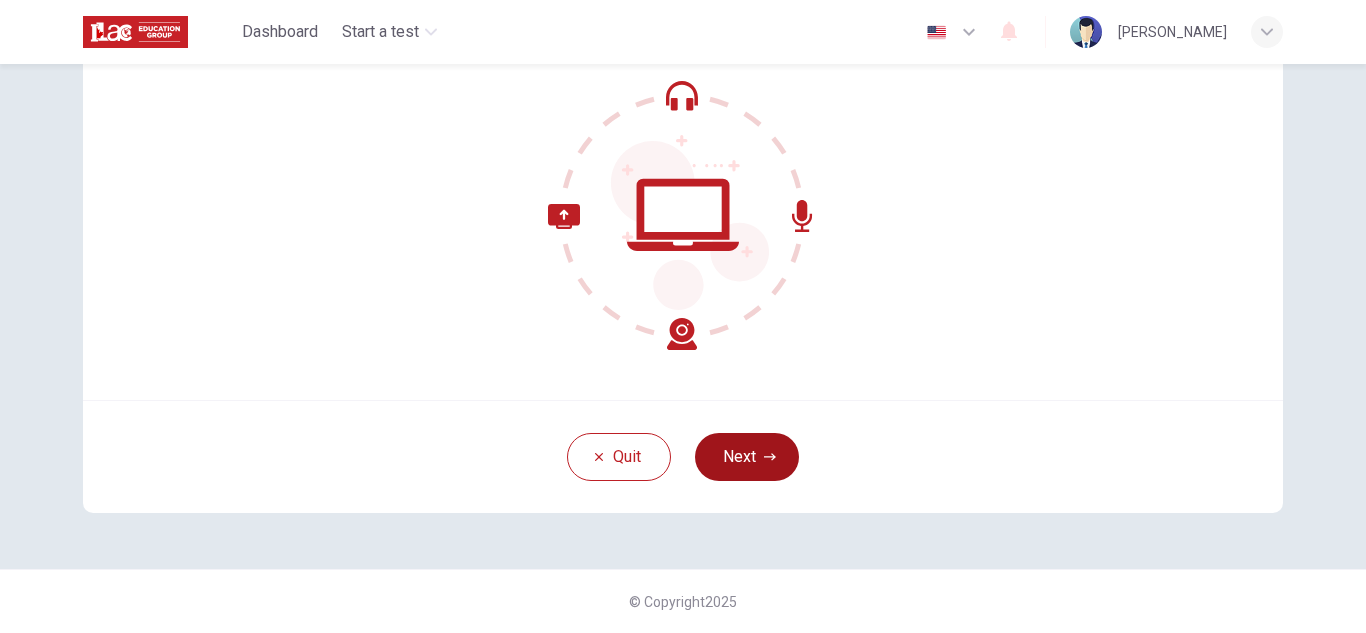 click on "Next" at bounding box center [747, 457] 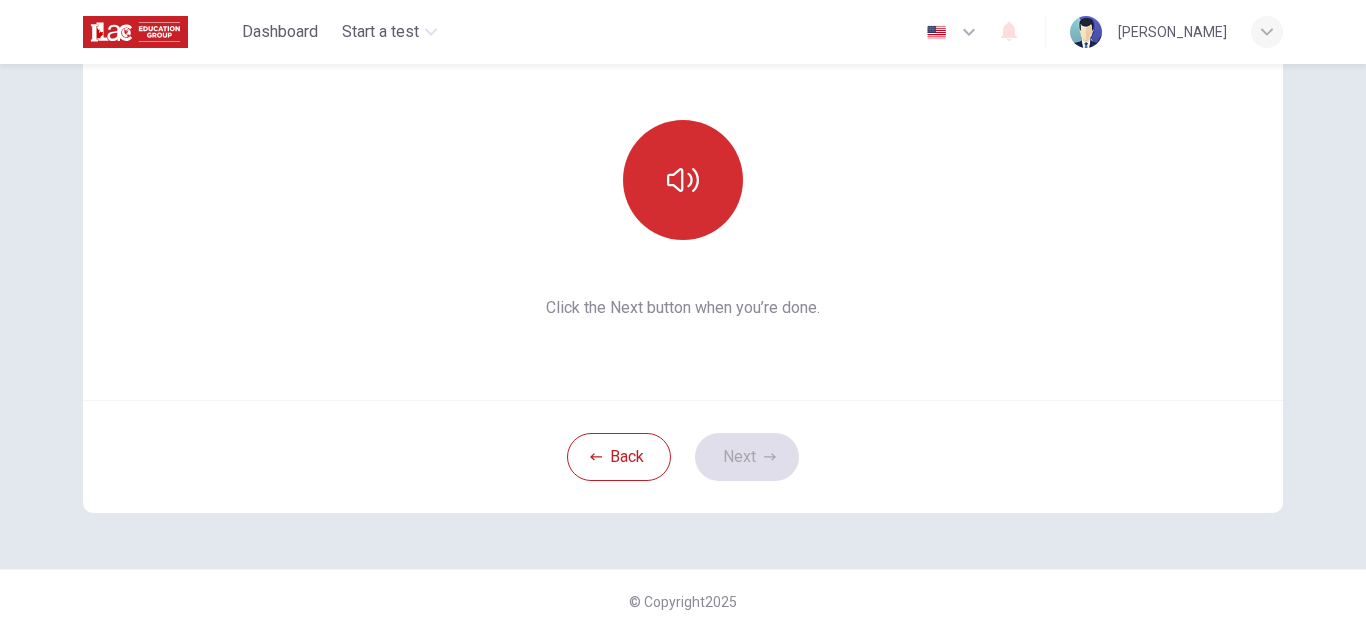 click at bounding box center (683, 180) 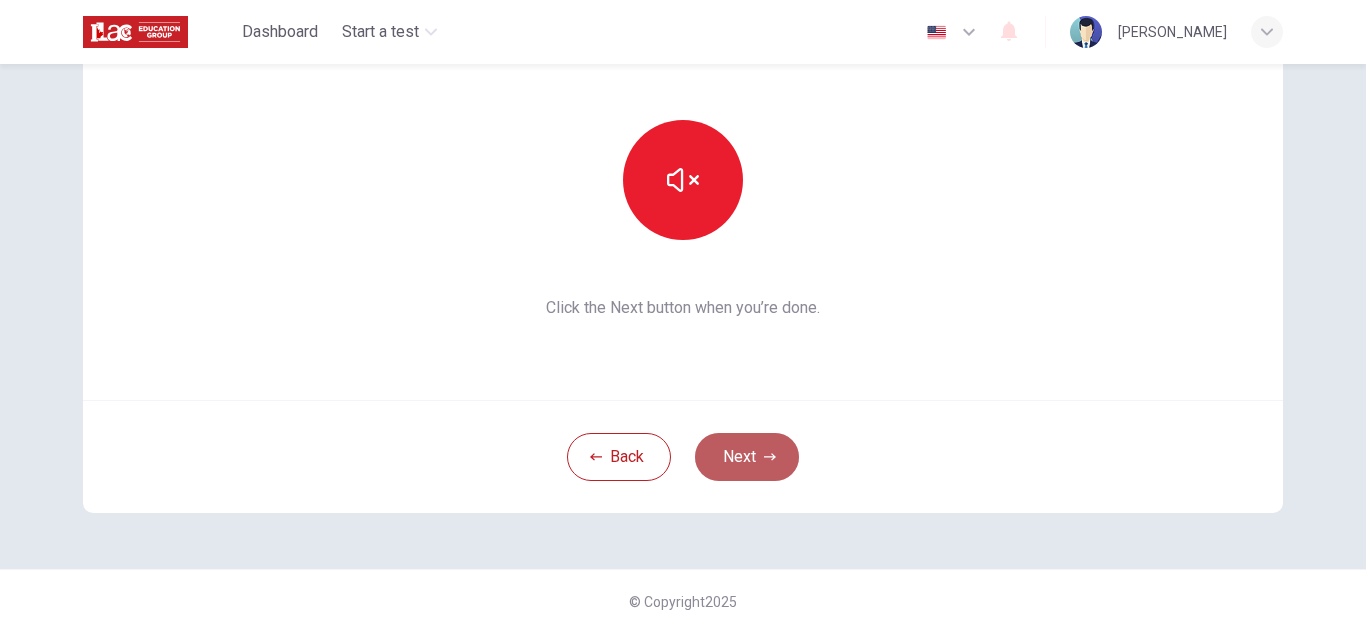 click on "Next" at bounding box center (747, 457) 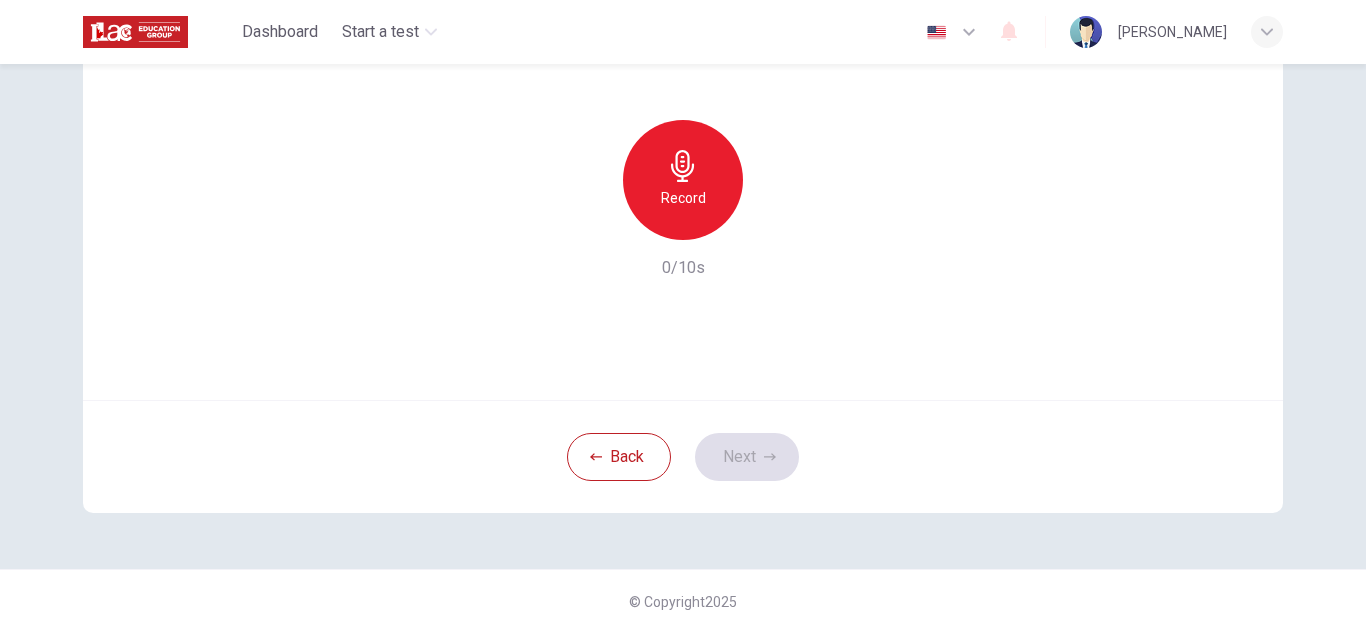 click 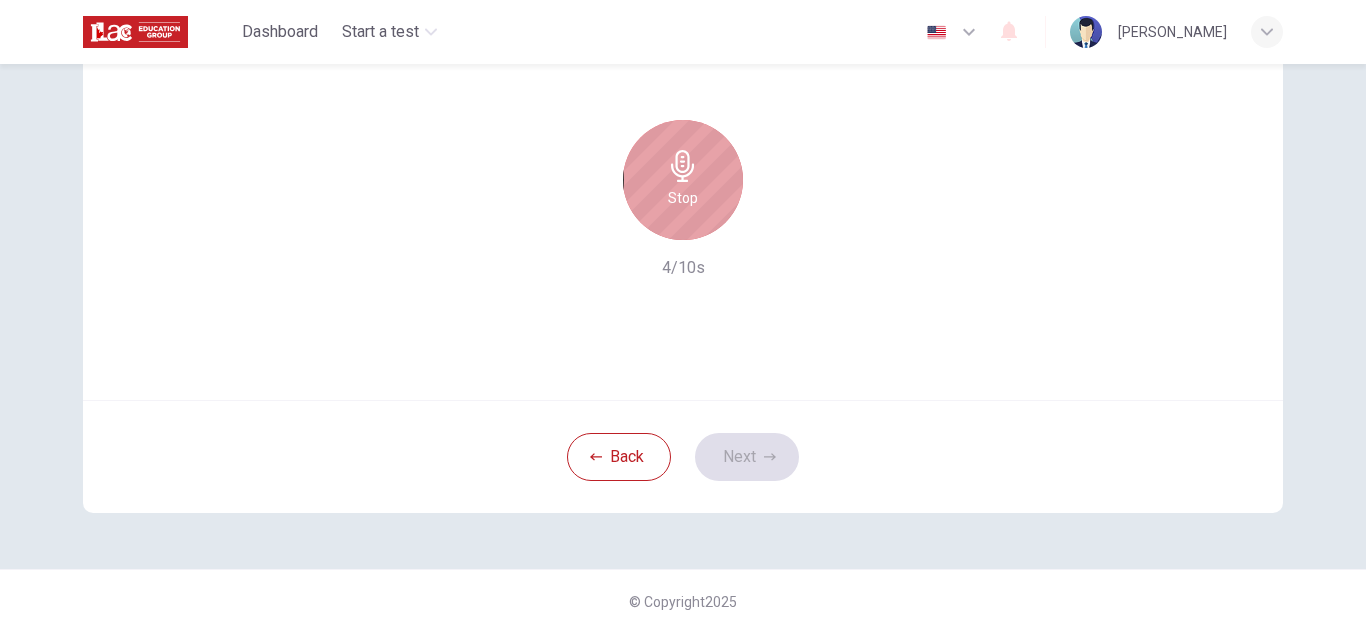 click 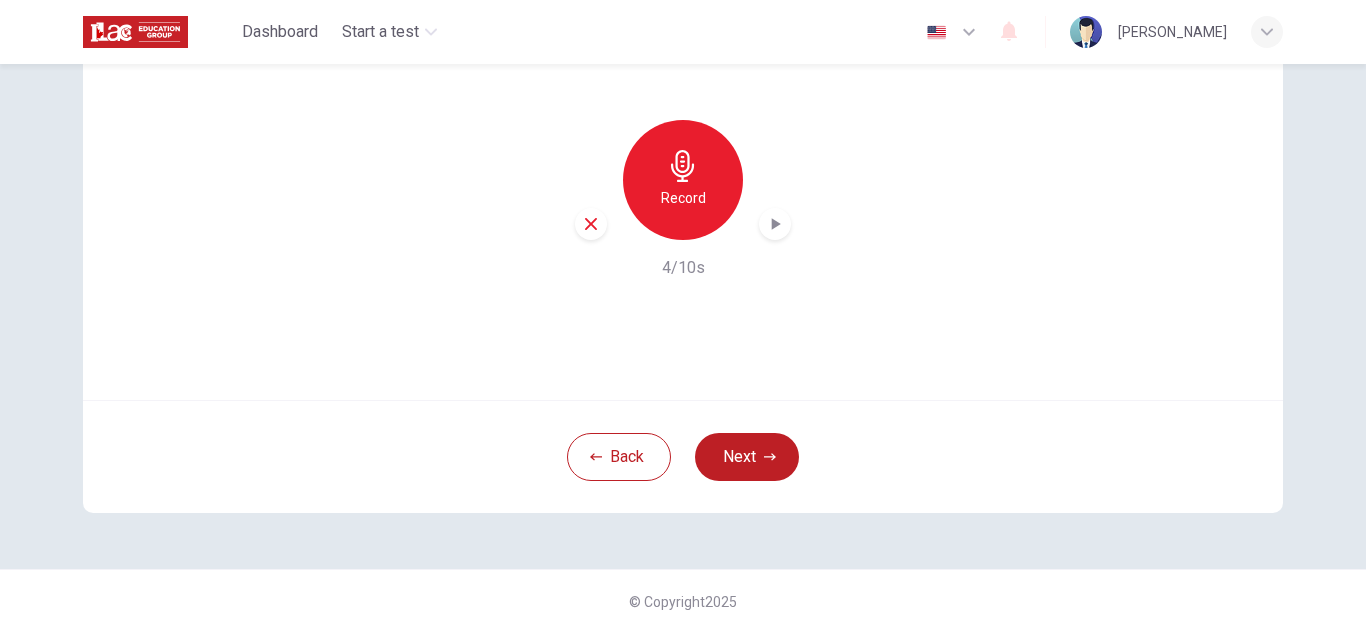click 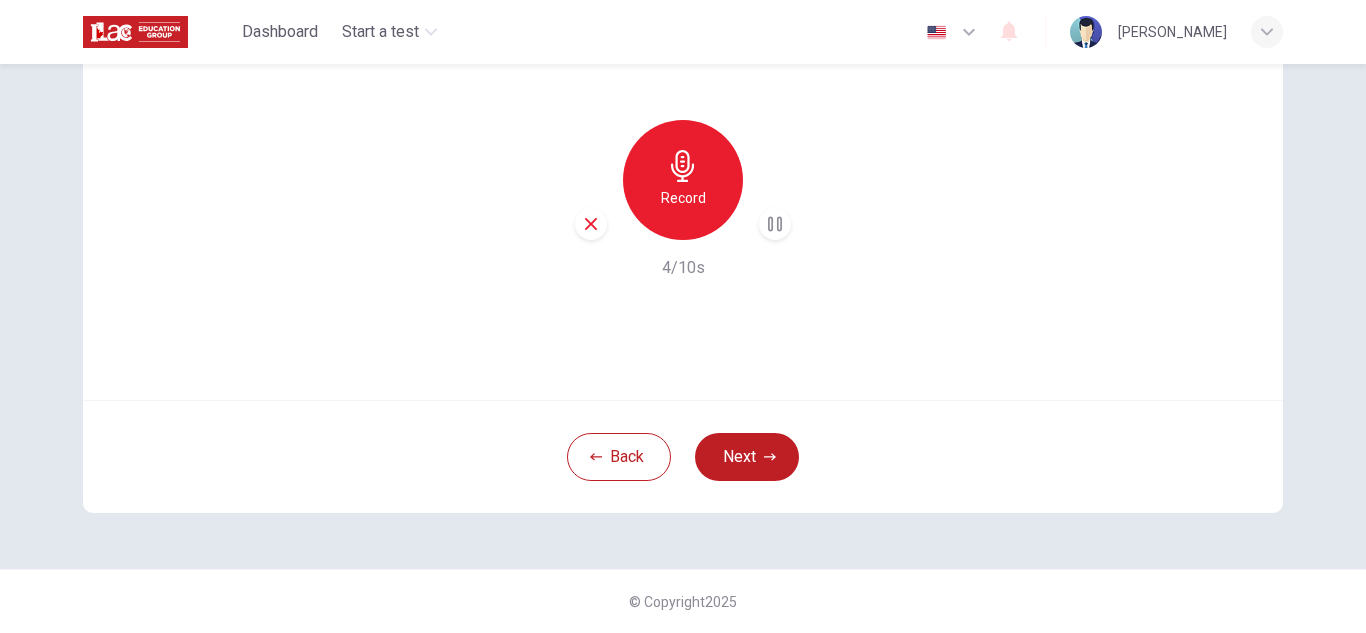 click 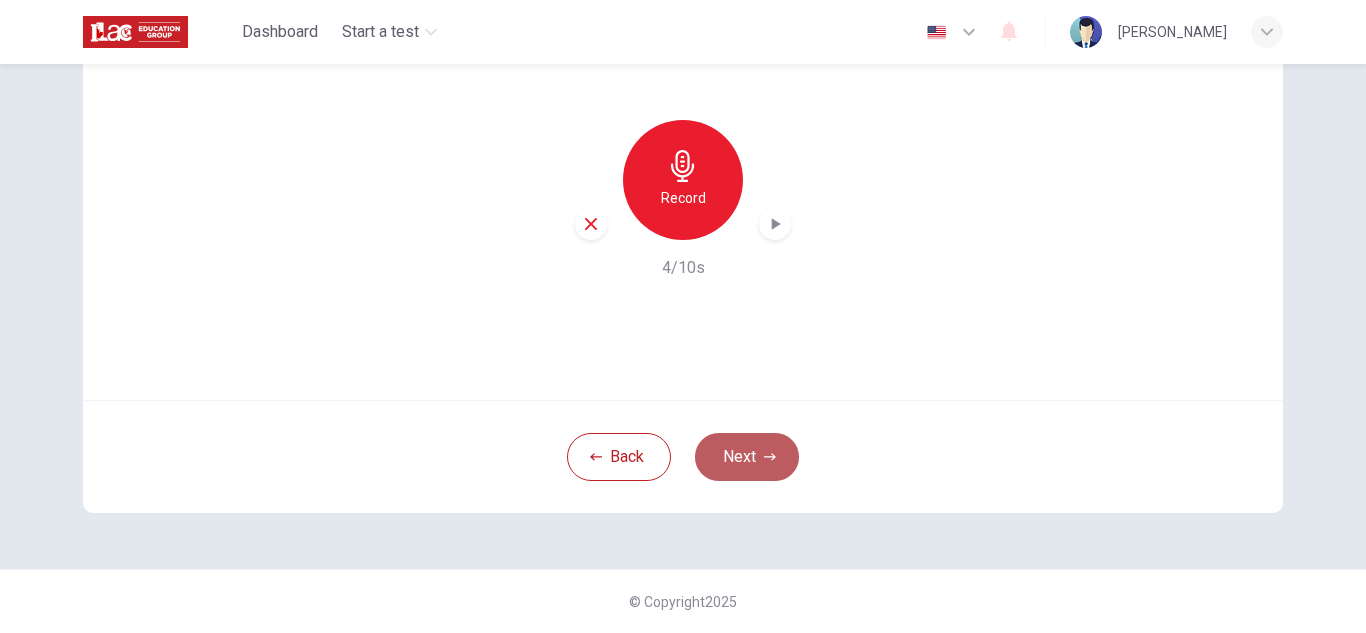 click on "Next" at bounding box center (747, 457) 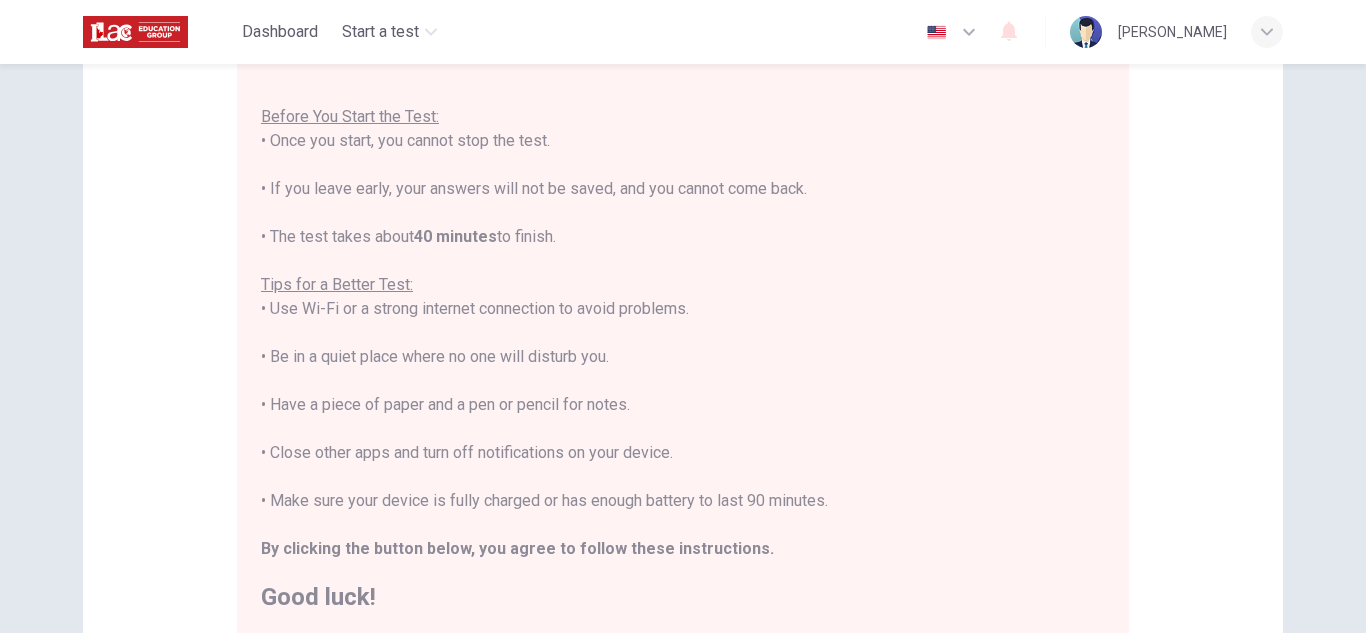scroll, scrollTop: 0, scrollLeft: 0, axis: both 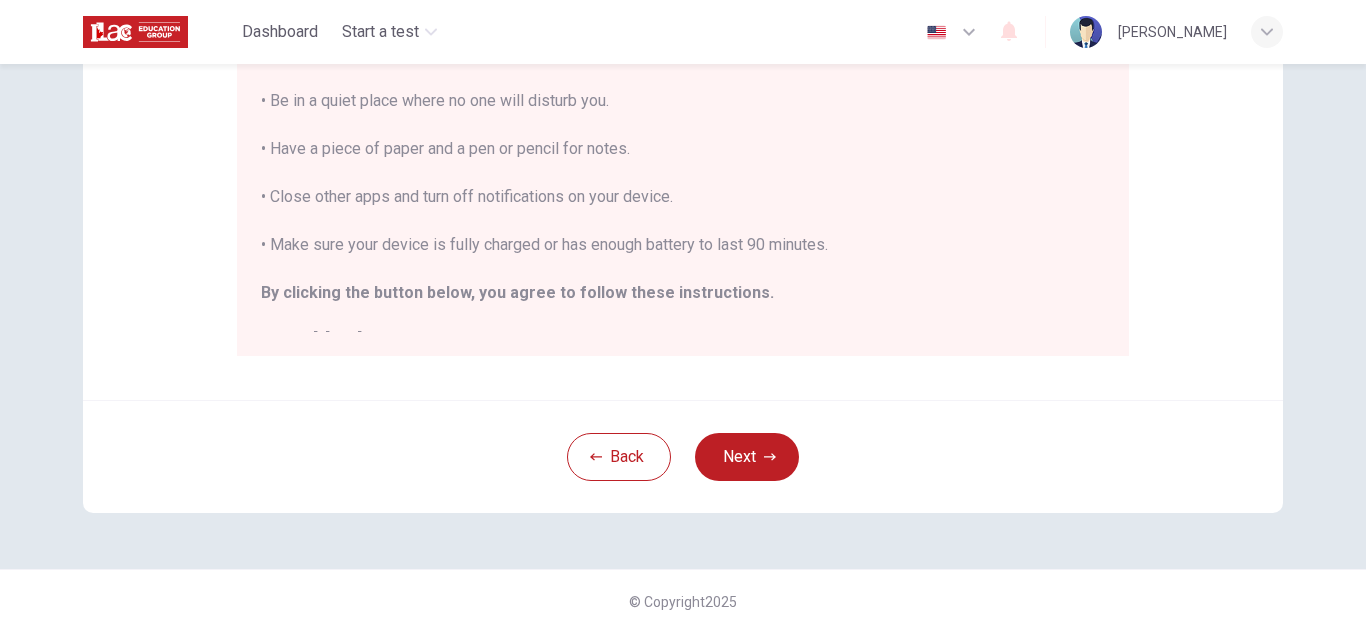 click on "Disclaimer: You are about to start a  Placement Test .
Before You Start the Test:
• Once you start, you cannot stop the test.
• If you leave early, your answers will not be saved, and you cannot come back.
• The test takes about  40 minutes  to finish.
Tips for a Better Test:
• Use Wi-Fi or a strong internet connection to avoid problems.
• Be in a quiet place where no one will disturb you.
• Have a piece of paper and a pen or pencil for notes.
• Close other apps and turn off notifications on your device.
• Make sure your device is fully charged or has enough battery to last 90 minutes.
By clicking the button below, you agree to follow these instructions.
Good luck! Back Next" at bounding box center [683, 77] 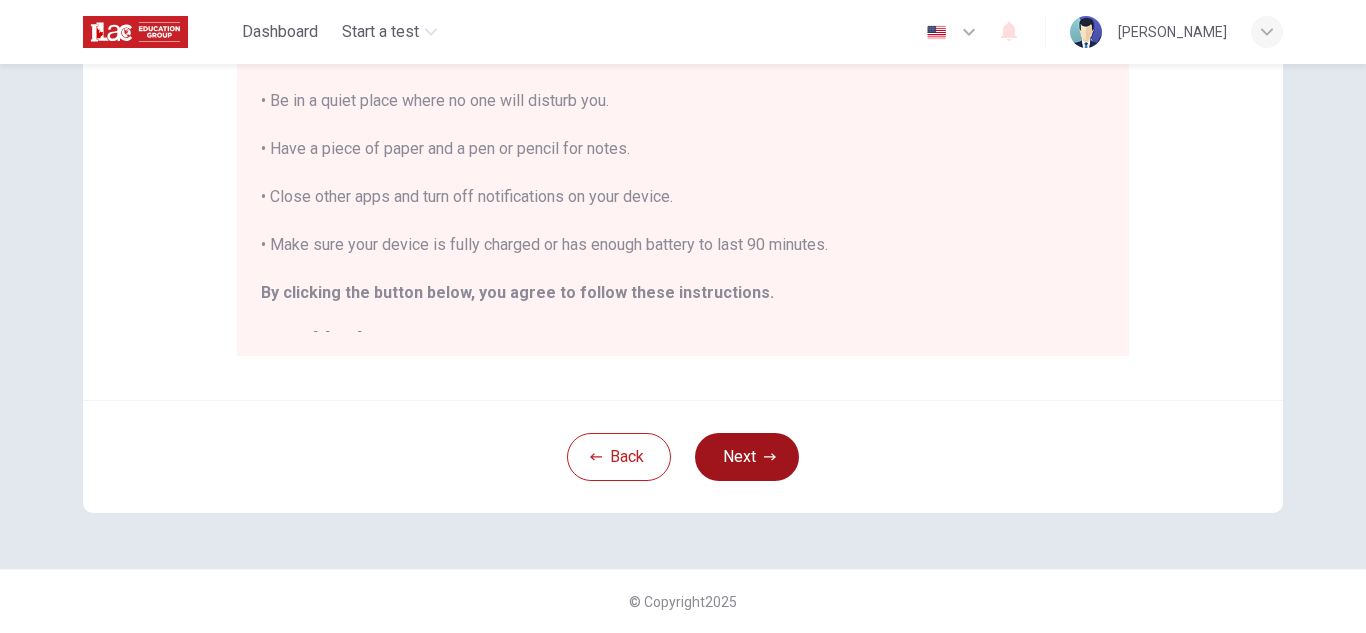click on "Next" at bounding box center (747, 457) 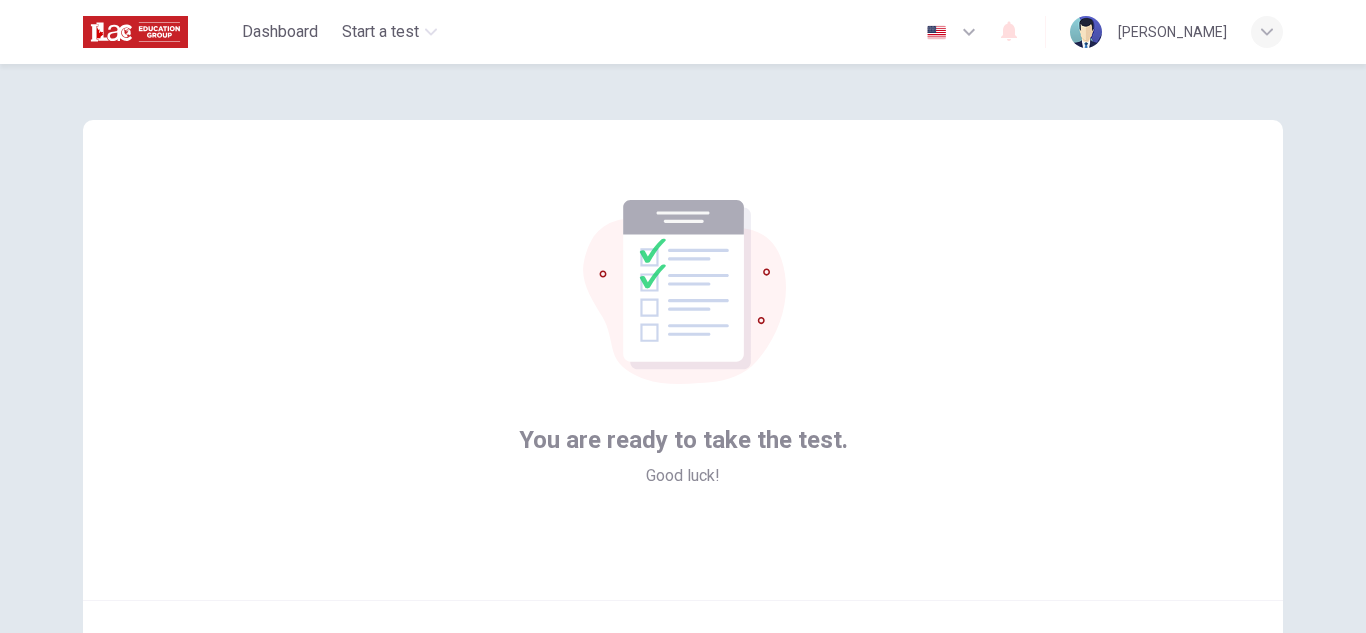 scroll, scrollTop: 200, scrollLeft: 0, axis: vertical 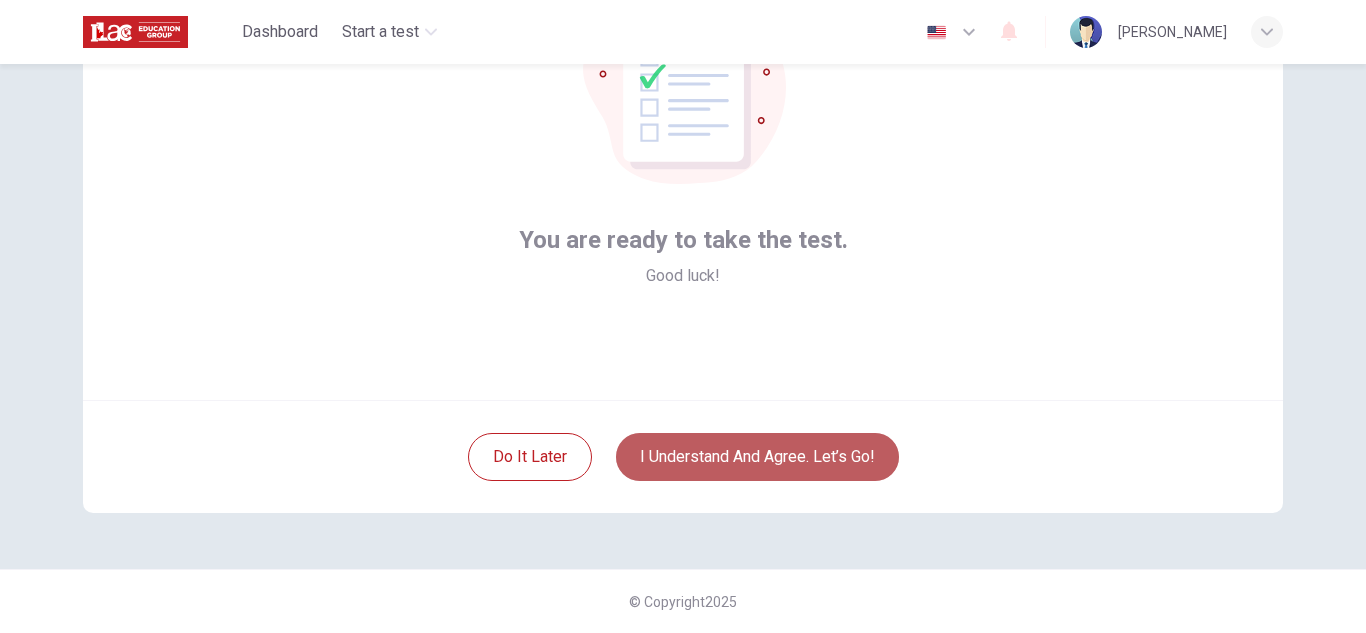 click on "I understand and agree. Let’s go!" at bounding box center [757, 457] 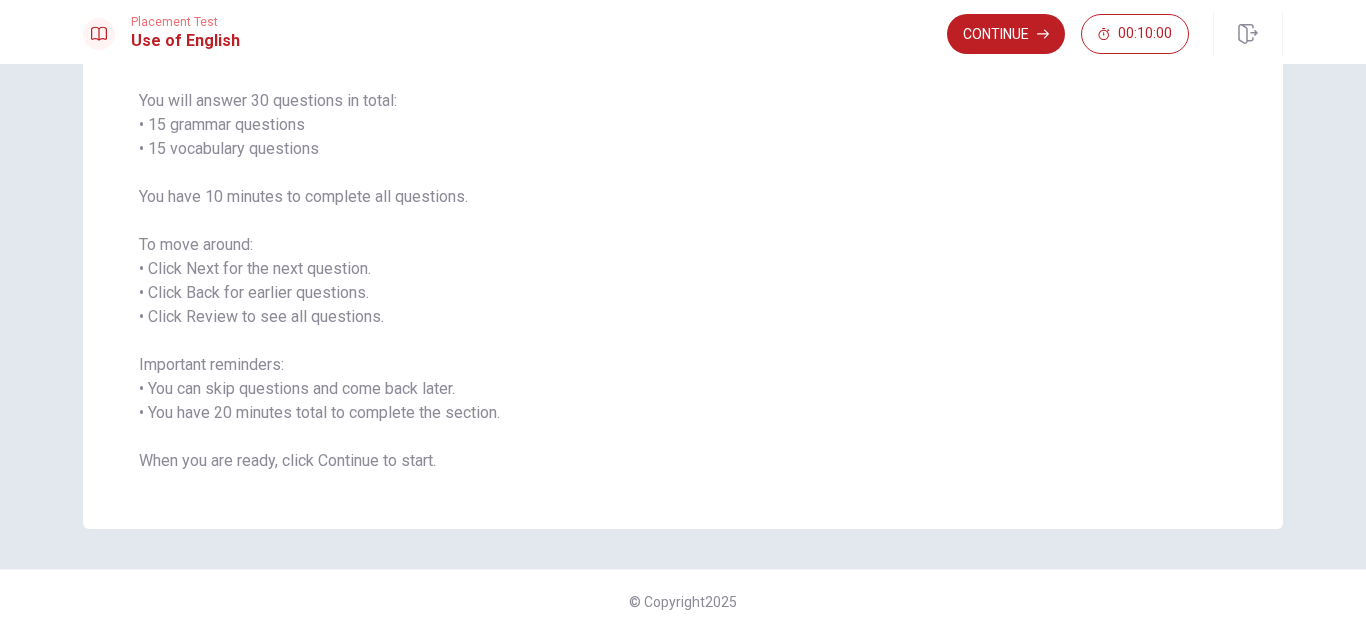 scroll, scrollTop: 0, scrollLeft: 0, axis: both 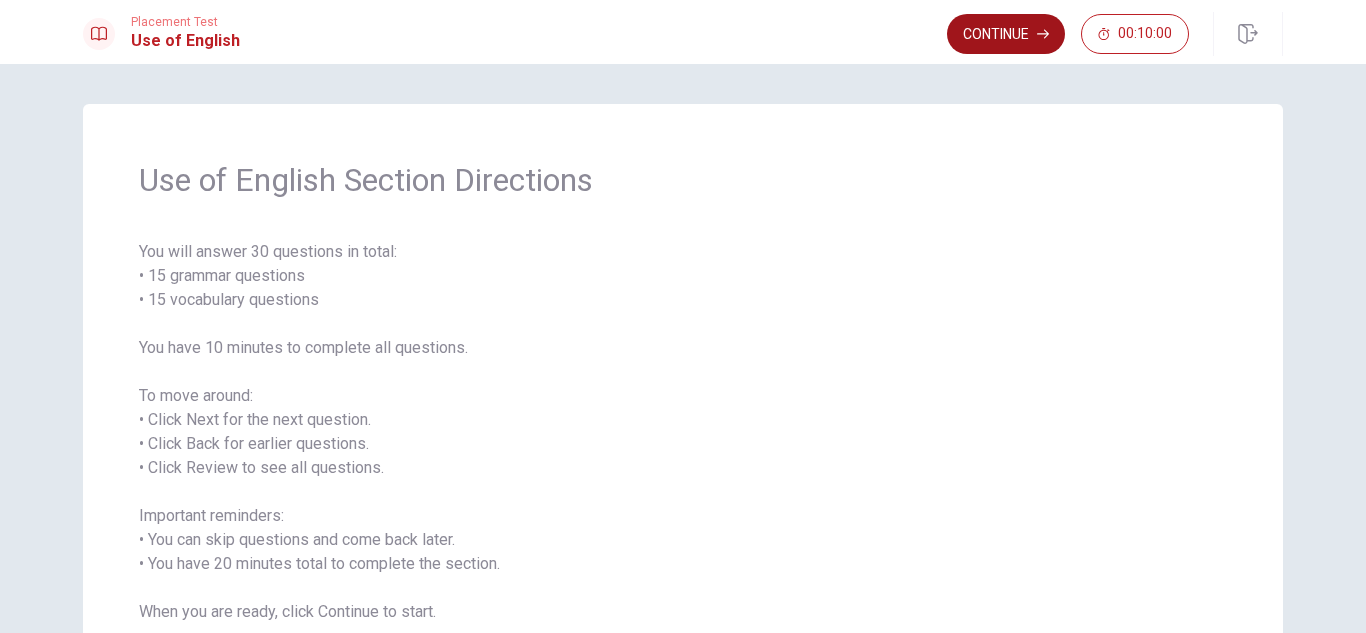 click on "Continue" at bounding box center (1006, 34) 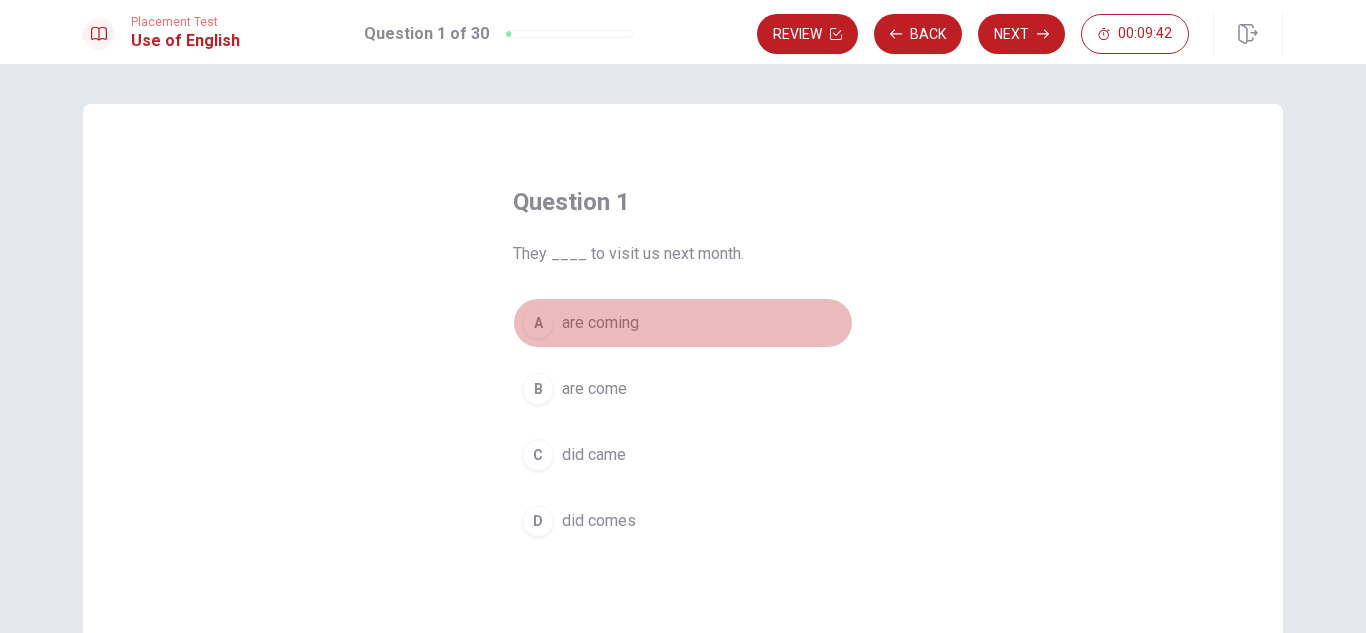 click on "are coming" at bounding box center (600, 323) 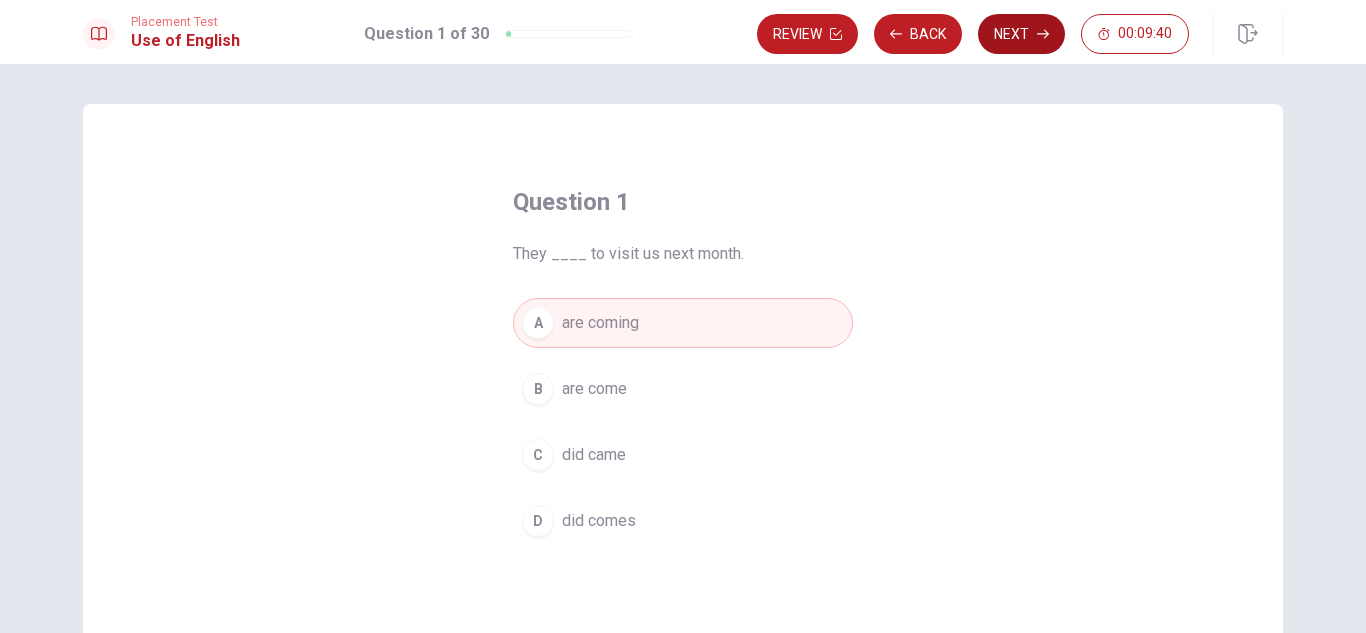 click on "Next" at bounding box center [1021, 34] 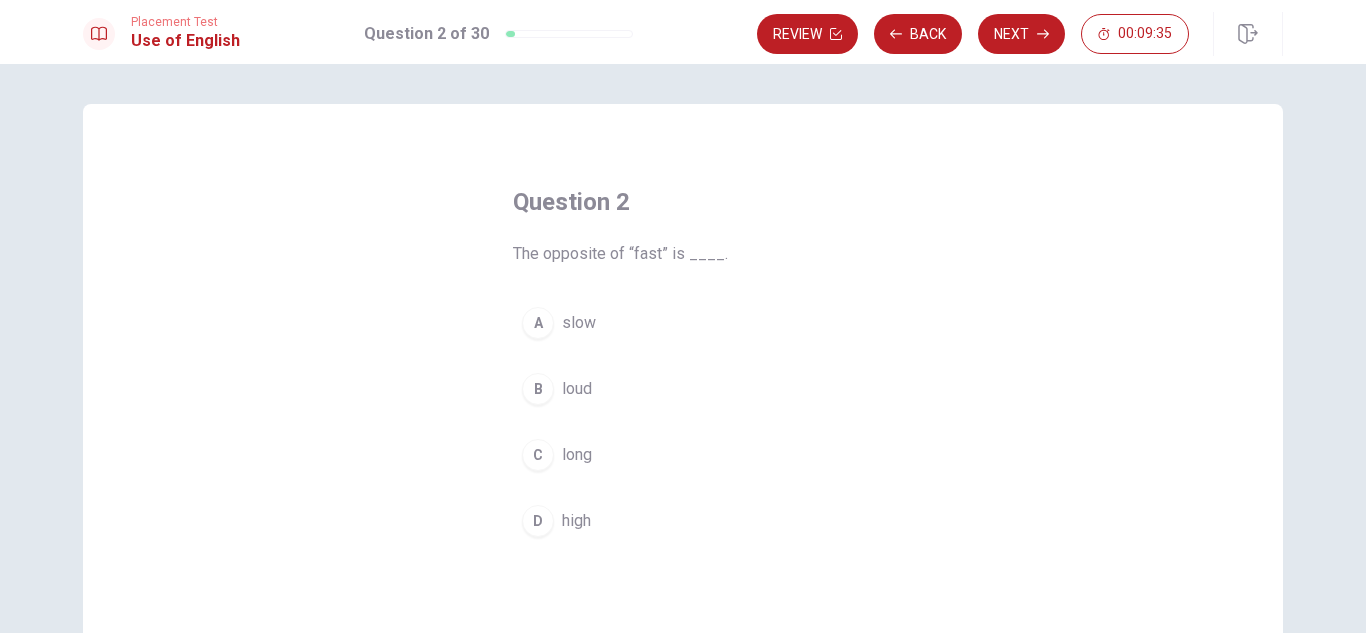 click on "slow" at bounding box center [579, 323] 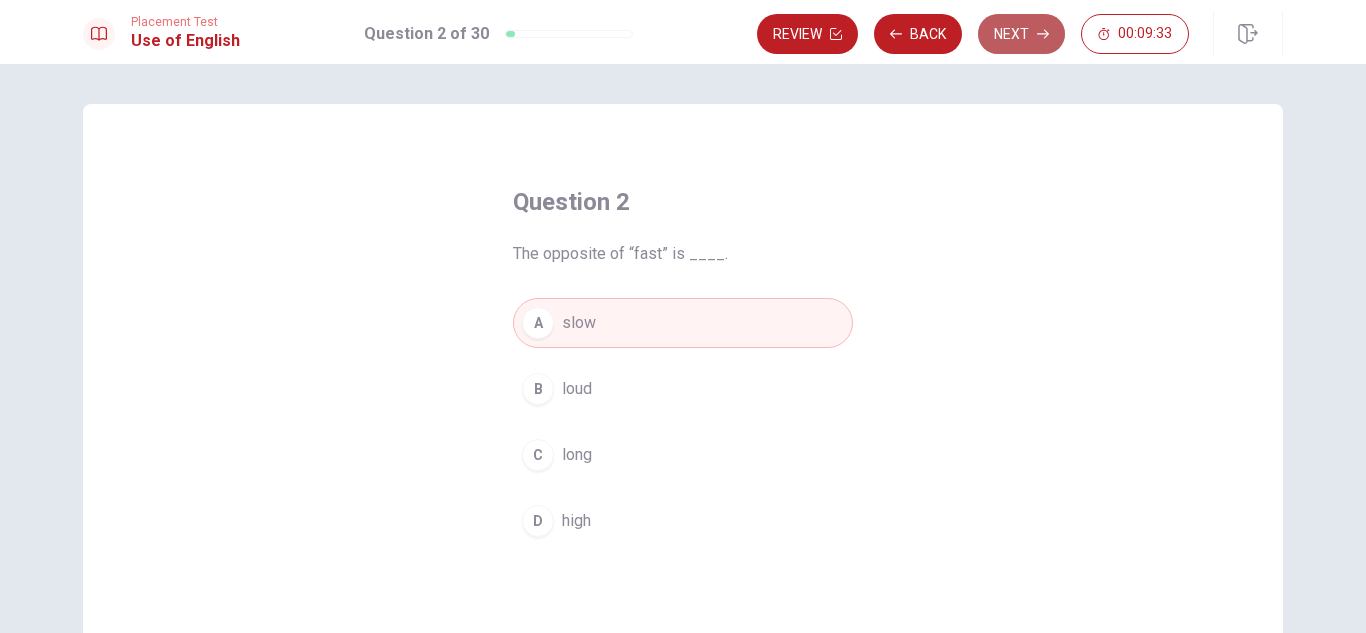 click on "Next" at bounding box center (1021, 34) 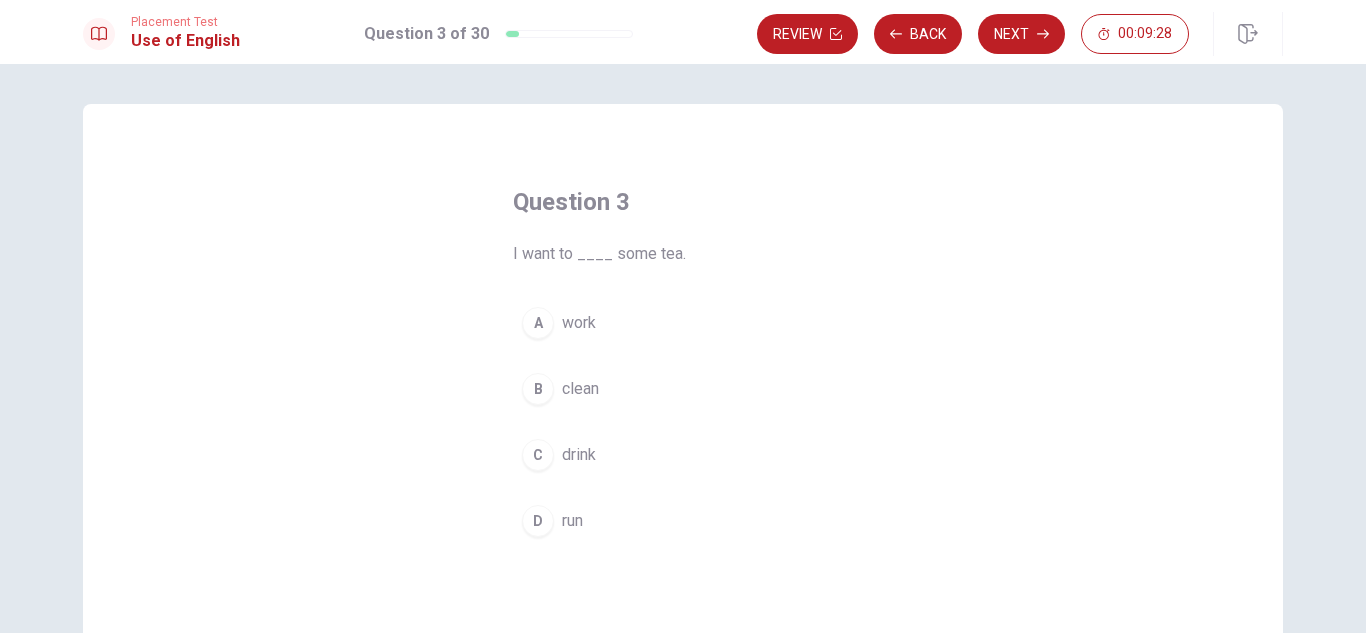 click on "drink" at bounding box center (579, 455) 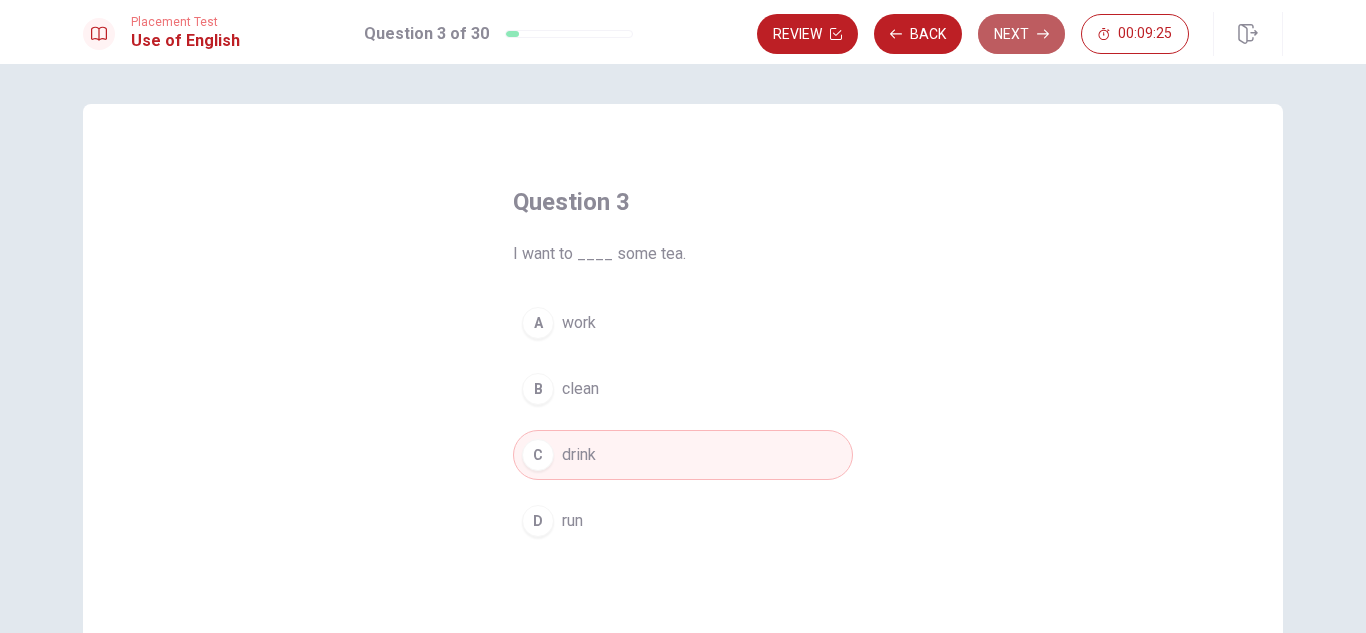 click on "Next" at bounding box center (1021, 34) 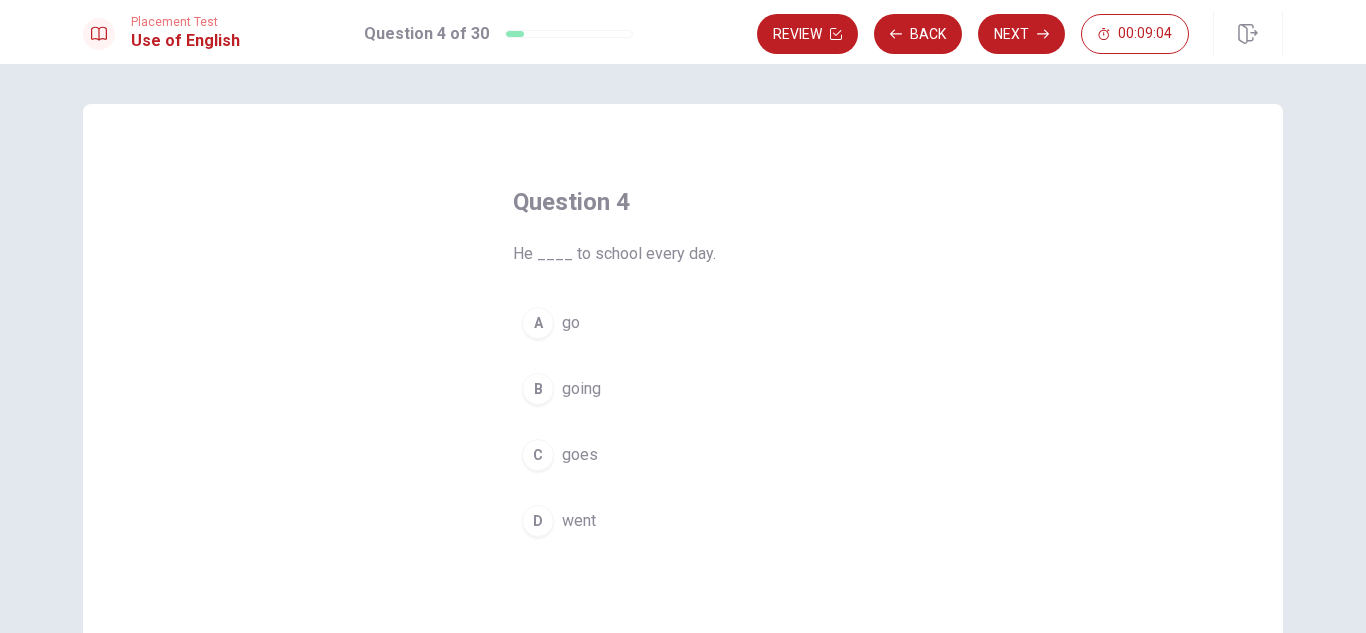 click on "goes" at bounding box center [580, 455] 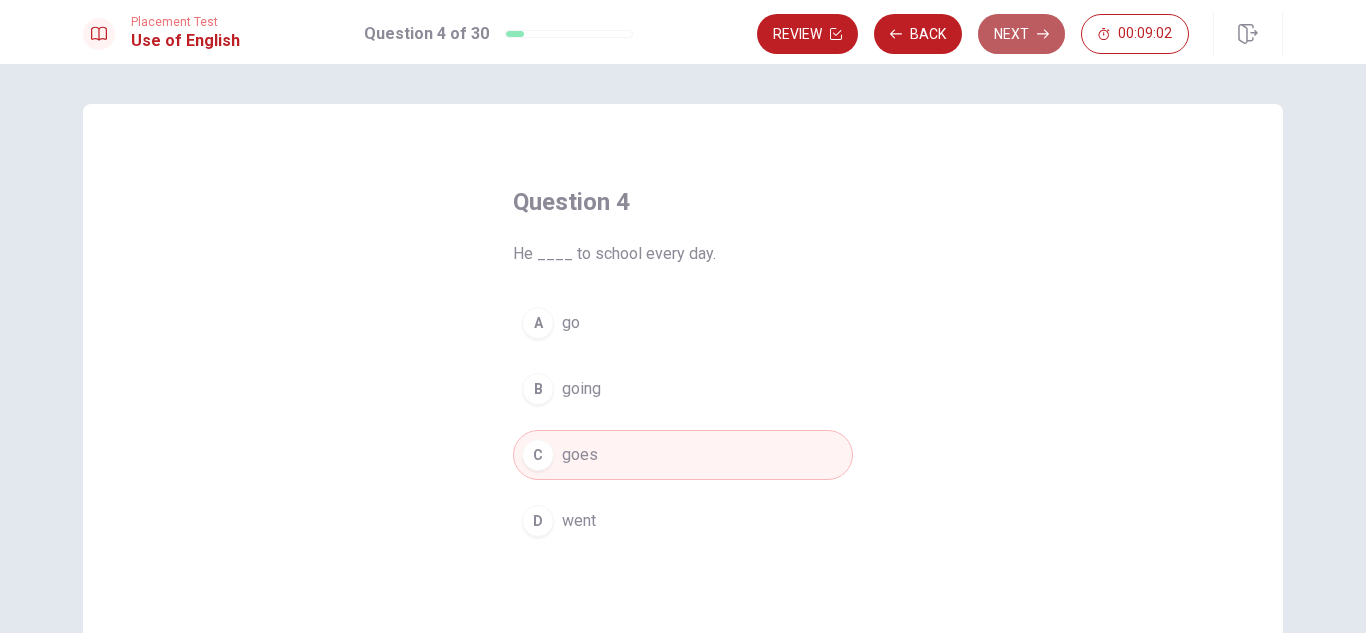 click on "Next" at bounding box center (1021, 34) 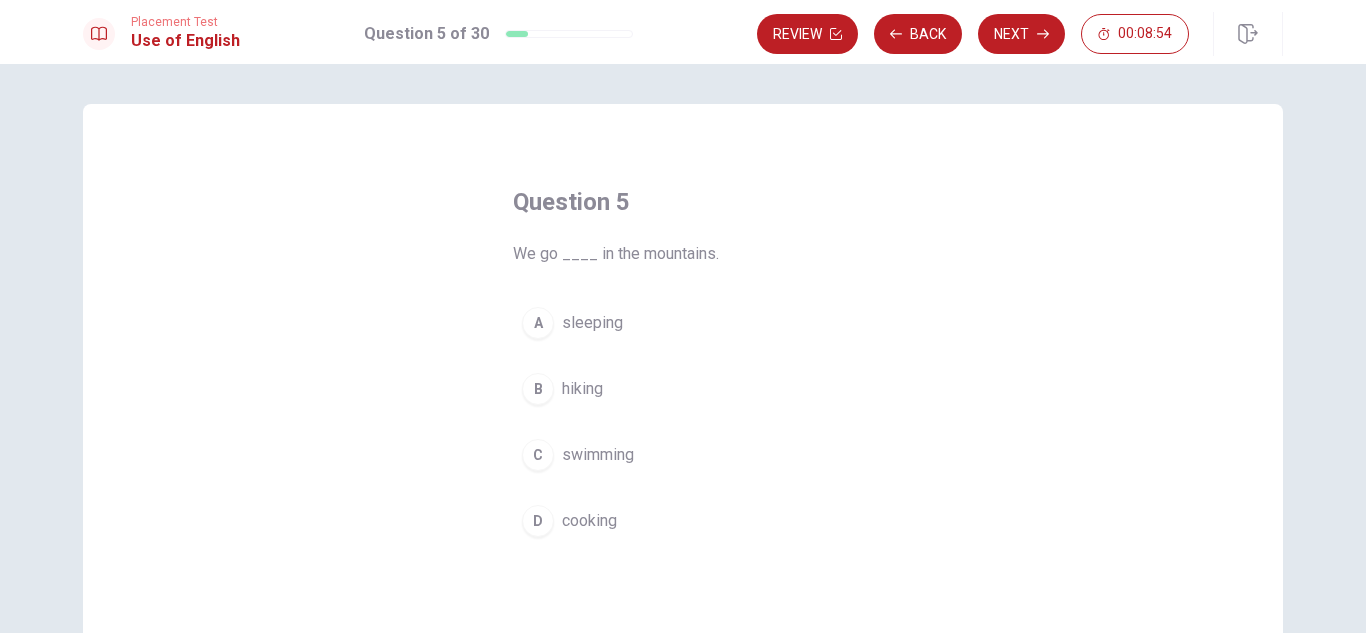 click on "hiking" at bounding box center (582, 389) 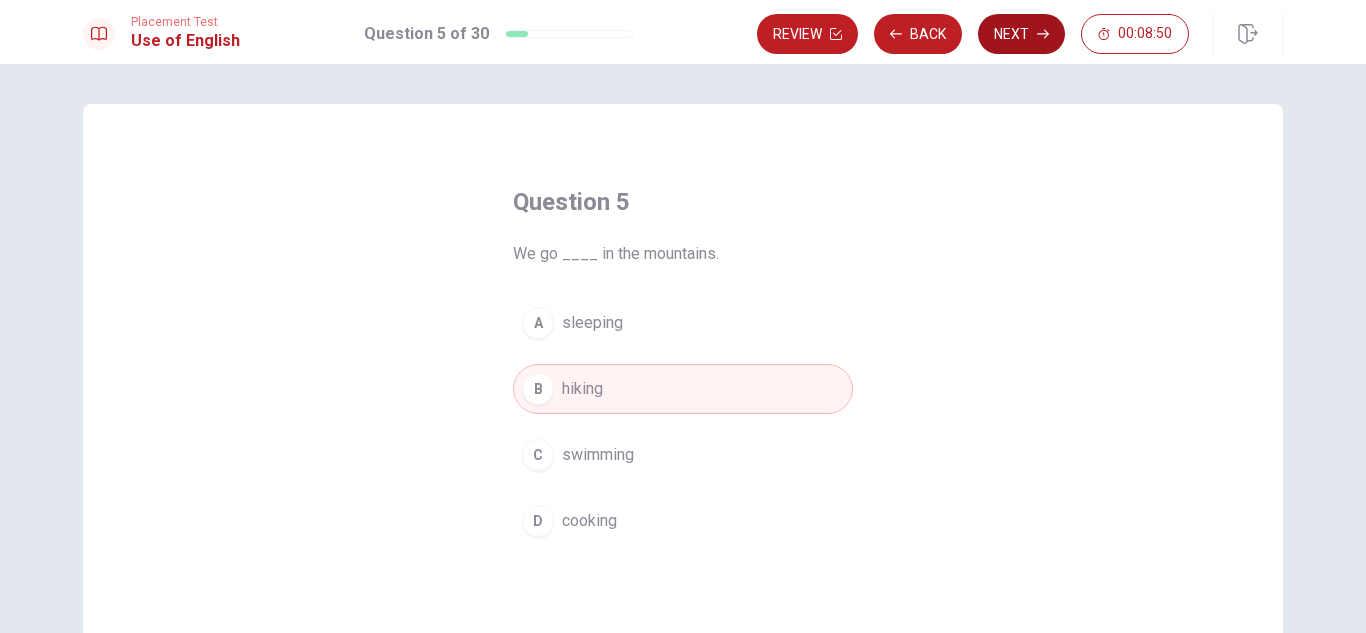 click on "Next" at bounding box center (1021, 34) 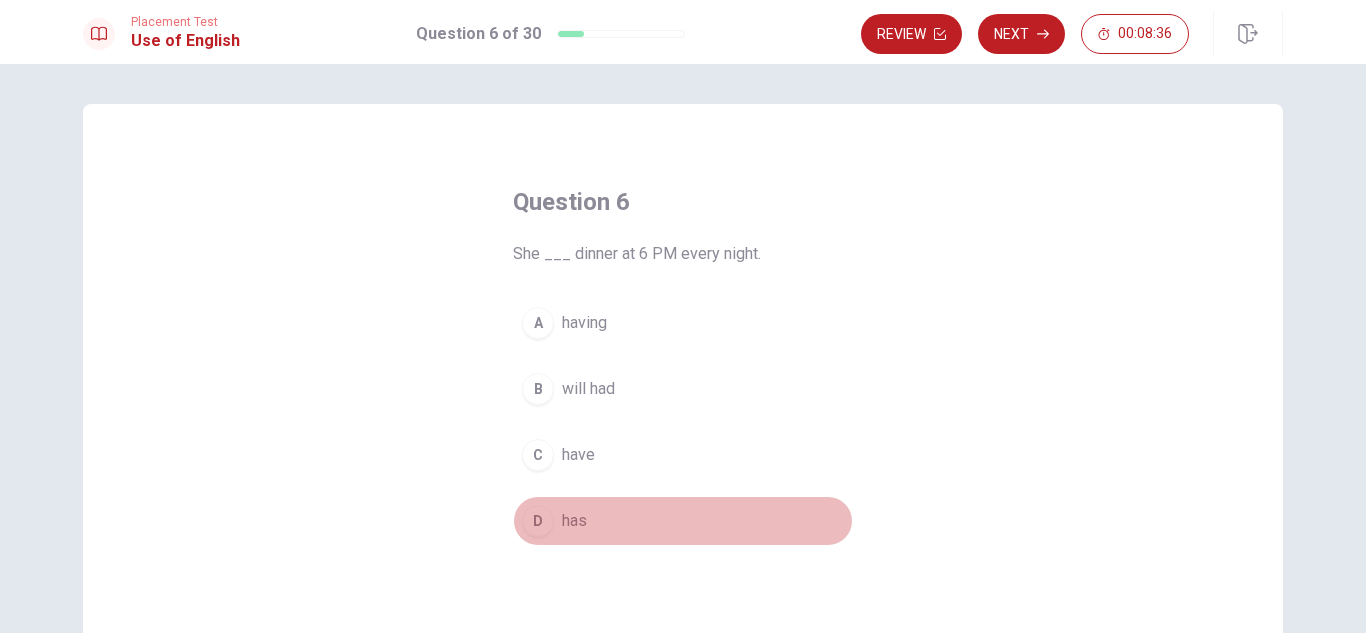 click on "has" at bounding box center (574, 521) 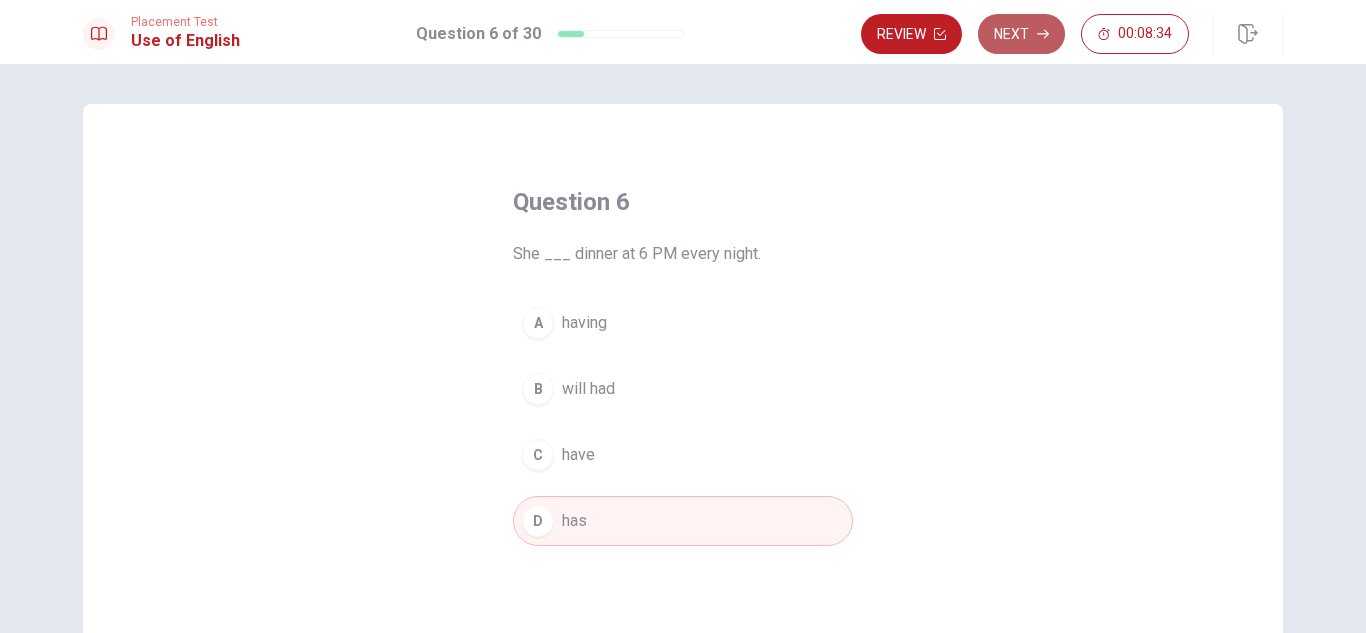 click on "Next" at bounding box center [1021, 34] 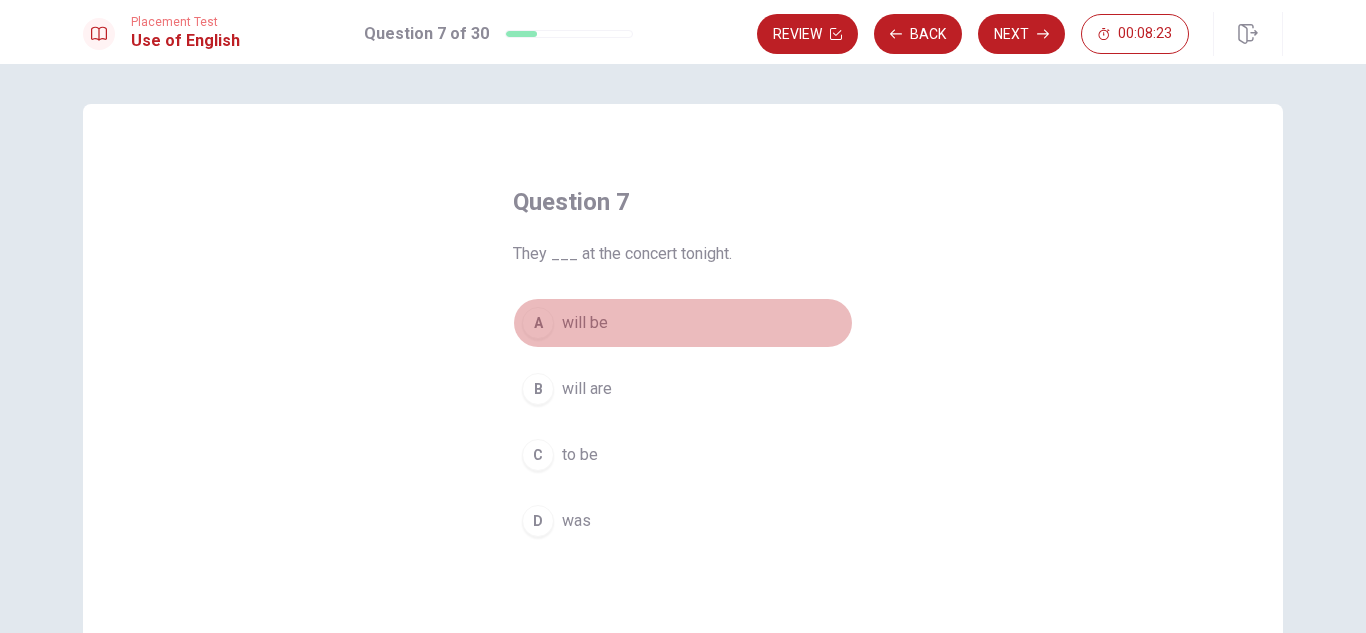 click on "will be" at bounding box center [585, 323] 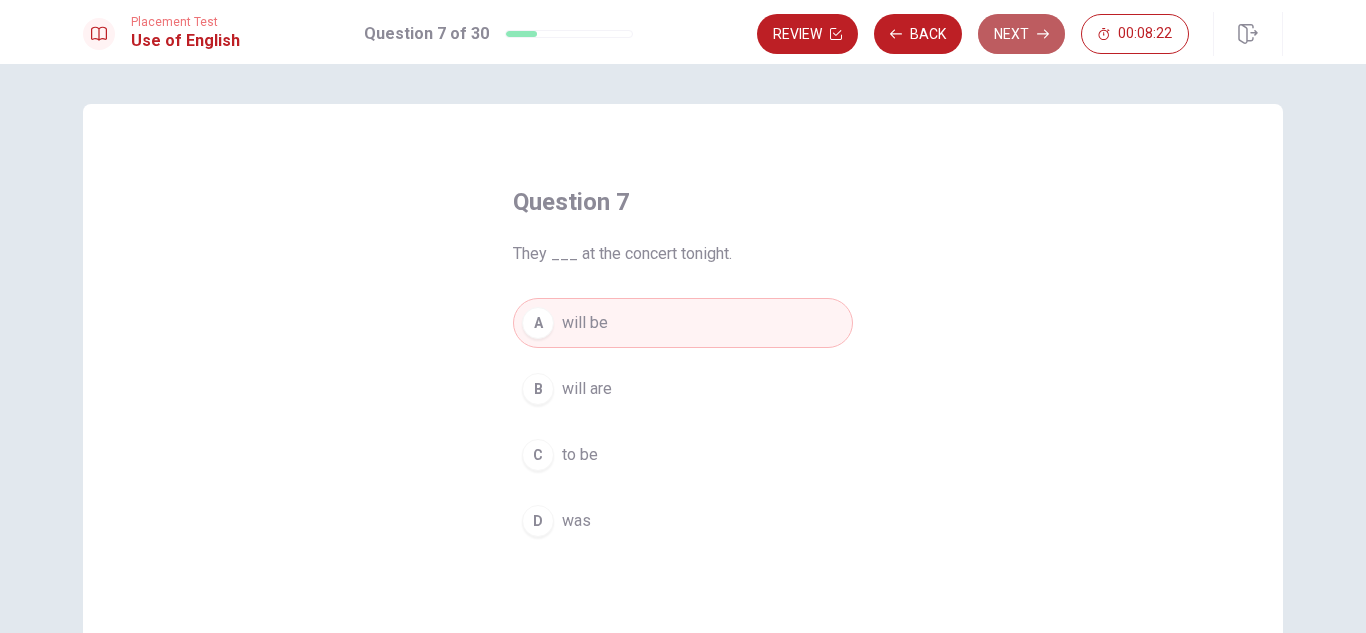 click on "Next" at bounding box center (1021, 34) 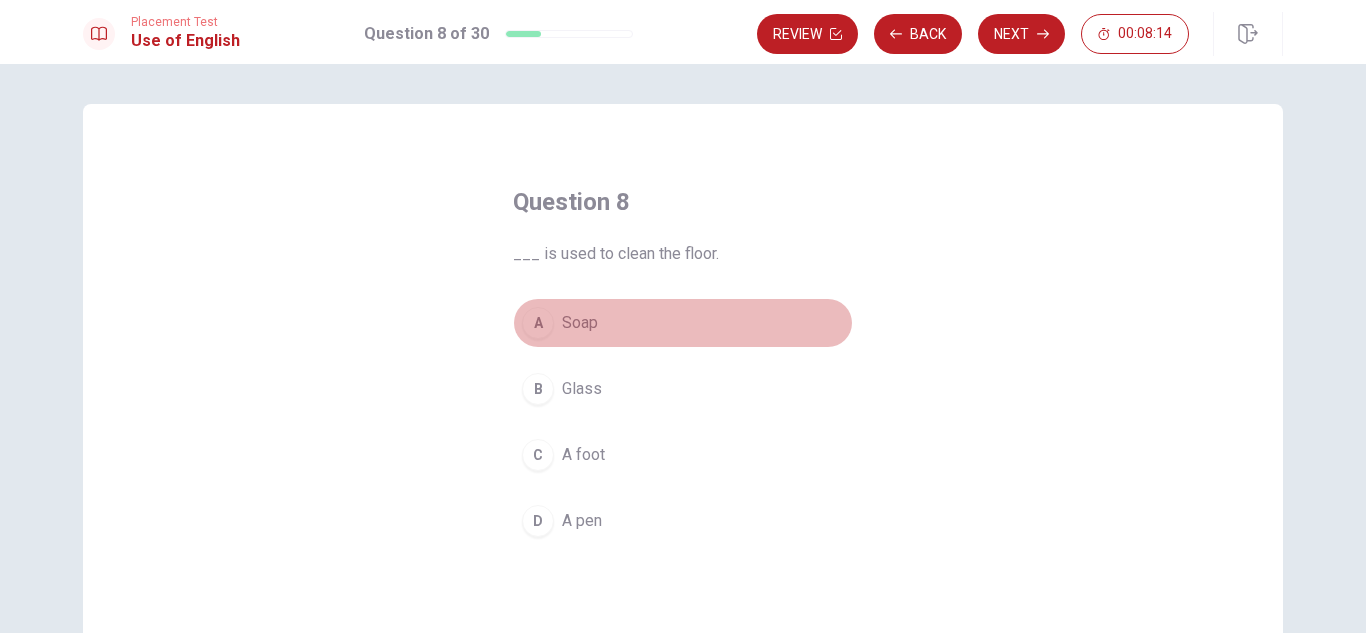 click on "Soap" at bounding box center [580, 323] 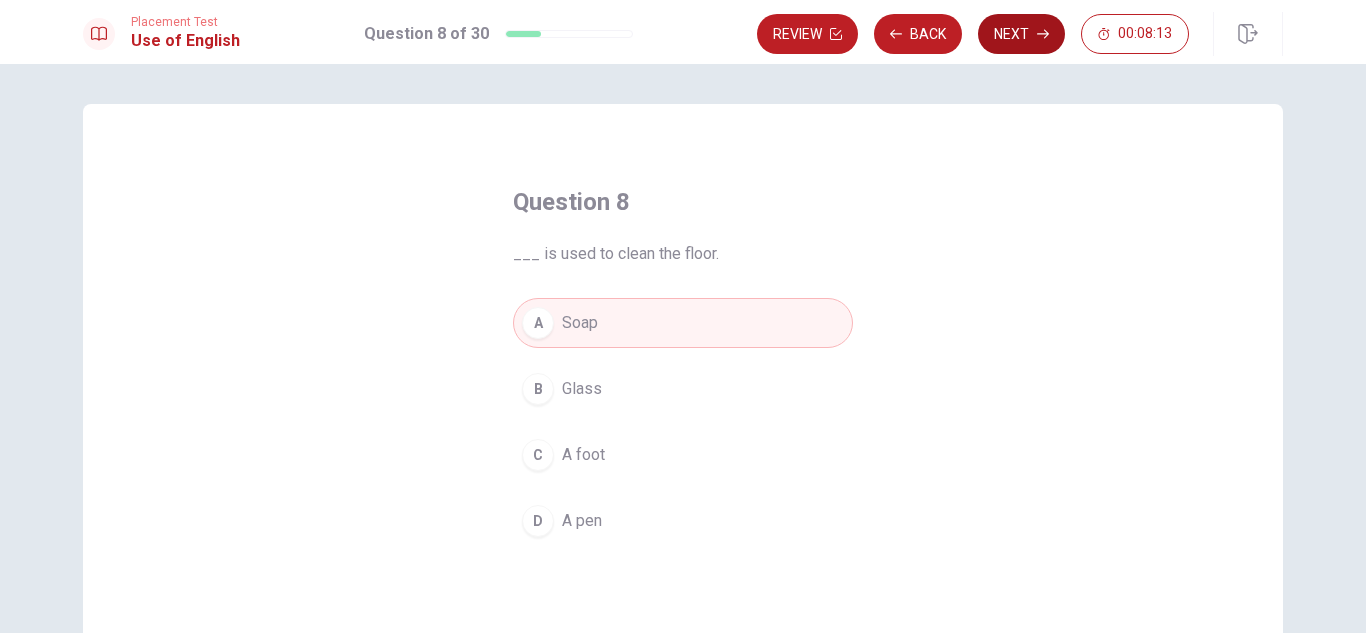 click on "Next" at bounding box center [1021, 34] 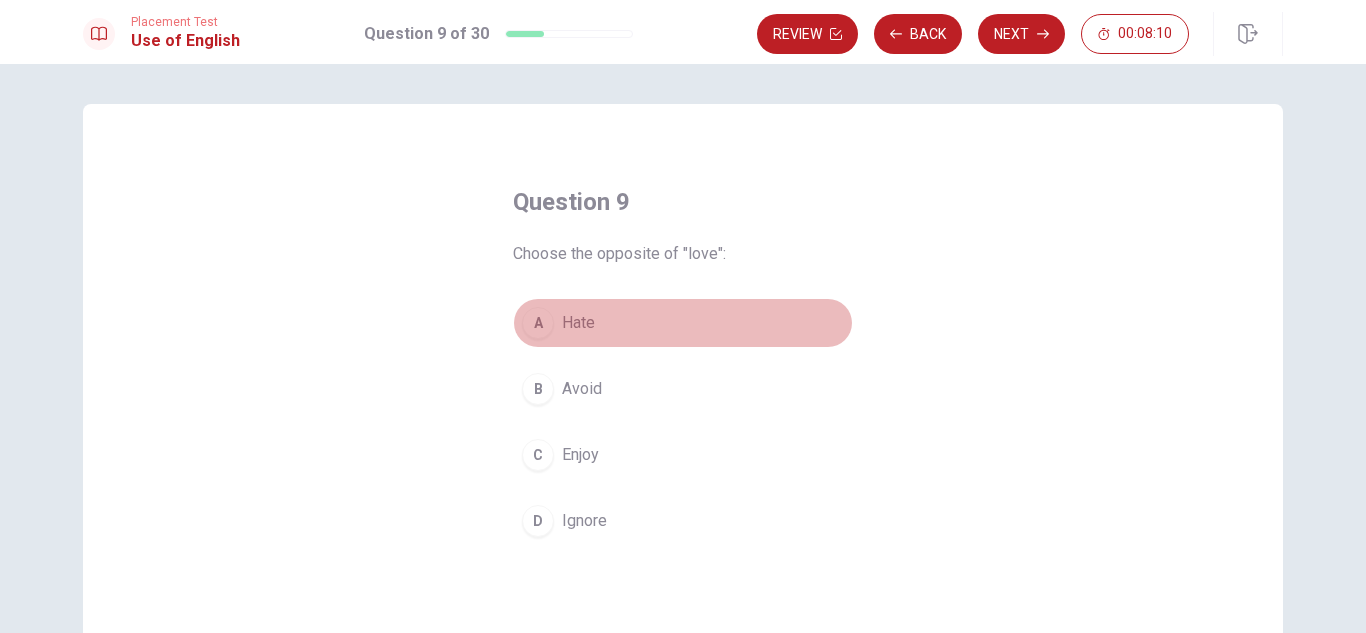 click on "Hate" at bounding box center (578, 323) 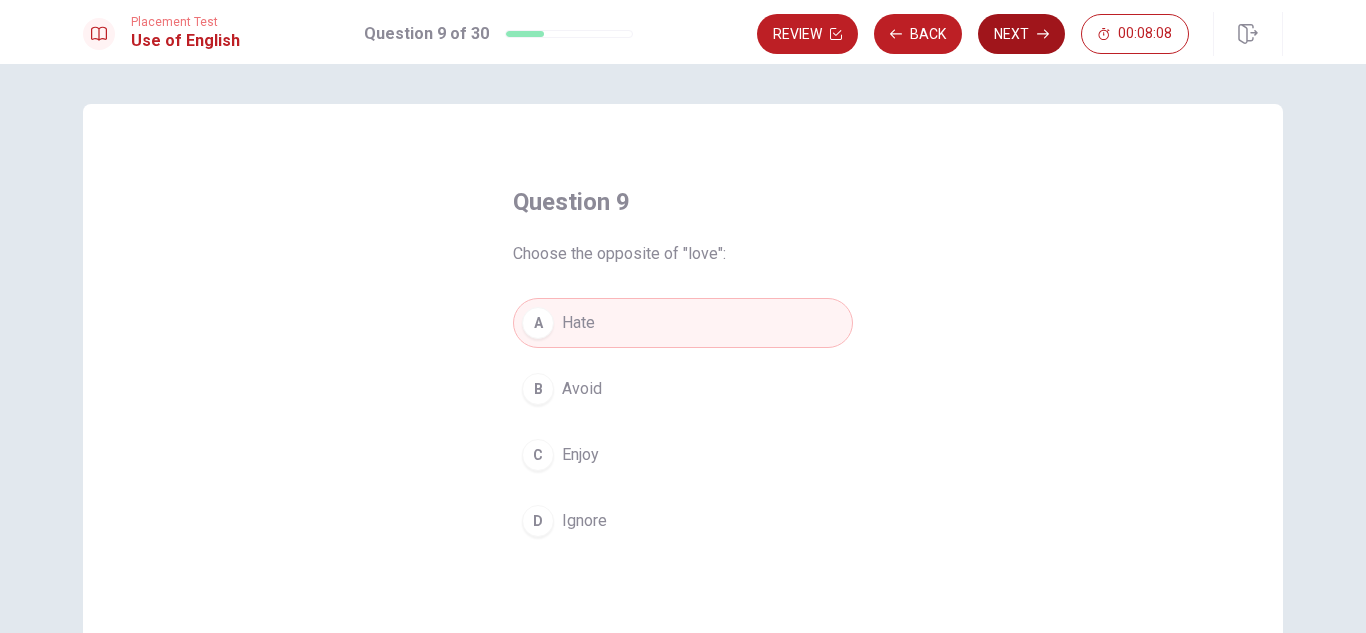 click on "Next" at bounding box center [1021, 34] 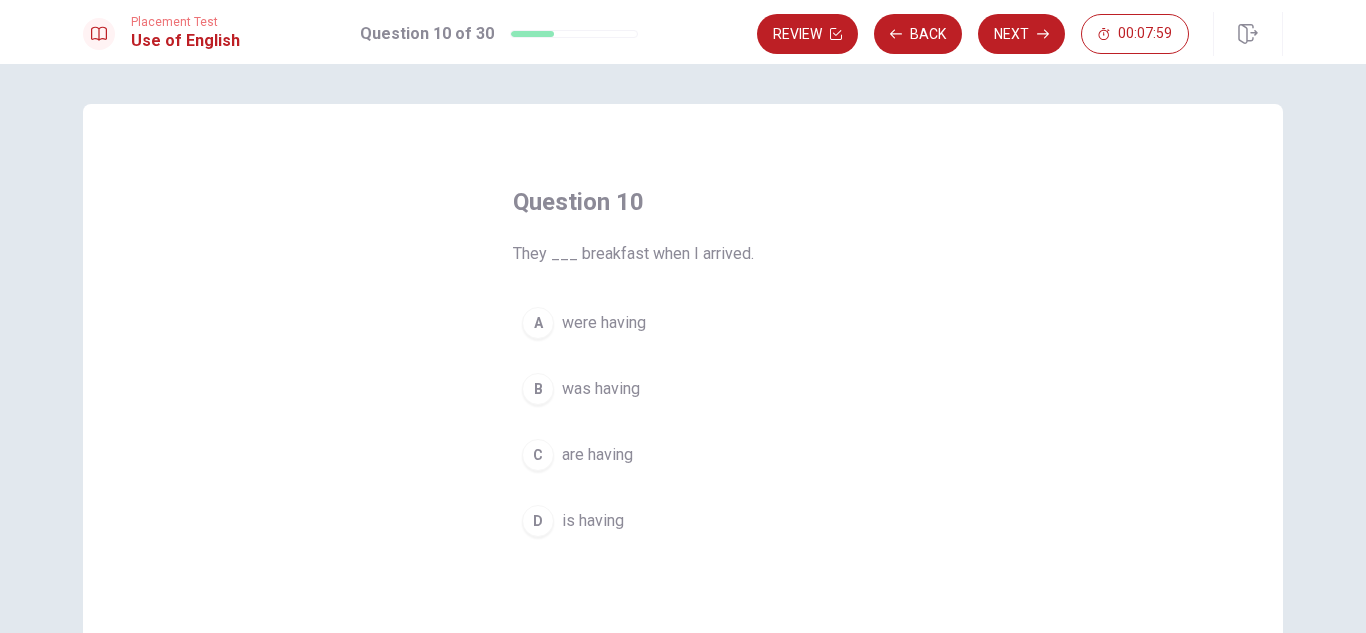 click on "are having" at bounding box center [597, 455] 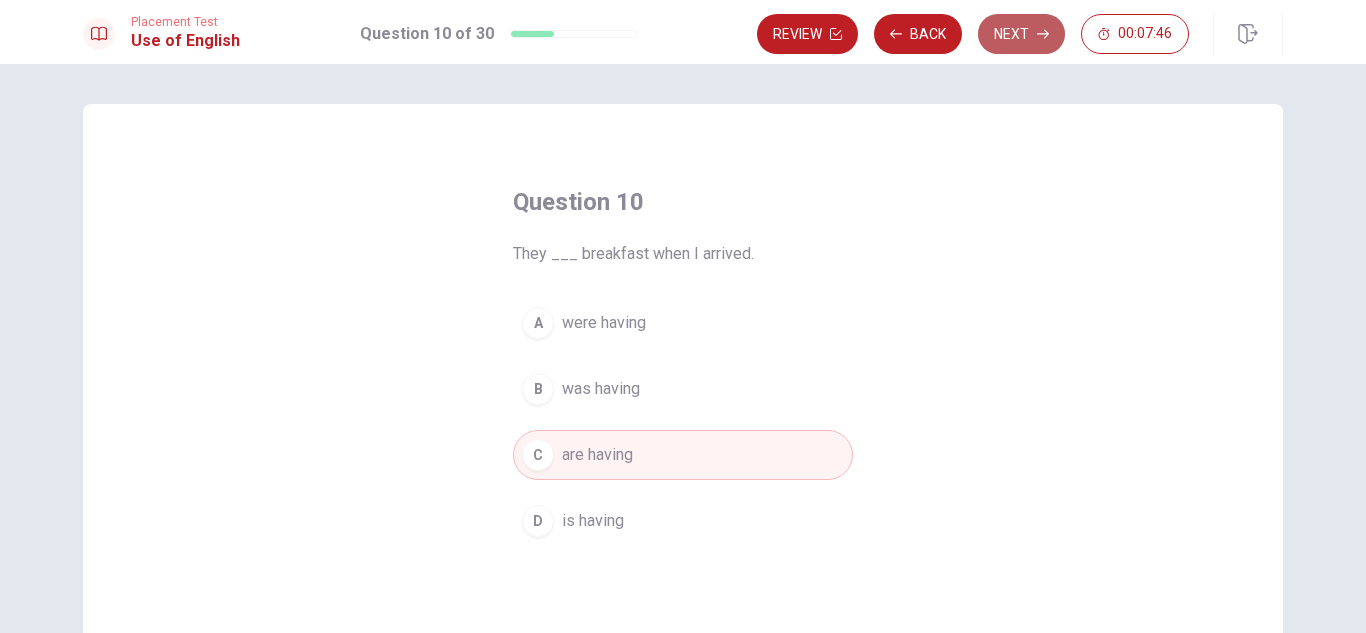 click on "Next" at bounding box center [1021, 34] 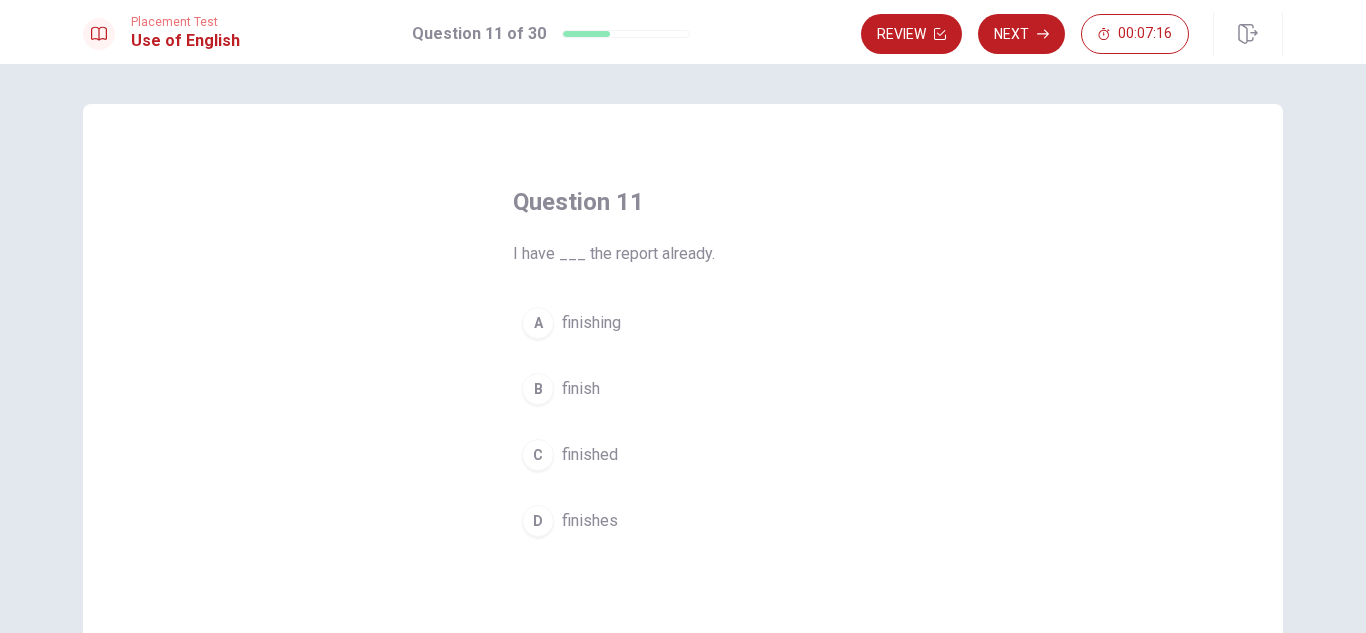 click on "finishing" at bounding box center [591, 323] 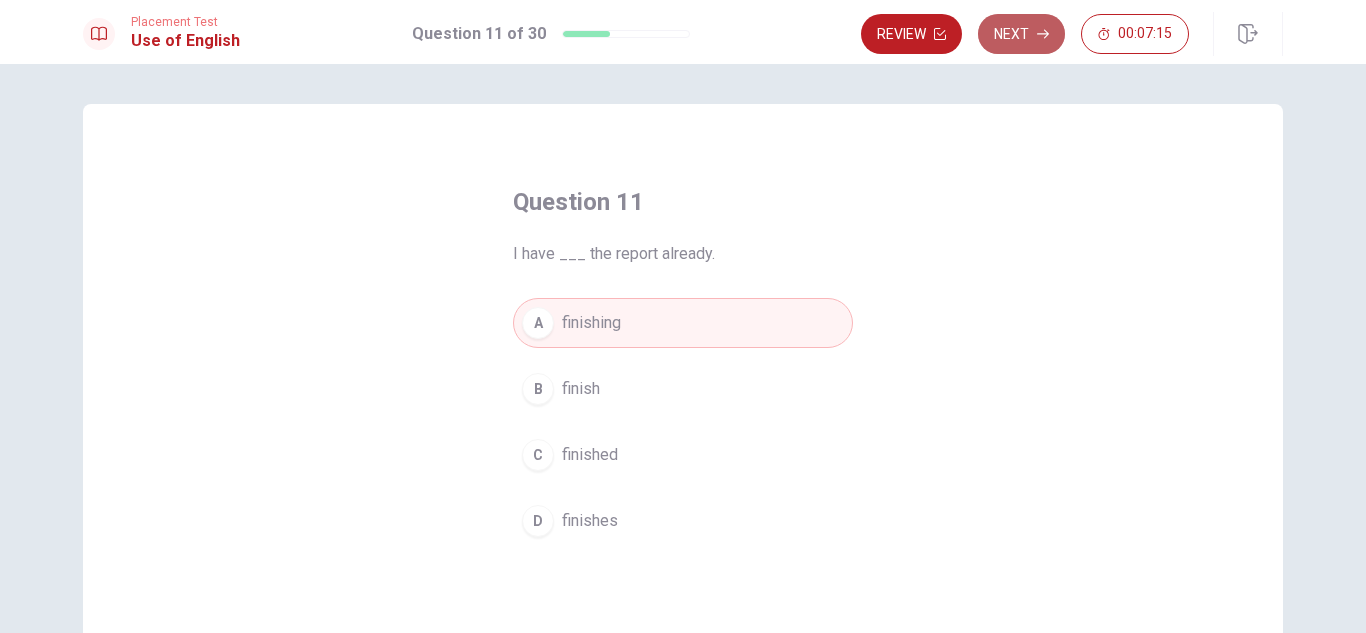 click 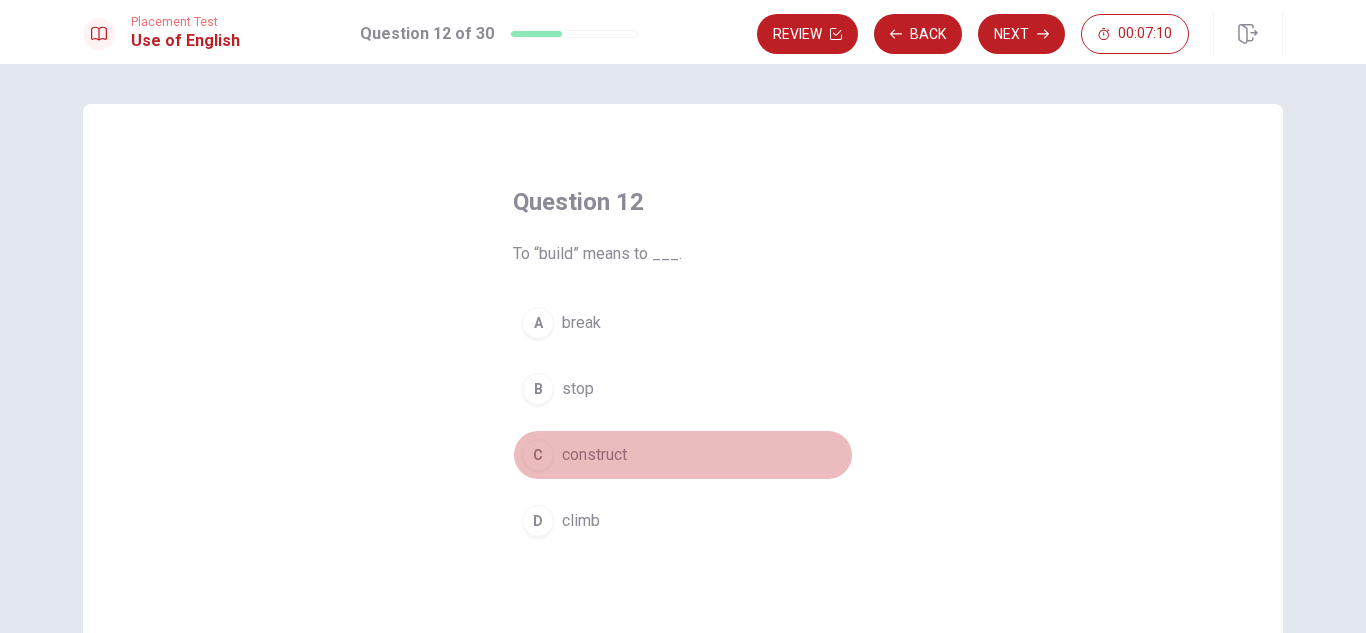 click on "construct" at bounding box center (594, 455) 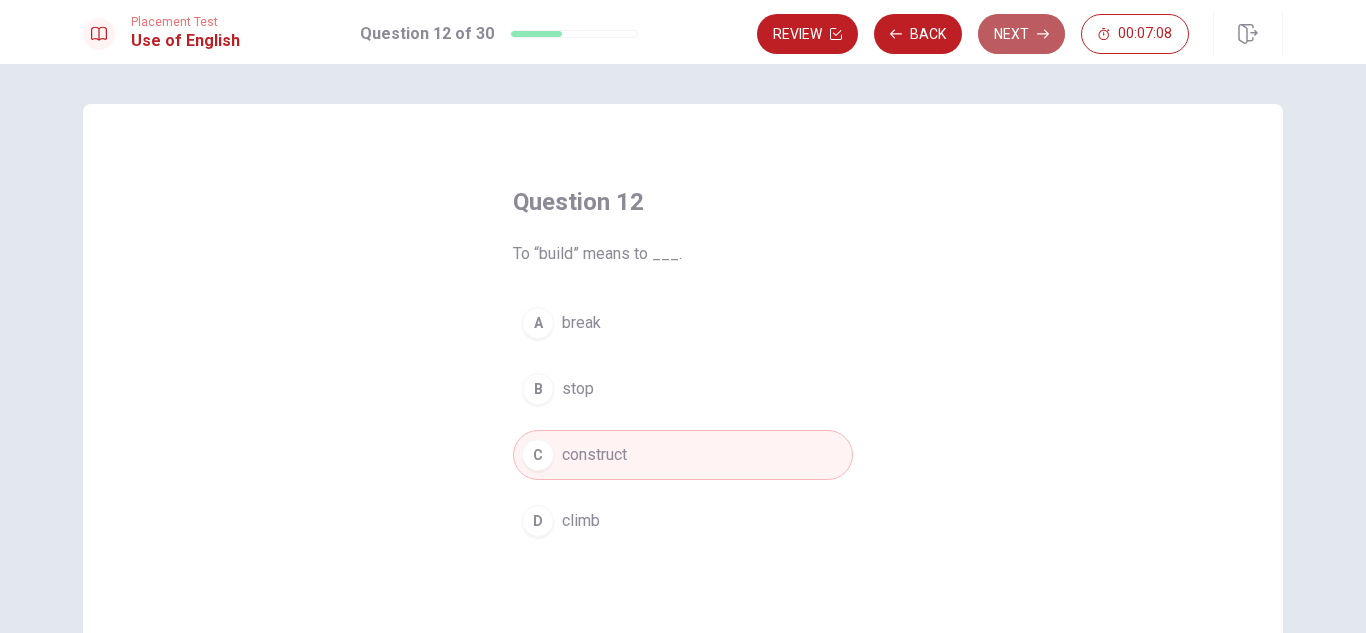 click on "Next" at bounding box center [1021, 34] 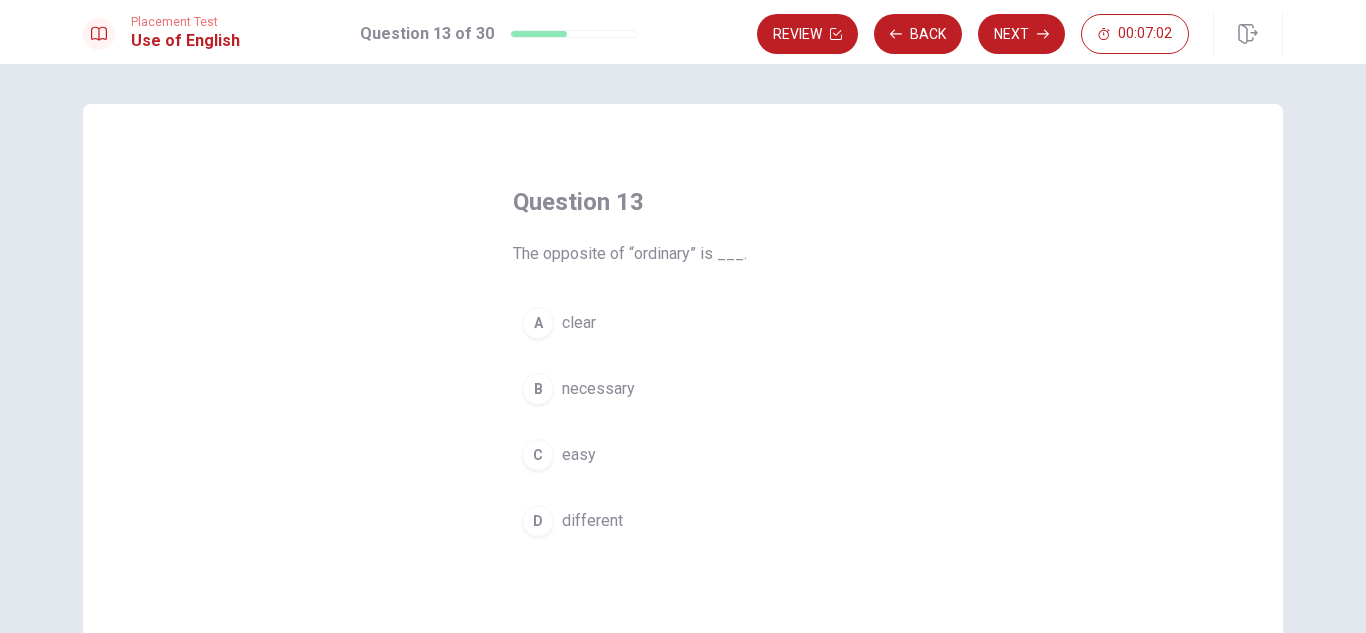 click on "different" at bounding box center (592, 521) 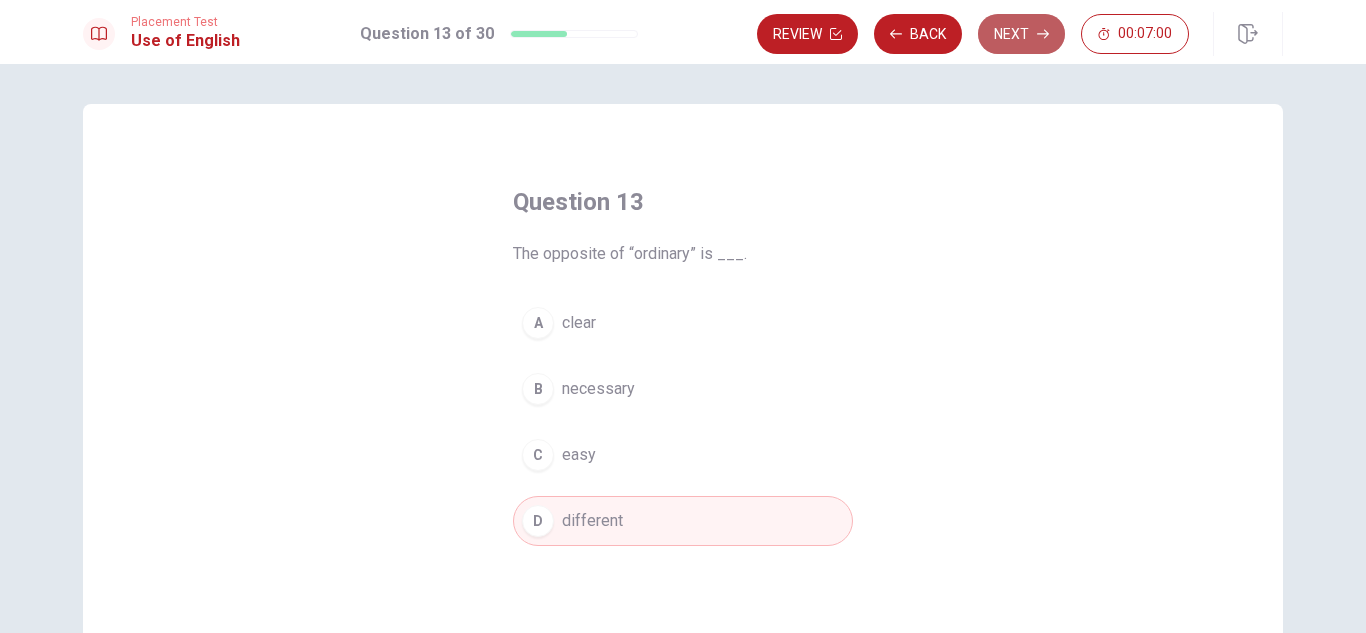 click on "Next" at bounding box center [1021, 34] 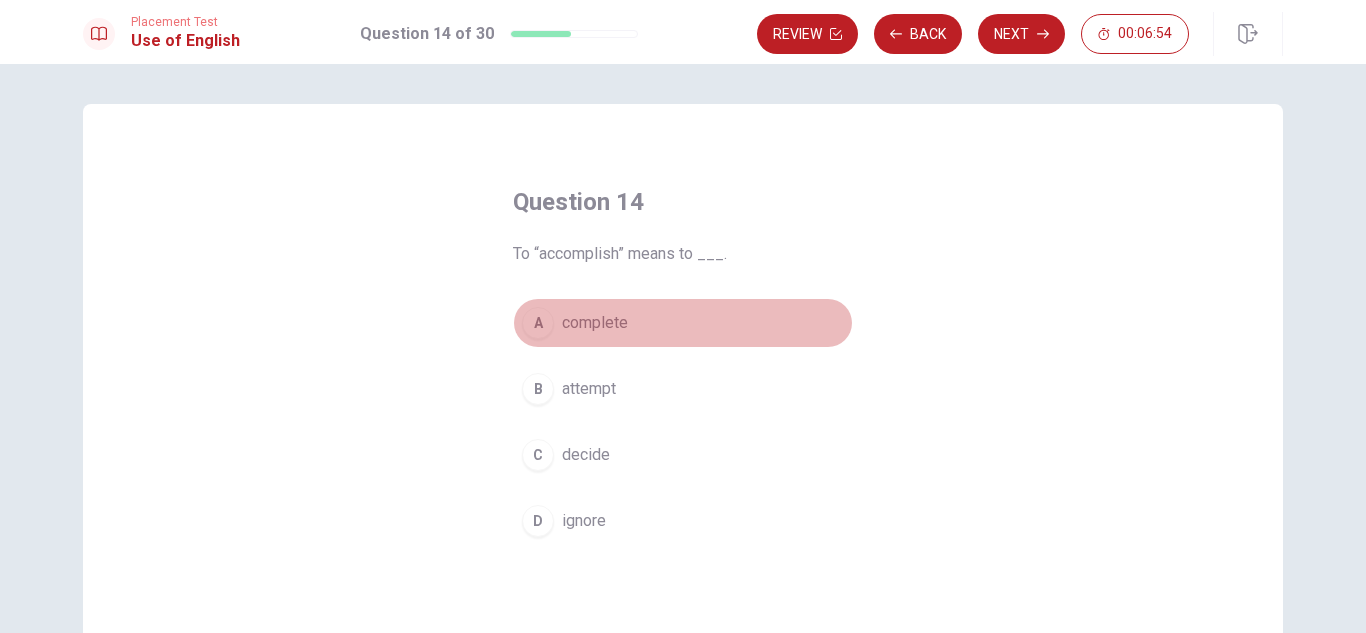 click on "A complete" at bounding box center [683, 323] 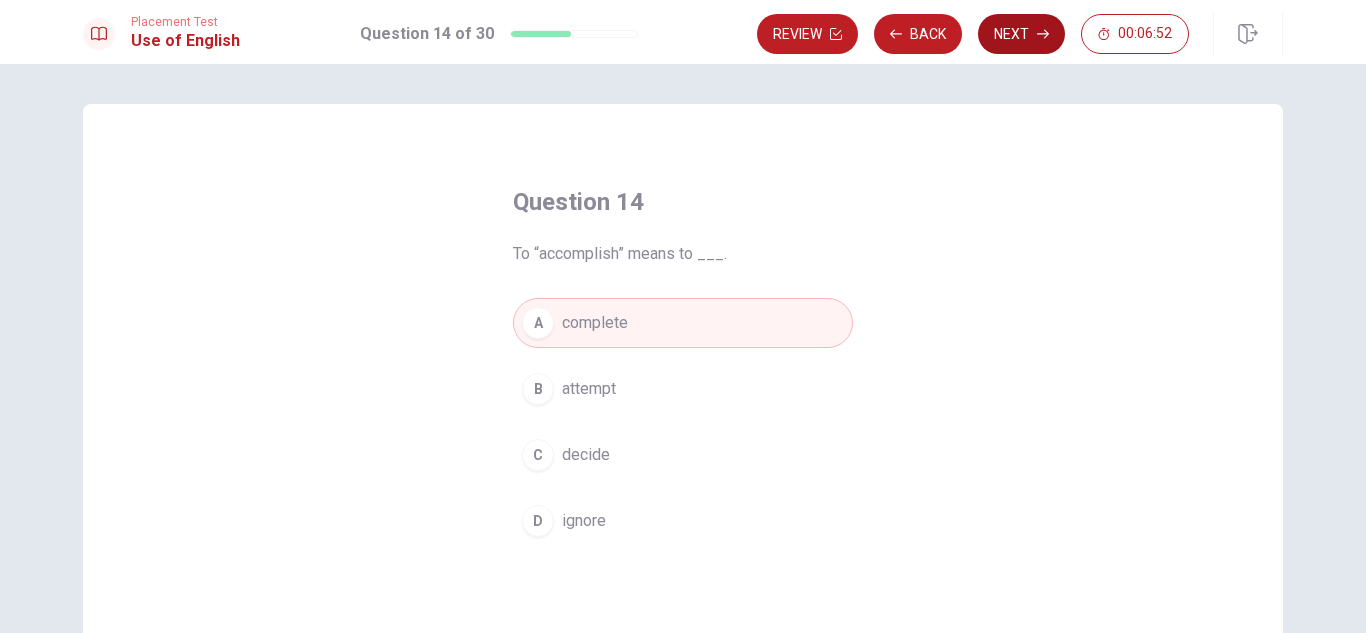 click on "Next" at bounding box center [1021, 34] 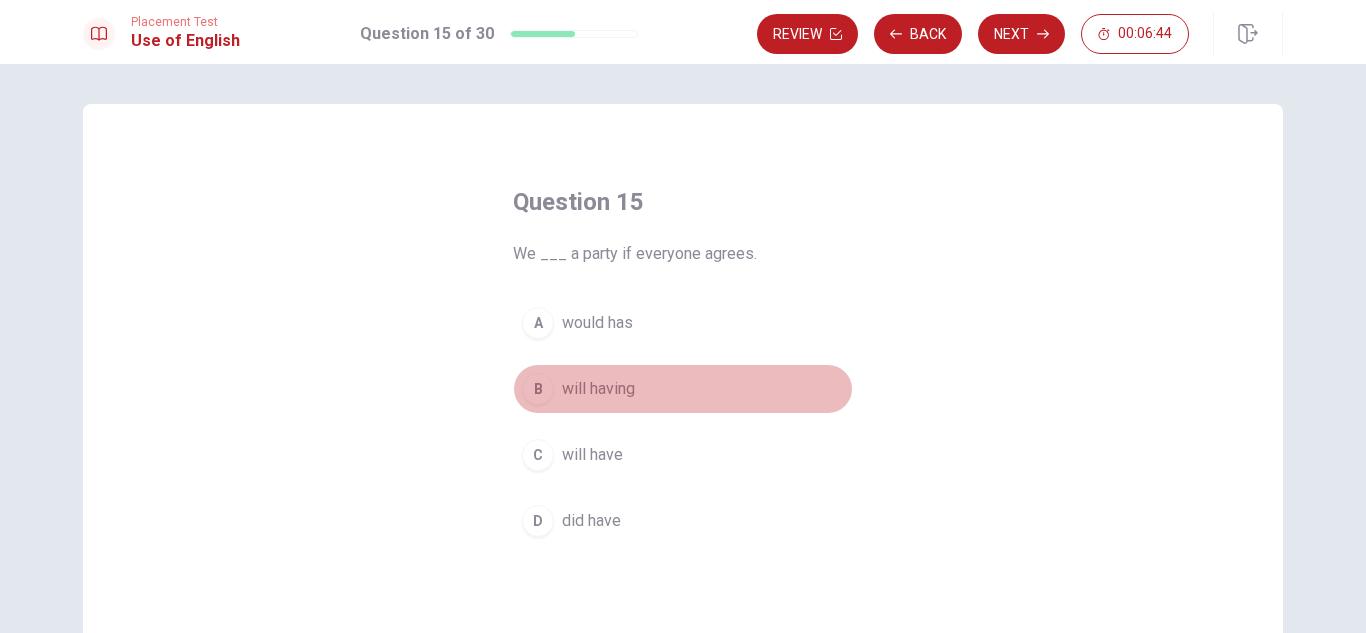 click on "B will having" at bounding box center (683, 389) 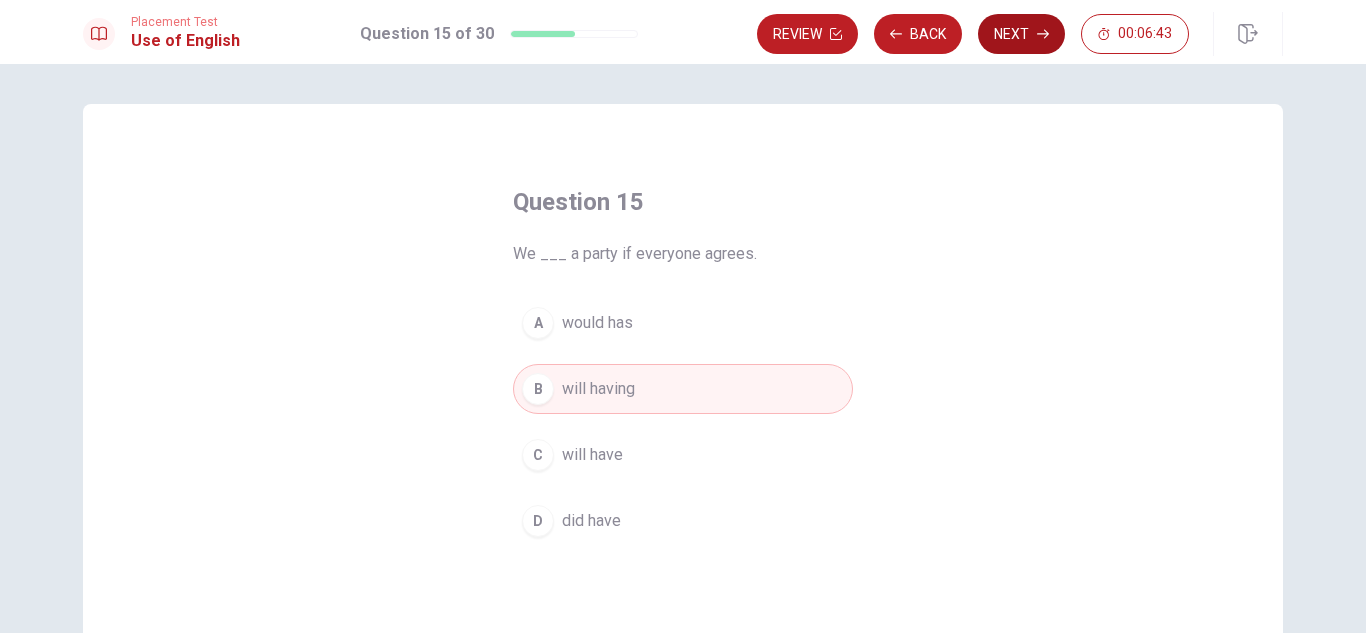 click 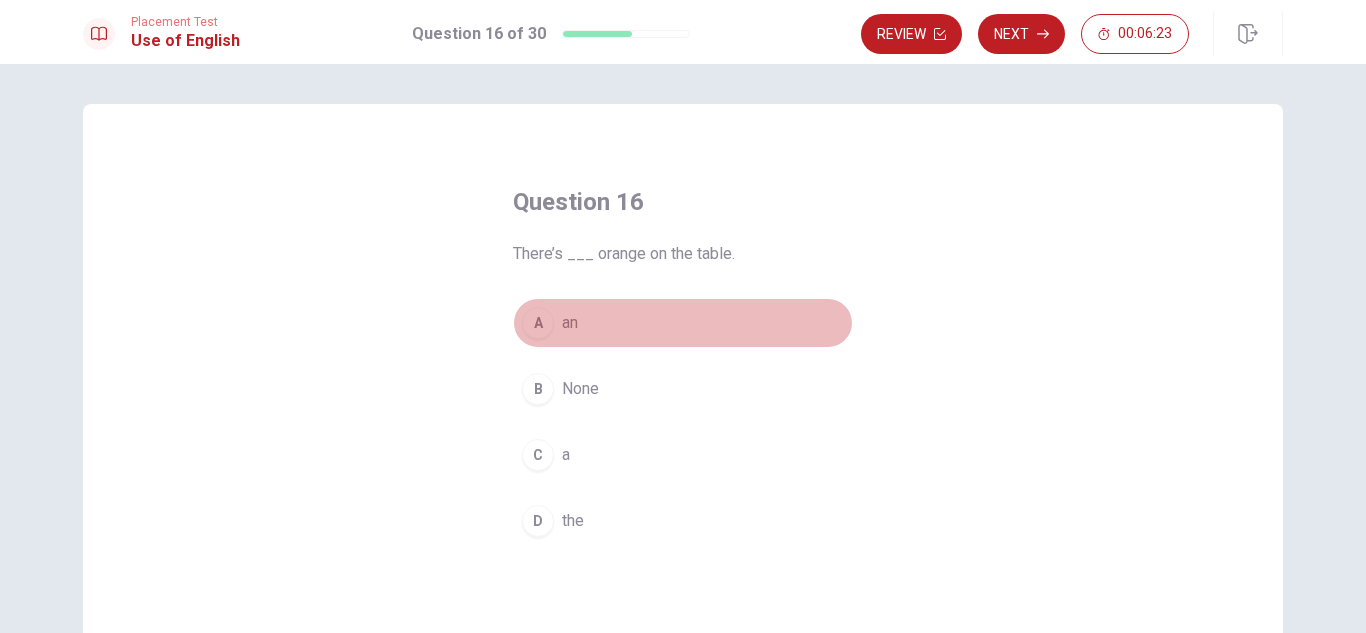 click on "A an" at bounding box center [683, 323] 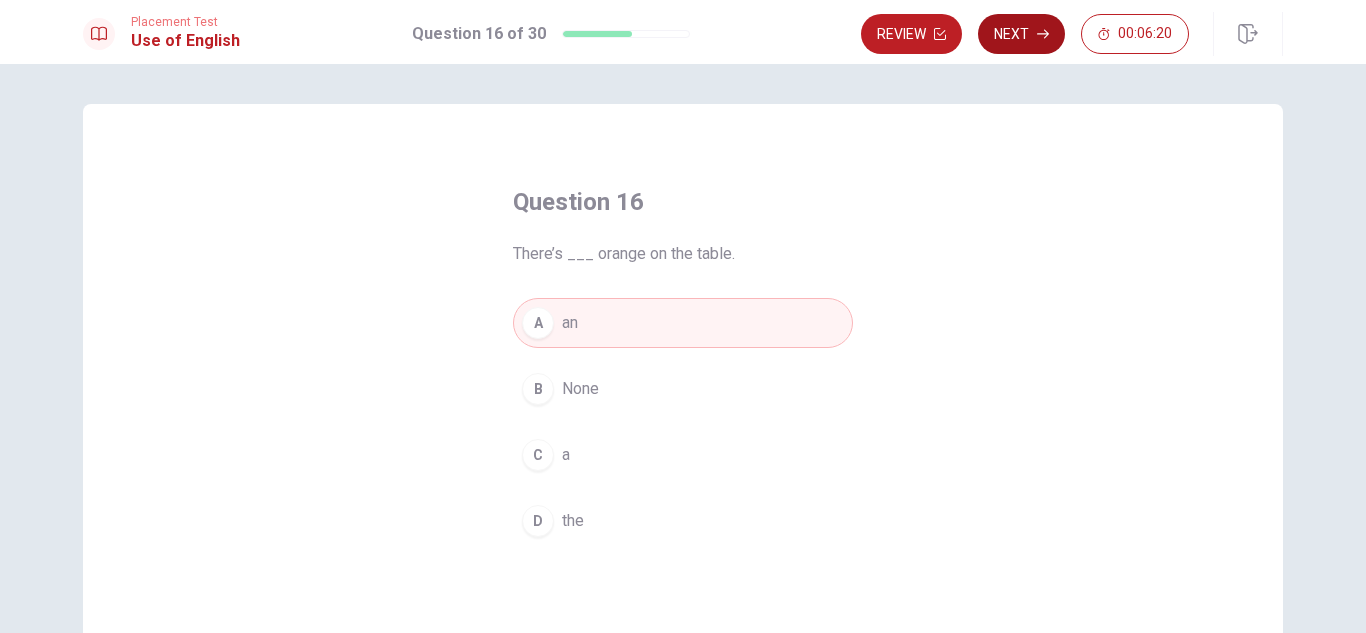 click 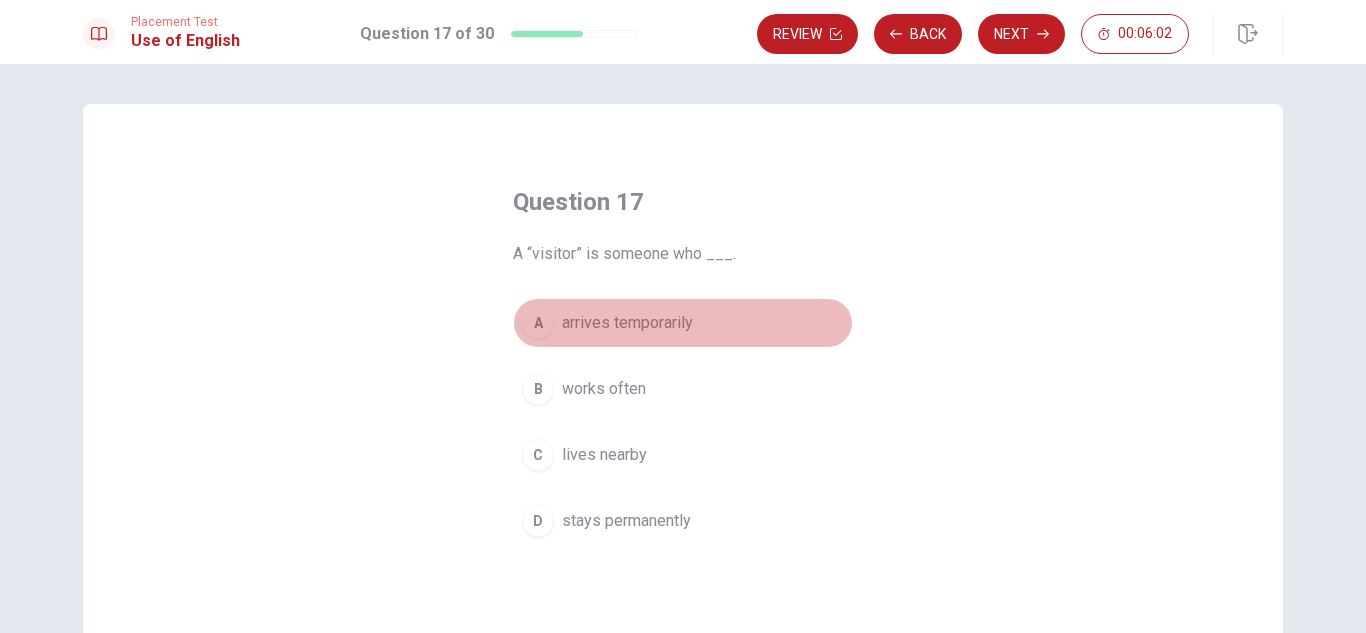 click on "arrives temporarily" at bounding box center (627, 323) 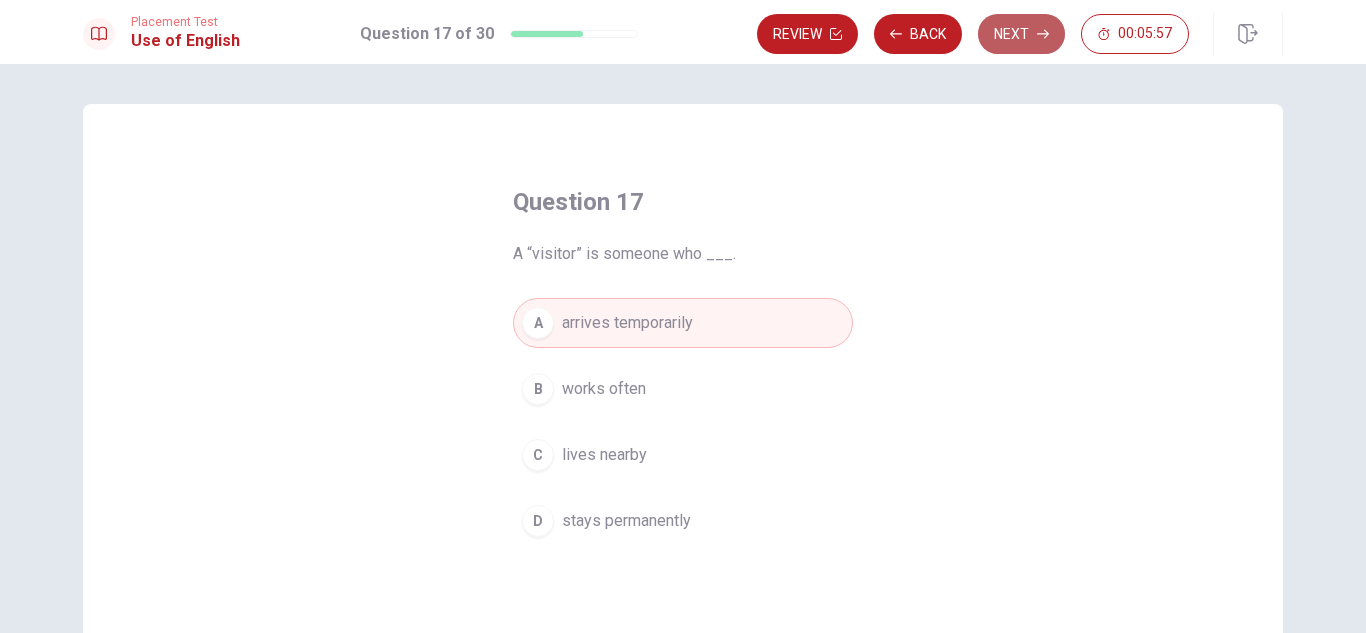 click on "Next" at bounding box center (1021, 34) 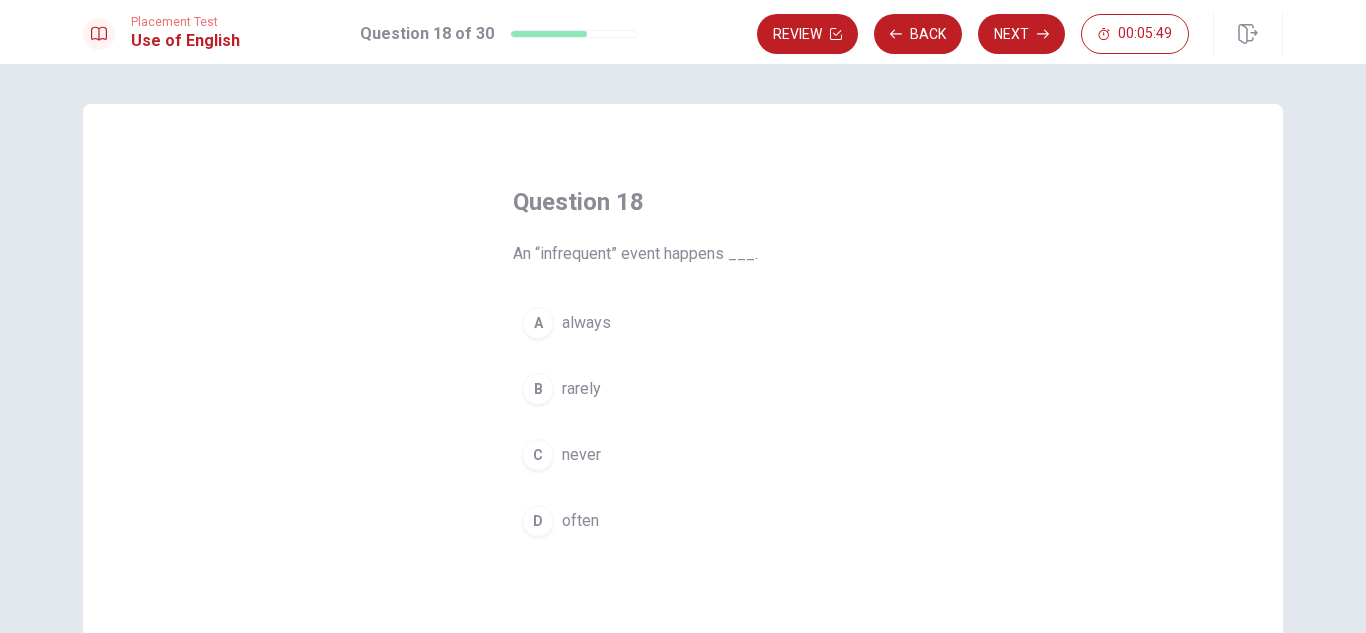click on "rarely" at bounding box center (581, 389) 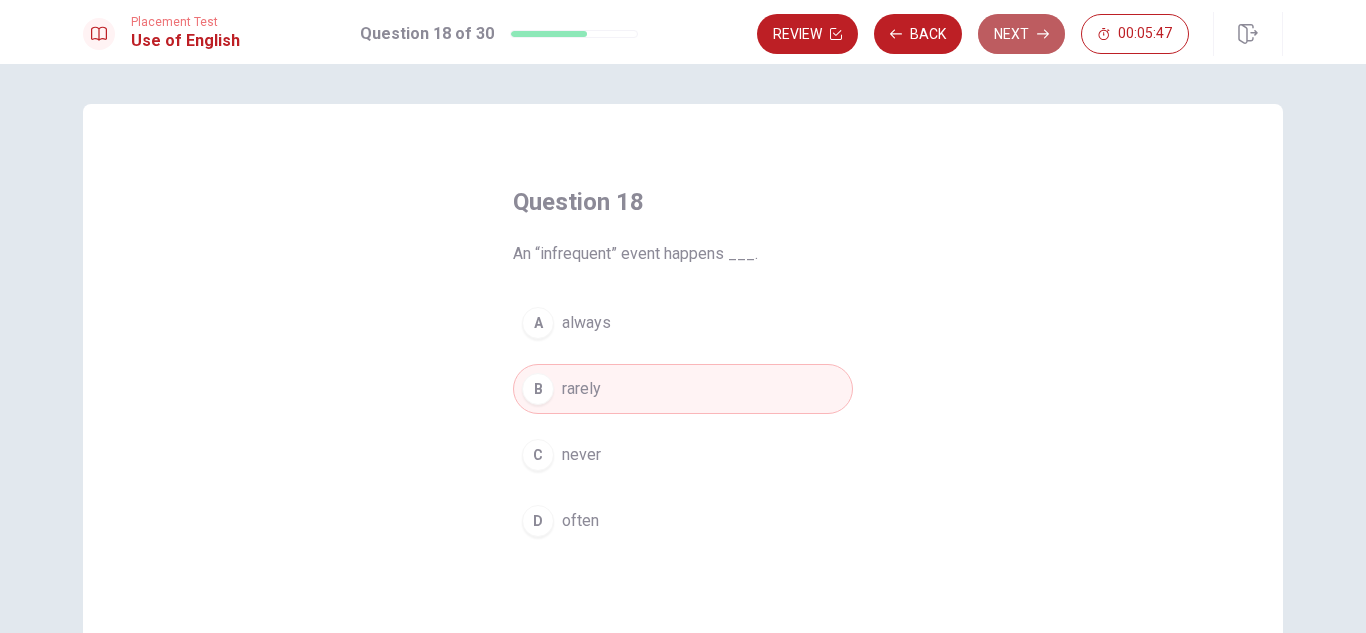 click on "Next" at bounding box center [1021, 34] 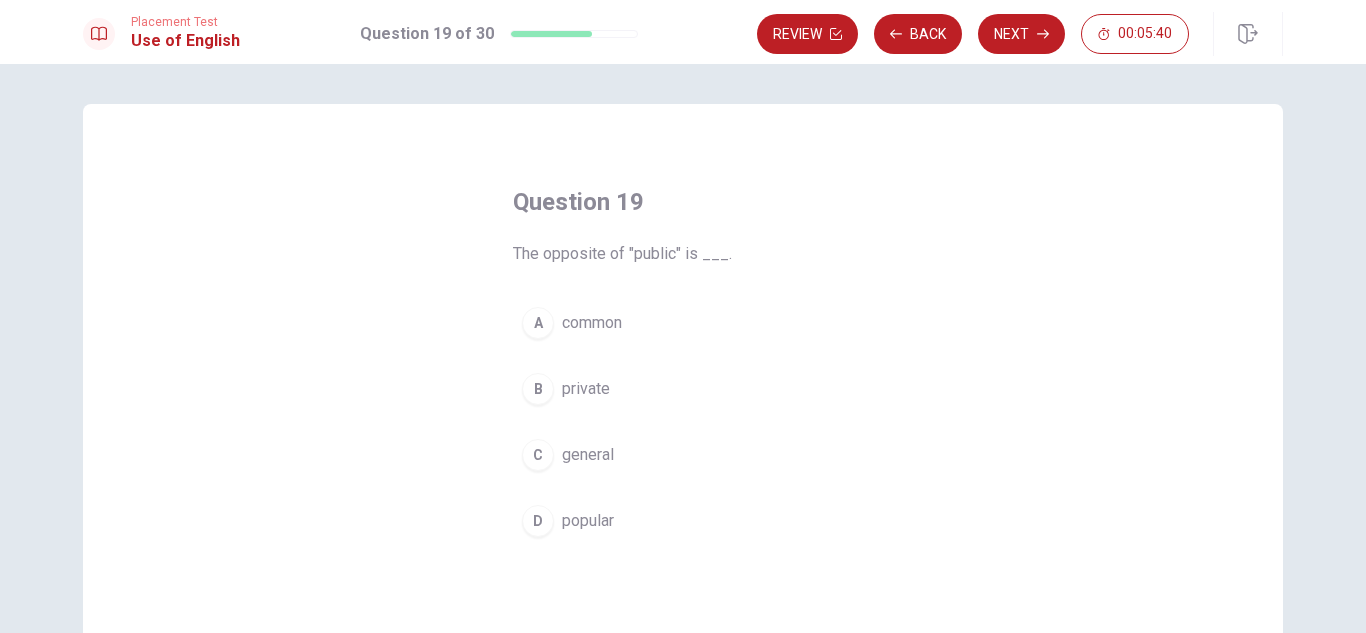 click on "B private" at bounding box center [683, 389] 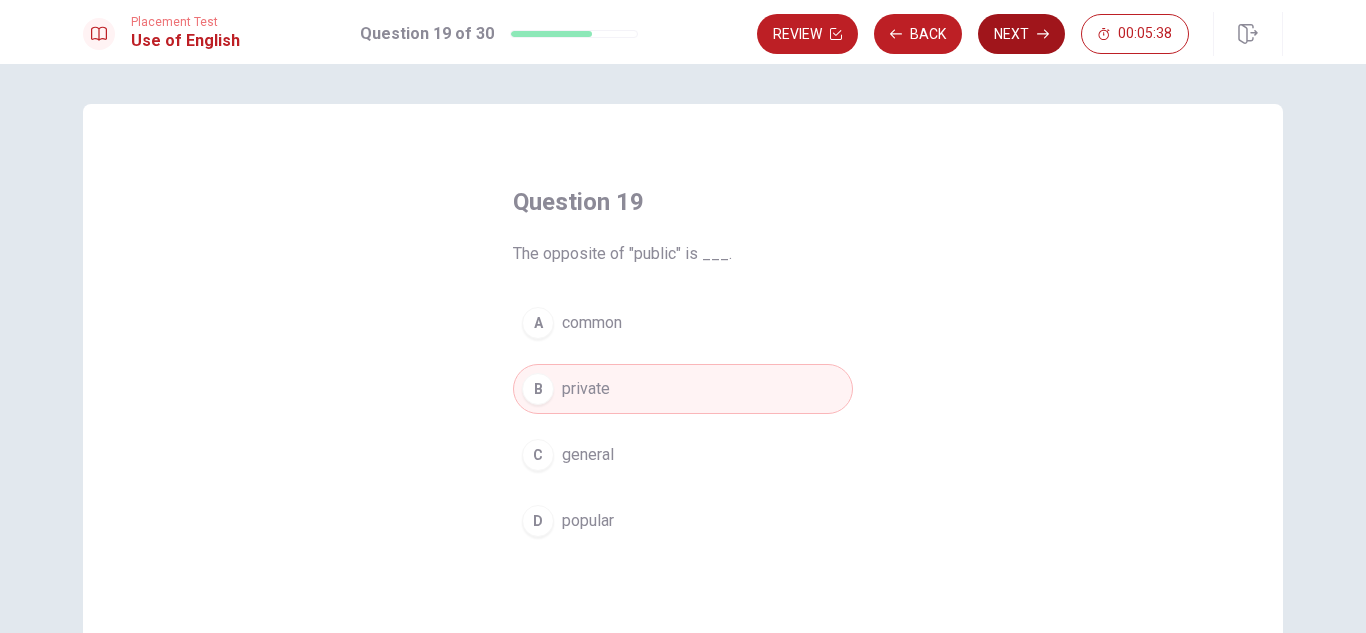 click on "Next" at bounding box center [1021, 34] 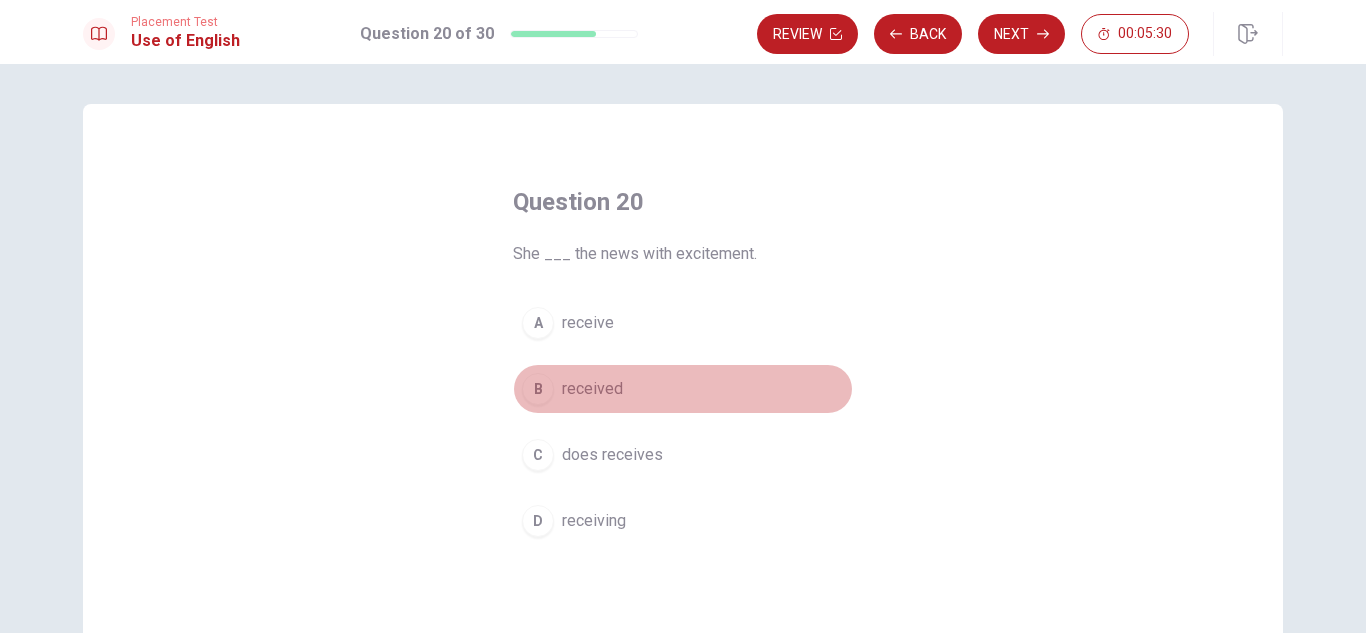 click on "B received" at bounding box center (683, 389) 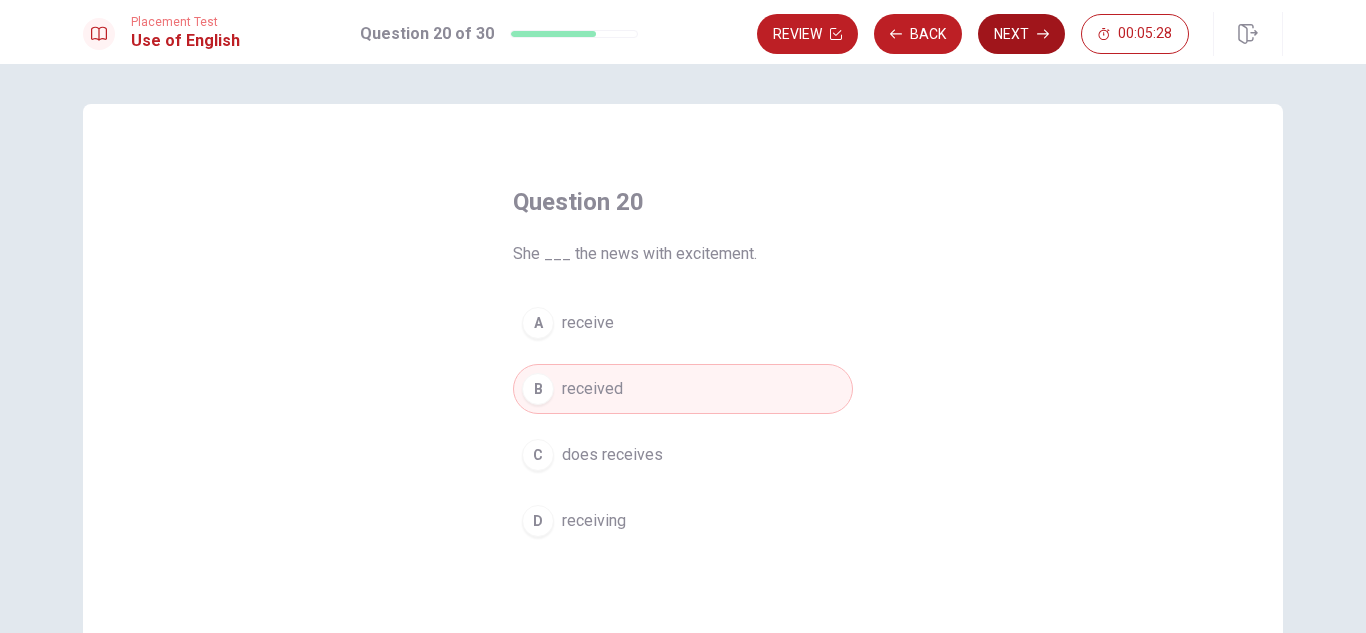 click on "Next" at bounding box center [1021, 34] 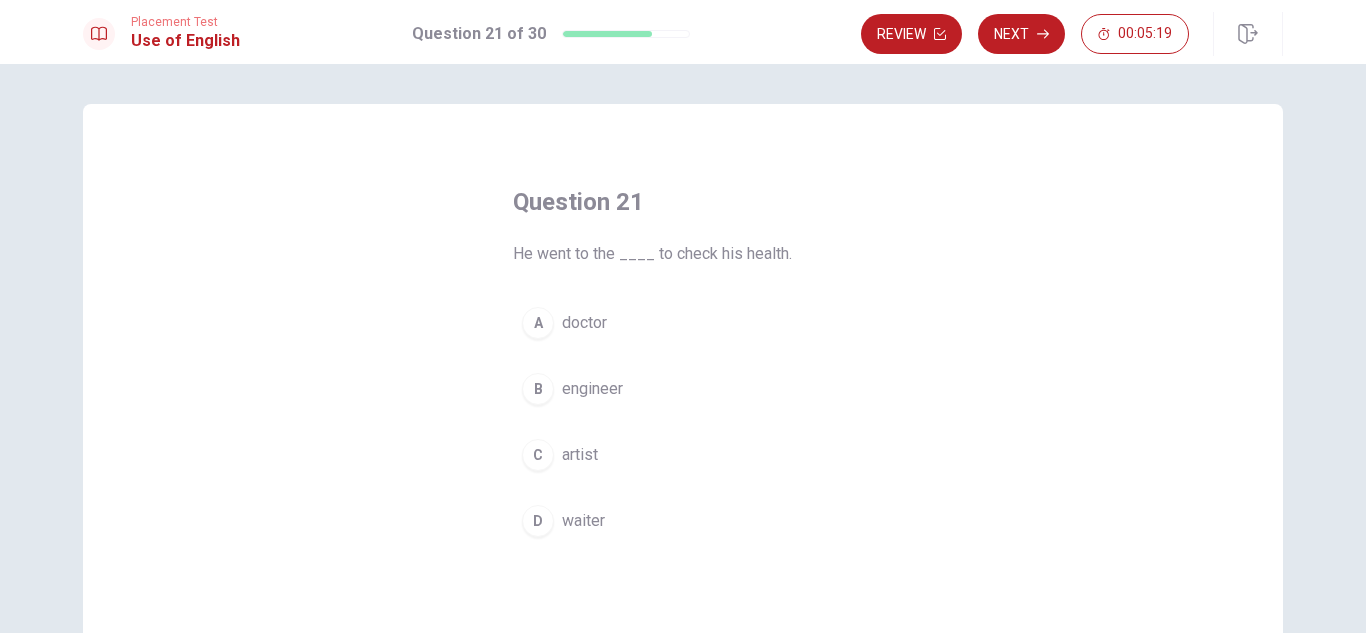 click on "doctor" at bounding box center [584, 323] 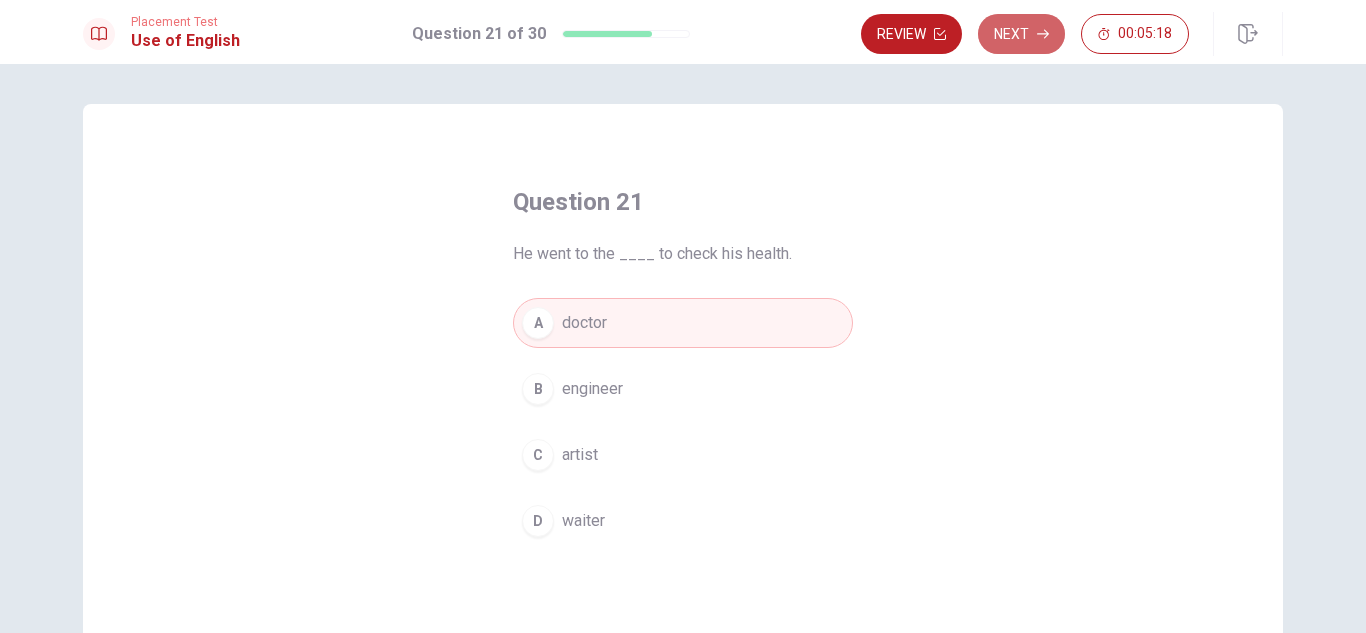 drag, startPoint x: 1000, startPoint y: 52, endPoint x: 1010, endPoint y: 40, distance: 15.6205 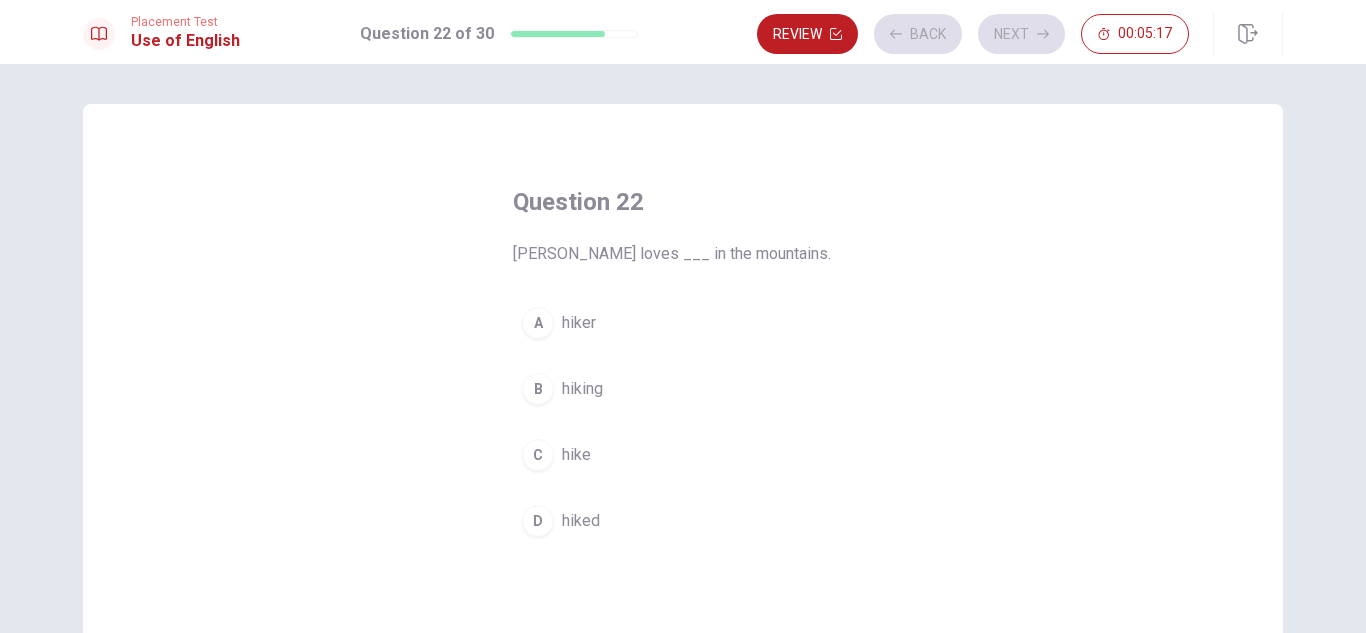 click on "Review Back Next 00:05:17" at bounding box center (973, 34) 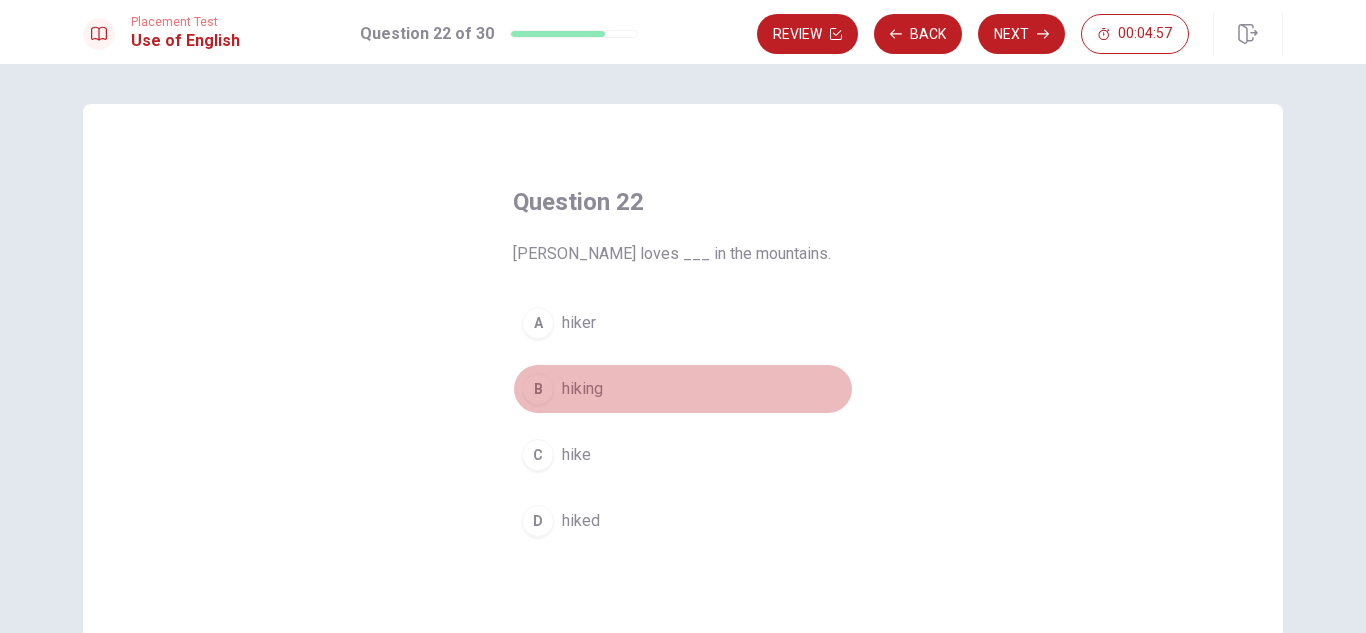 click on "hiking" at bounding box center (582, 389) 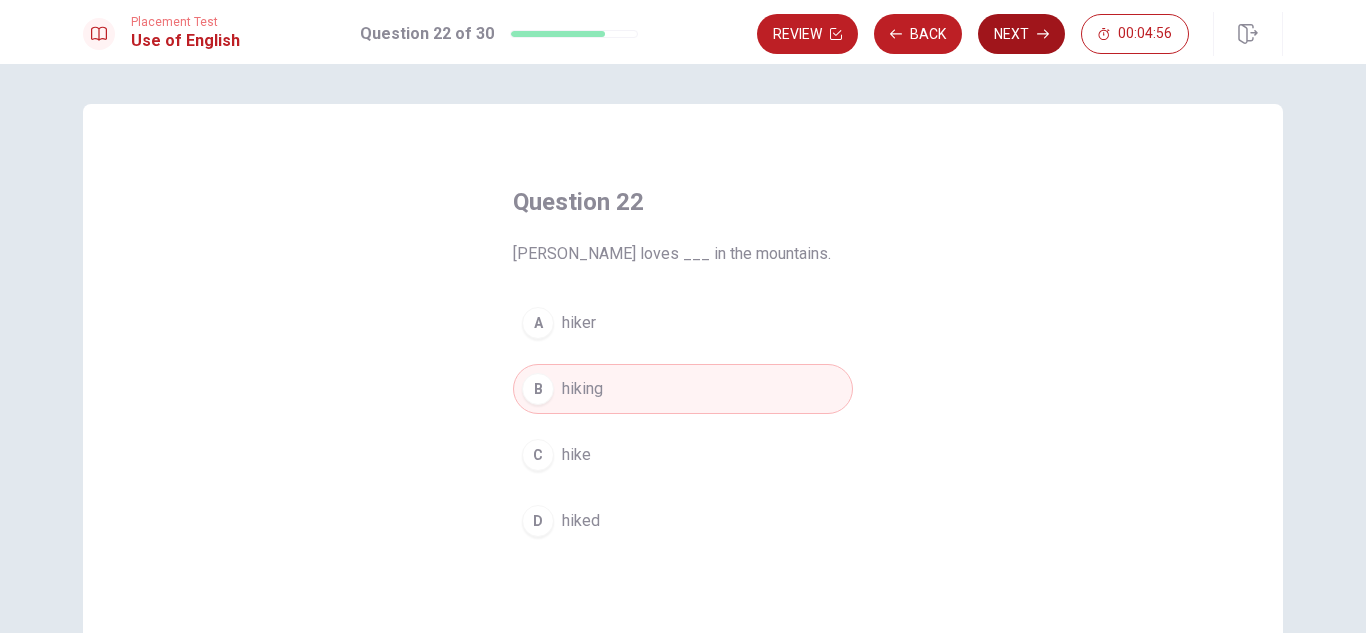 click on "Next" at bounding box center (1021, 34) 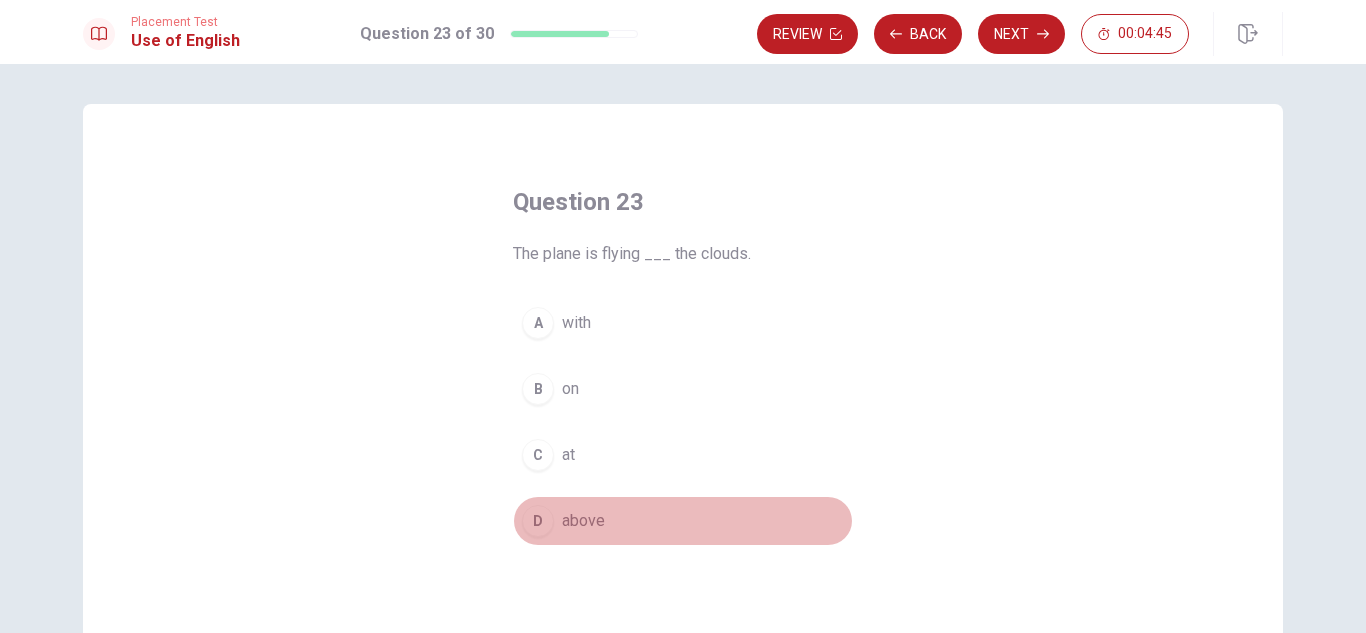 click on "above" at bounding box center [583, 521] 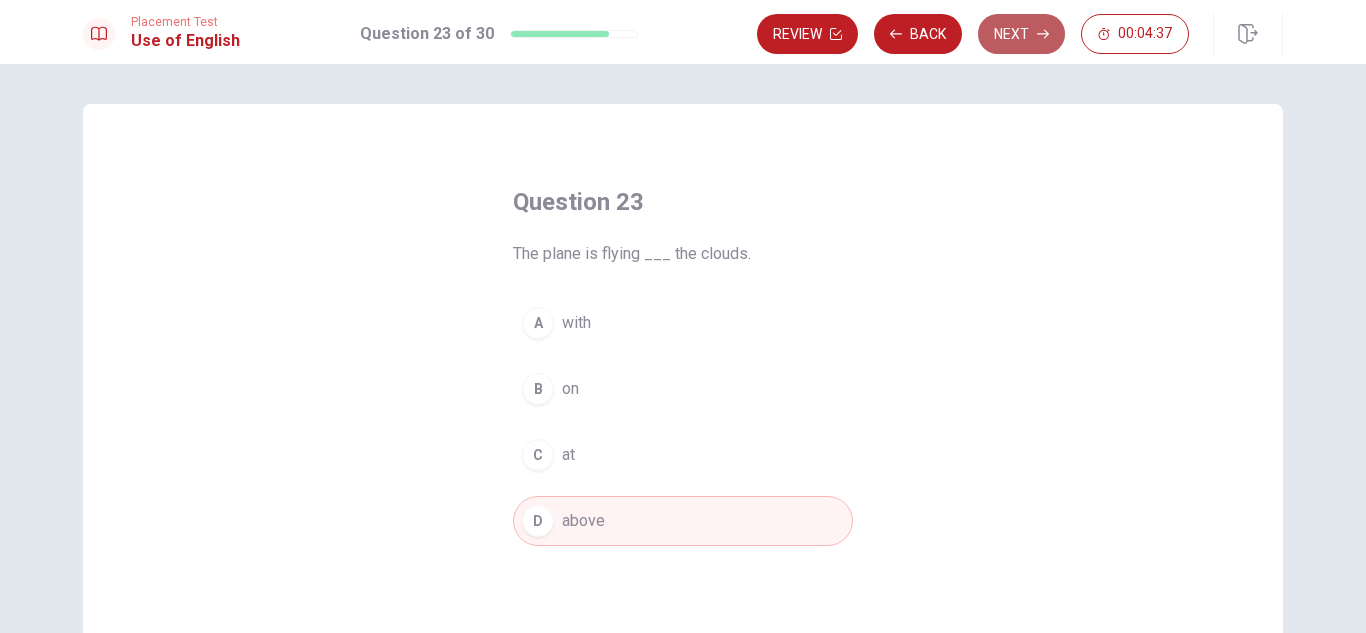 click on "Next" at bounding box center (1021, 34) 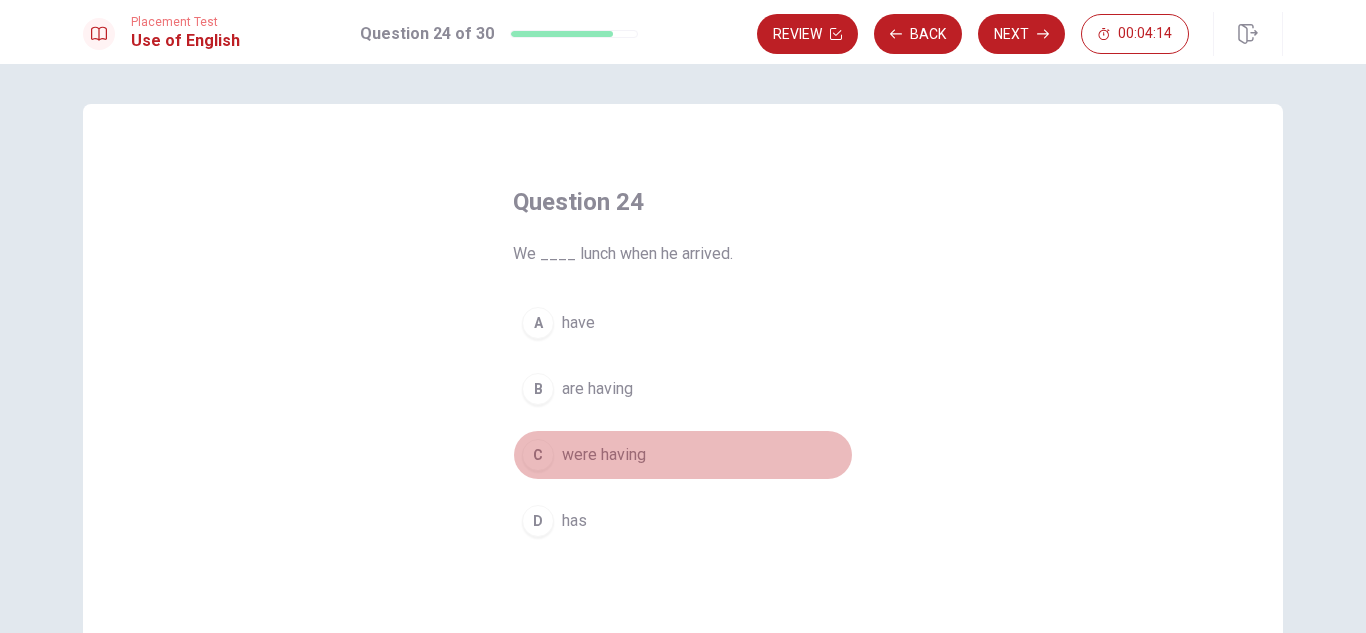 click on "were having" at bounding box center (604, 455) 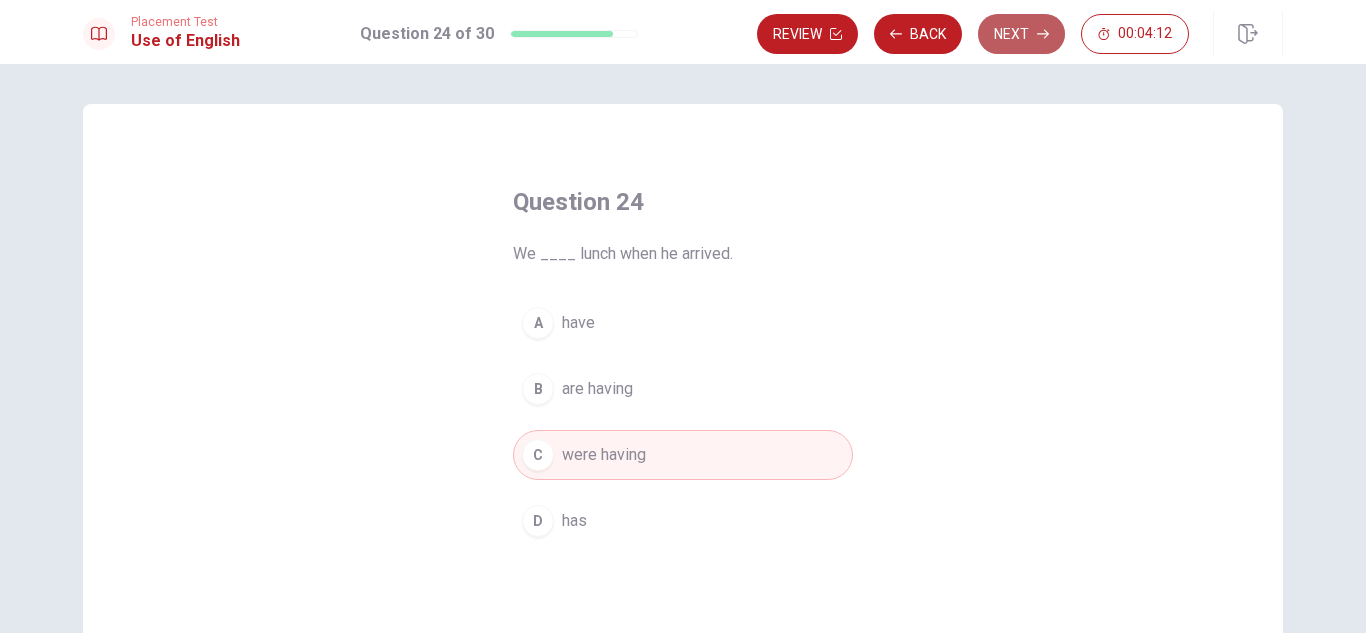 click on "Next" at bounding box center (1021, 34) 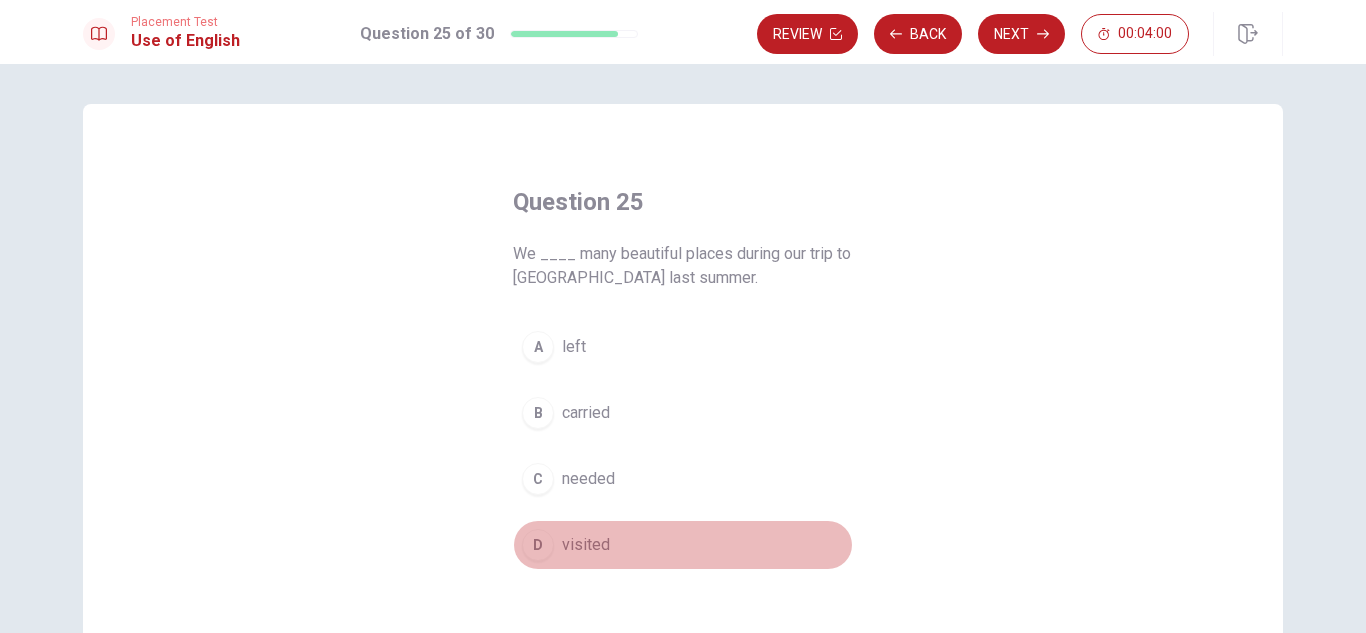 click on "D visited" at bounding box center [683, 545] 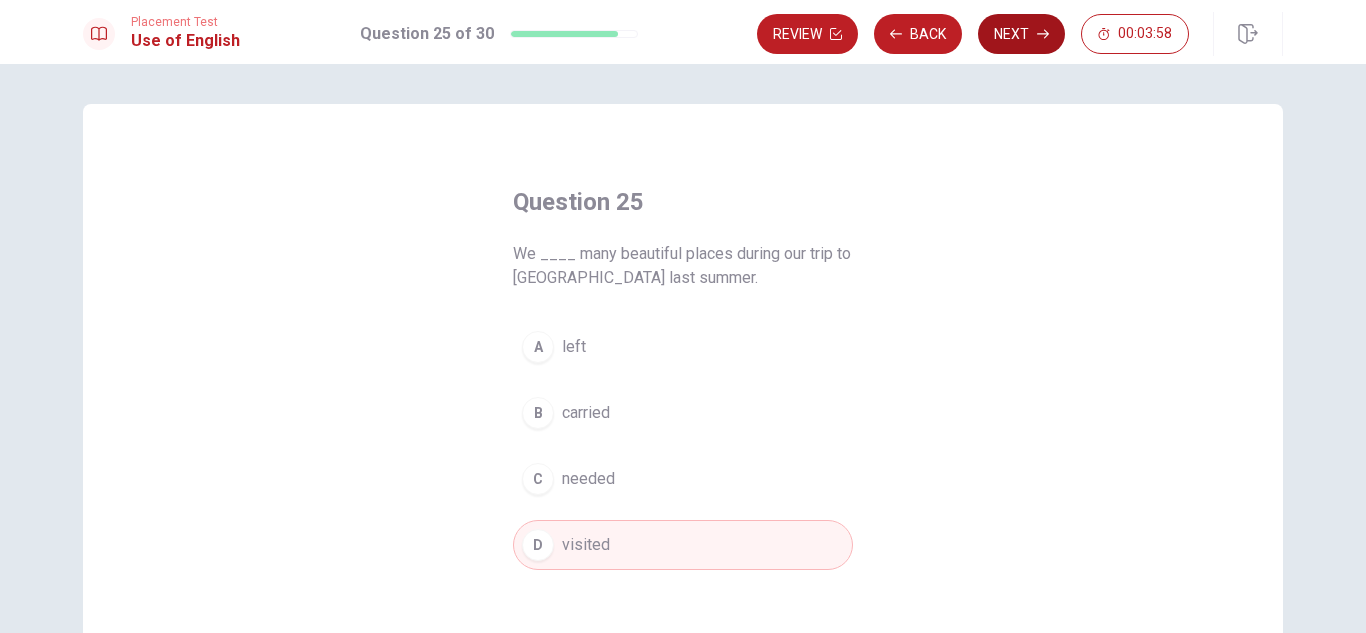 click on "Next" at bounding box center [1021, 34] 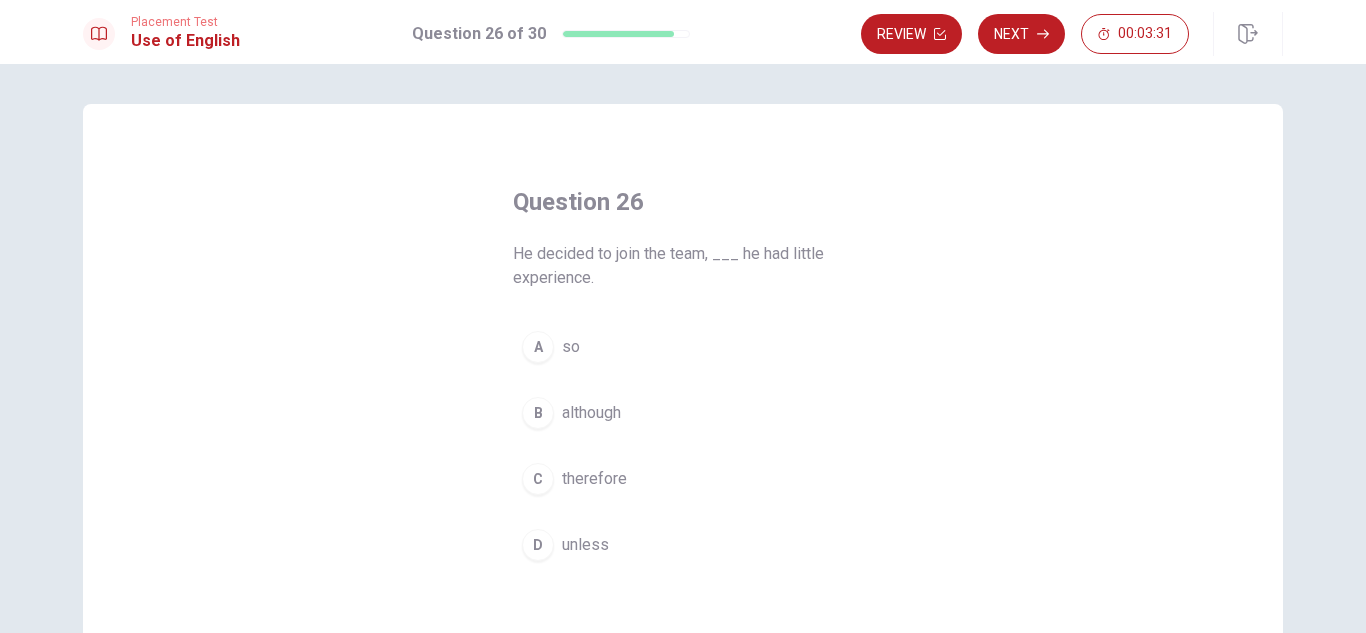 click on "although" at bounding box center (591, 413) 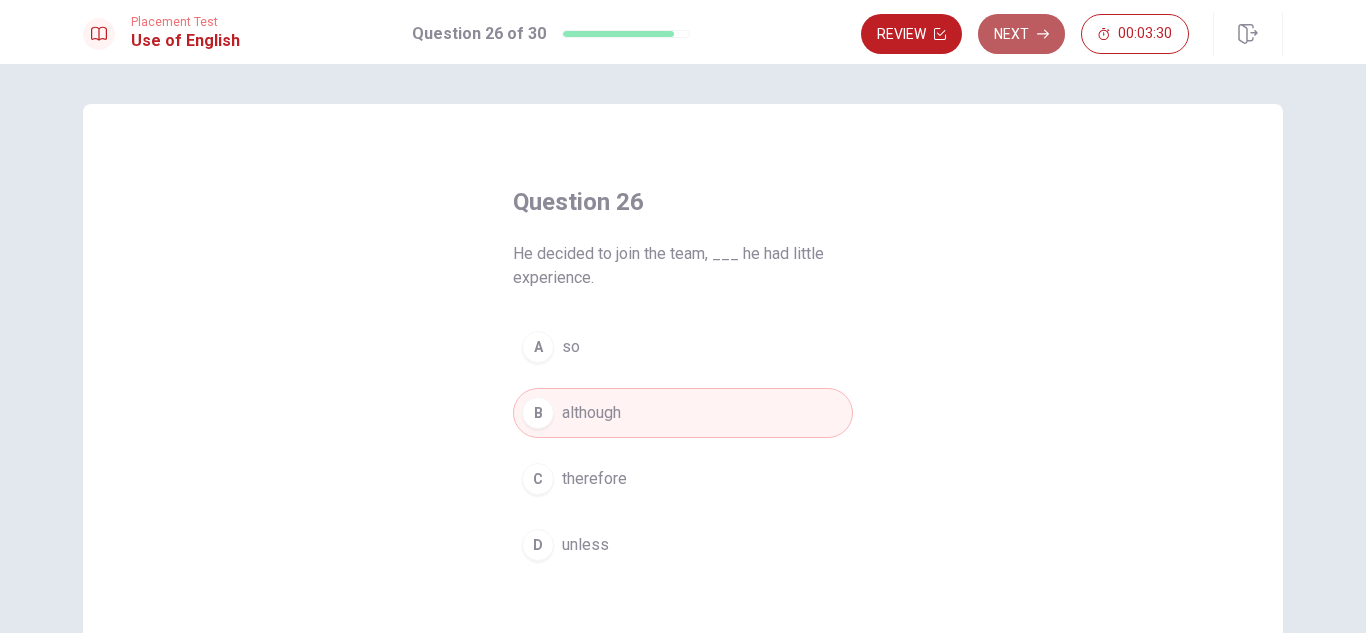 click on "Next" at bounding box center (1021, 34) 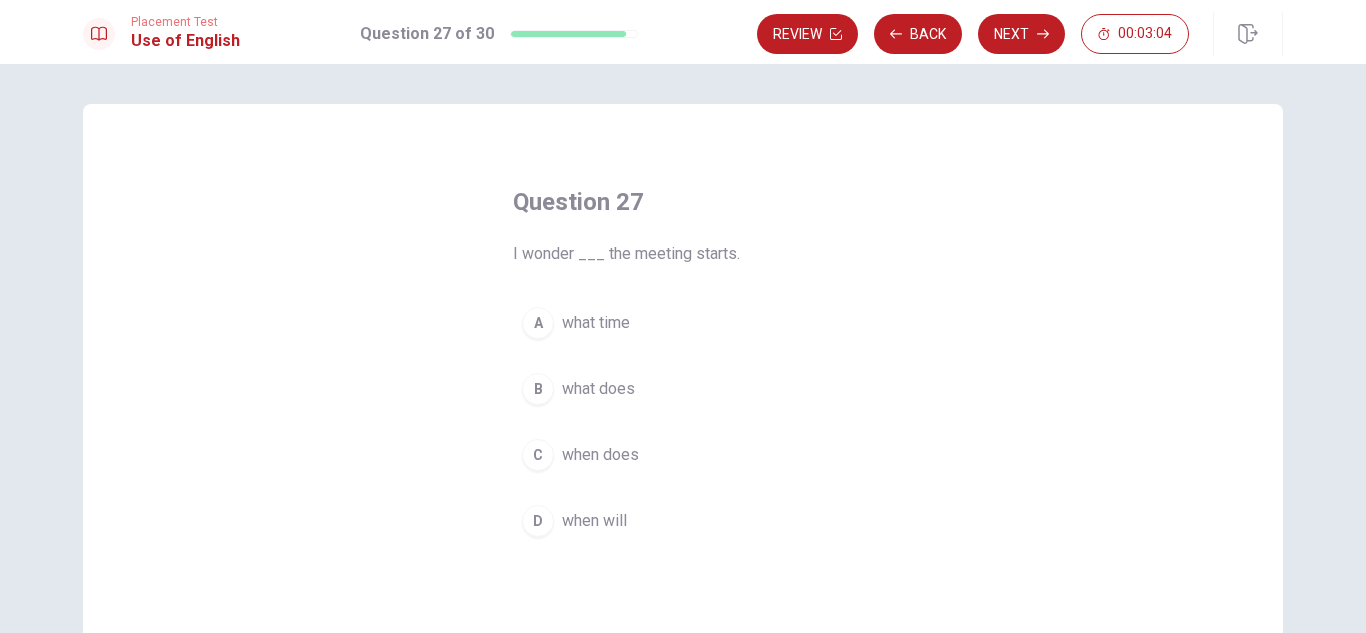 drag, startPoint x: 566, startPoint y: 246, endPoint x: 592, endPoint y: 319, distance: 77.491936 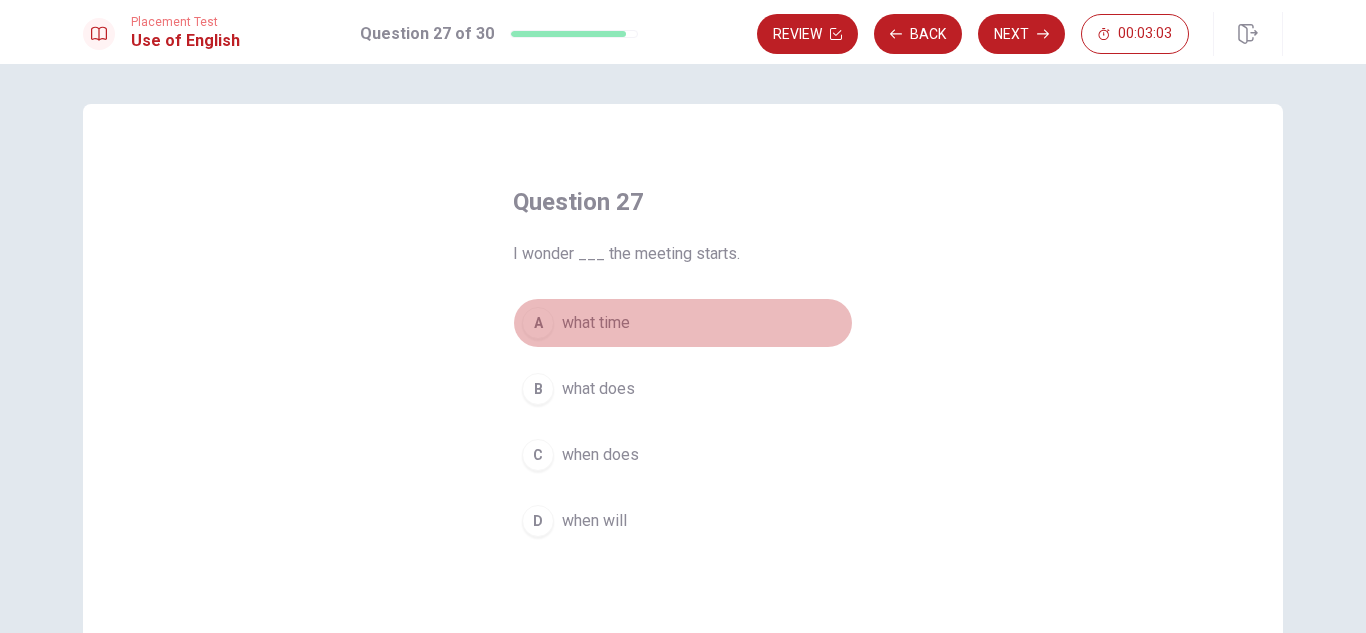 click on "what time" at bounding box center (596, 323) 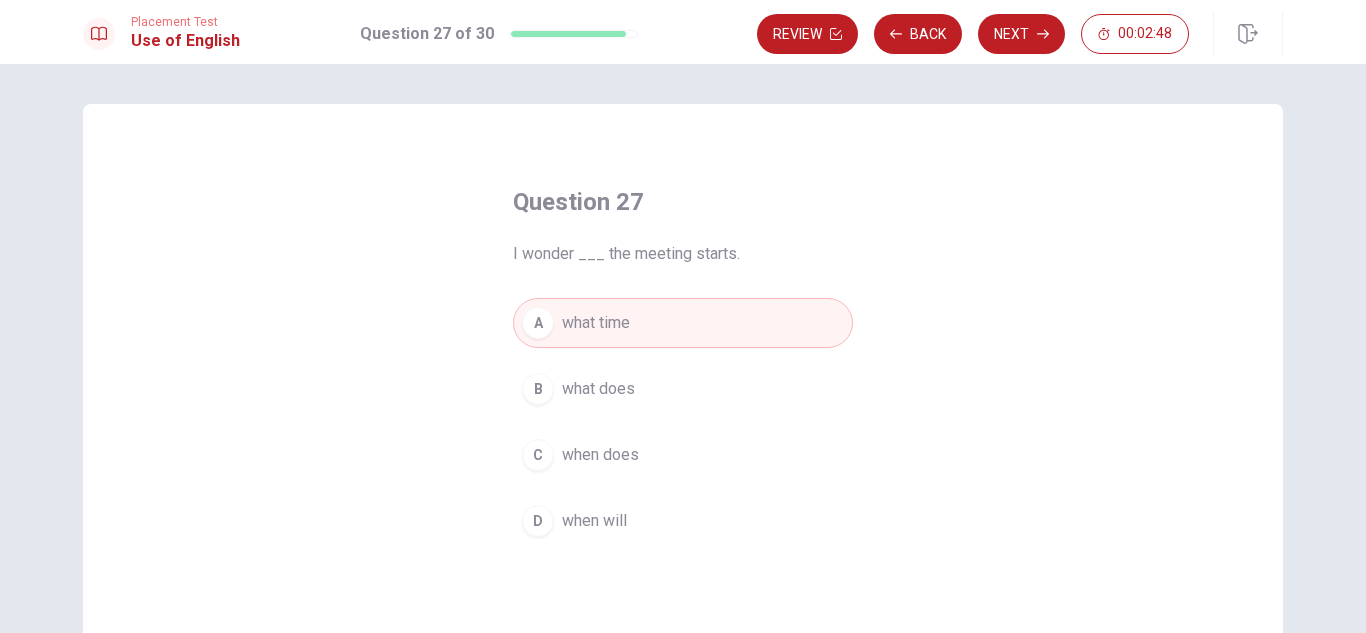 click on "D when will" at bounding box center [683, 521] 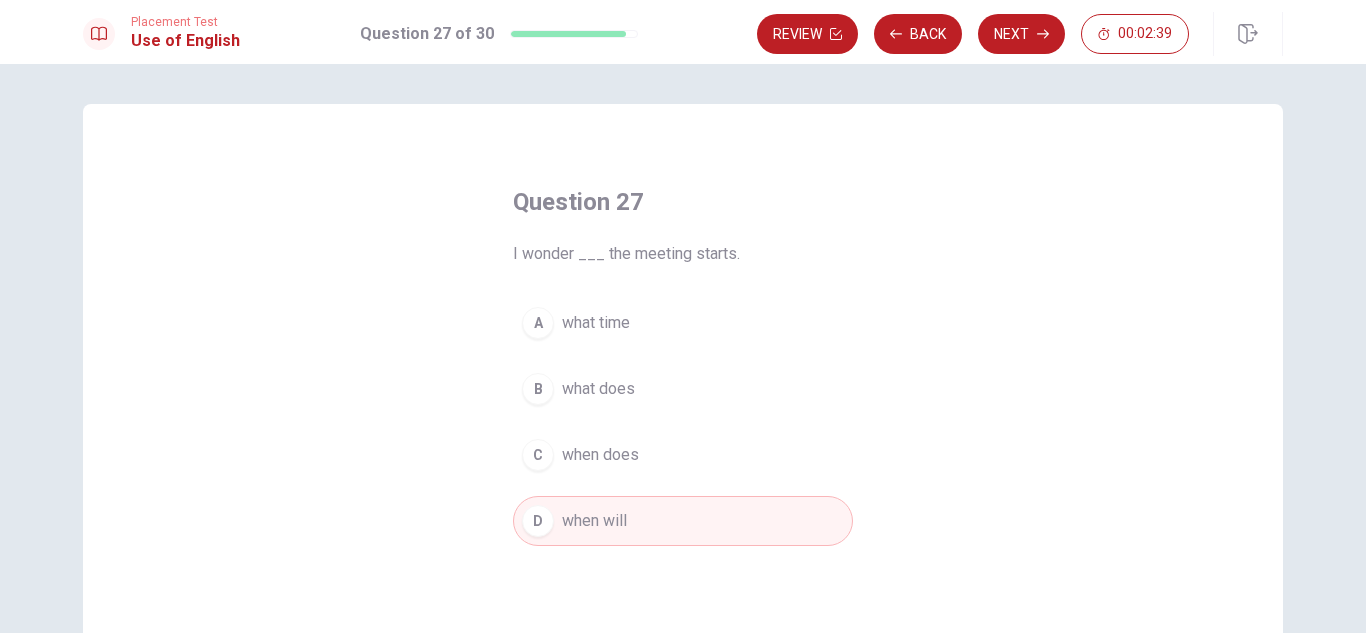 click on "what does" at bounding box center [598, 389] 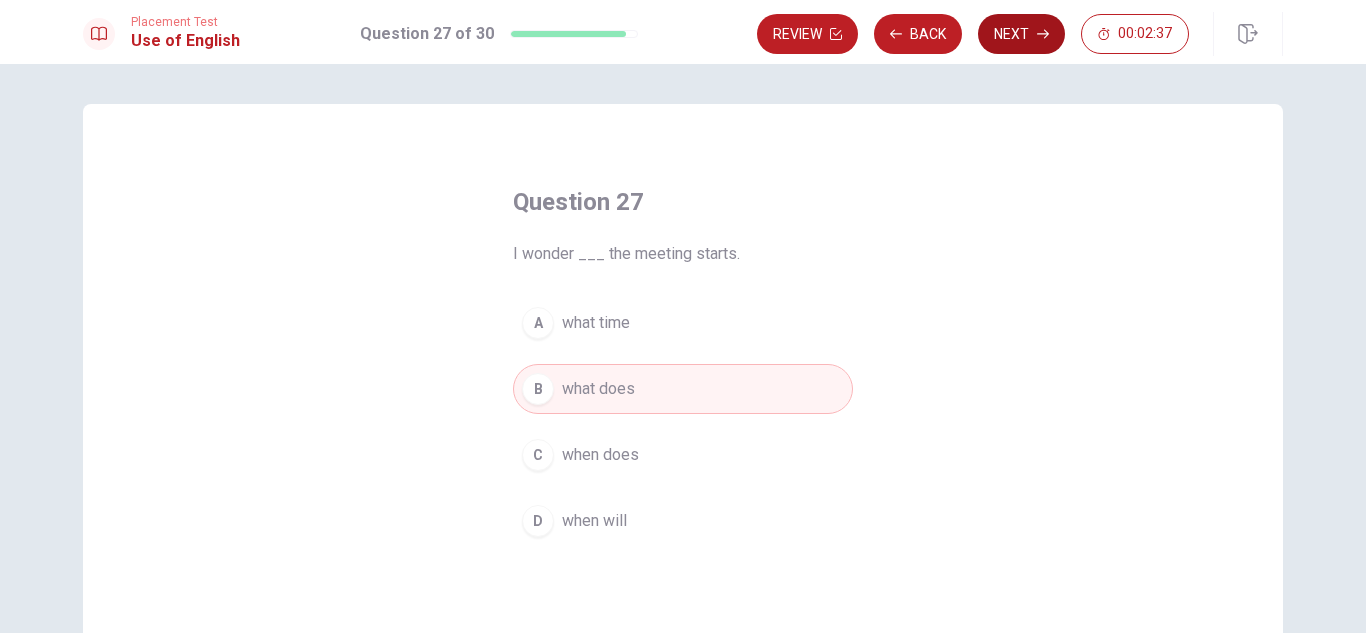 click on "Next" at bounding box center (1021, 34) 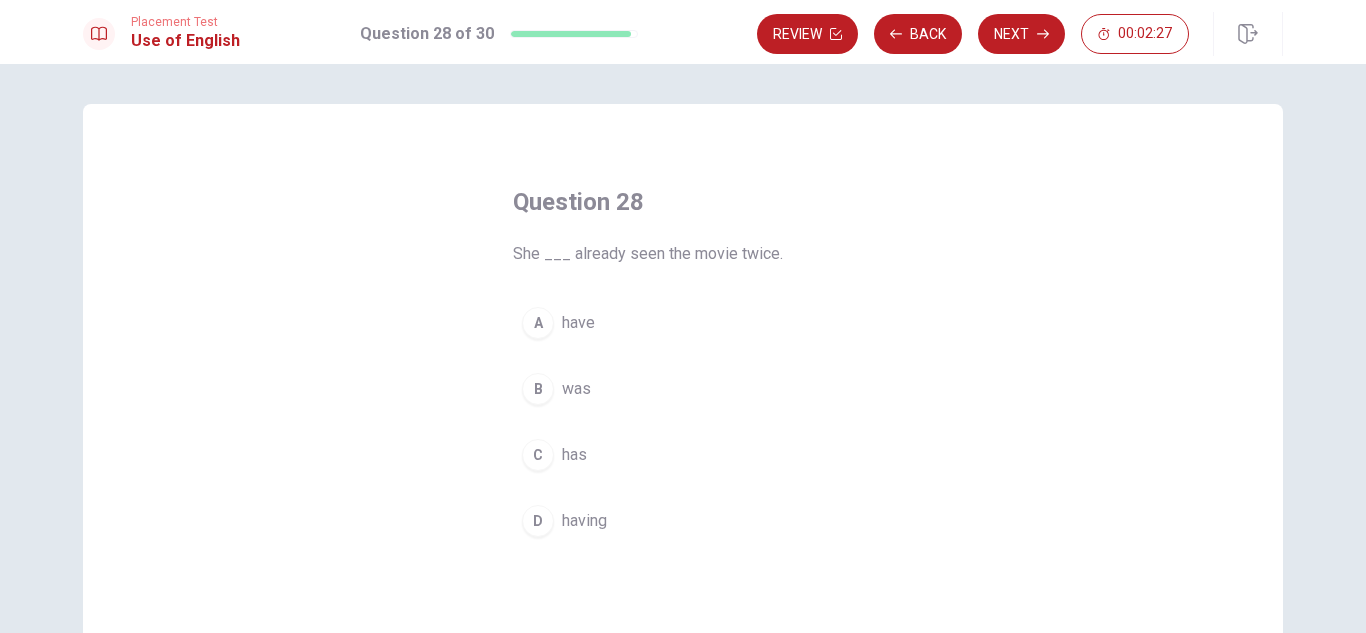click on "have" at bounding box center [578, 323] 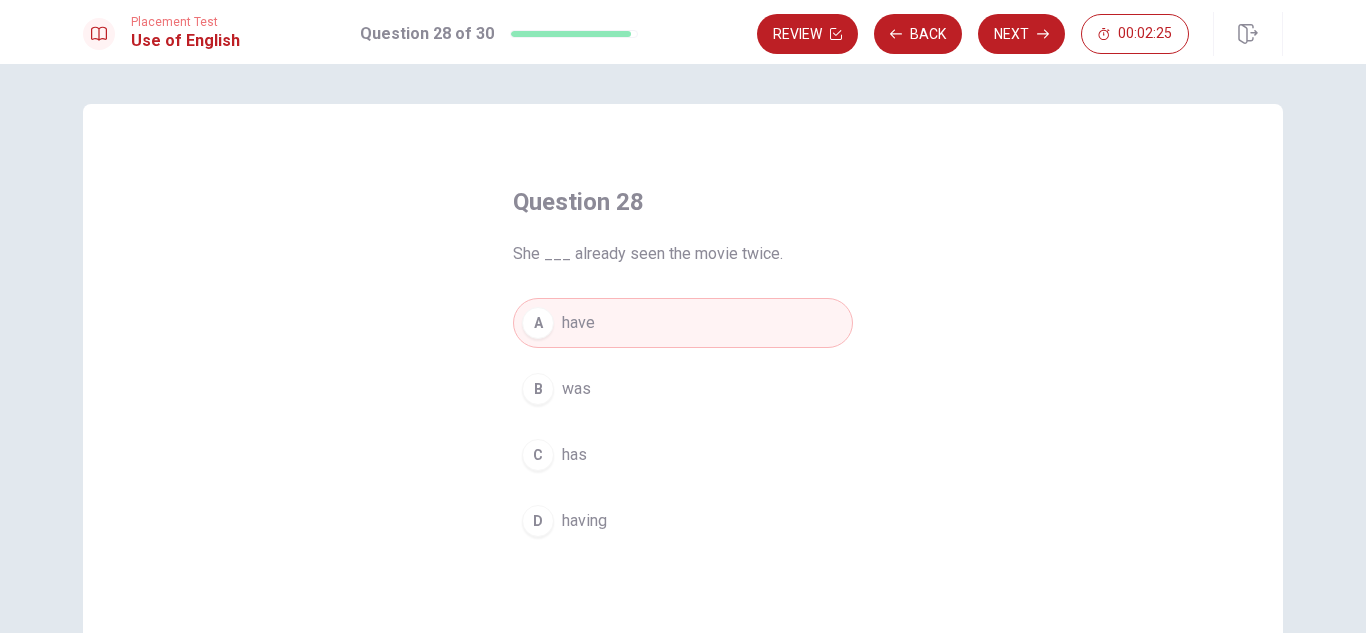 click on "C has" at bounding box center (683, 455) 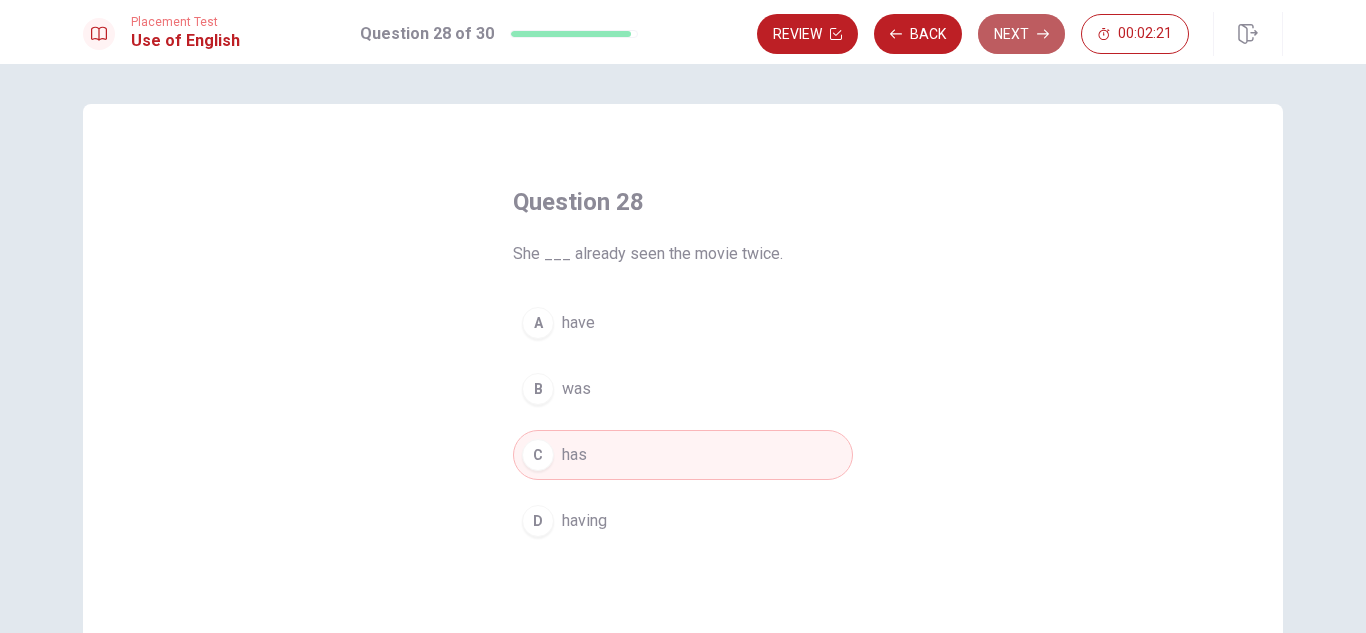 click on "Next" at bounding box center [1021, 34] 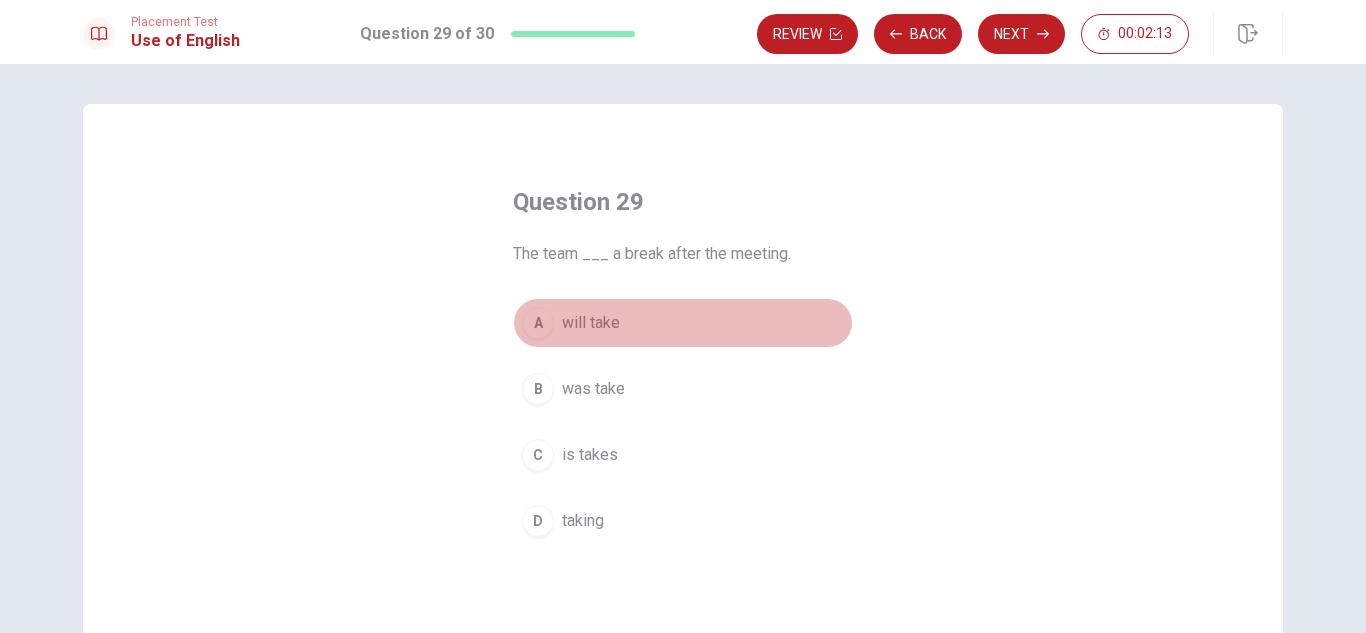 click on "will take" at bounding box center (591, 323) 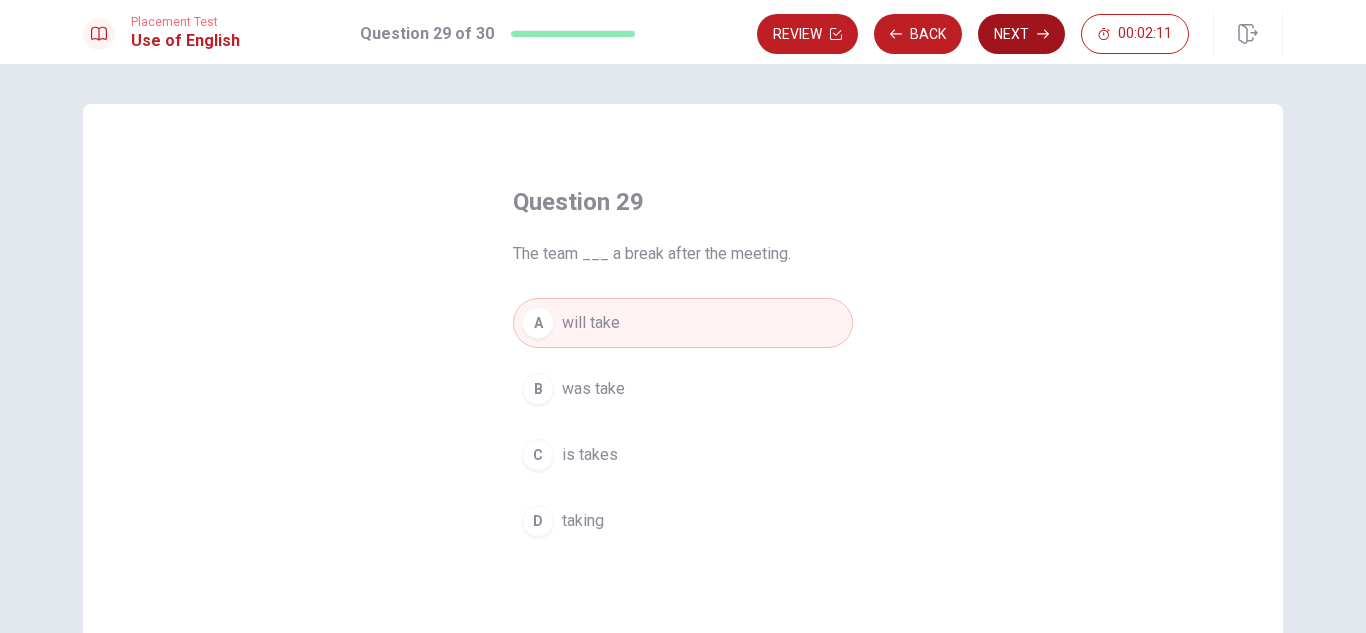 click 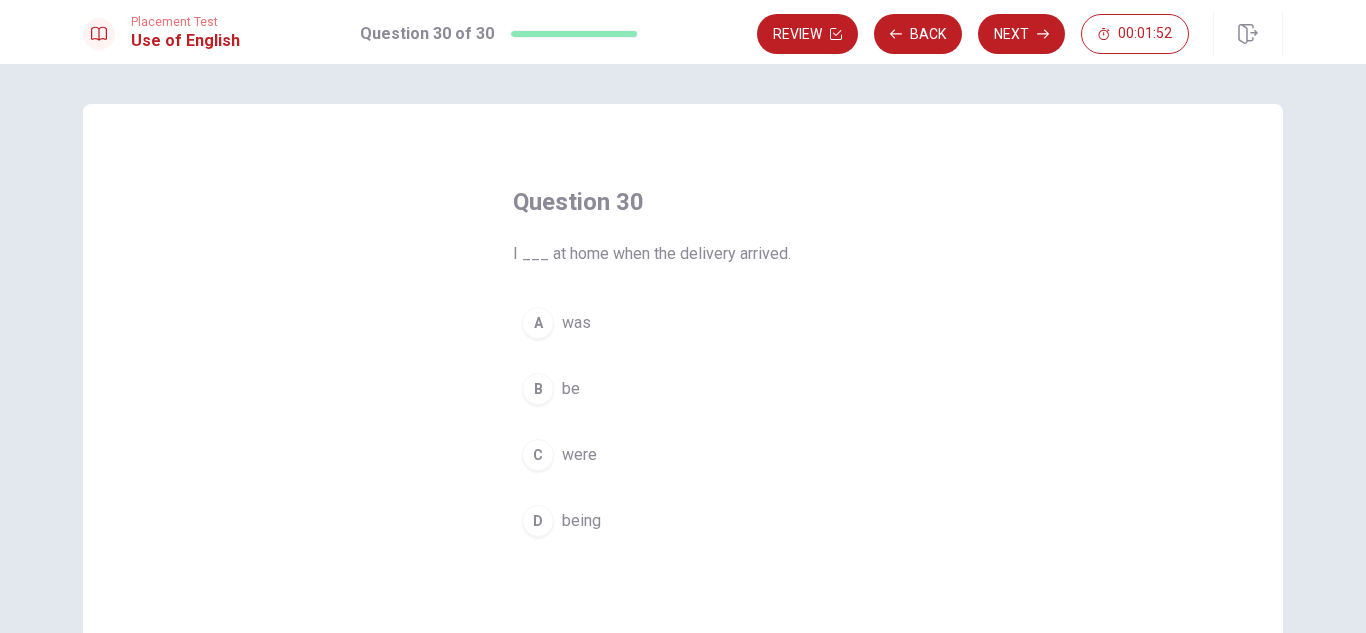 click on "was" at bounding box center [576, 323] 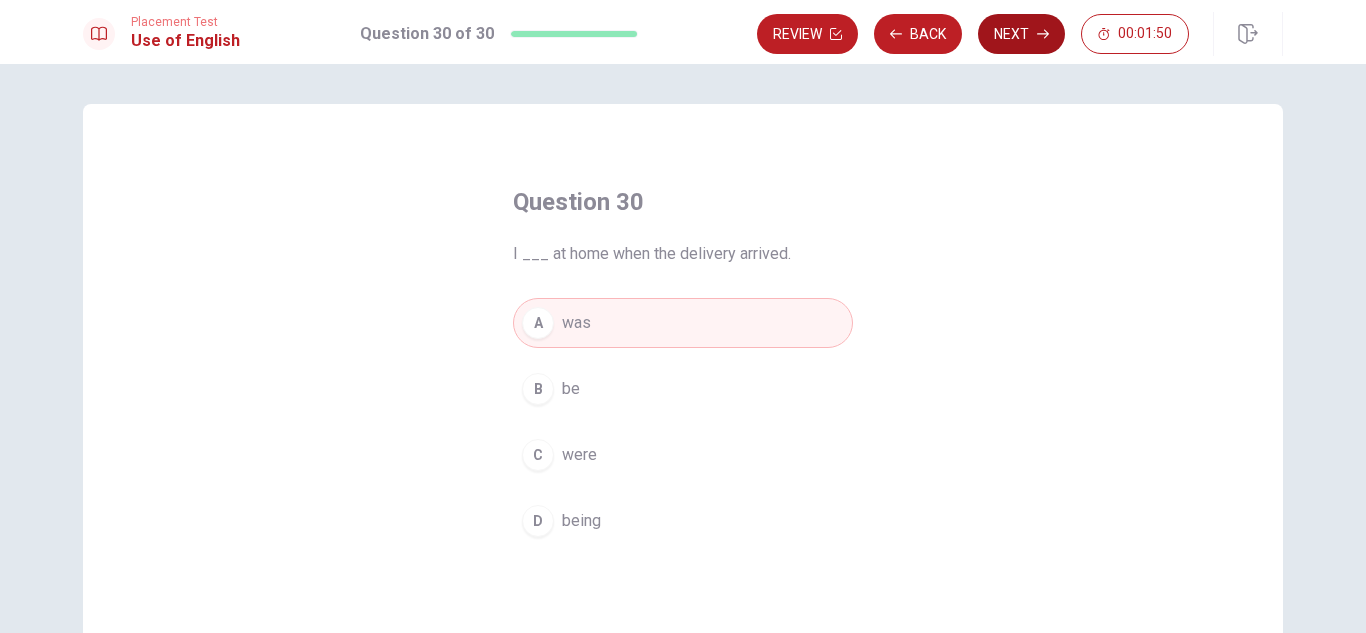 click 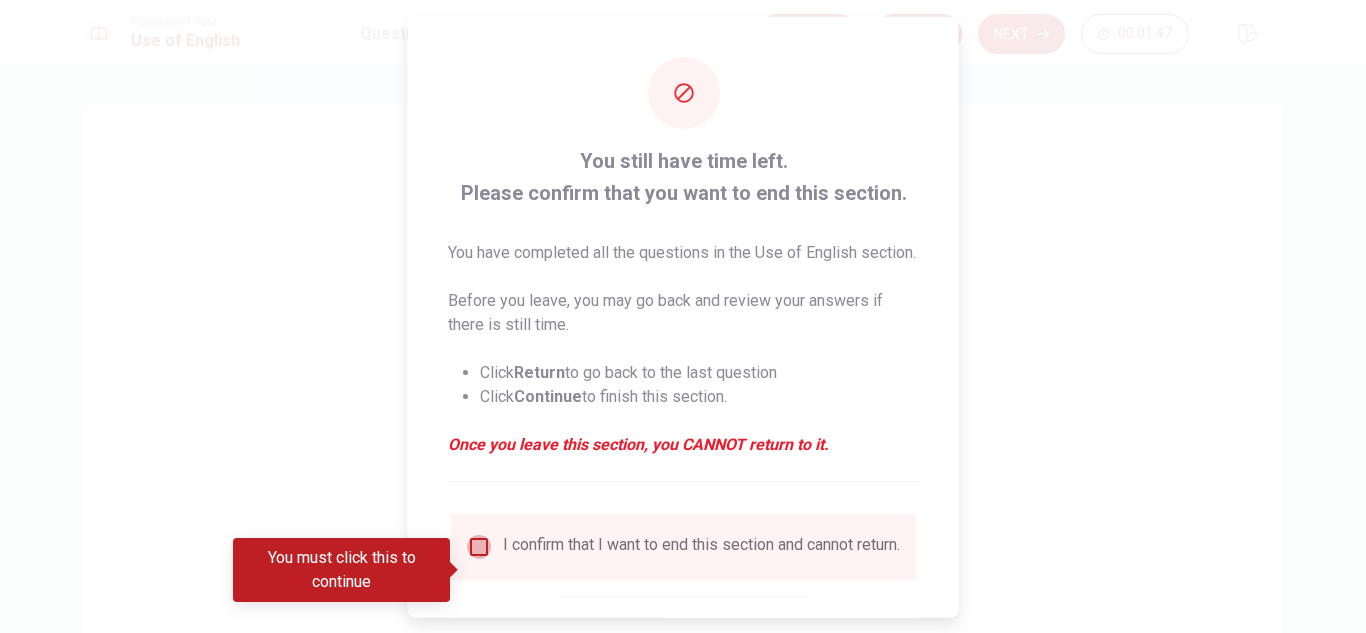 click at bounding box center (479, 546) 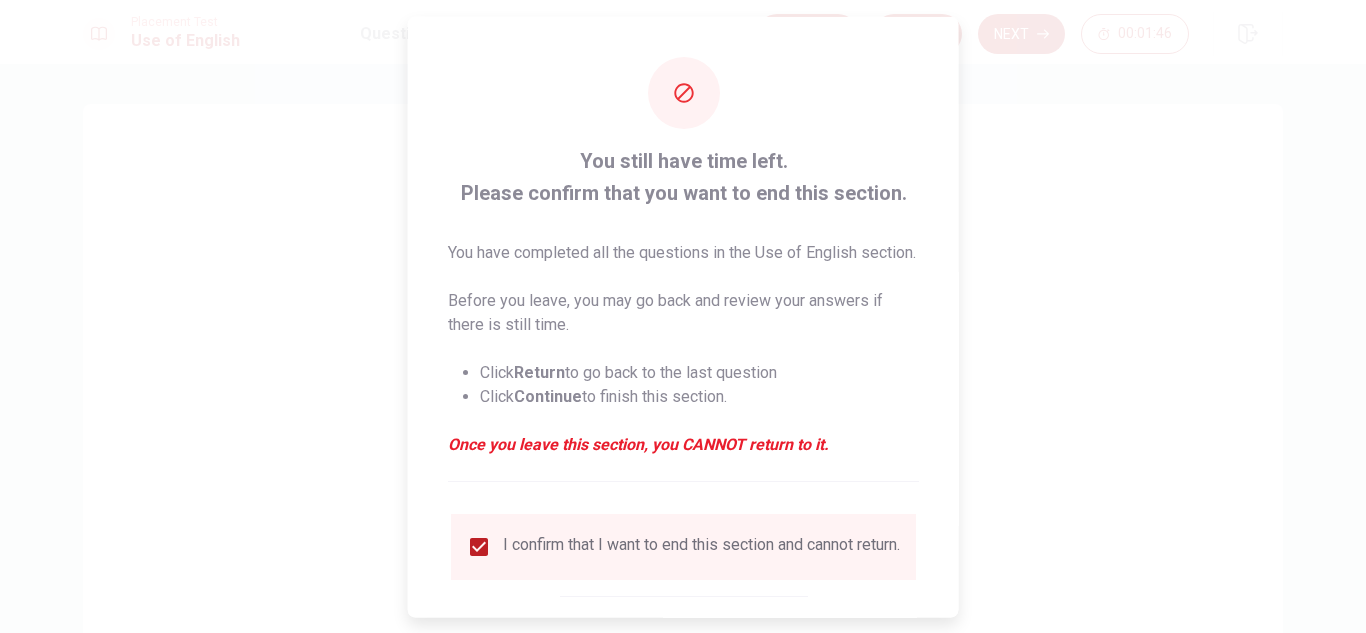 scroll, scrollTop: 137, scrollLeft: 0, axis: vertical 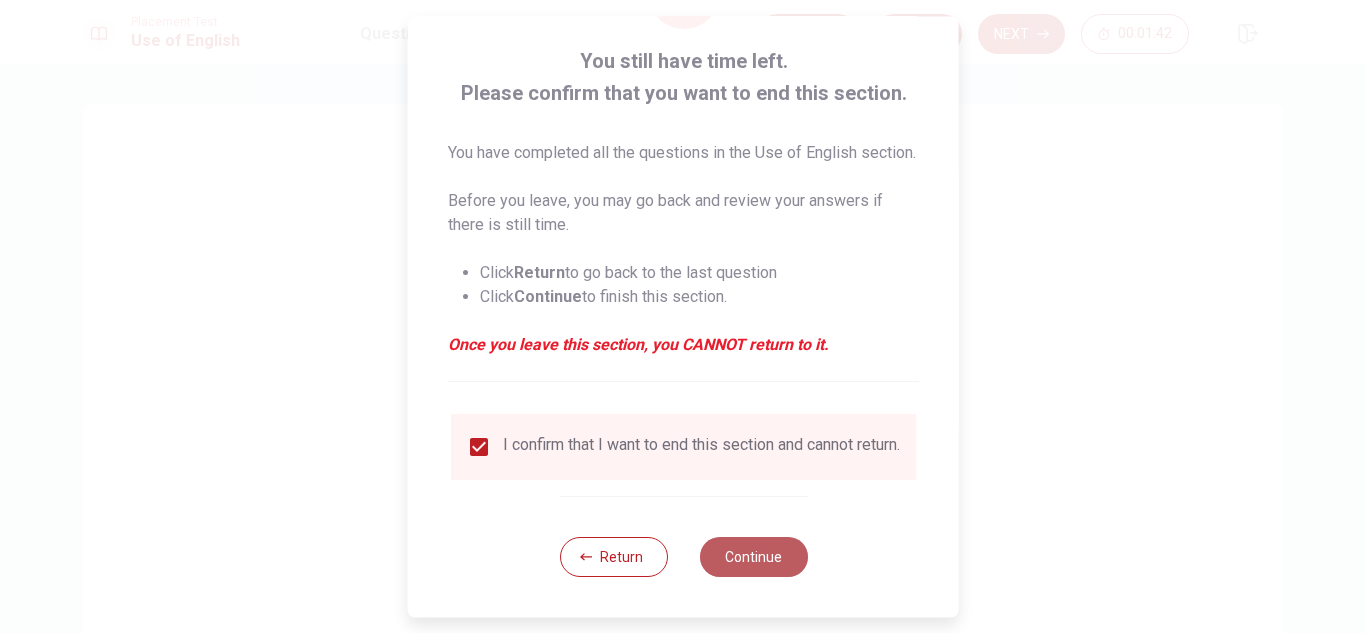 click on "Continue" at bounding box center [753, 557] 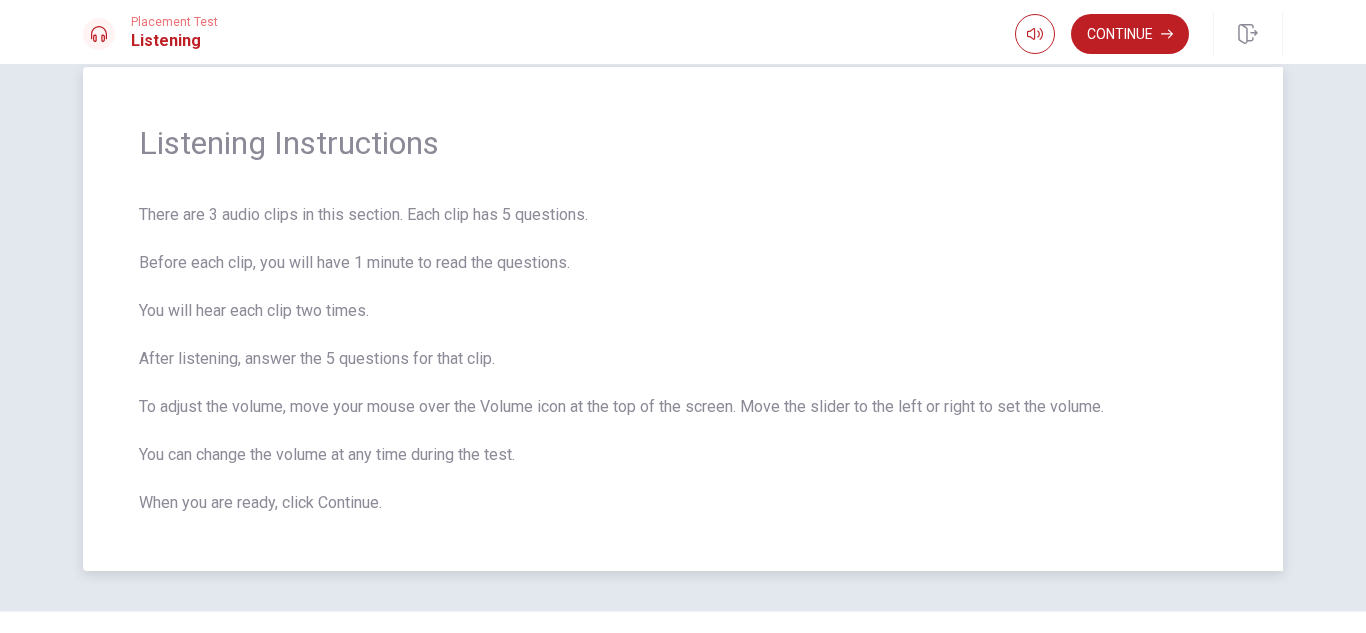 scroll, scrollTop: 21, scrollLeft: 0, axis: vertical 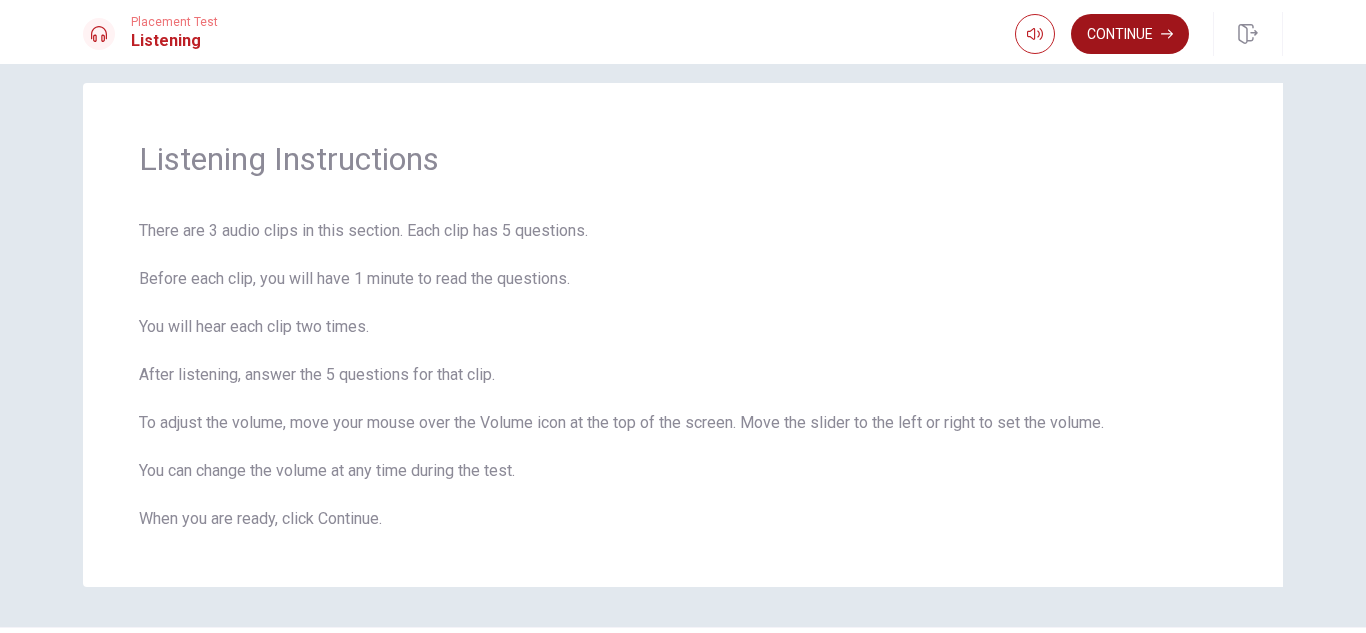 click on "Continue" at bounding box center (1130, 34) 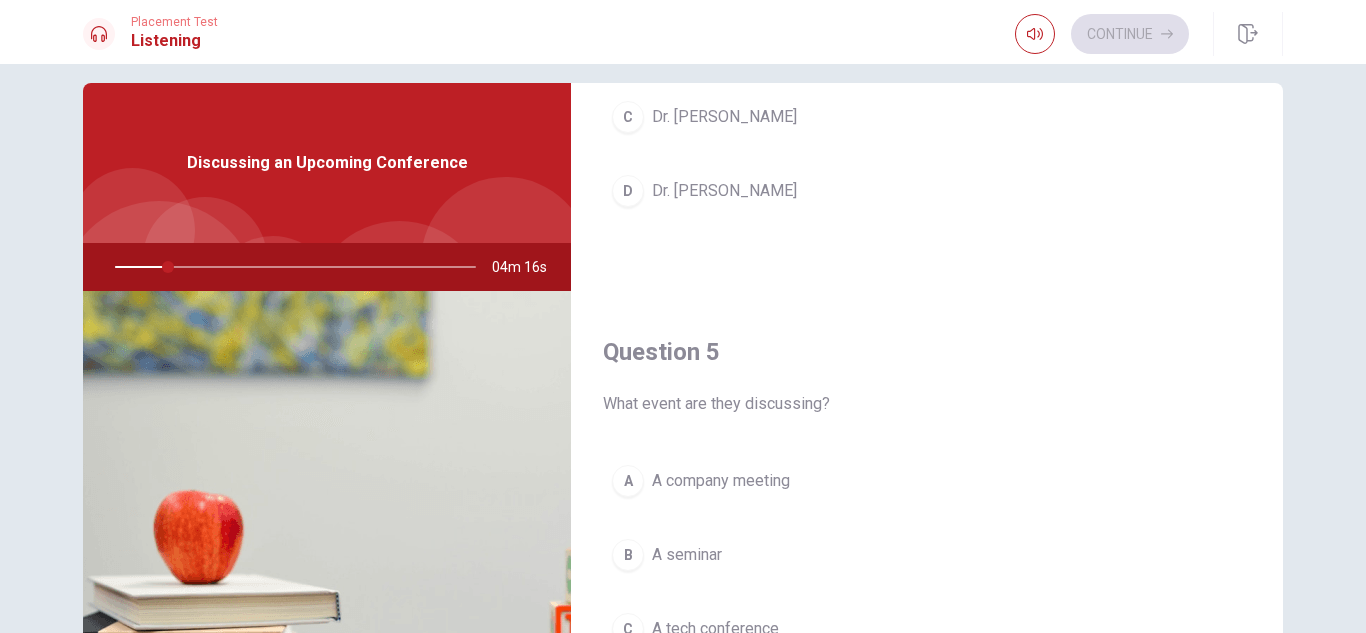 scroll, scrollTop: 1865, scrollLeft: 0, axis: vertical 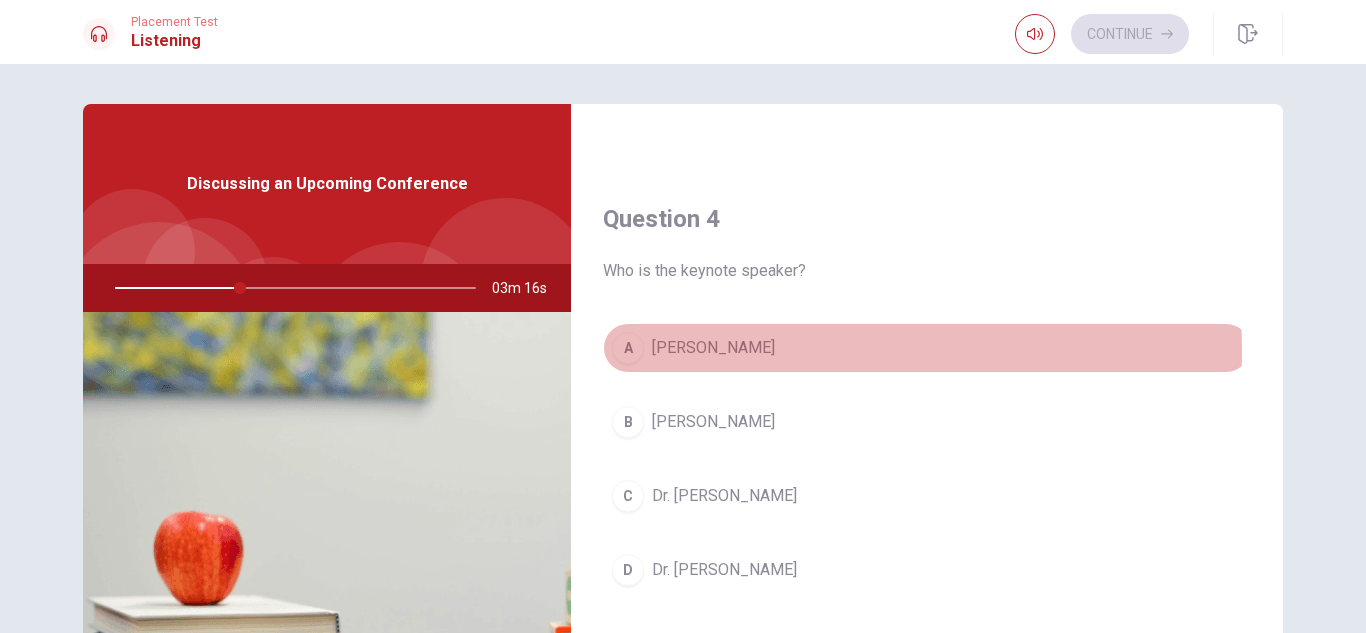 click on "[PERSON_NAME]" at bounding box center [713, 348] 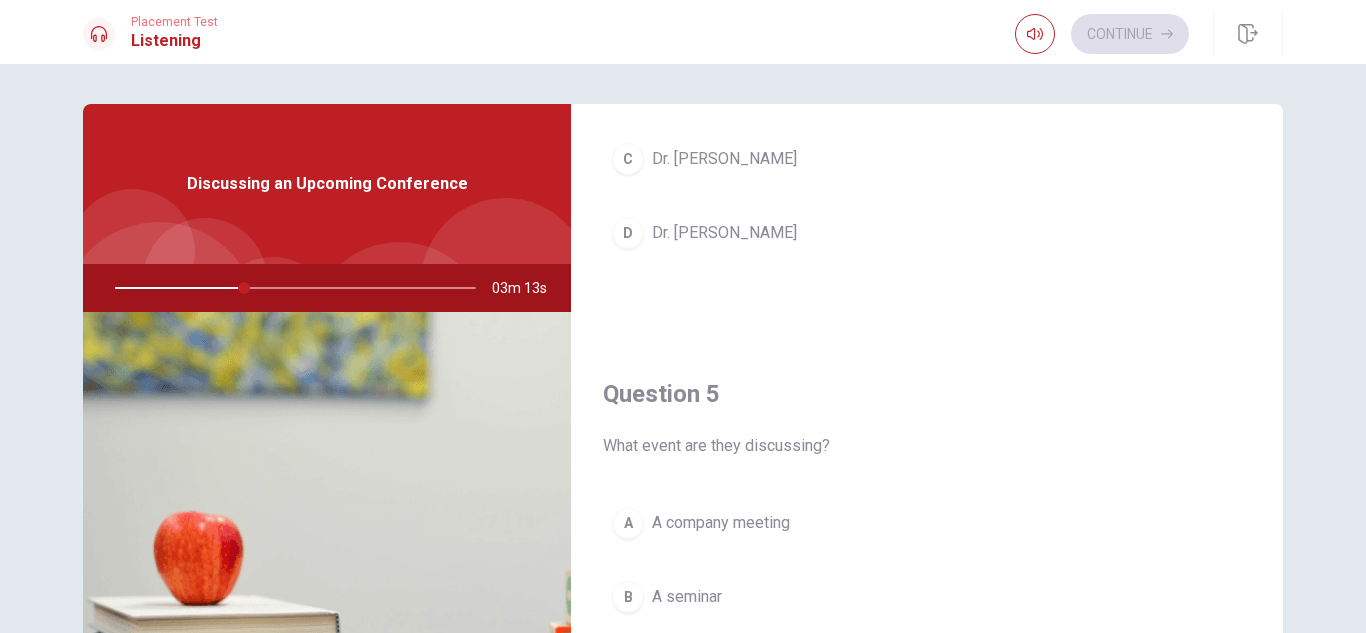 scroll, scrollTop: 1865, scrollLeft: 0, axis: vertical 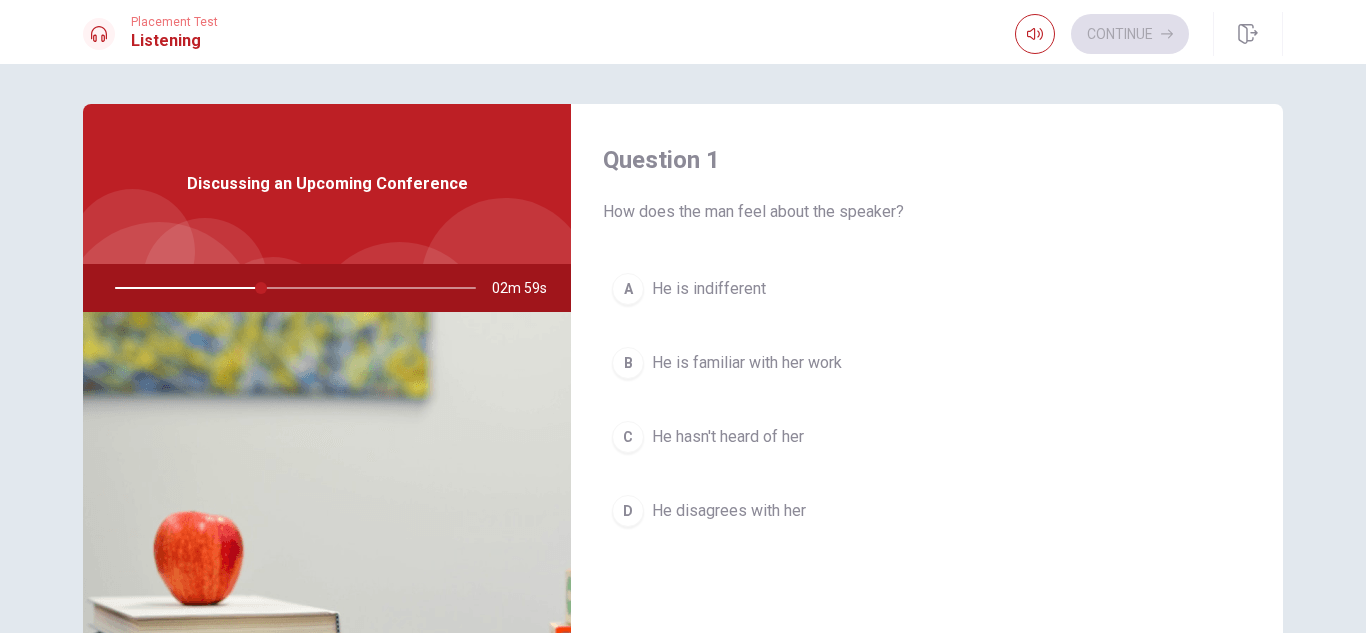 type on "41" 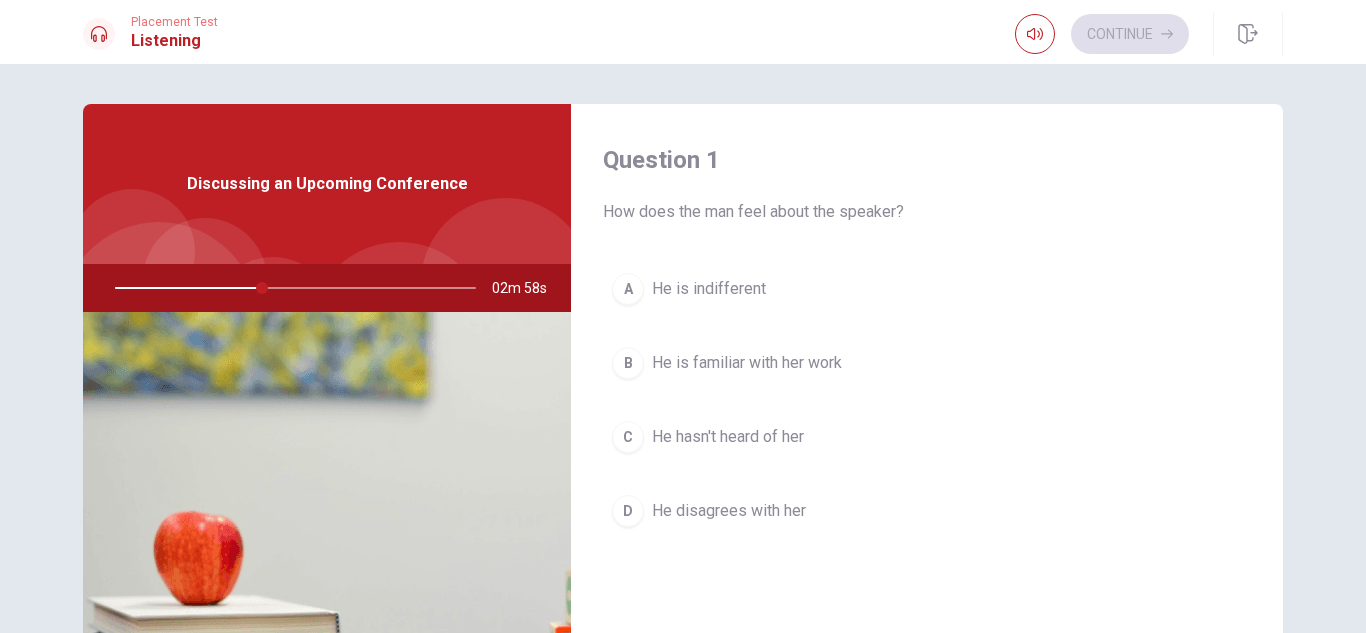 type 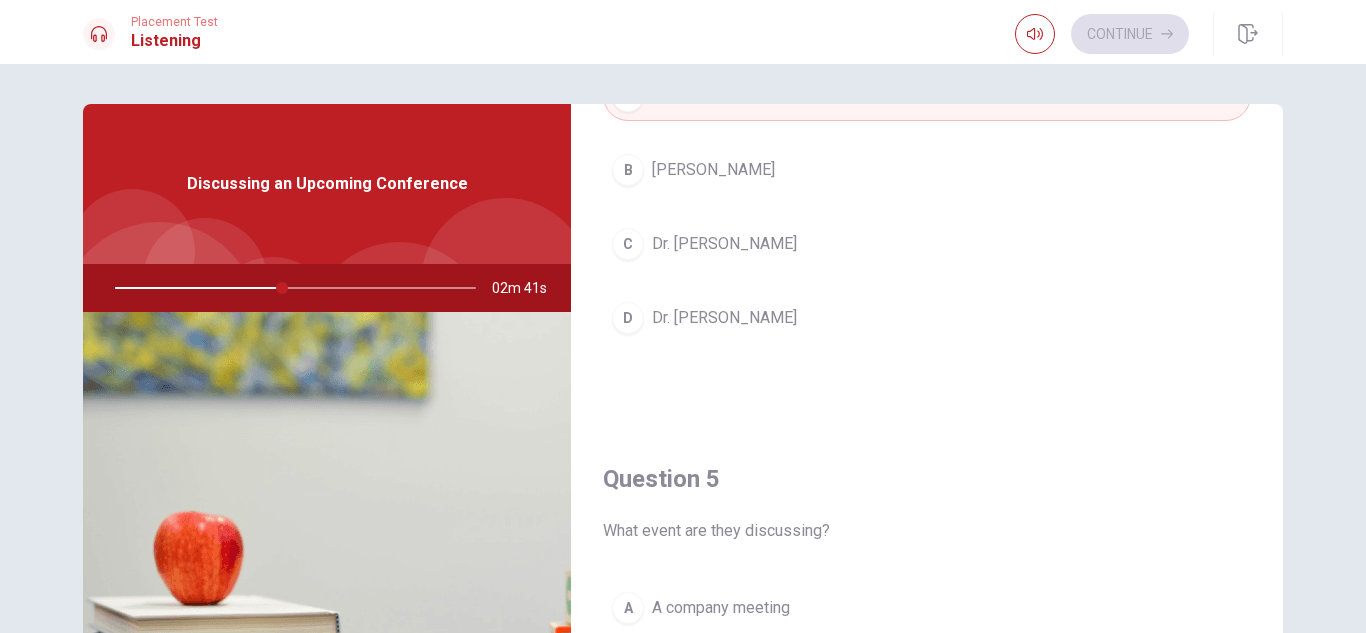 scroll, scrollTop: 1865, scrollLeft: 0, axis: vertical 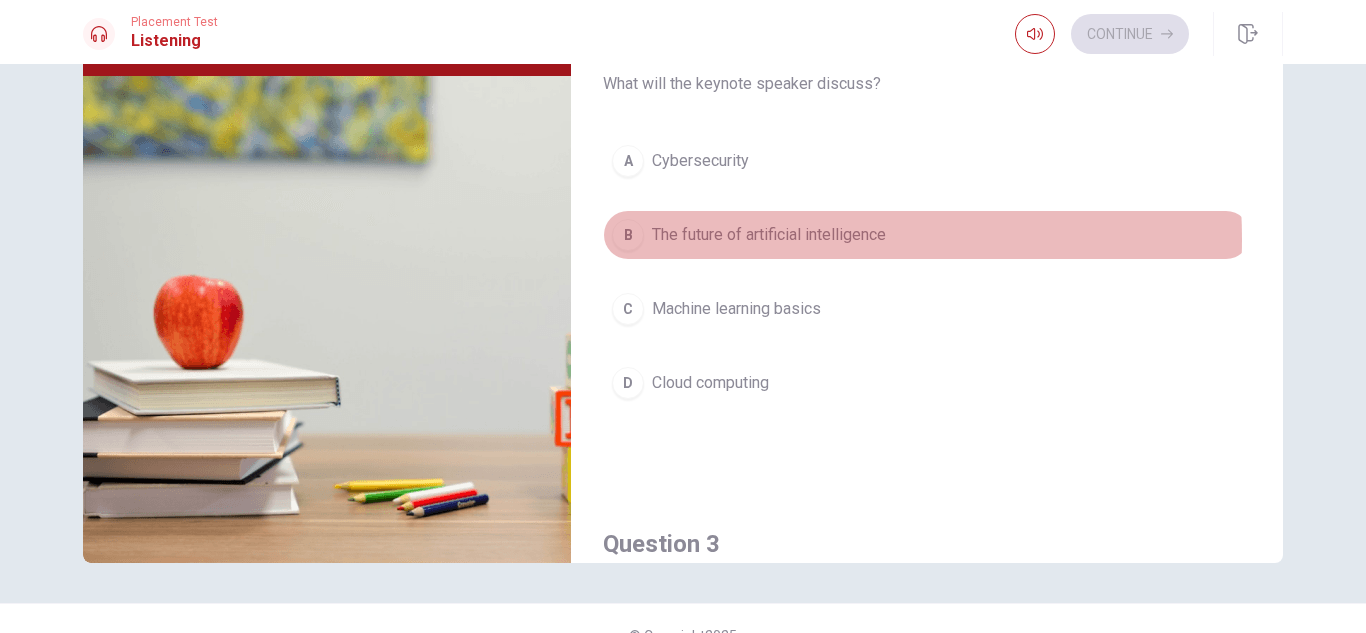 click on "The future of artificial intelligence" at bounding box center [769, 235] 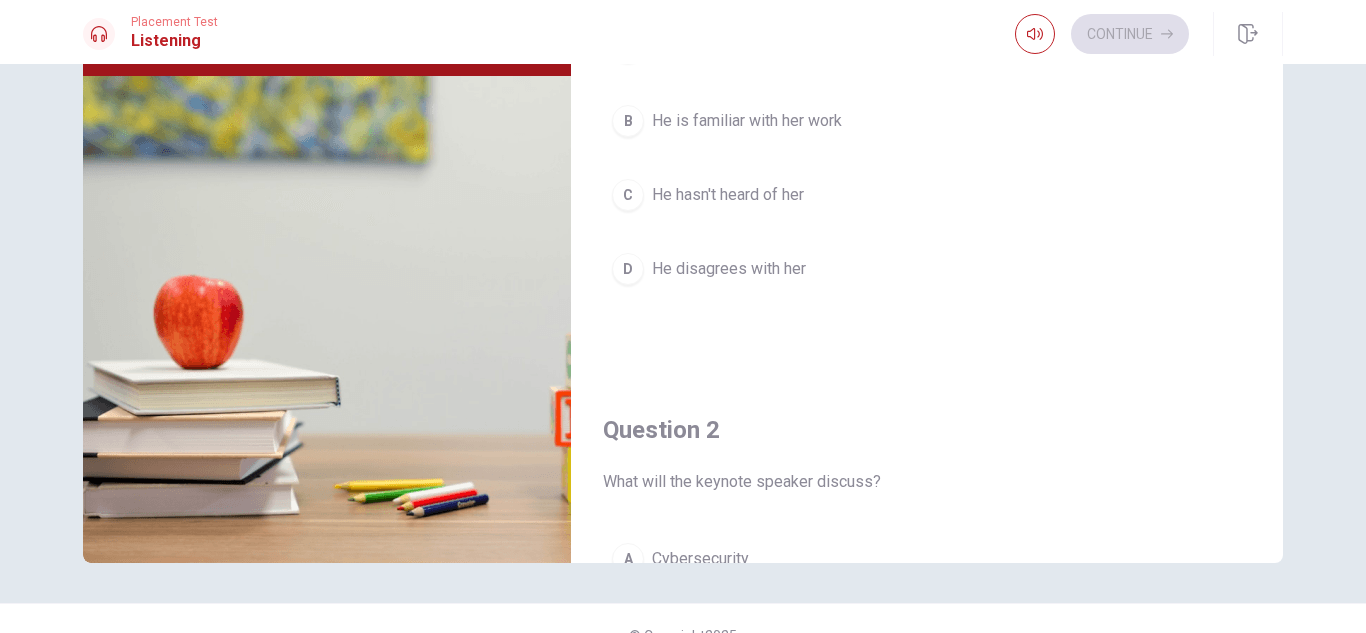 scroll, scrollTop: 0, scrollLeft: 0, axis: both 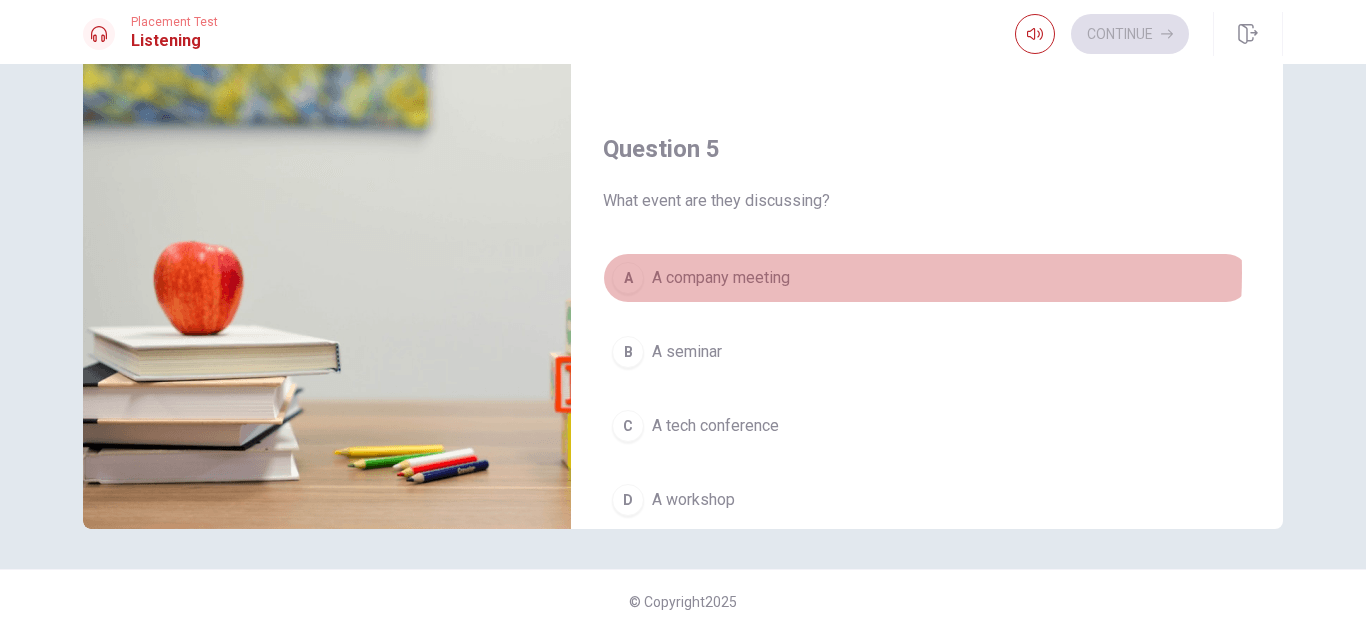 click on "A company meeting" at bounding box center [721, 278] 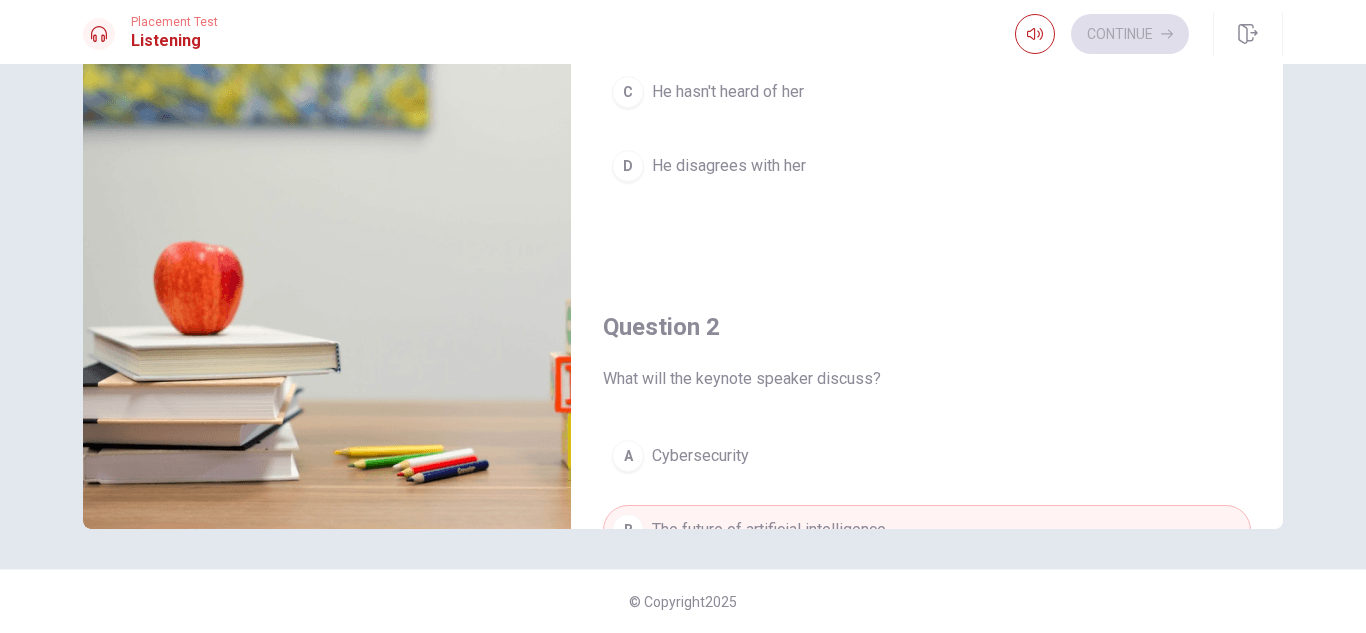 scroll, scrollTop: 0, scrollLeft: 0, axis: both 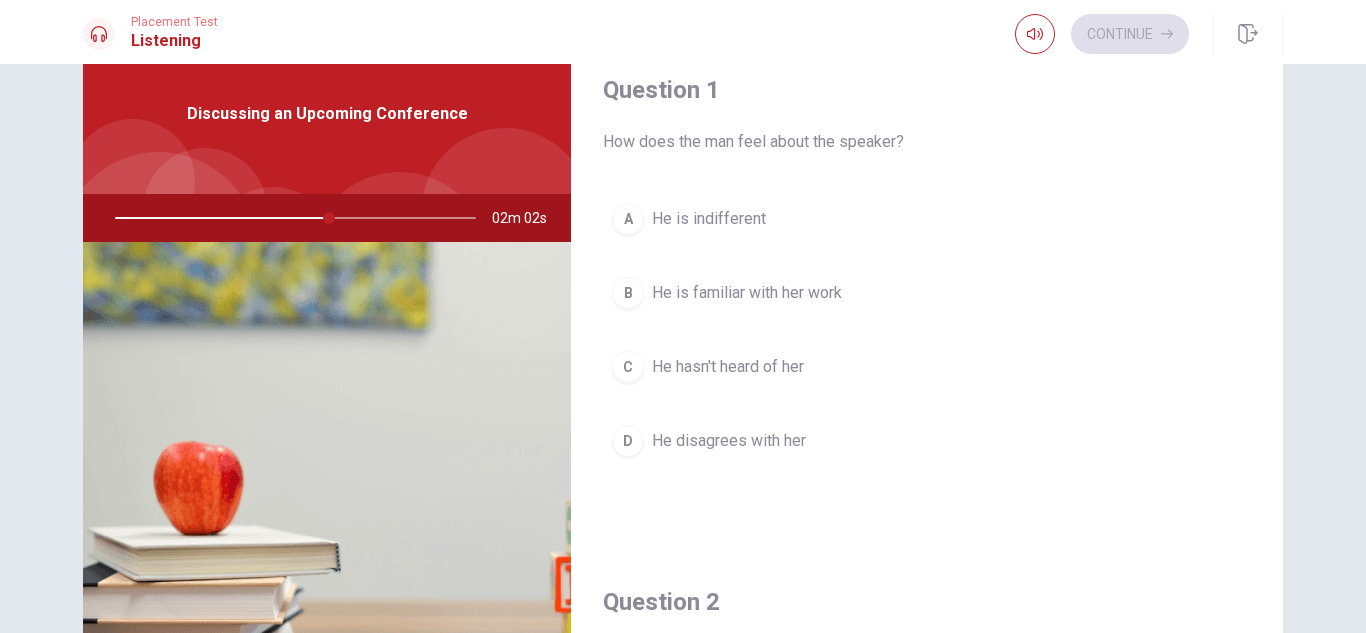 click at bounding box center (291, 218) 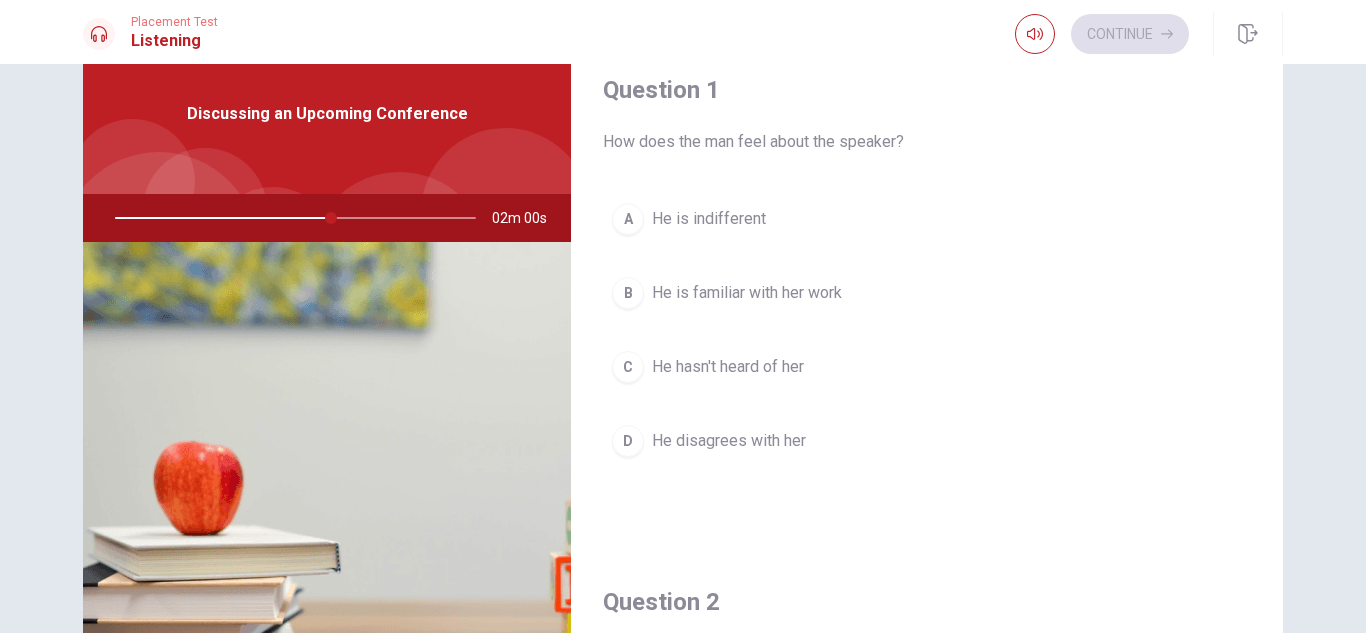 drag, startPoint x: 403, startPoint y: 223, endPoint x: 565, endPoint y: 233, distance: 162.30835 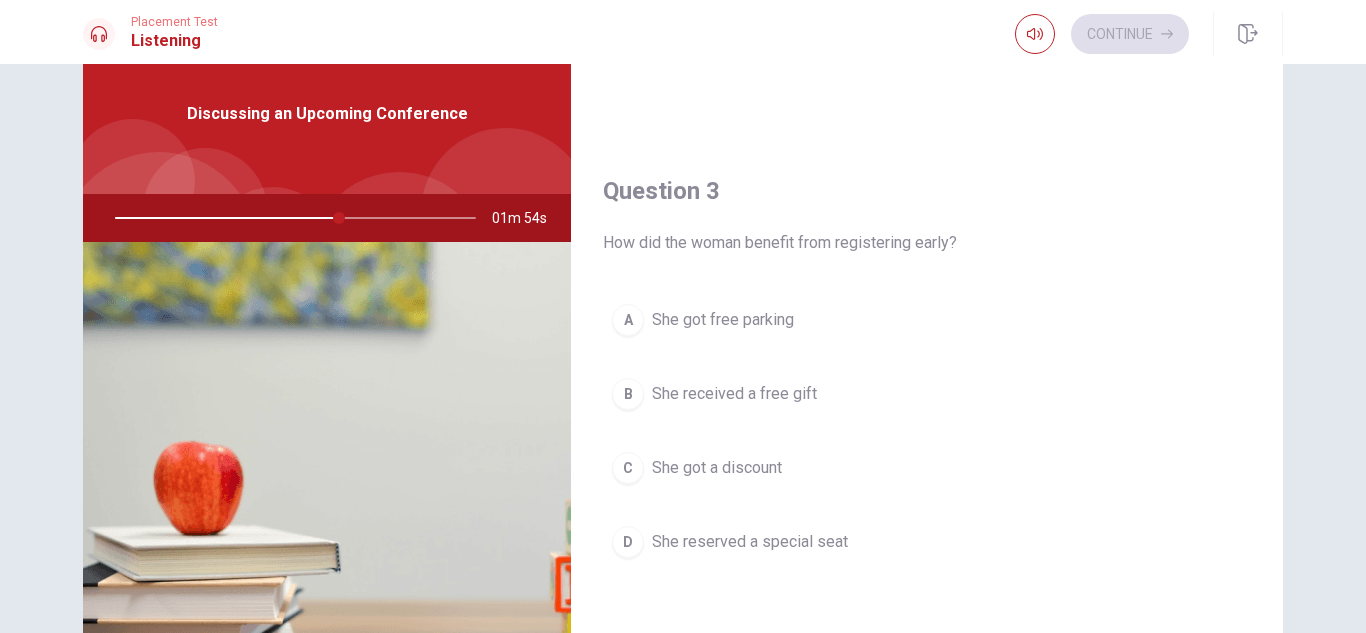scroll, scrollTop: 922, scrollLeft: 0, axis: vertical 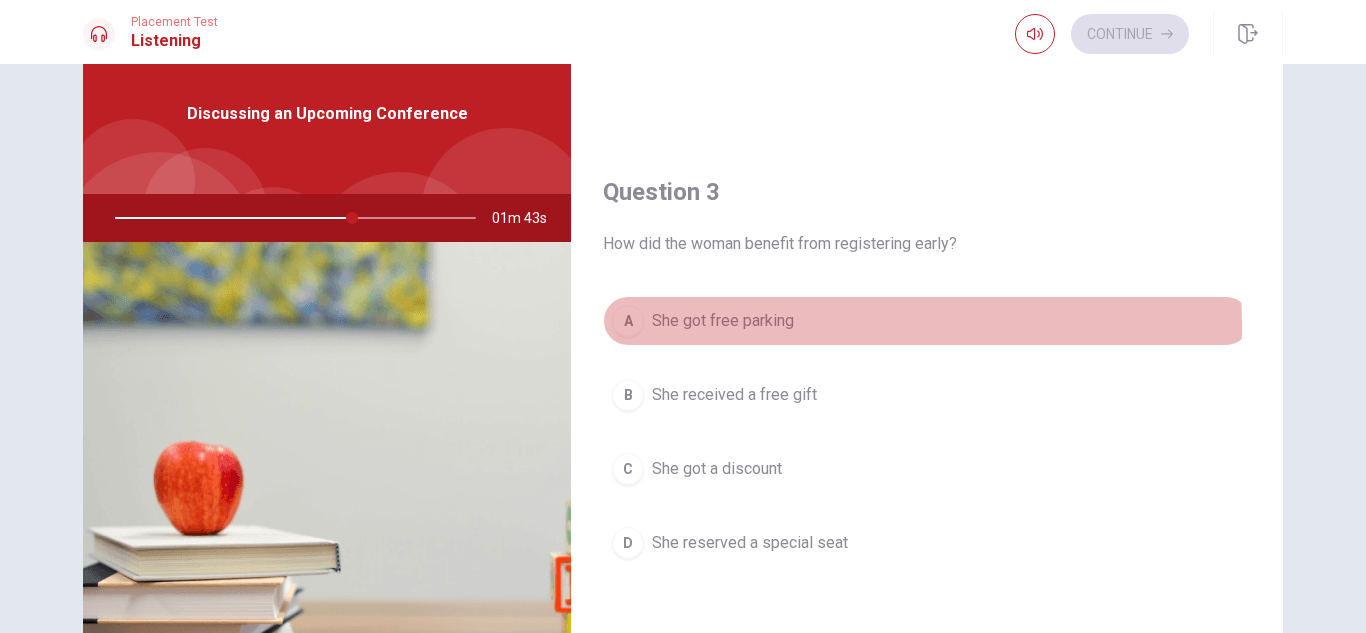 click on "She got free parking" at bounding box center [723, 321] 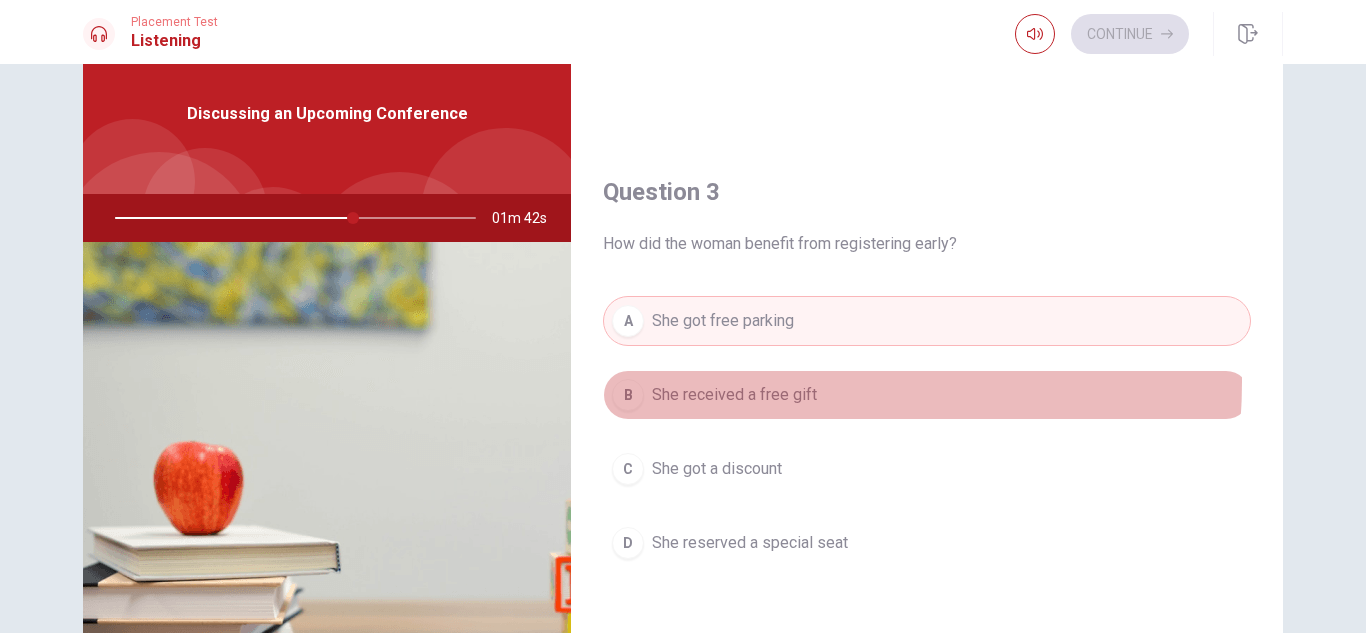 click on "B She received a free gift" at bounding box center (927, 395) 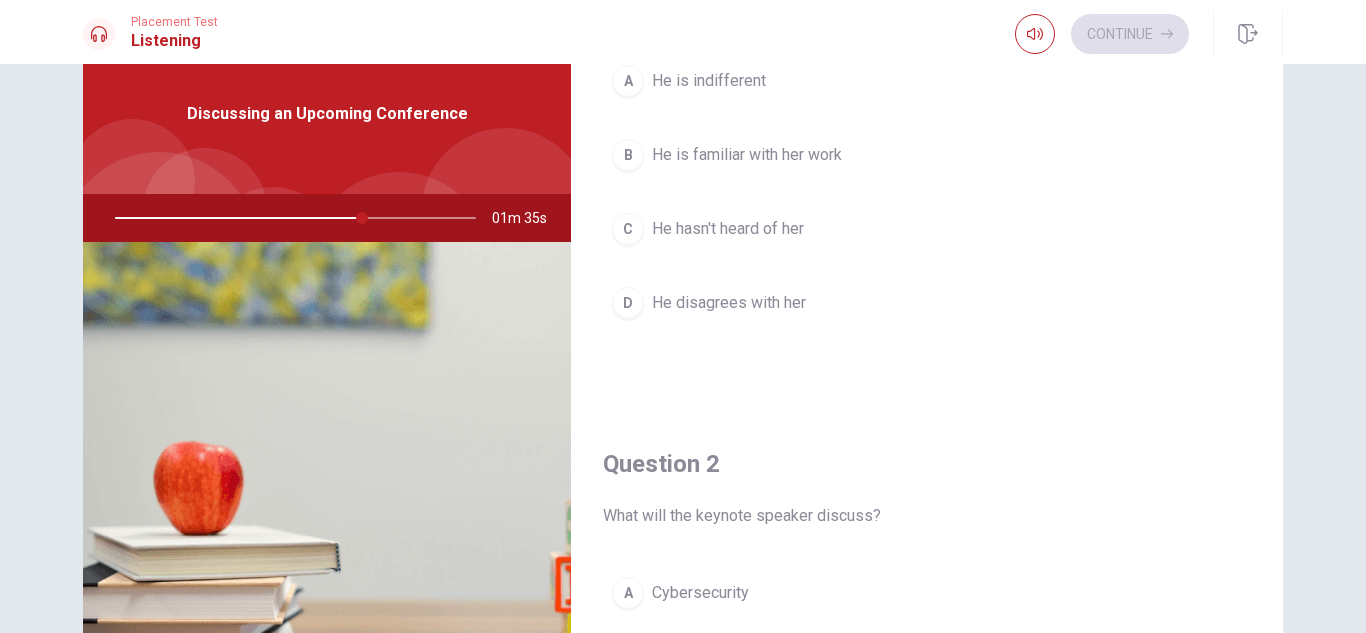 scroll, scrollTop: 0, scrollLeft: 0, axis: both 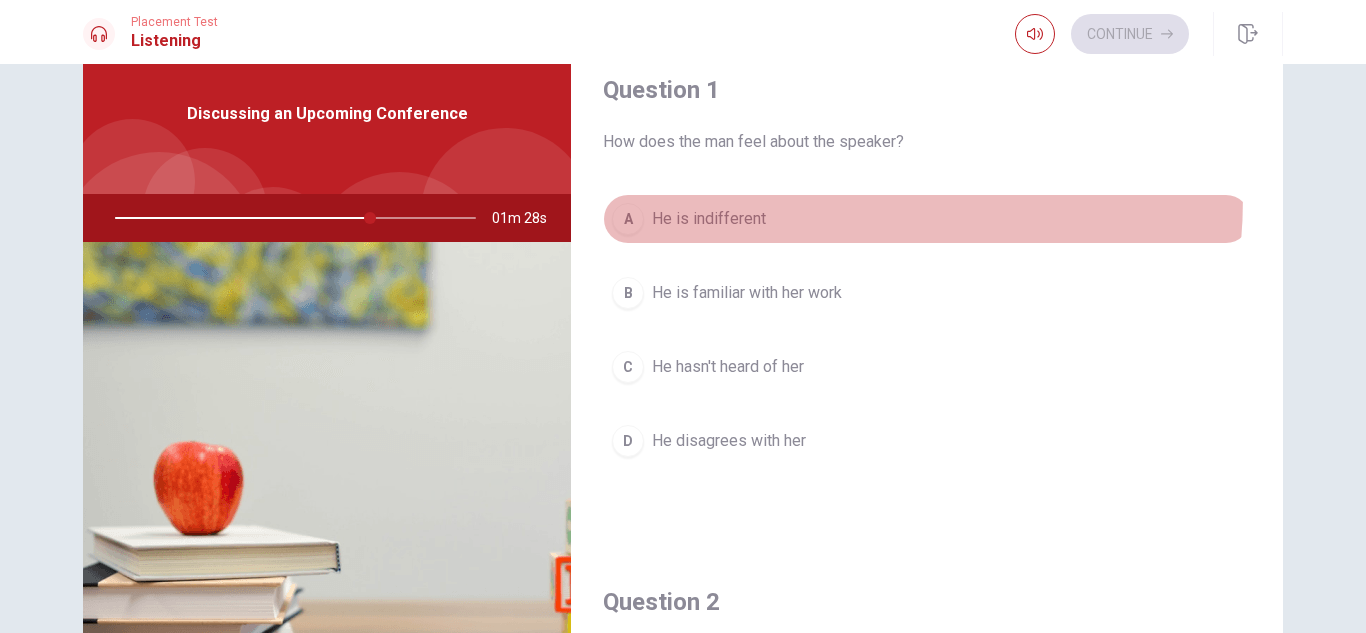 click on "A He is indifferent" at bounding box center [927, 219] 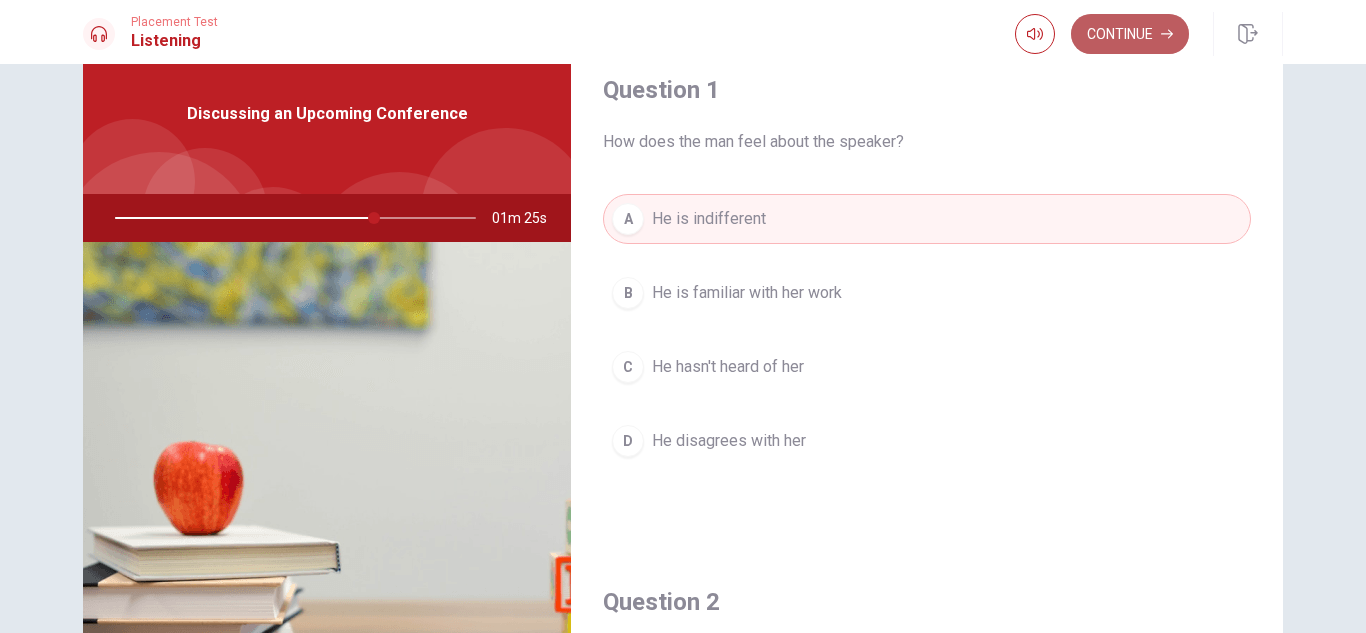 click on "Continue" at bounding box center [1130, 34] 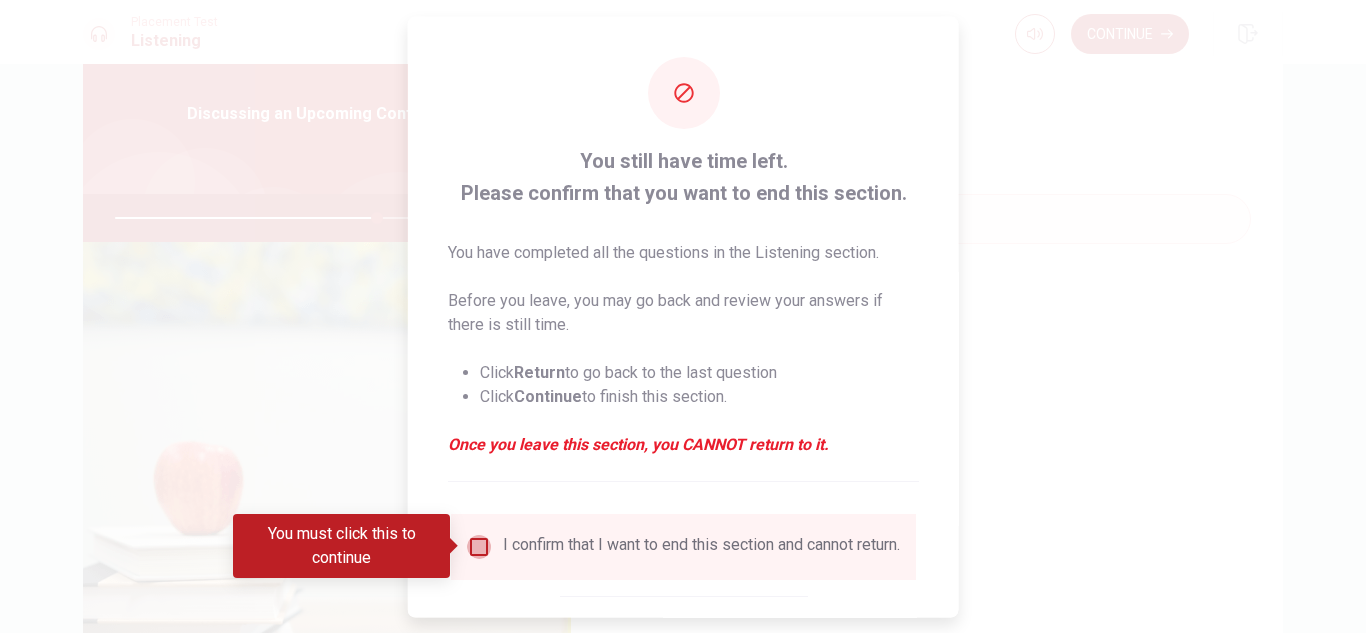 click at bounding box center (479, 546) 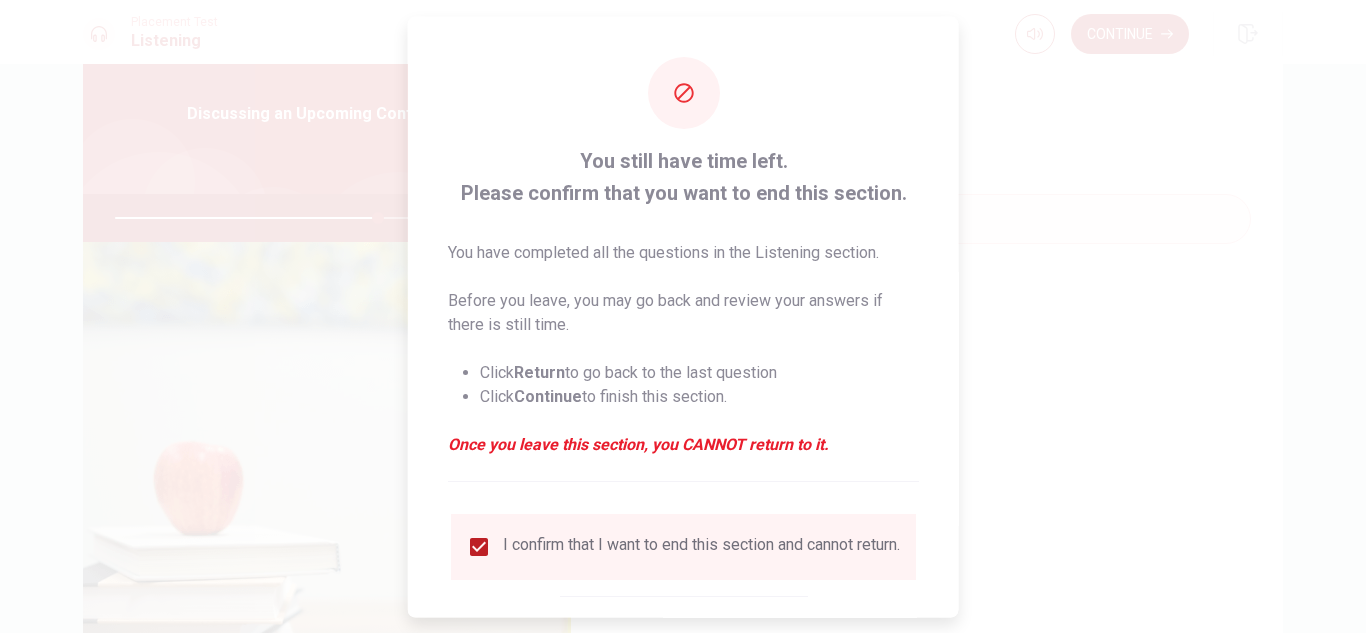 scroll, scrollTop: 113, scrollLeft: 0, axis: vertical 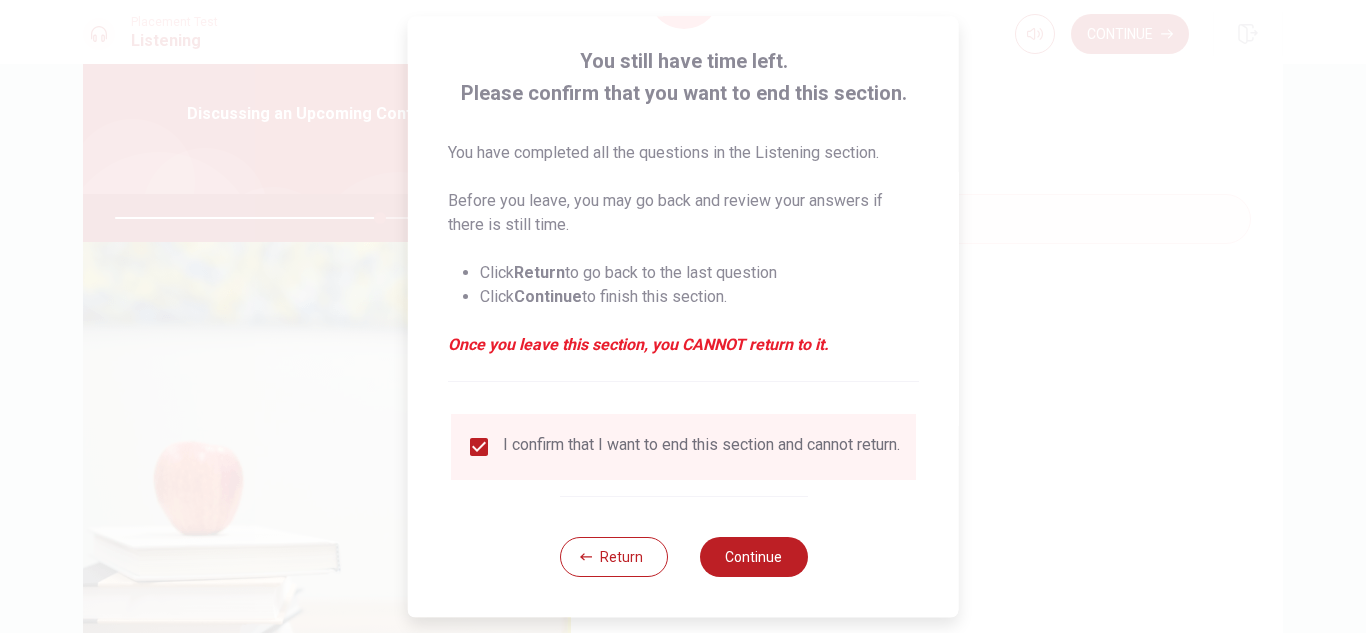 click on "Return Continue" at bounding box center [683, 556] 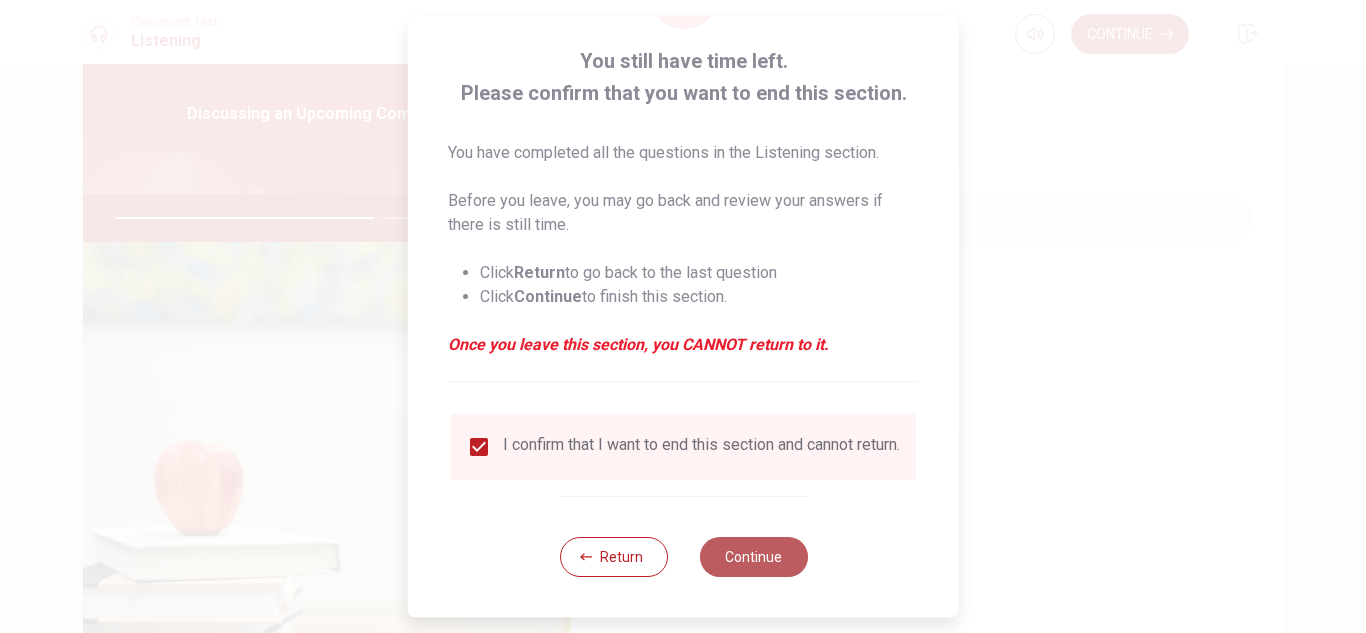 click on "Continue" at bounding box center [753, 557] 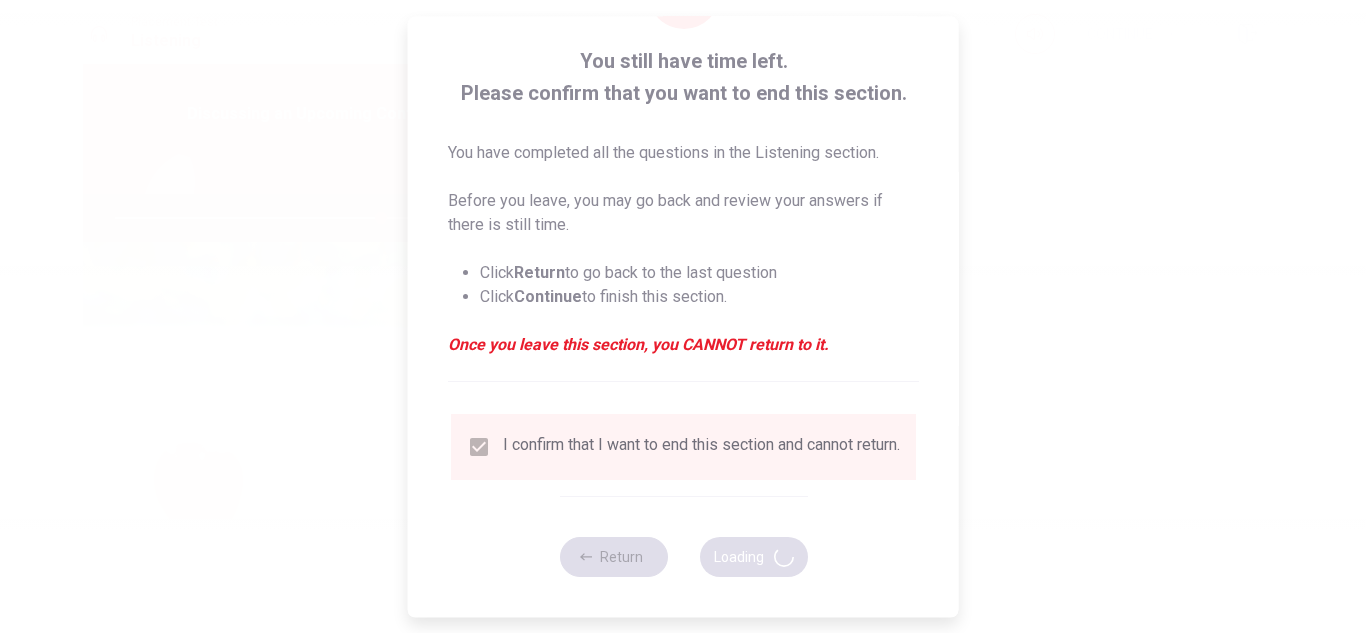 type on "74" 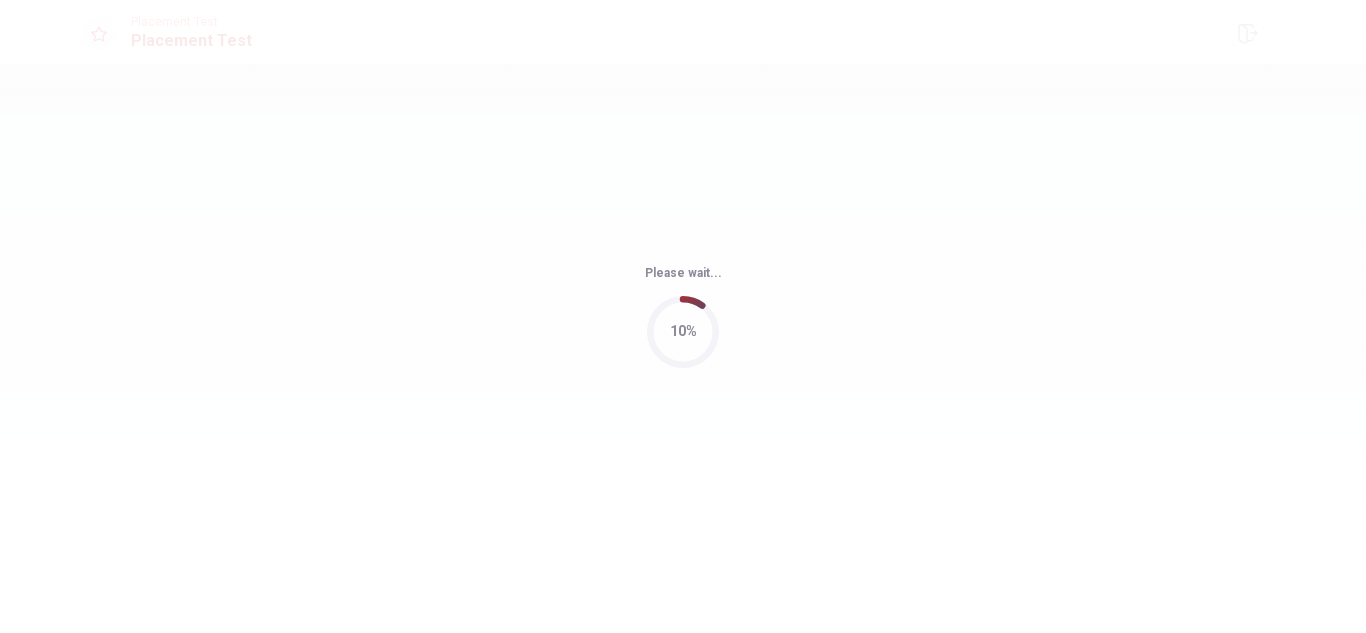 scroll, scrollTop: 0, scrollLeft: 0, axis: both 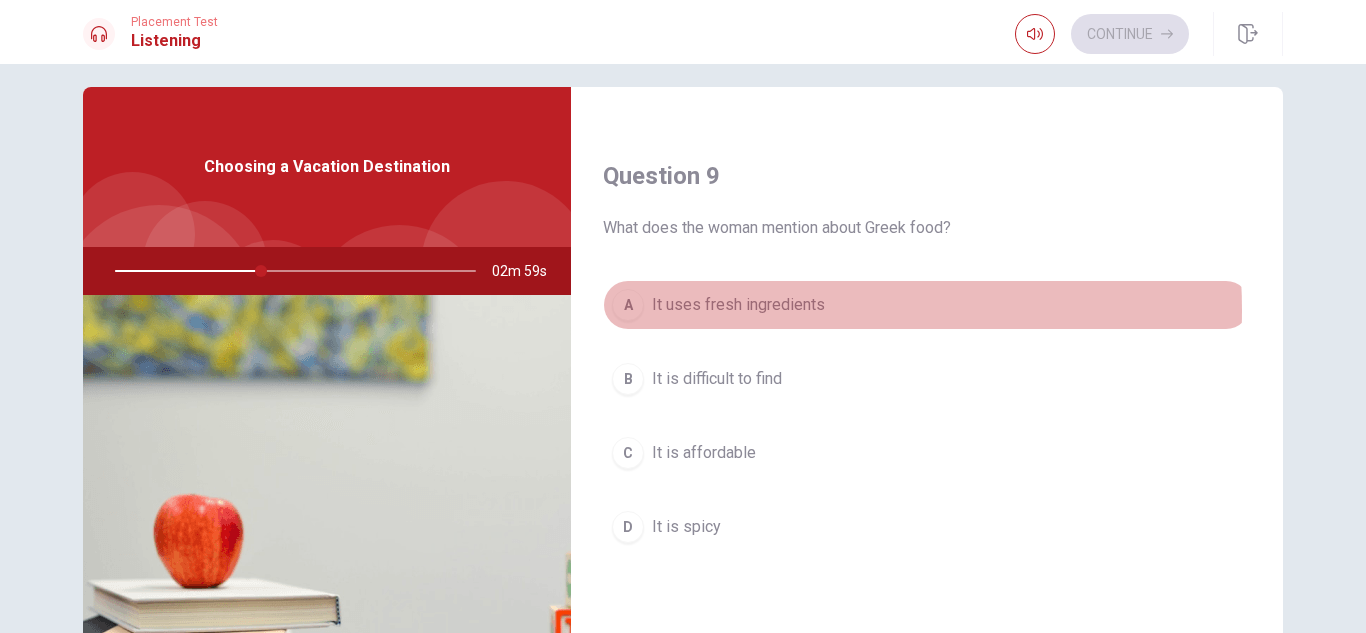 click on "It uses fresh ingredients" at bounding box center [738, 305] 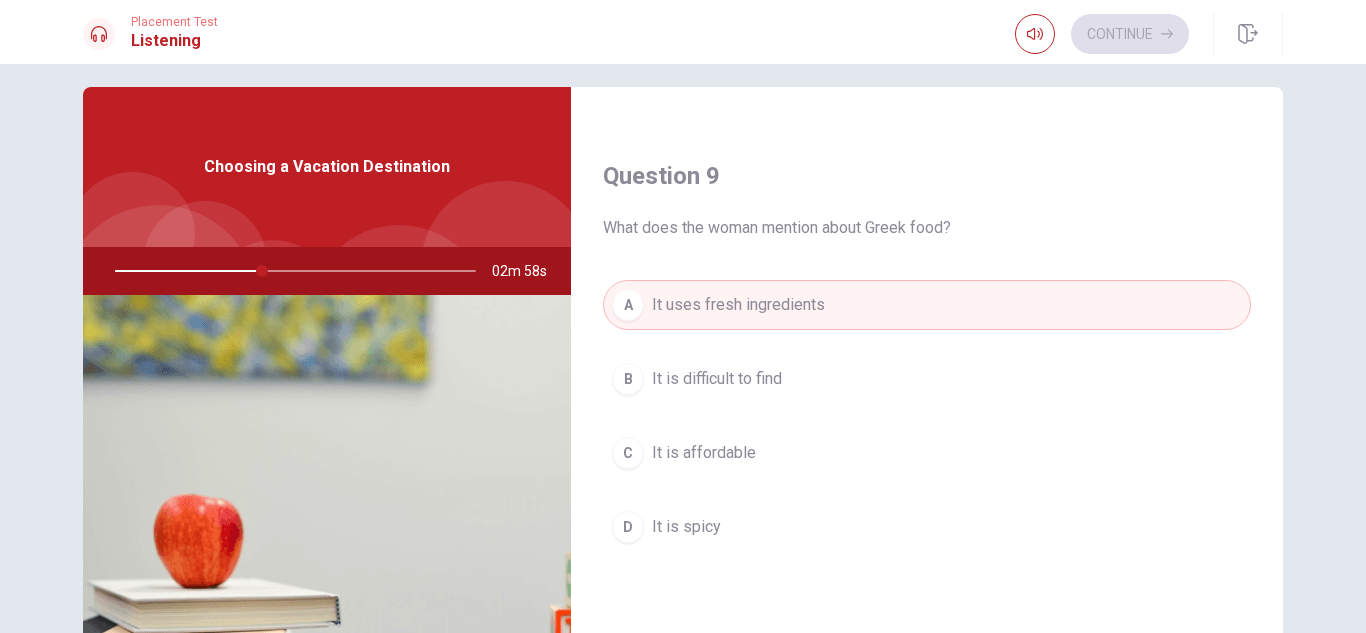 scroll, scrollTop: 1865, scrollLeft: 0, axis: vertical 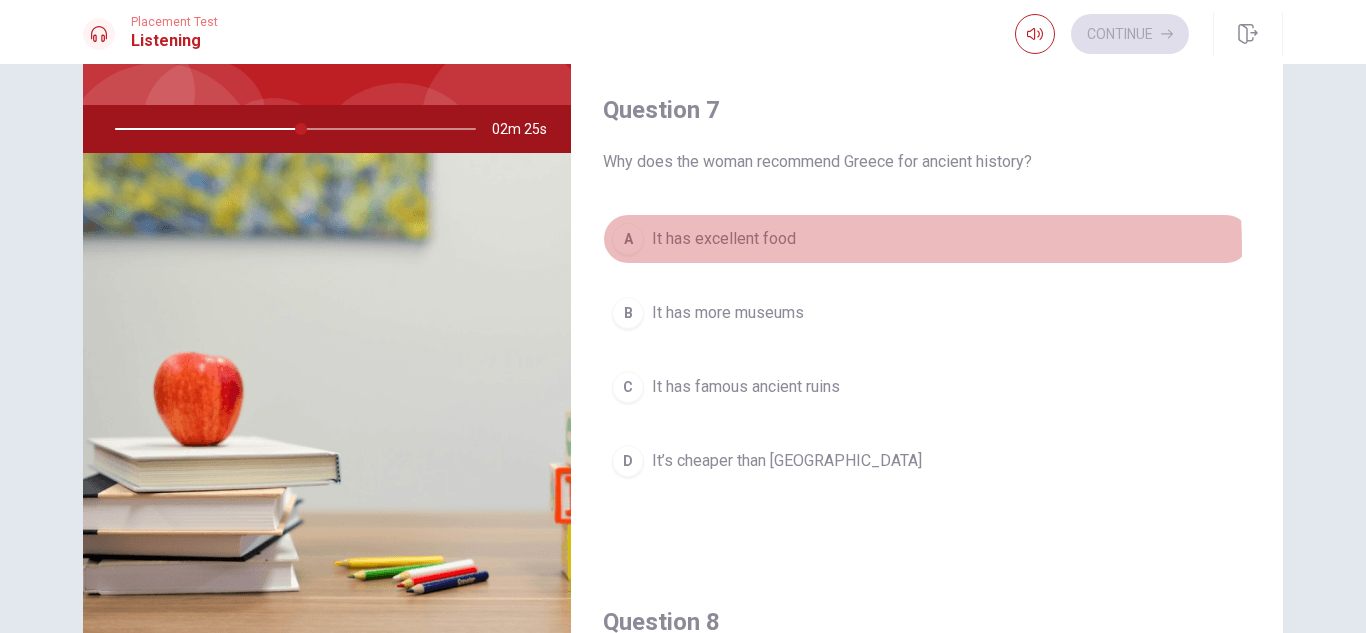 click on "It has excellent food" at bounding box center (724, 239) 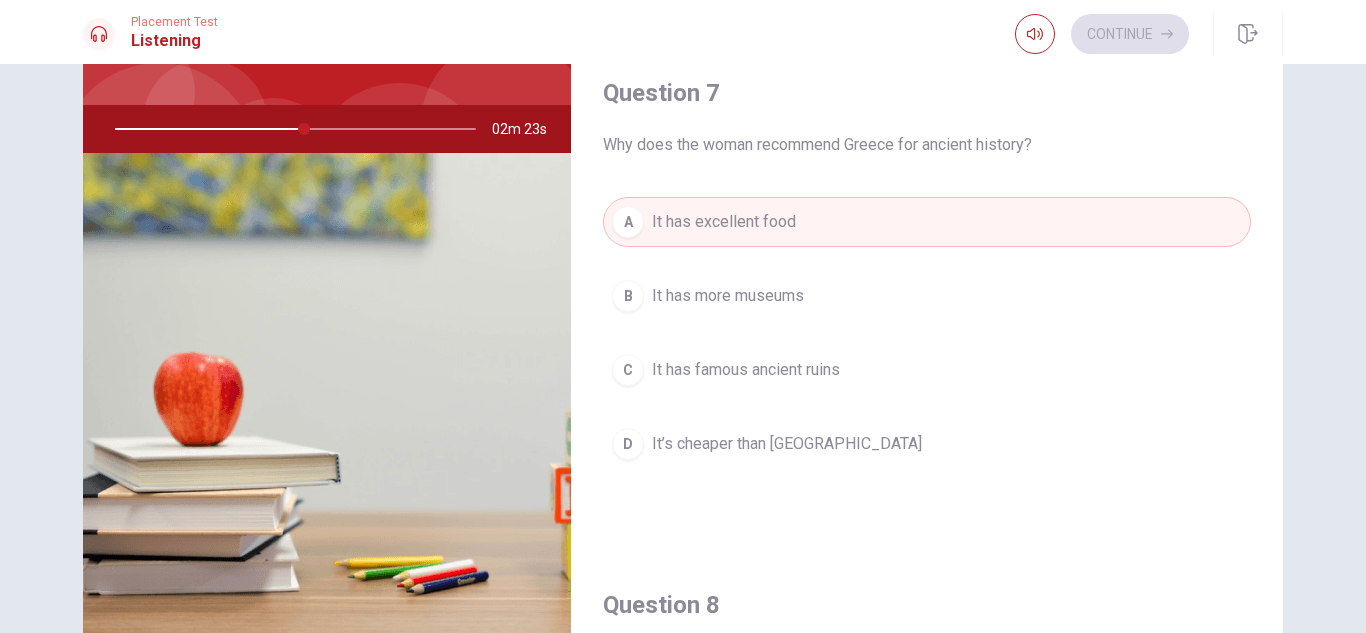 scroll, scrollTop: 421, scrollLeft: 0, axis: vertical 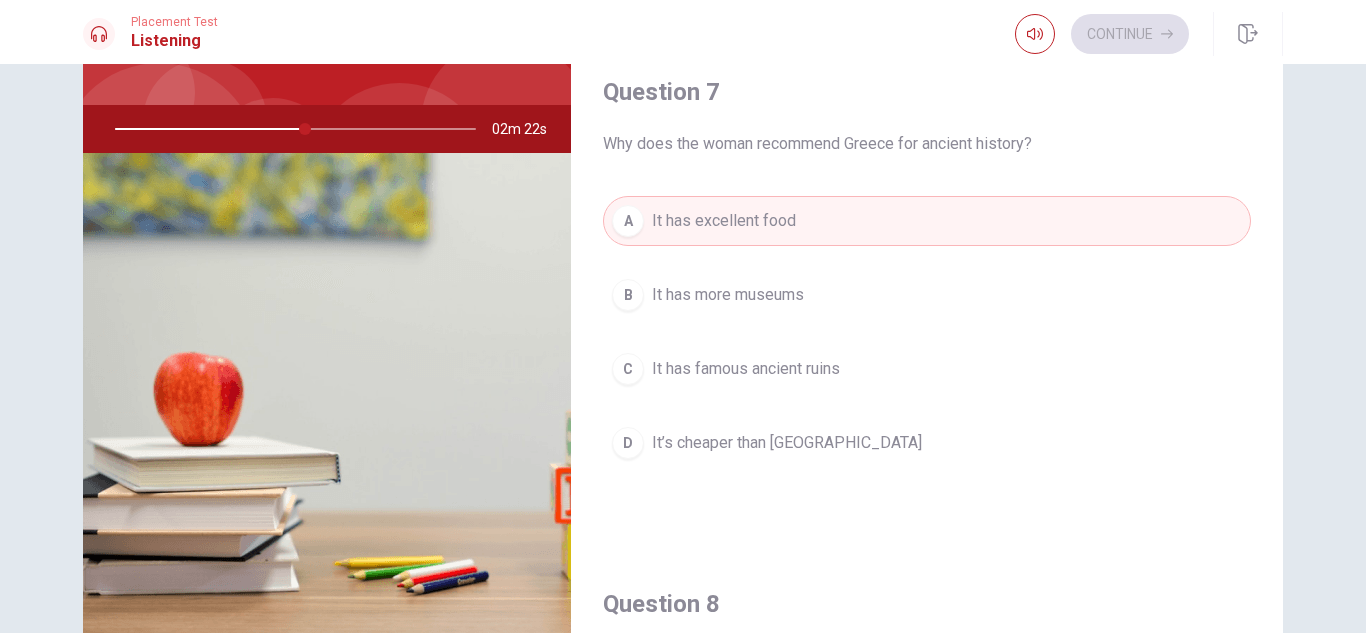 click on "It has famous ancient ruins" at bounding box center [746, 369] 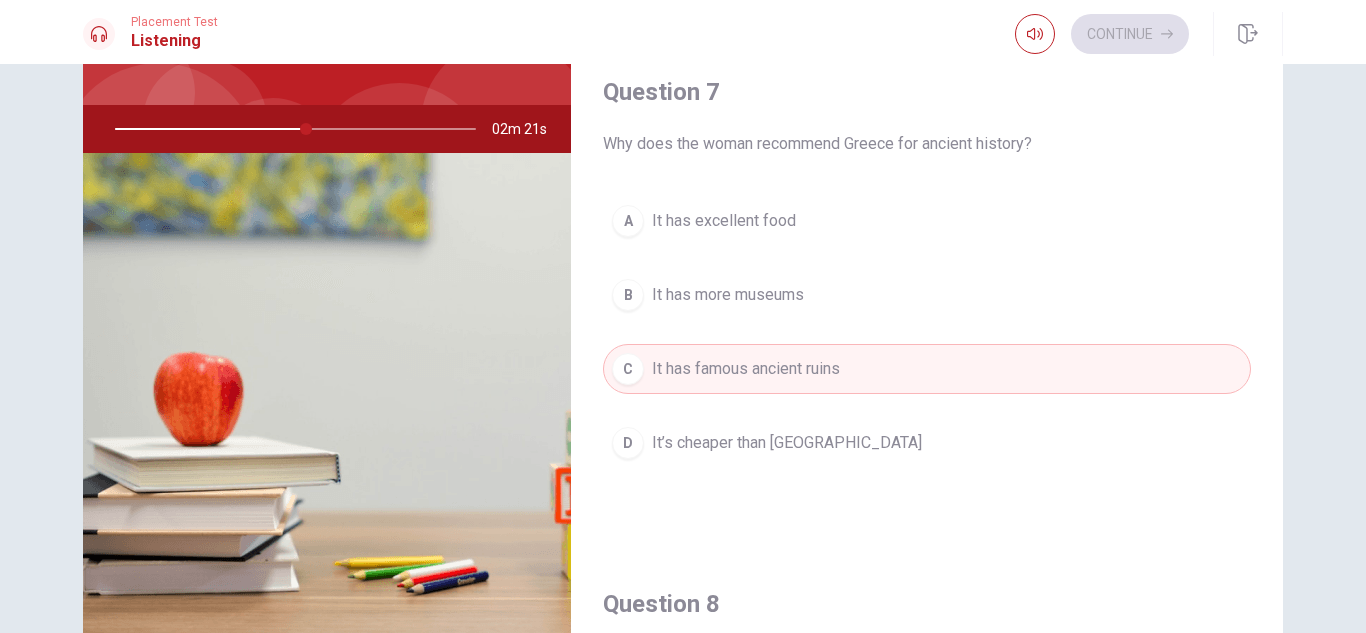scroll, scrollTop: 0, scrollLeft: 0, axis: both 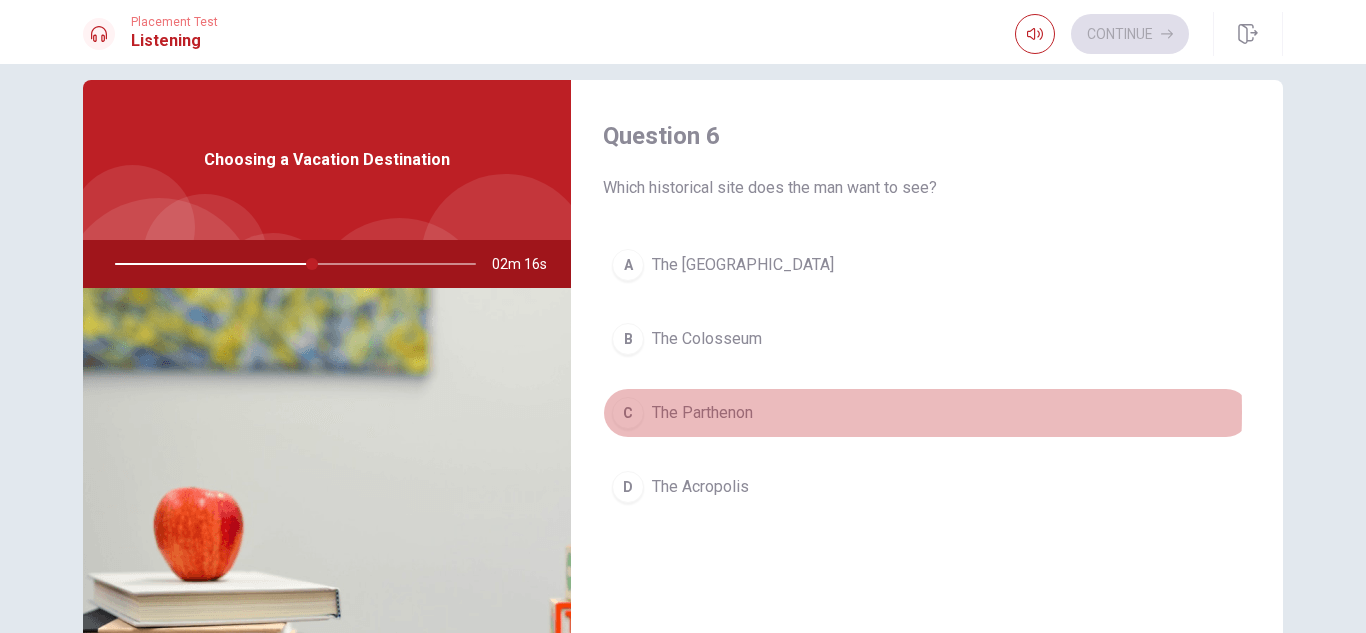 click on "The Parthenon" at bounding box center (702, 413) 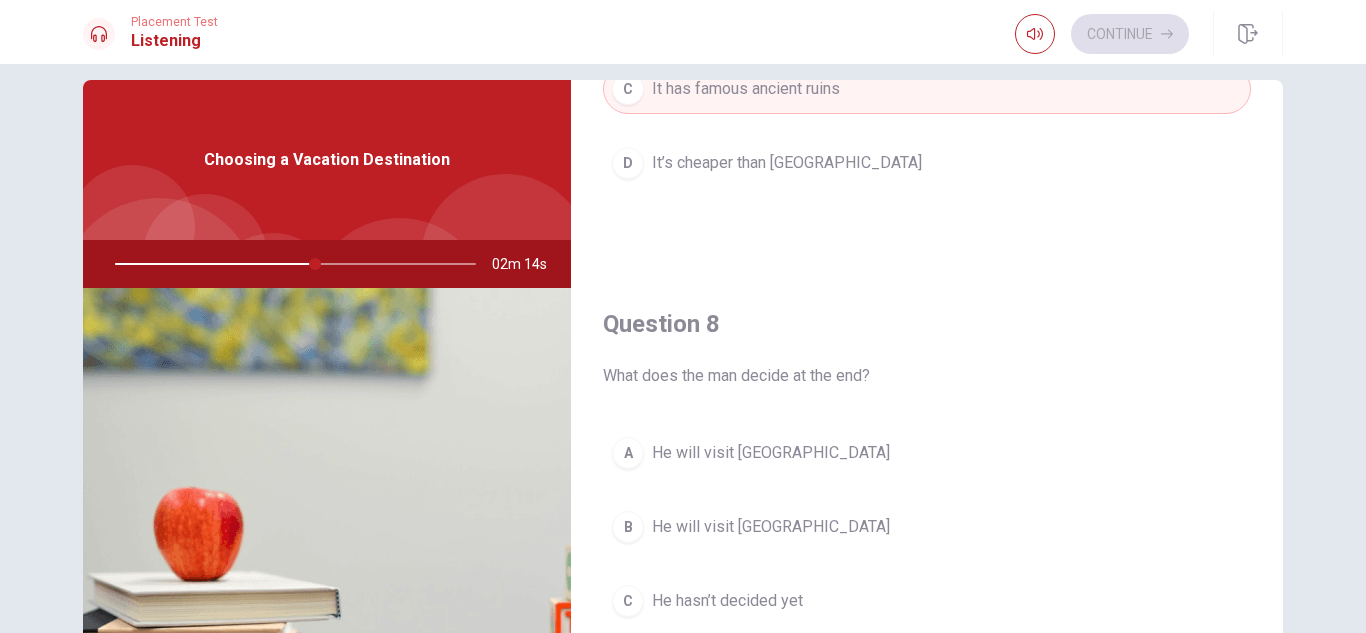 scroll, scrollTop: 845, scrollLeft: 0, axis: vertical 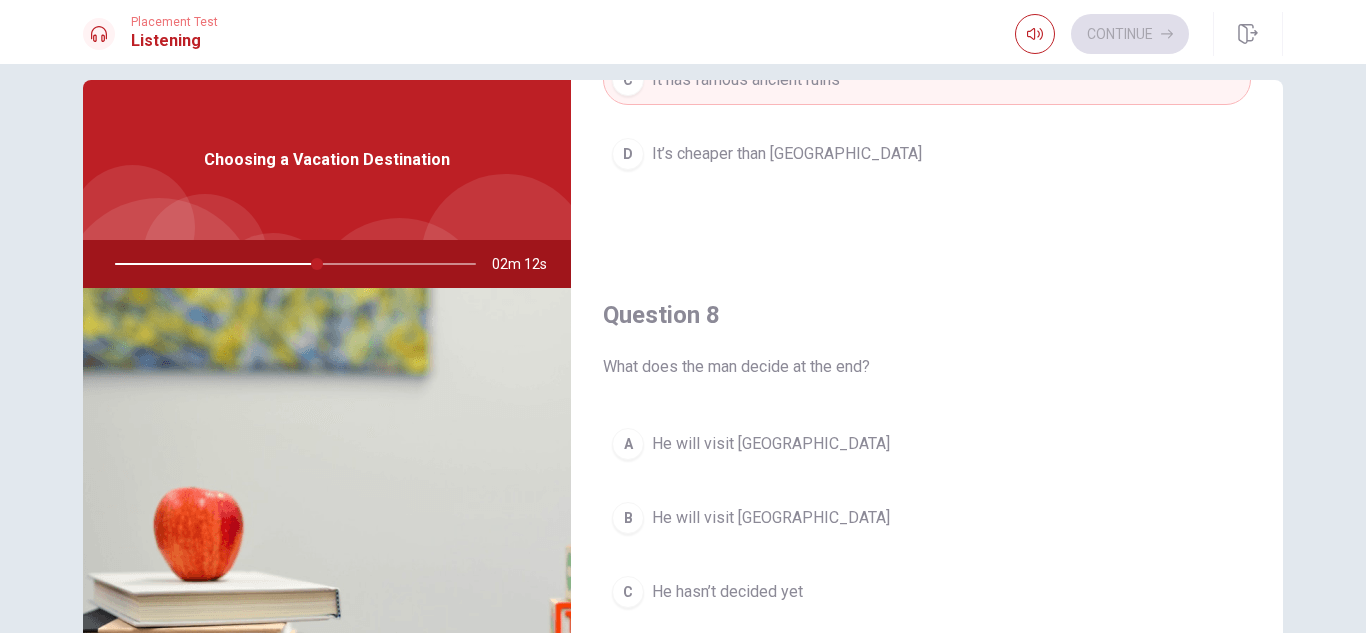 click on "He will visit [GEOGRAPHIC_DATA]" at bounding box center (771, 444) 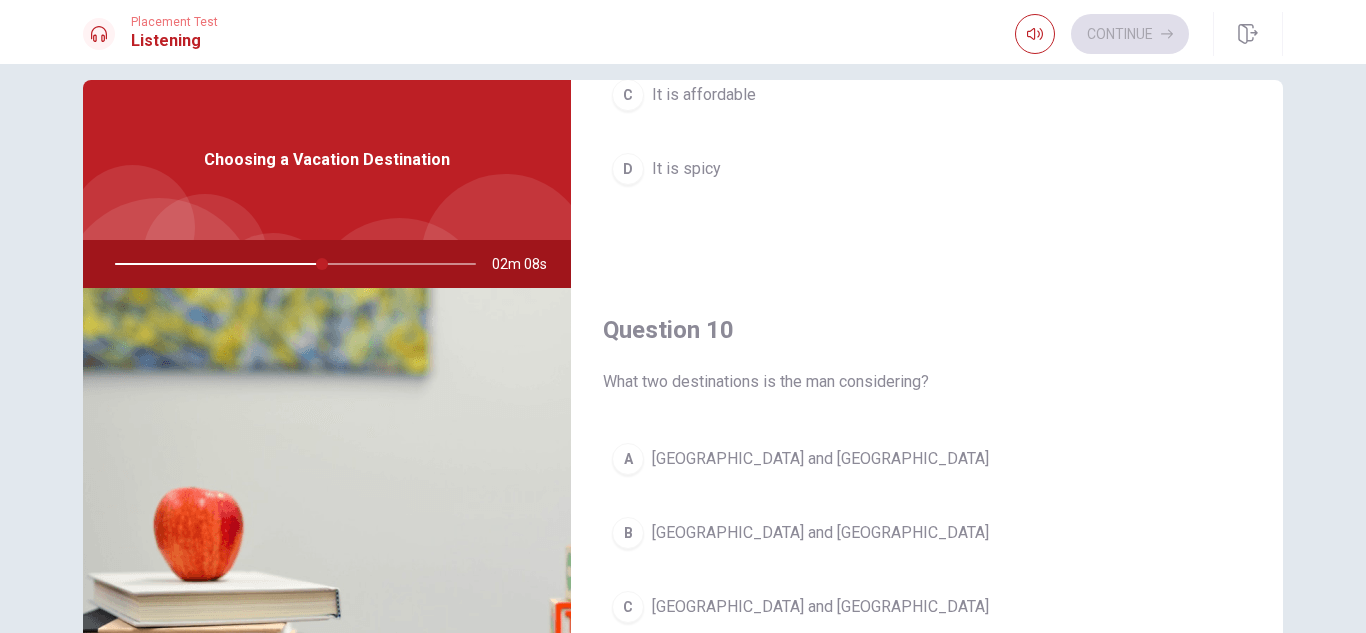 scroll, scrollTop: 1865, scrollLeft: 0, axis: vertical 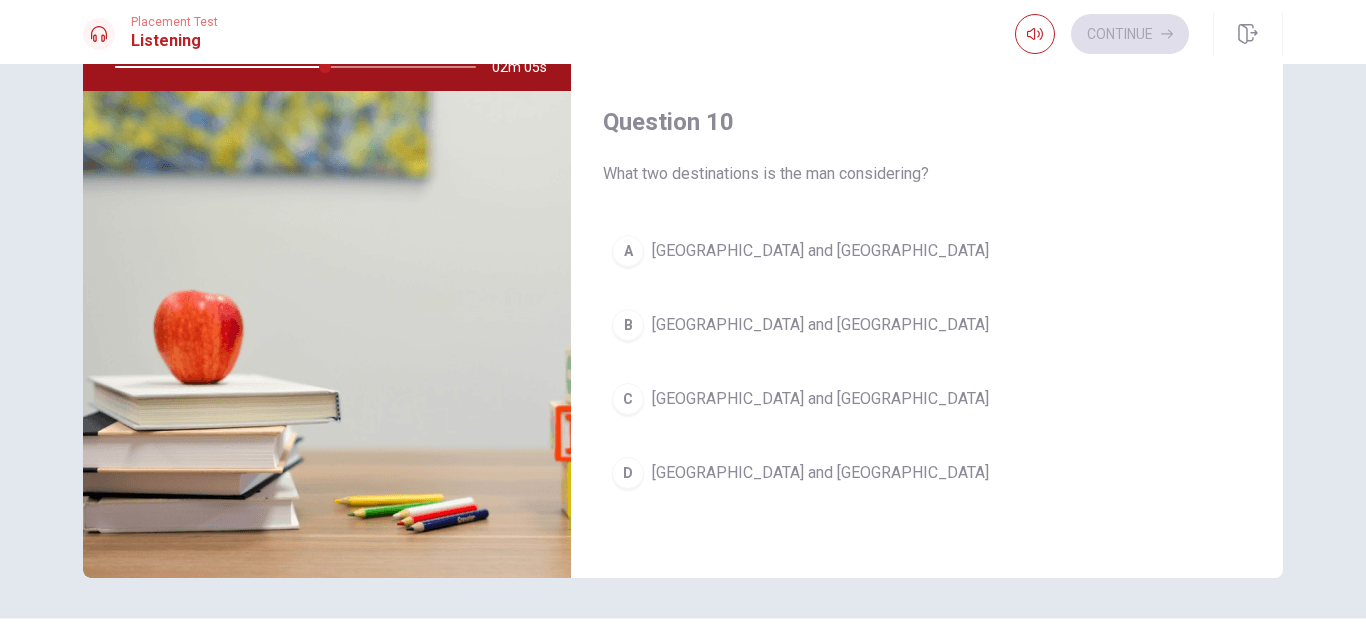 click on "[GEOGRAPHIC_DATA] and [GEOGRAPHIC_DATA]" at bounding box center [820, 325] 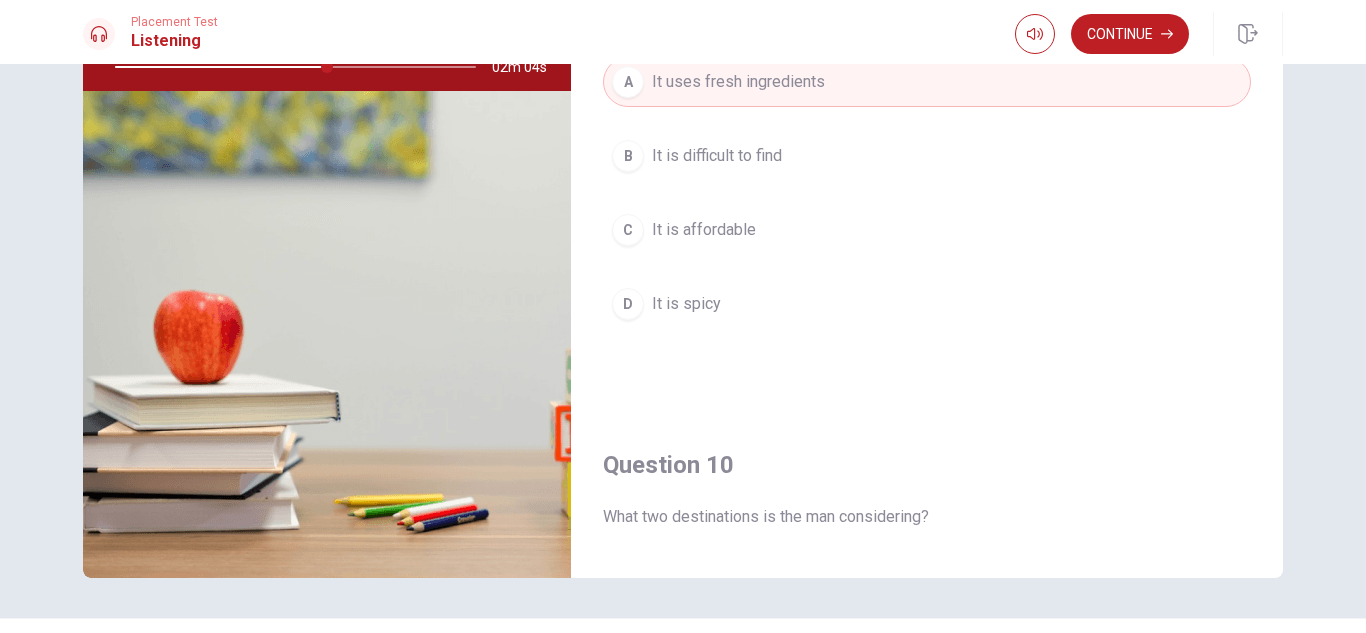 scroll, scrollTop: 1487, scrollLeft: 0, axis: vertical 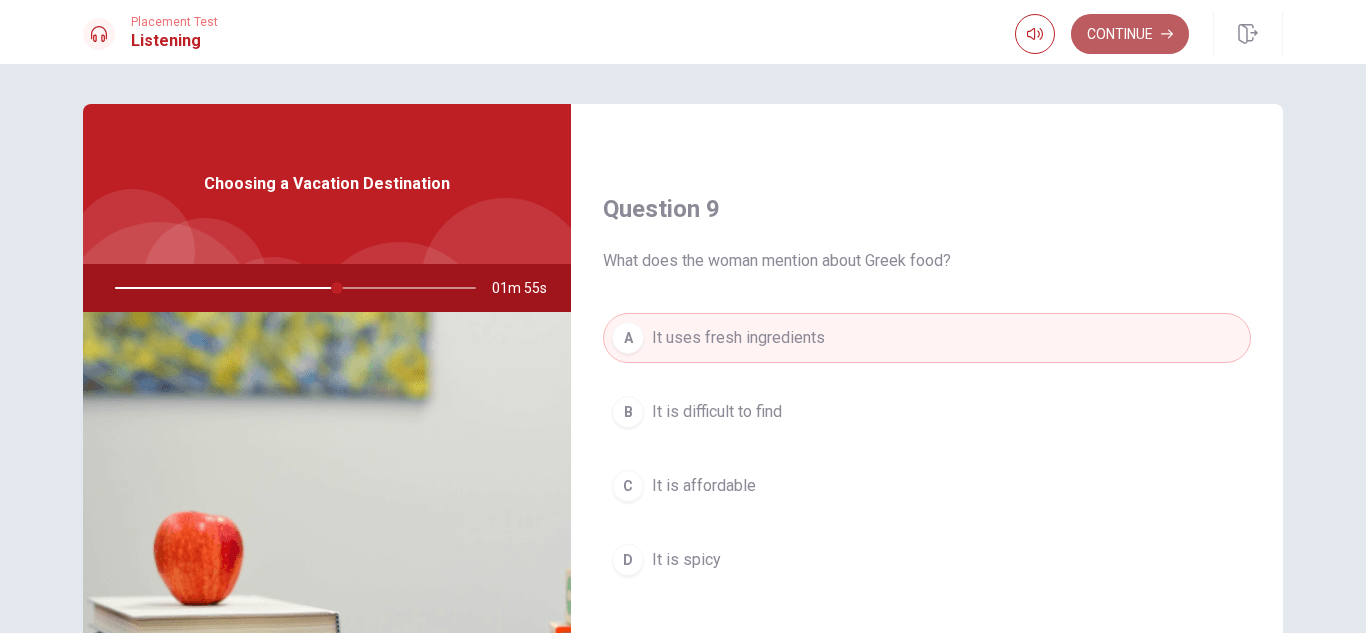 click on "Continue" at bounding box center (1130, 34) 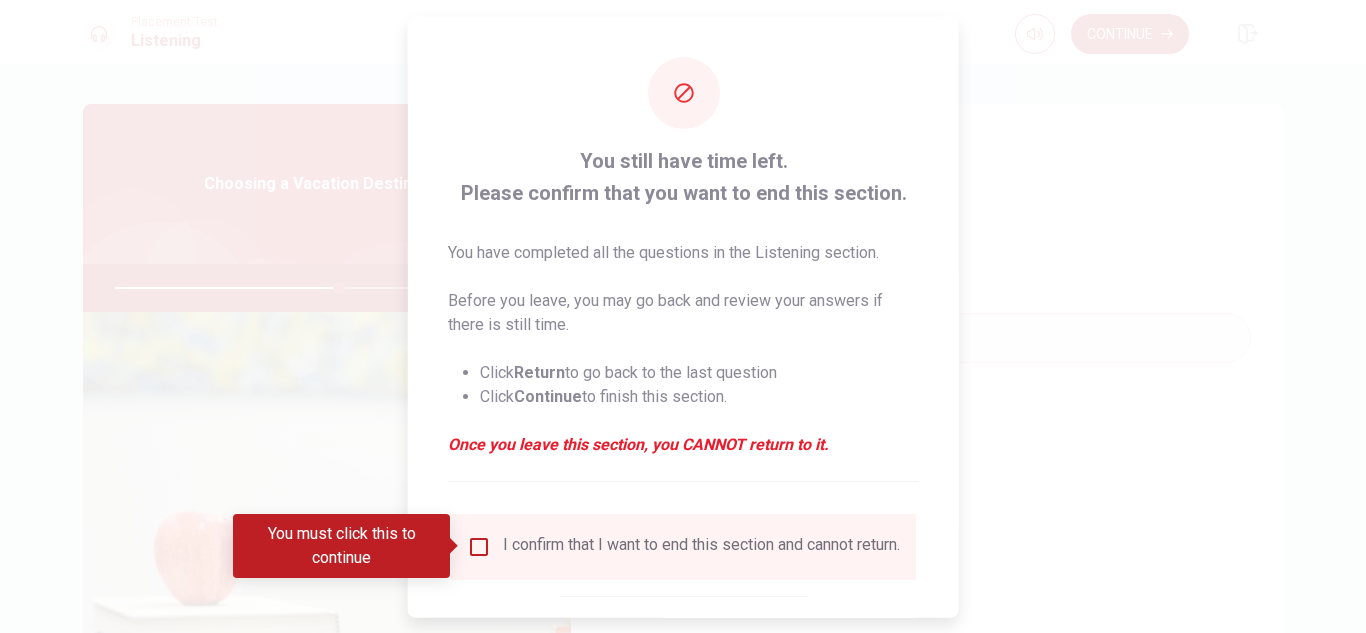 click at bounding box center (479, 546) 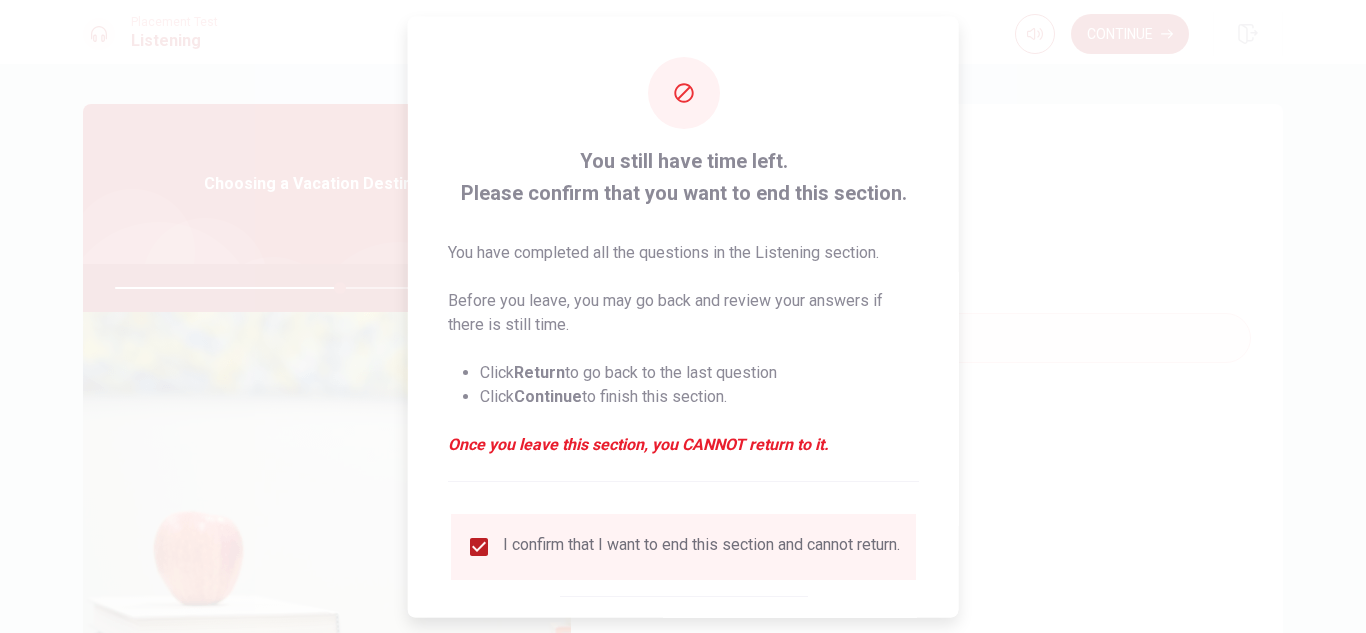 scroll, scrollTop: 113, scrollLeft: 0, axis: vertical 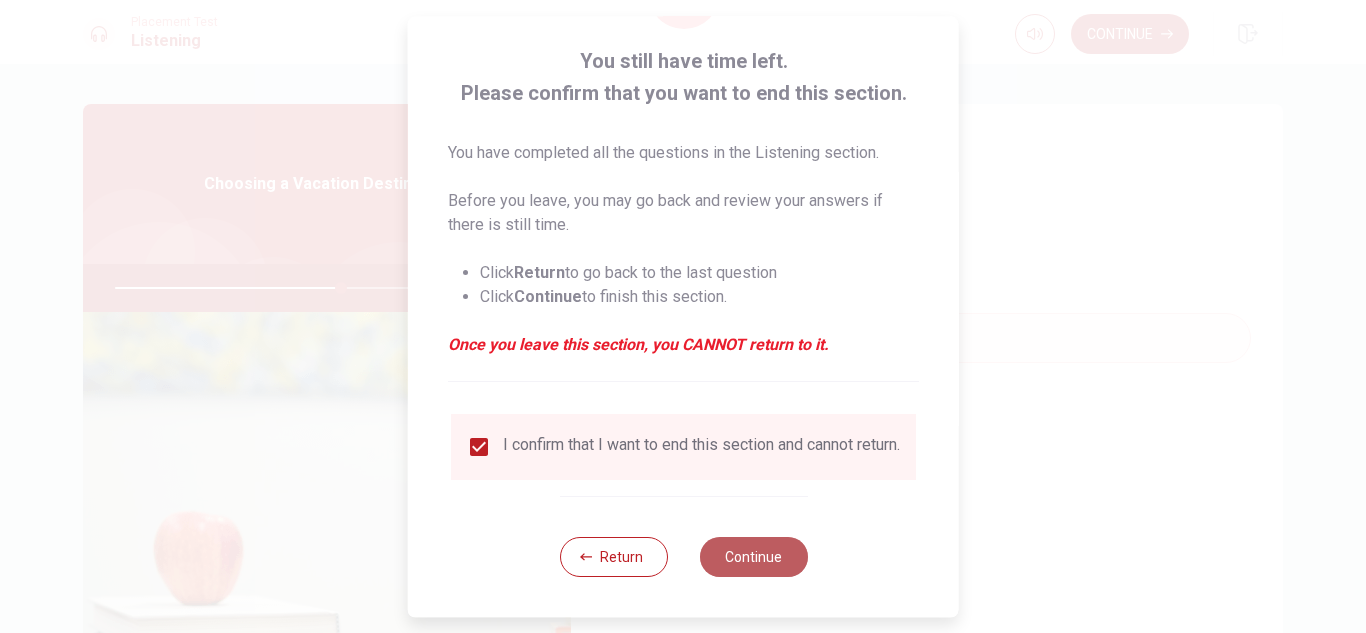 click on "Continue" at bounding box center (753, 557) 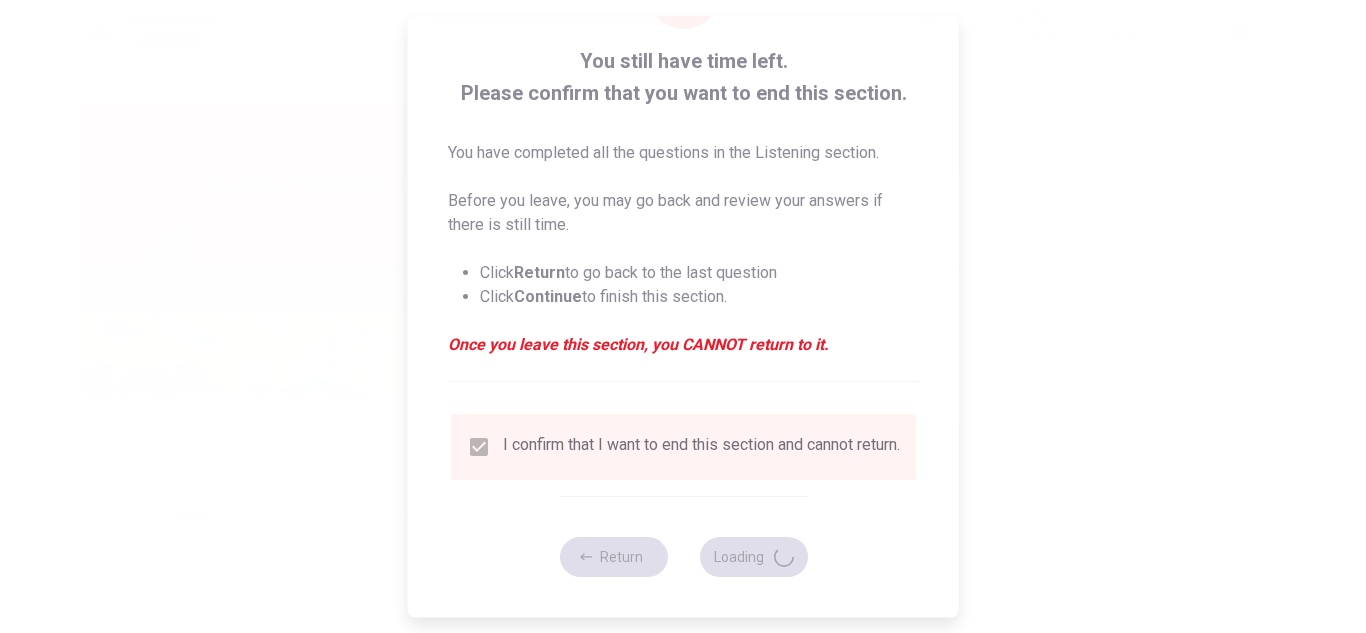 type on "64" 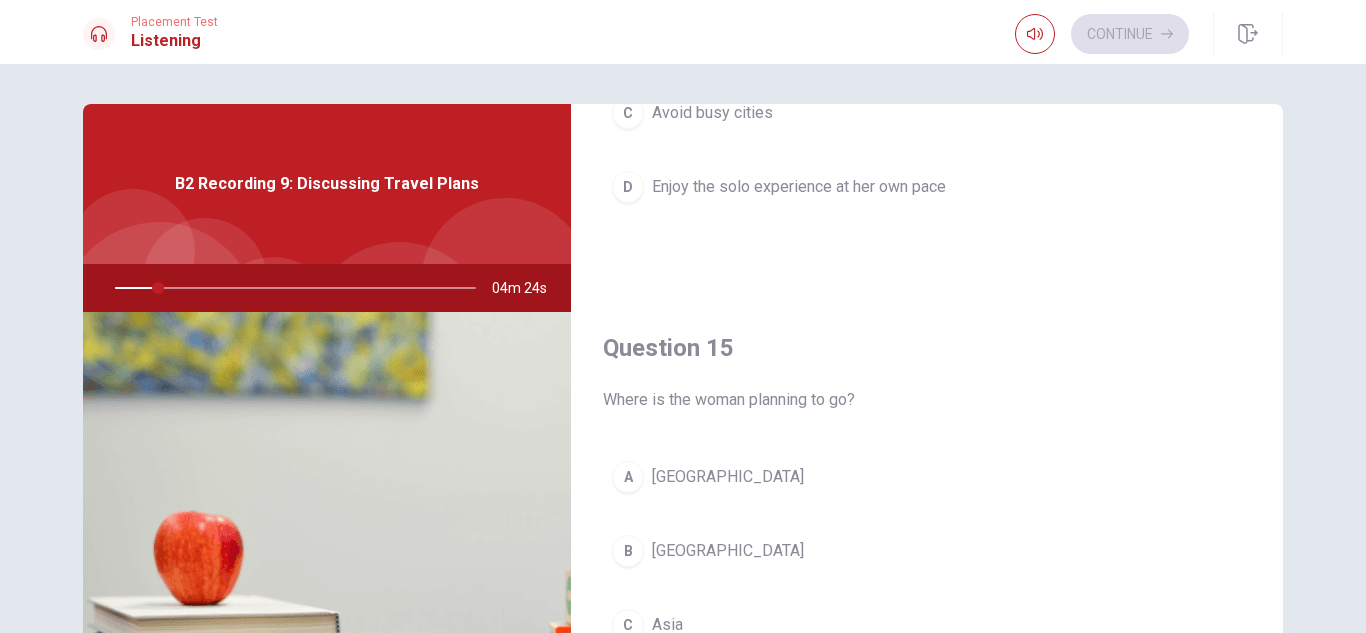scroll, scrollTop: 1865, scrollLeft: 0, axis: vertical 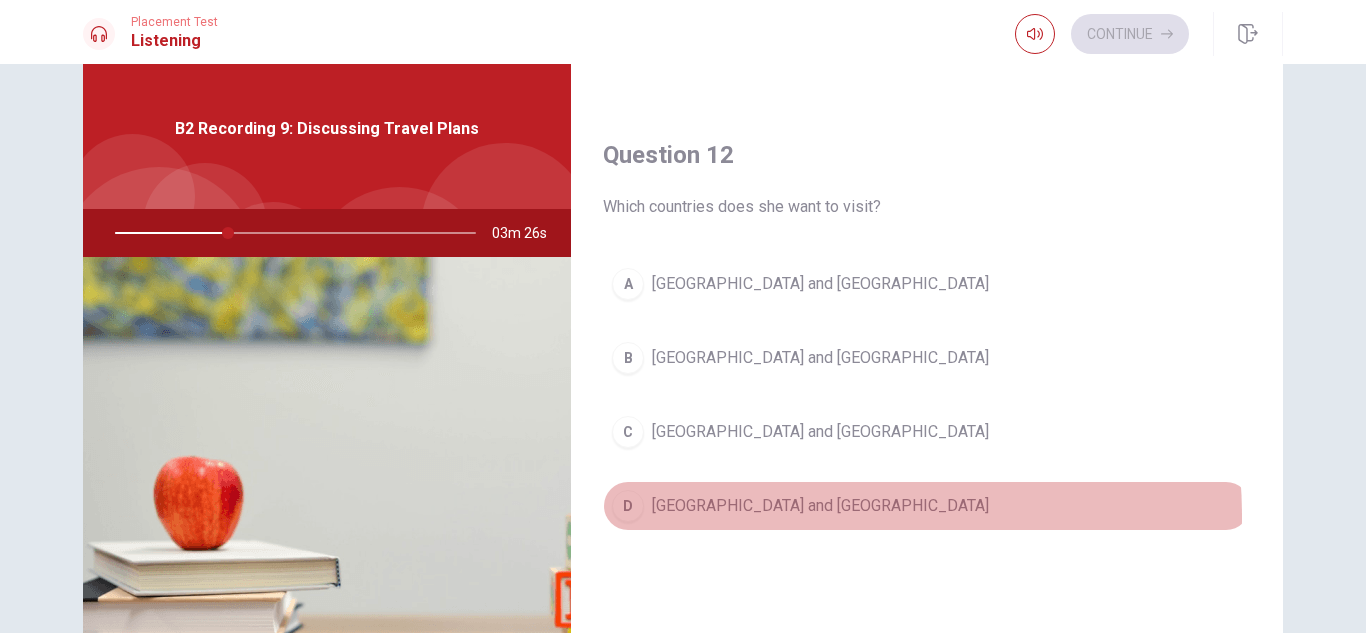 click on "D [GEOGRAPHIC_DATA] and [GEOGRAPHIC_DATA]" at bounding box center (927, 506) 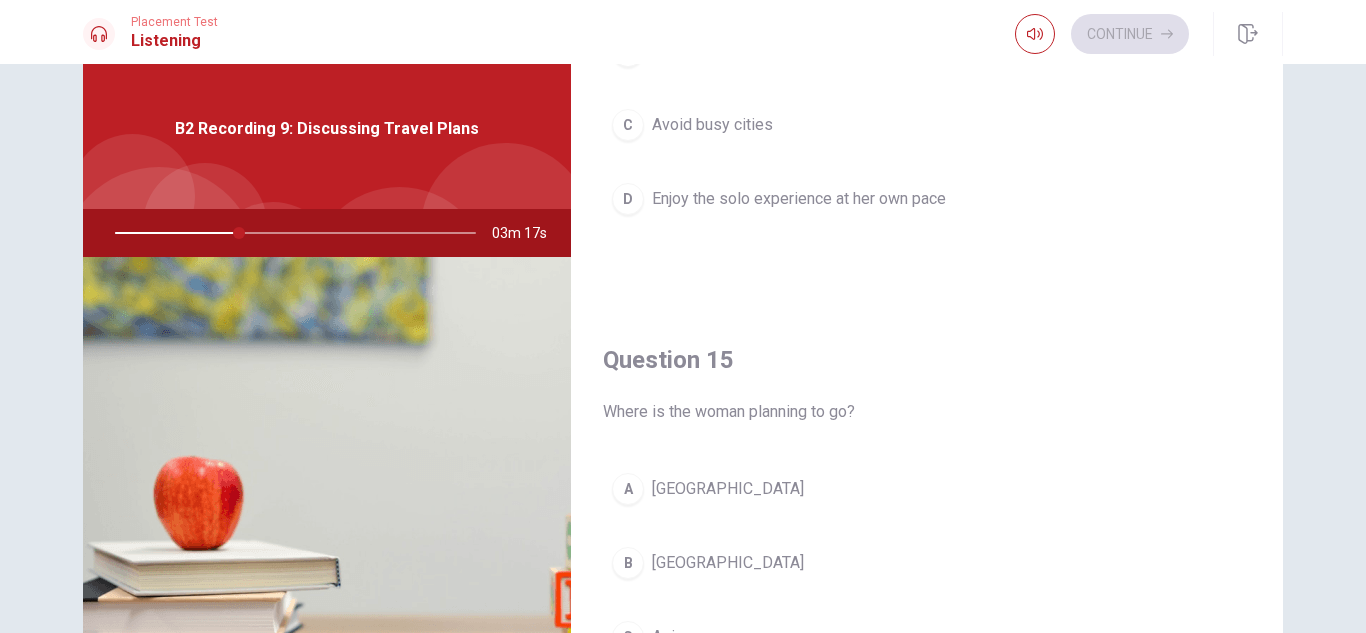 scroll, scrollTop: 1865, scrollLeft: 0, axis: vertical 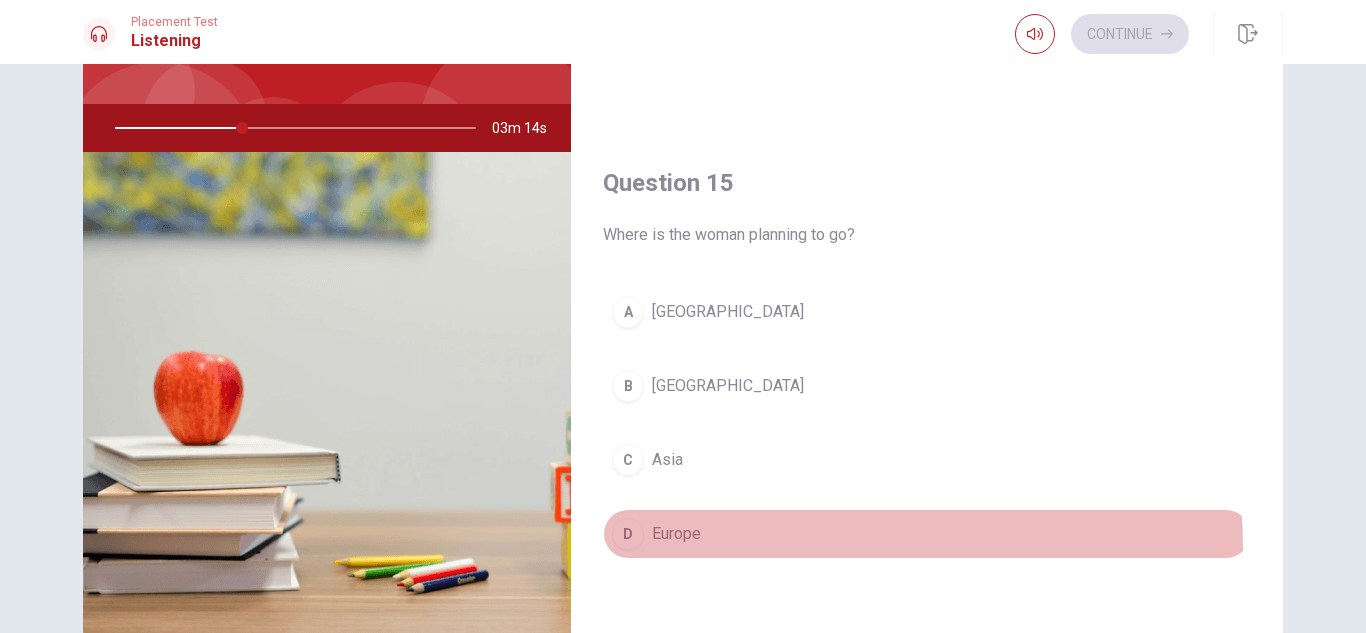 click on "D Europe" at bounding box center [927, 534] 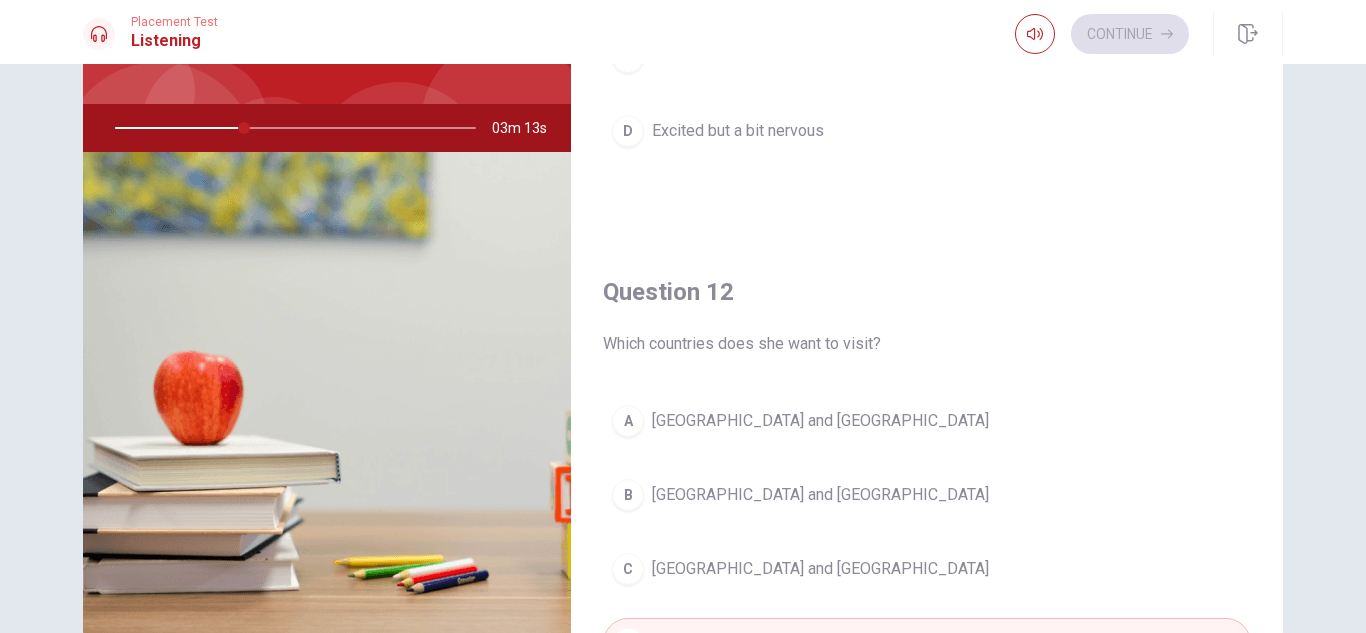 scroll, scrollTop: 0, scrollLeft: 0, axis: both 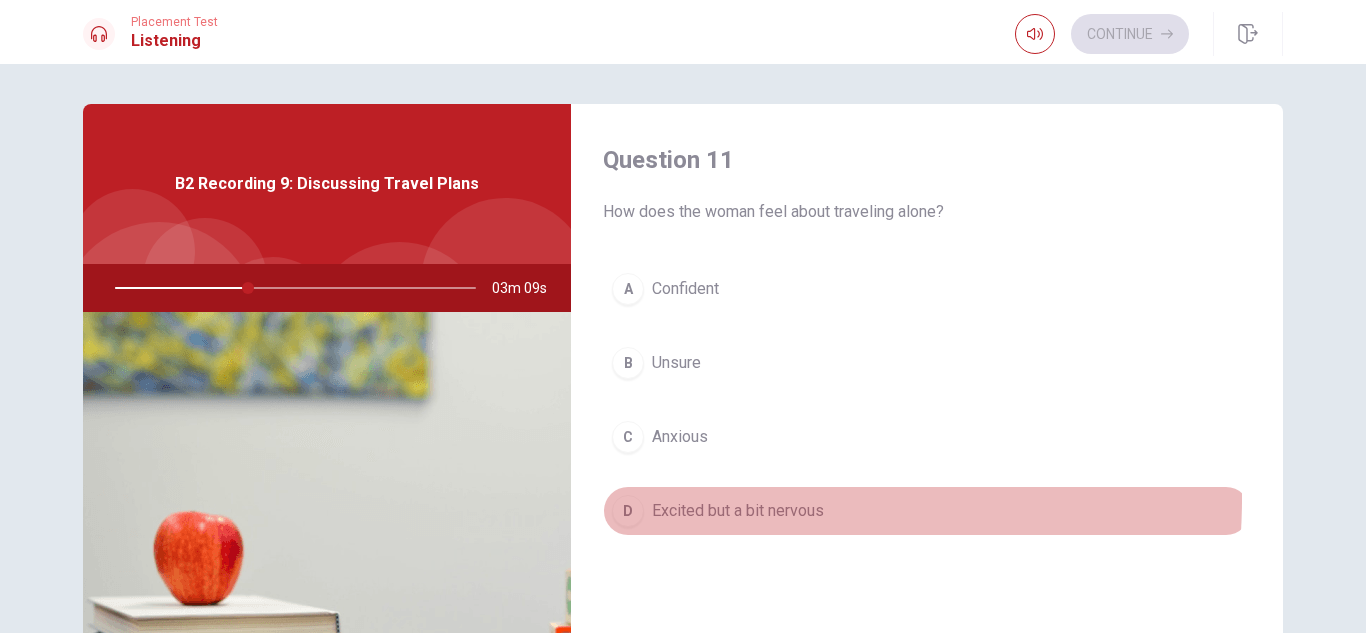click on "Excited but a bit nervous" at bounding box center [738, 511] 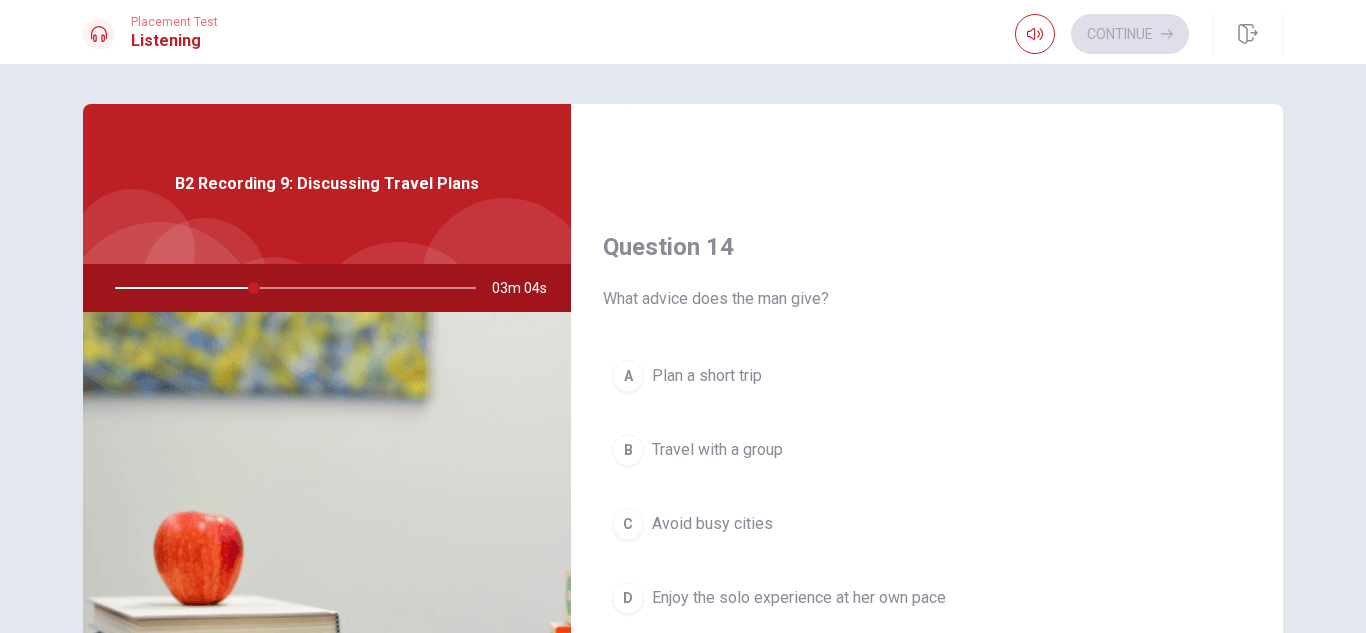 scroll, scrollTop: 1449, scrollLeft: 0, axis: vertical 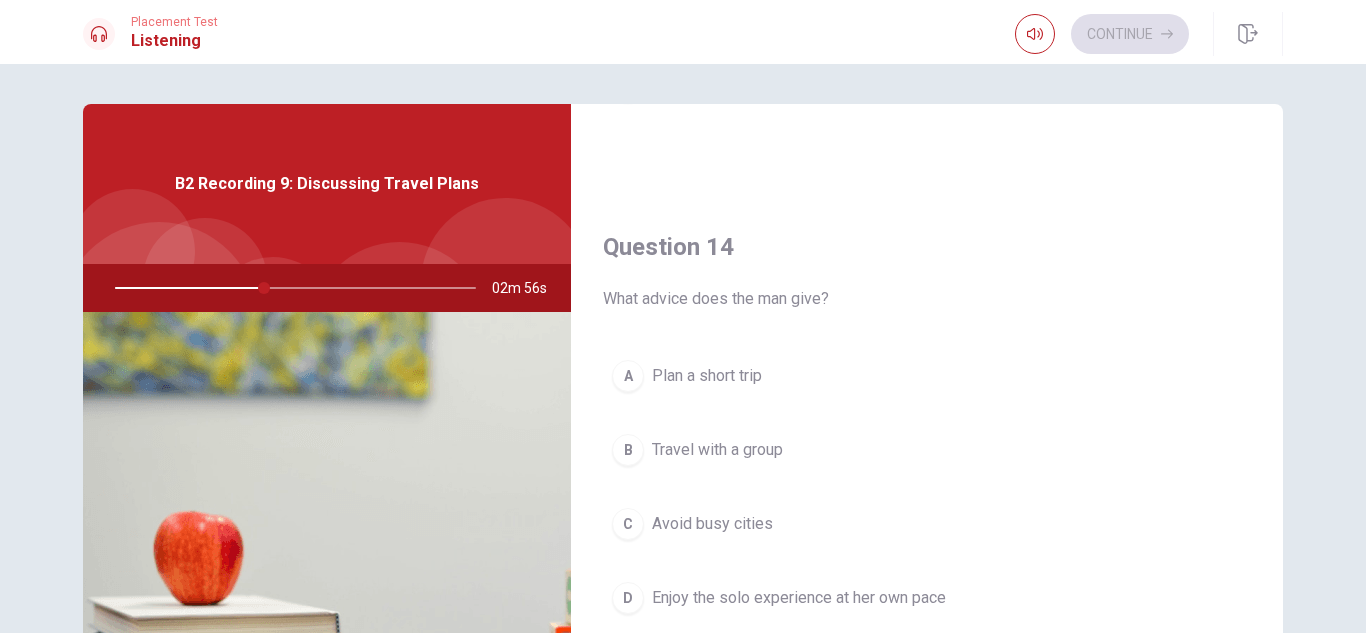 click on "D Enjoy the solo experience at her own pace" at bounding box center [927, 598] 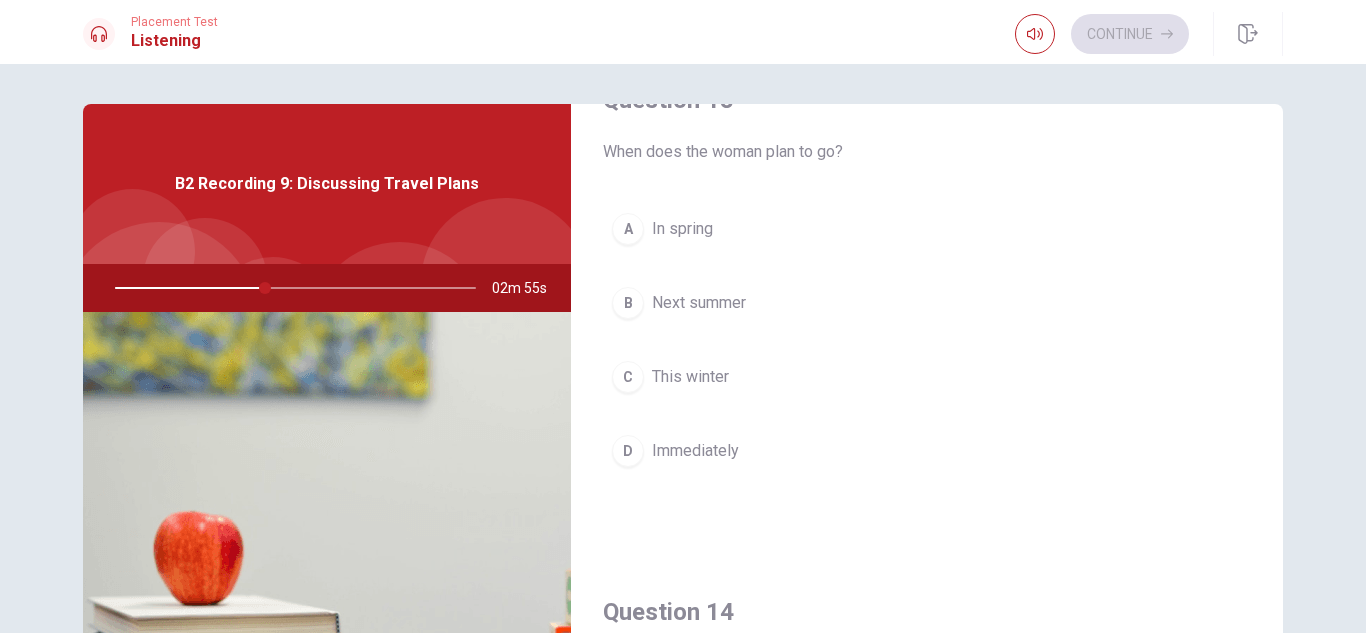 scroll, scrollTop: 1081, scrollLeft: 0, axis: vertical 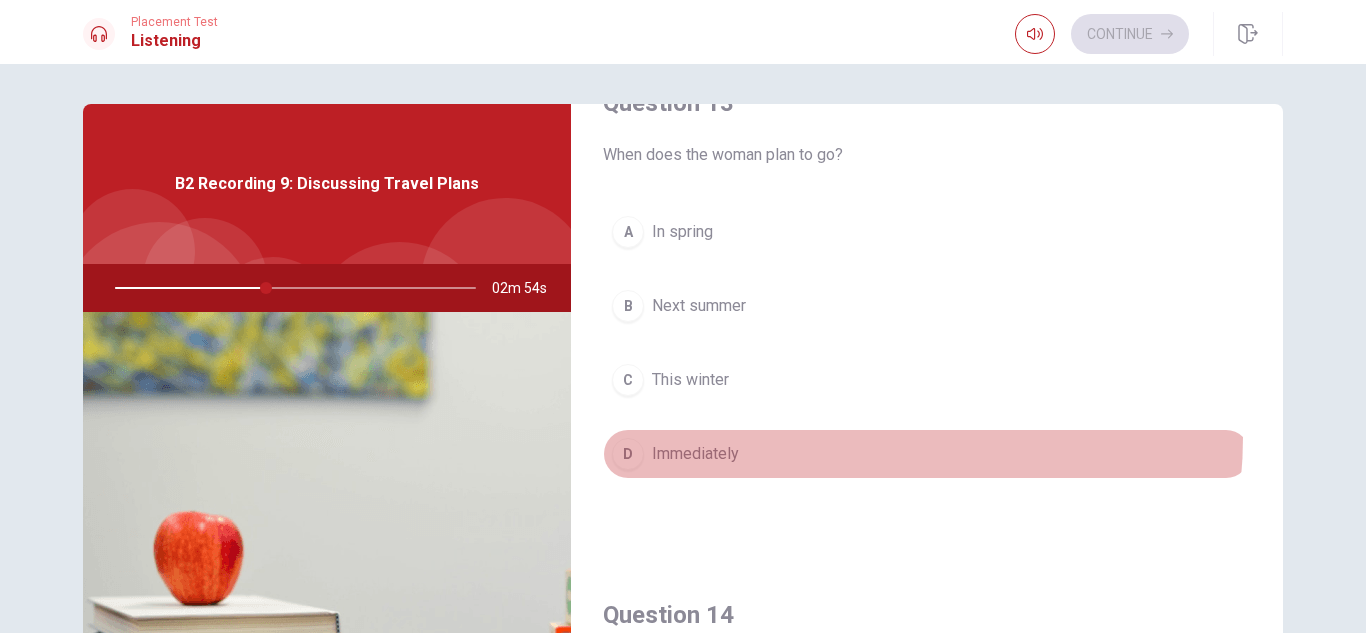 click on "D Immediately" at bounding box center [927, 454] 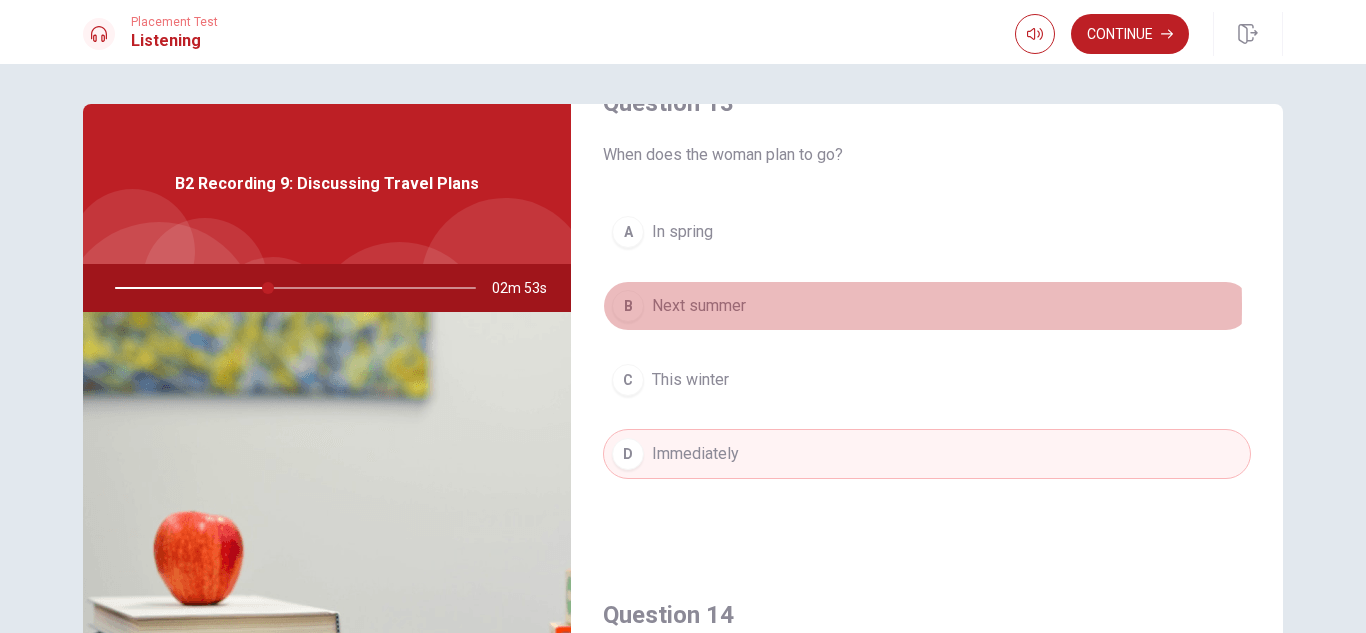 click on "Next summer" at bounding box center [699, 306] 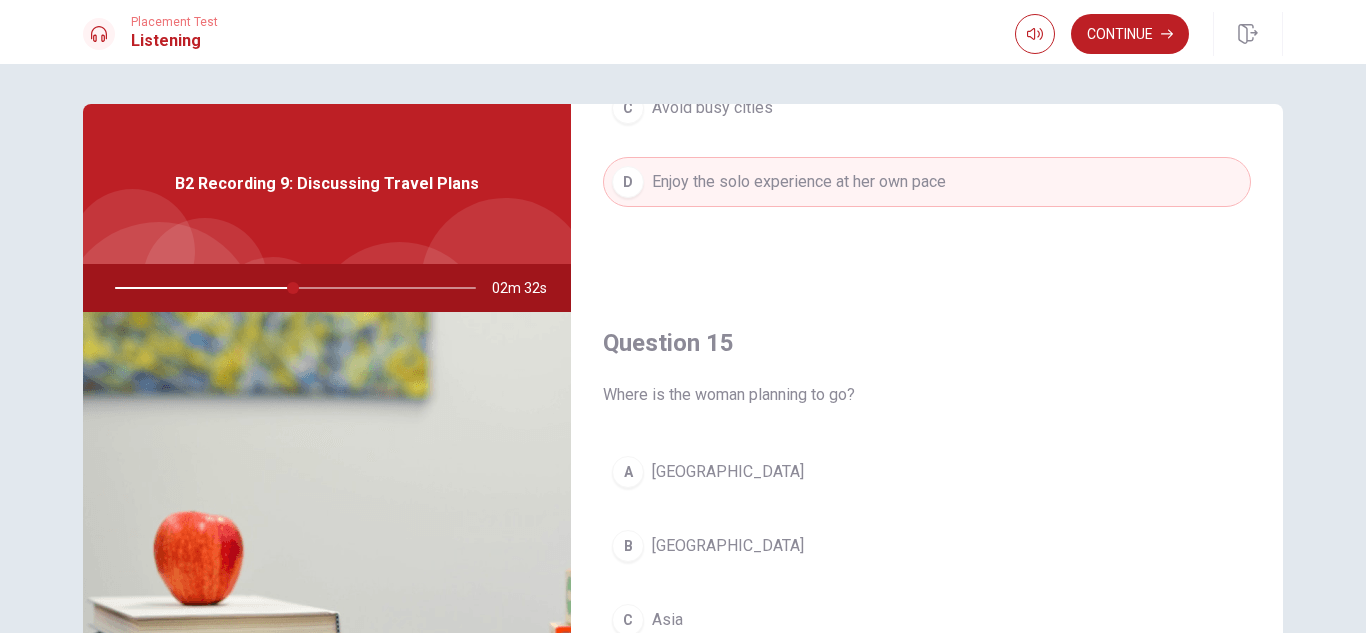 scroll, scrollTop: 1865, scrollLeft: 0, axis: vertical 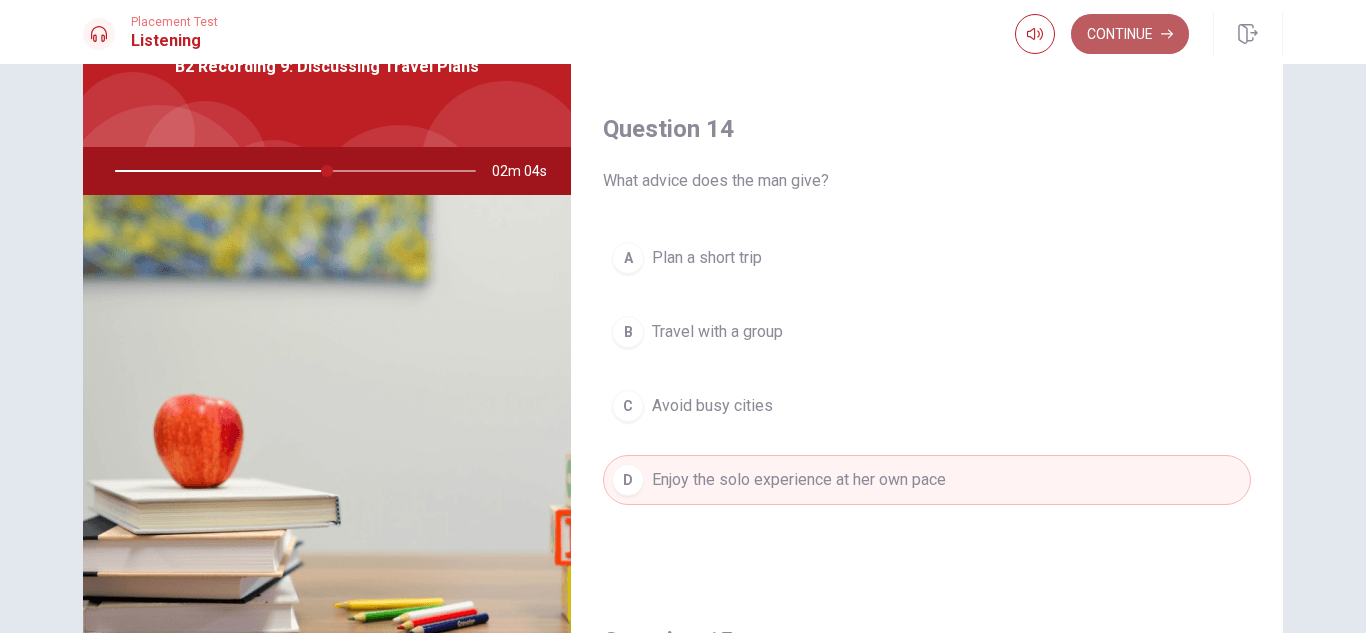 click on "Continue" at bounding box center [1130, 34] 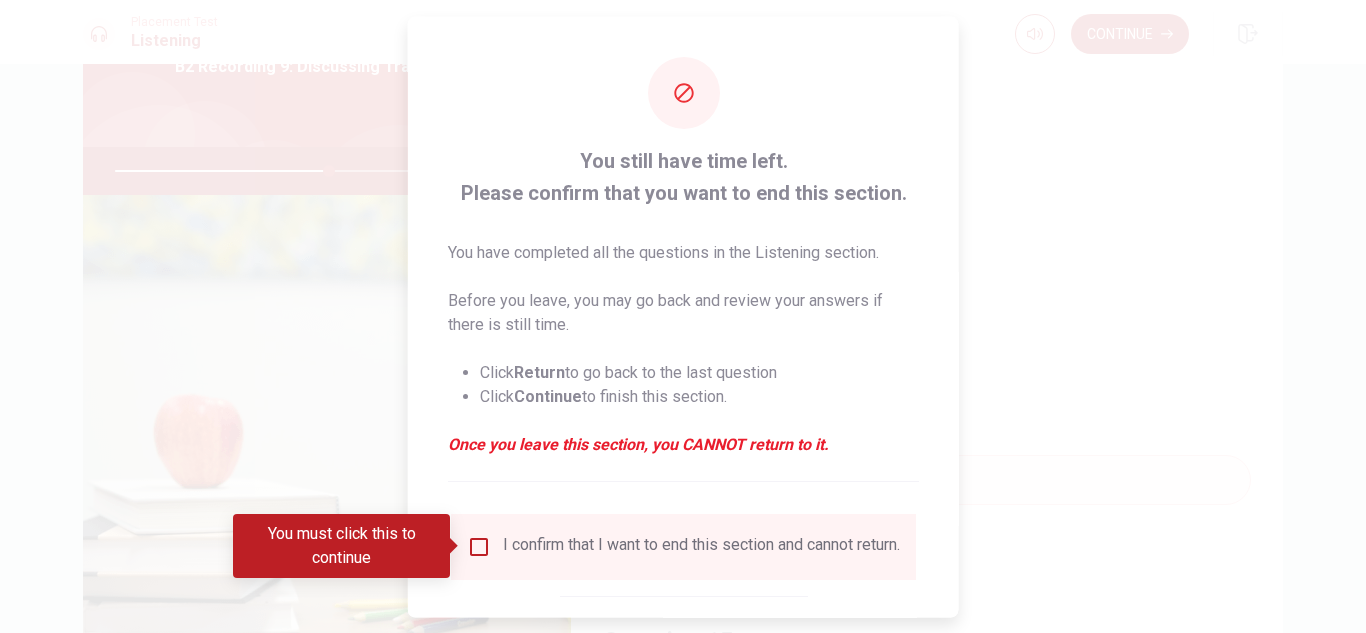 click at bounding box center [479, 546] 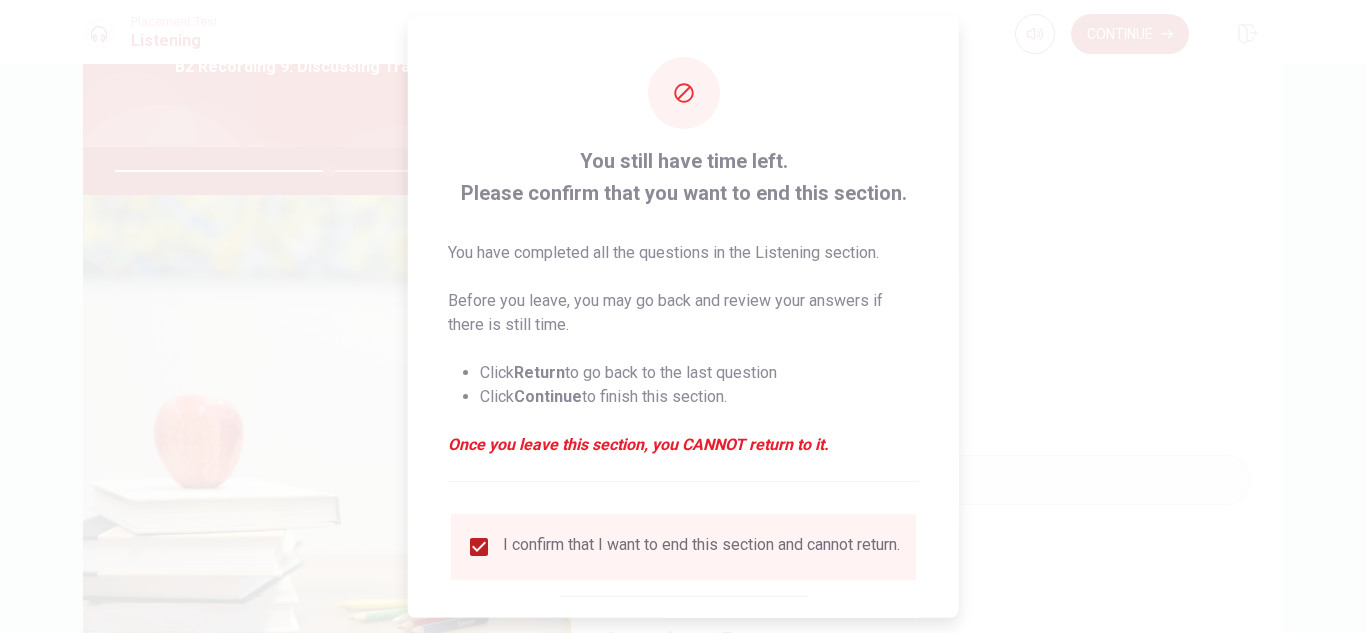 scroll, scrollTop: 113, scrollLeft: 0, axis: vertical 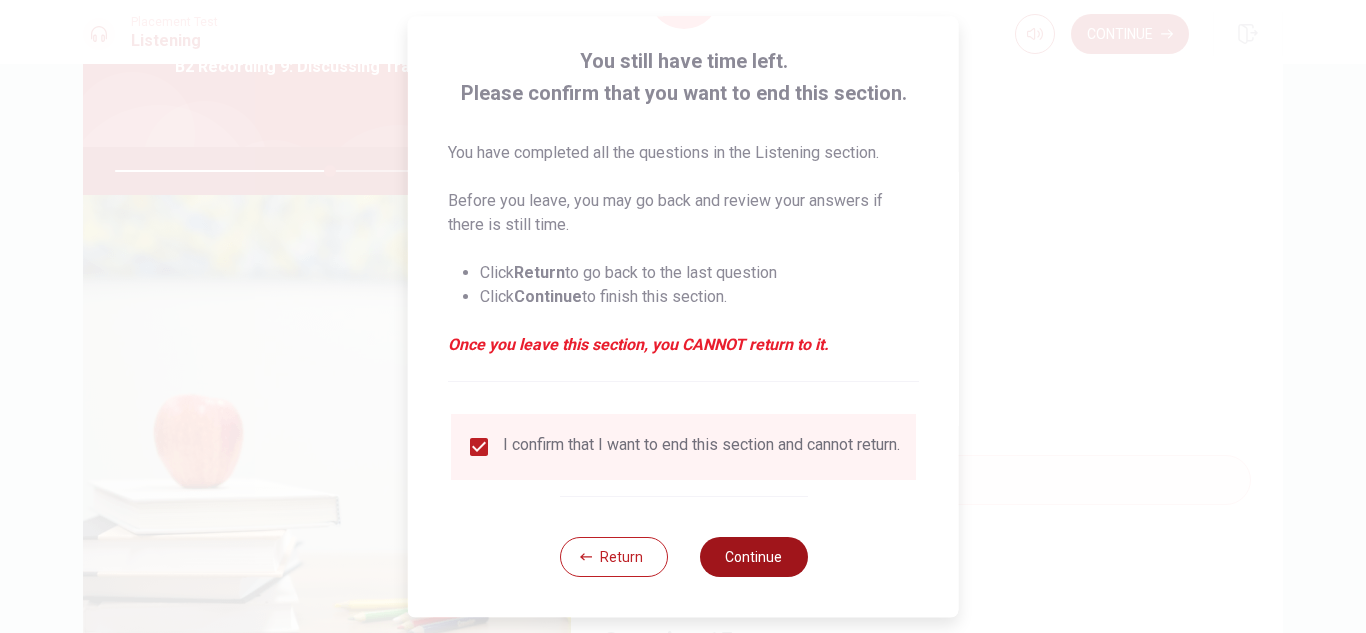 click on "Continue" at bounding box center (753, 557) 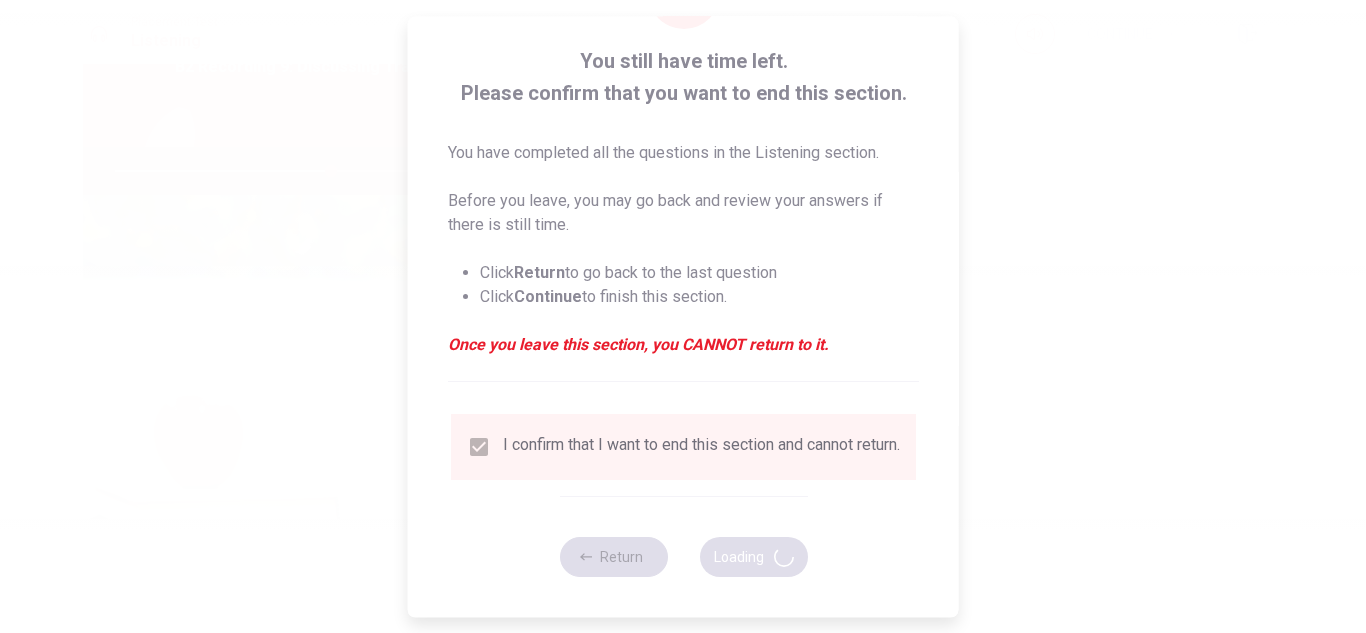 type on "60" 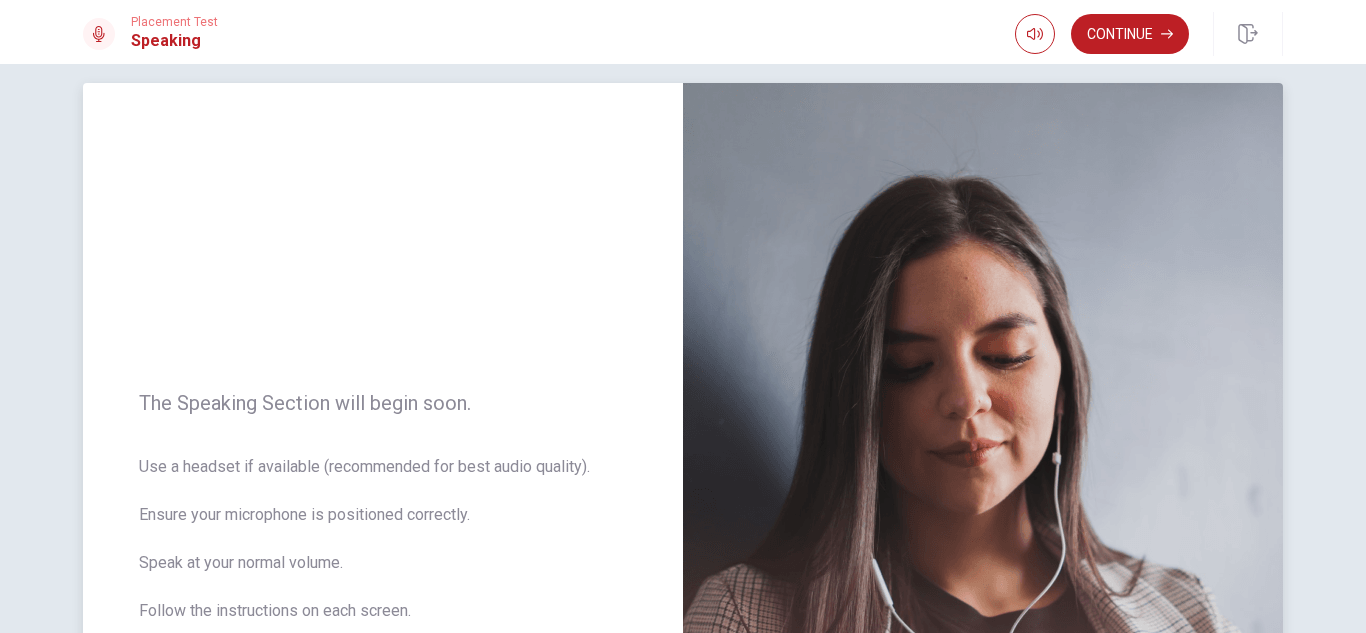 scroll, scrollTop: 0, scrollLeft: 0, axis: both 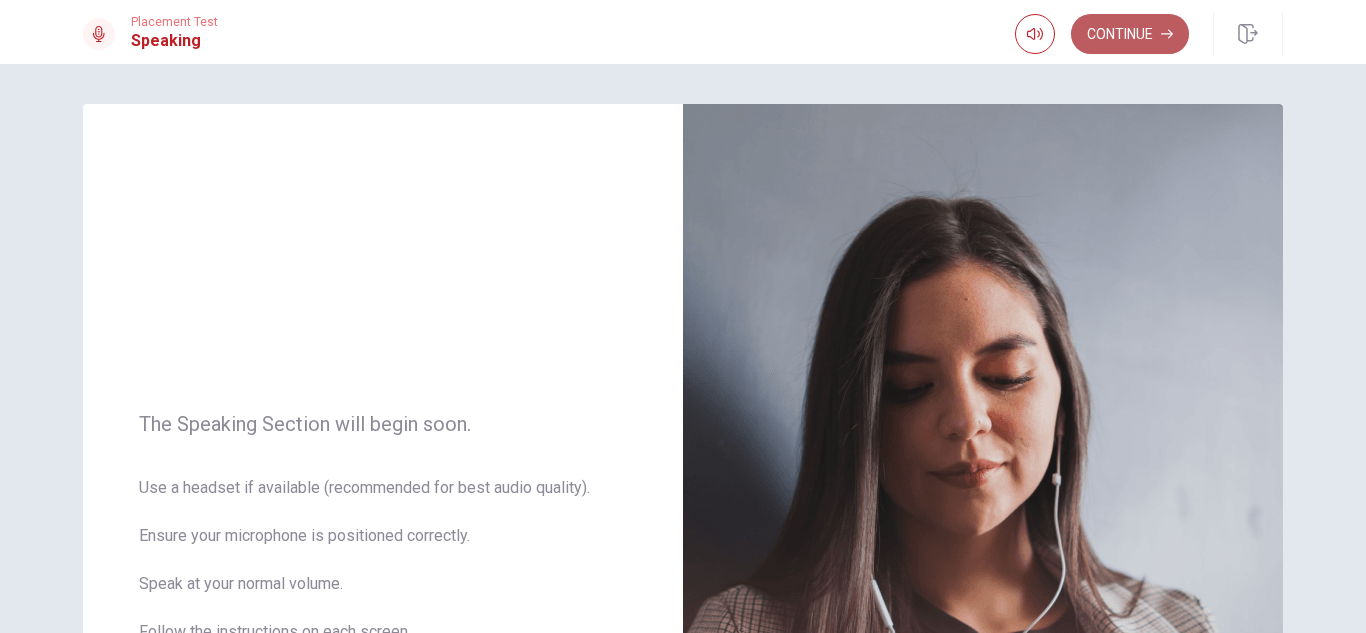 click on "Continue" at bounding box center (1130, 34) 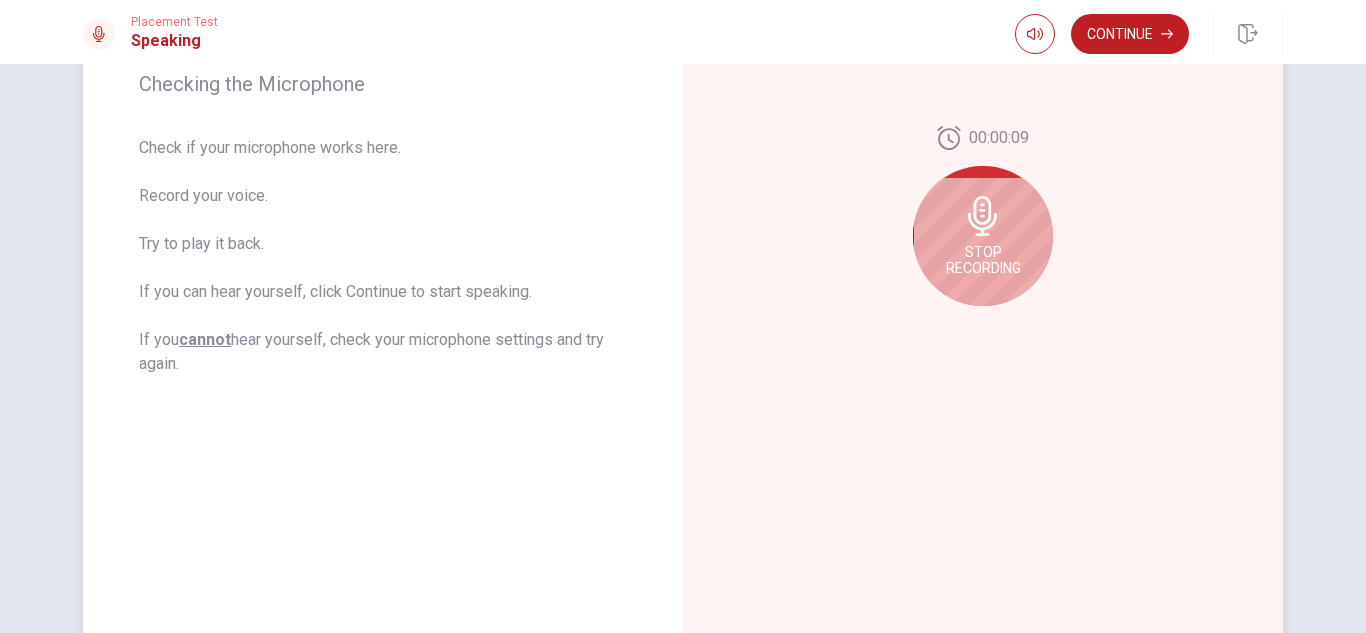 scroll, scrollTop: 317, scrollLeft: 0, axis: vertical 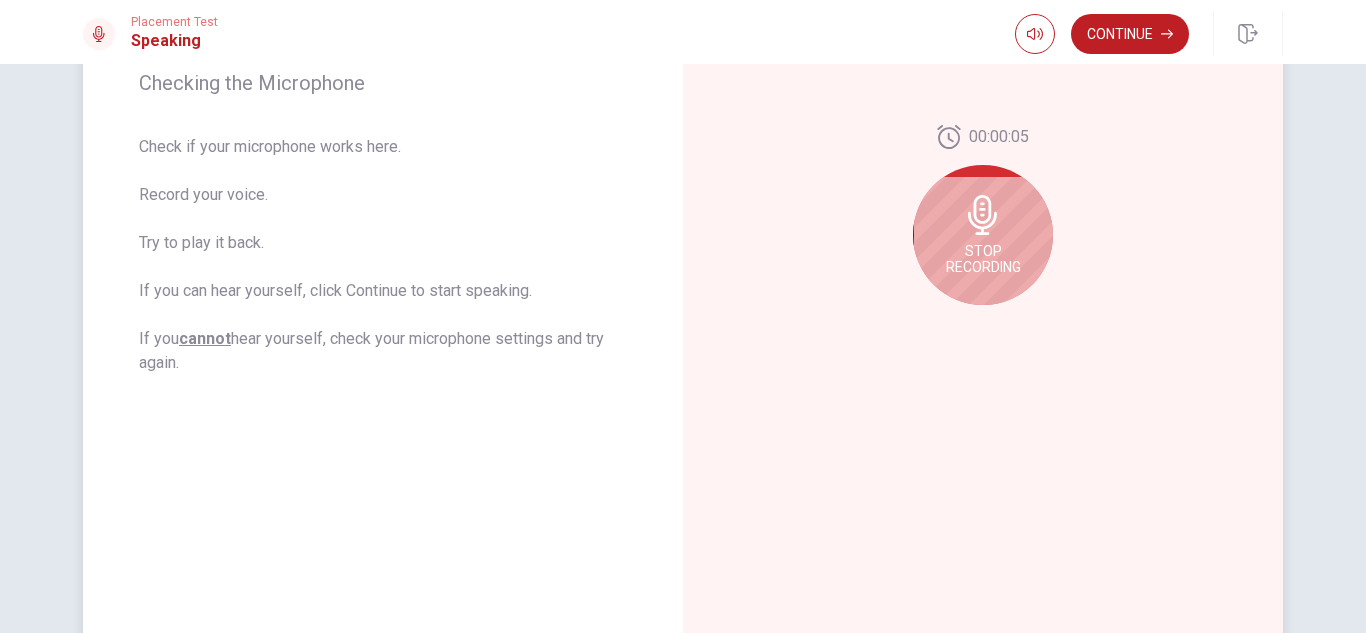 click on "Stop   Recording" at bounding box center (983, 235) 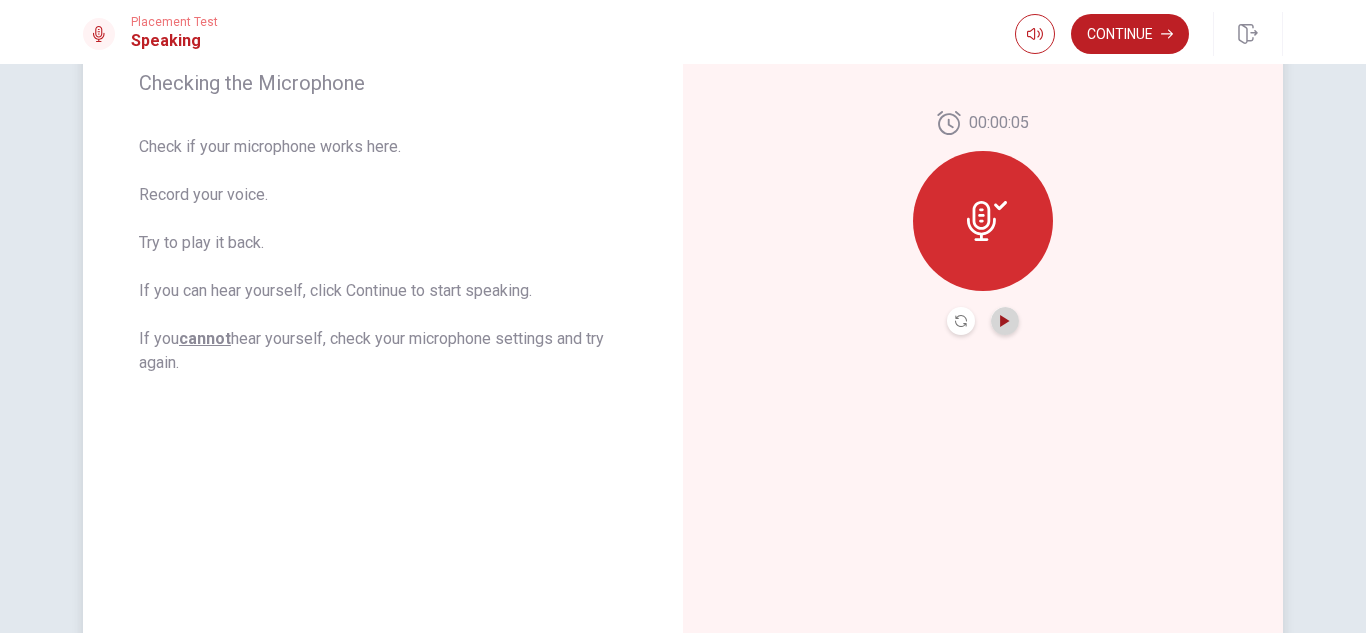 click 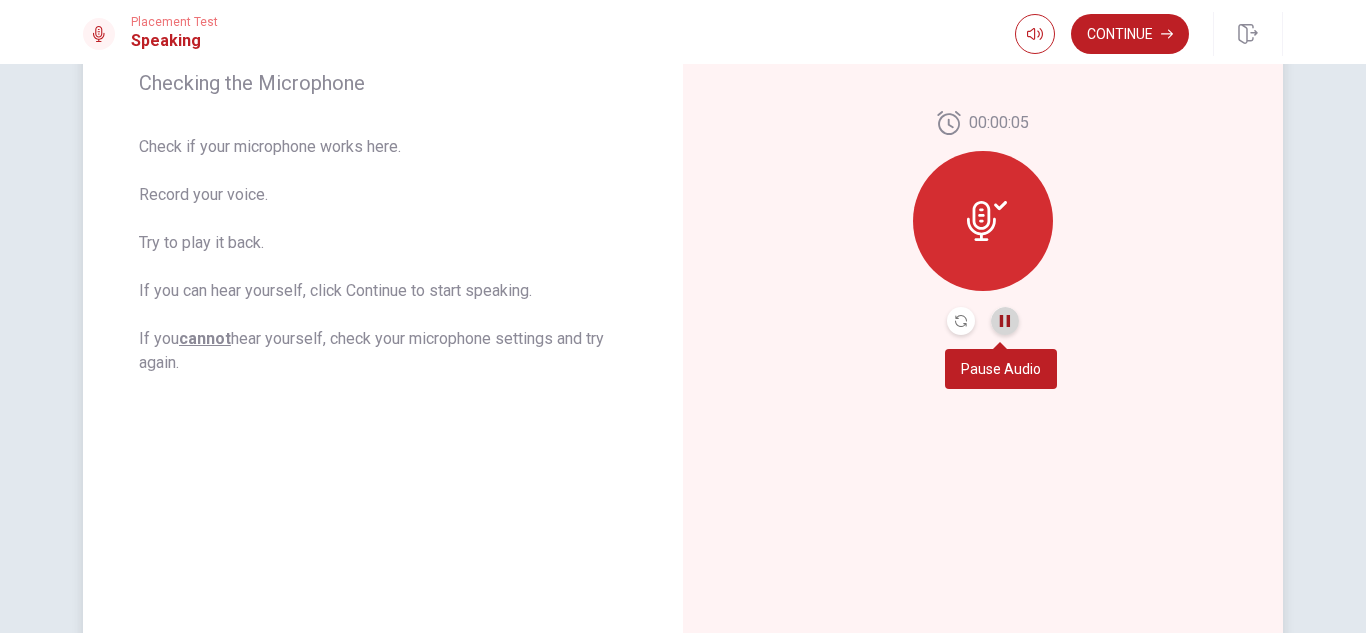 click 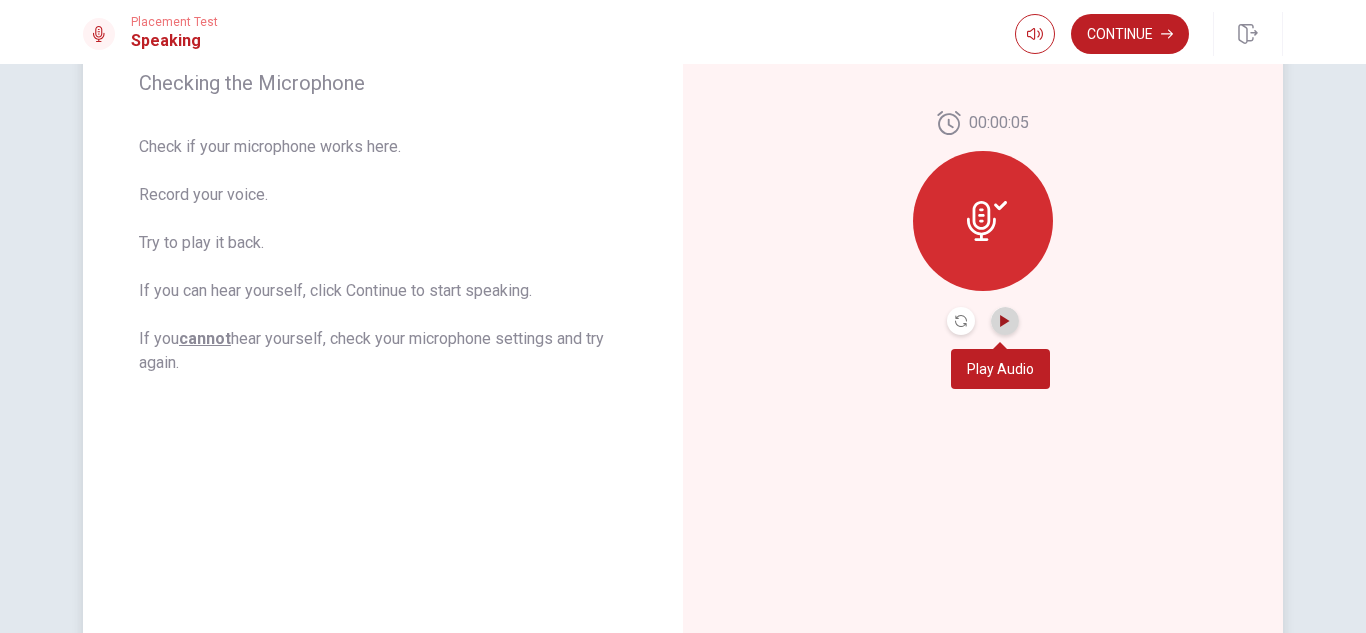 click 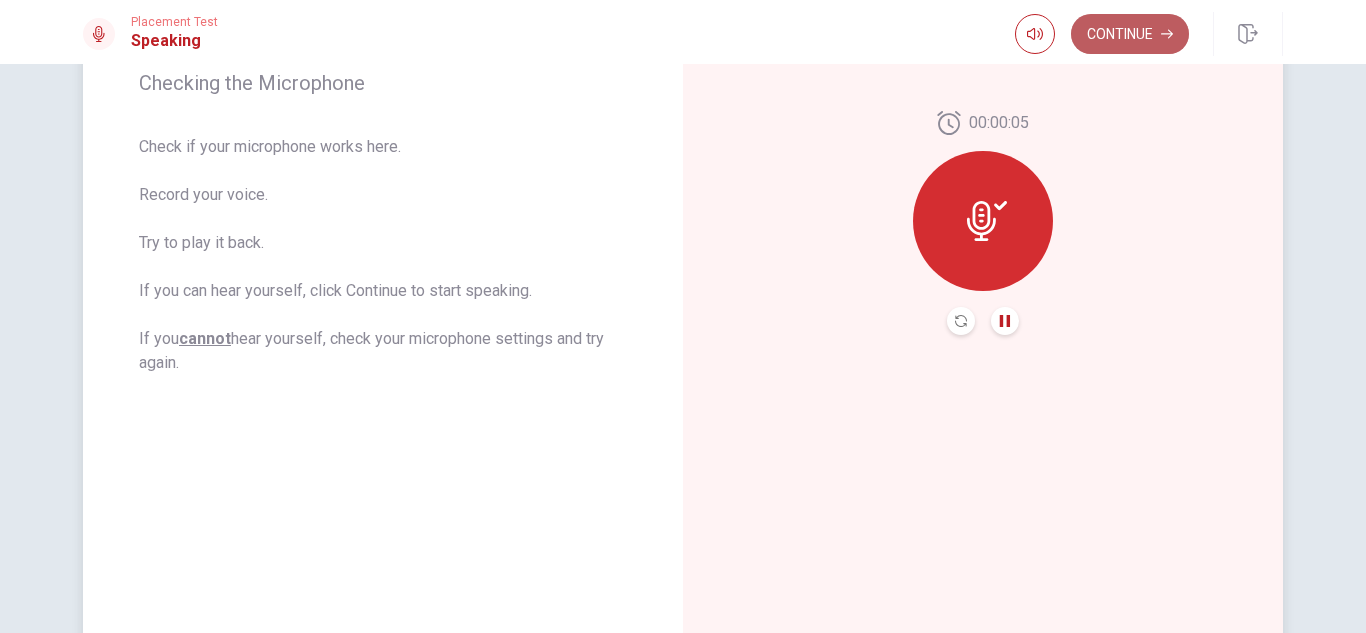 click on "Continue" at bounding box center [1130, 34] 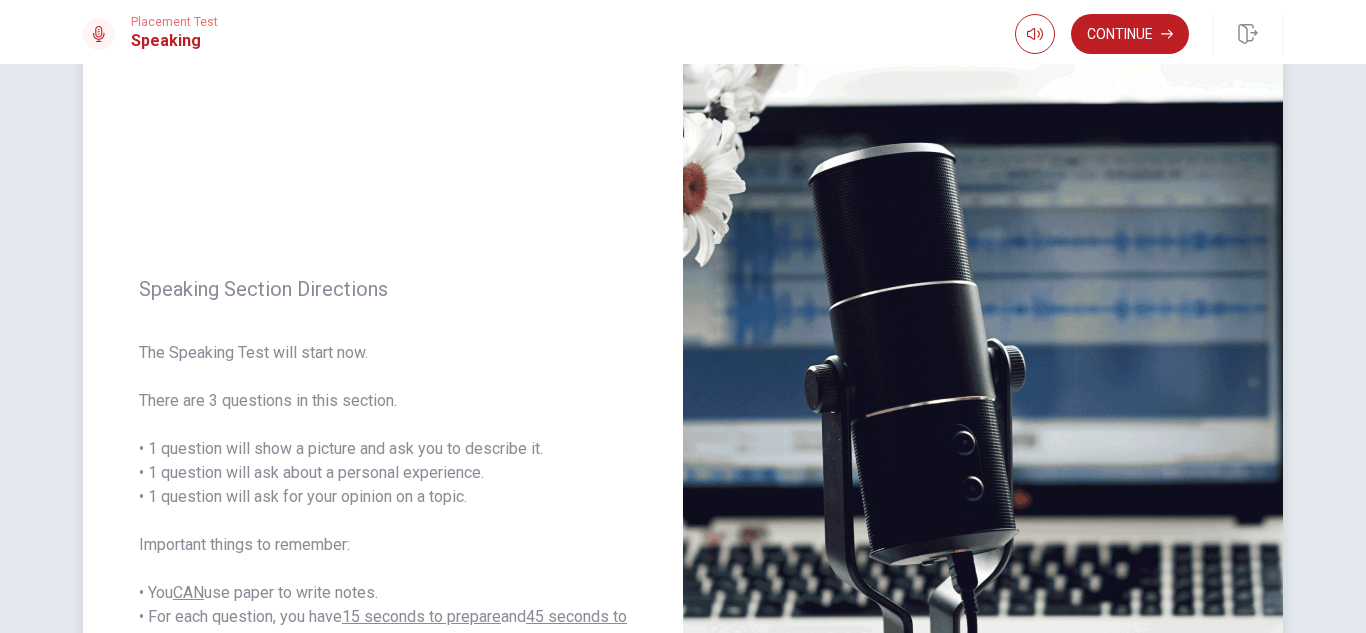 scroll, scrollTop: 74, scrollLeft: 0, axis: vertical 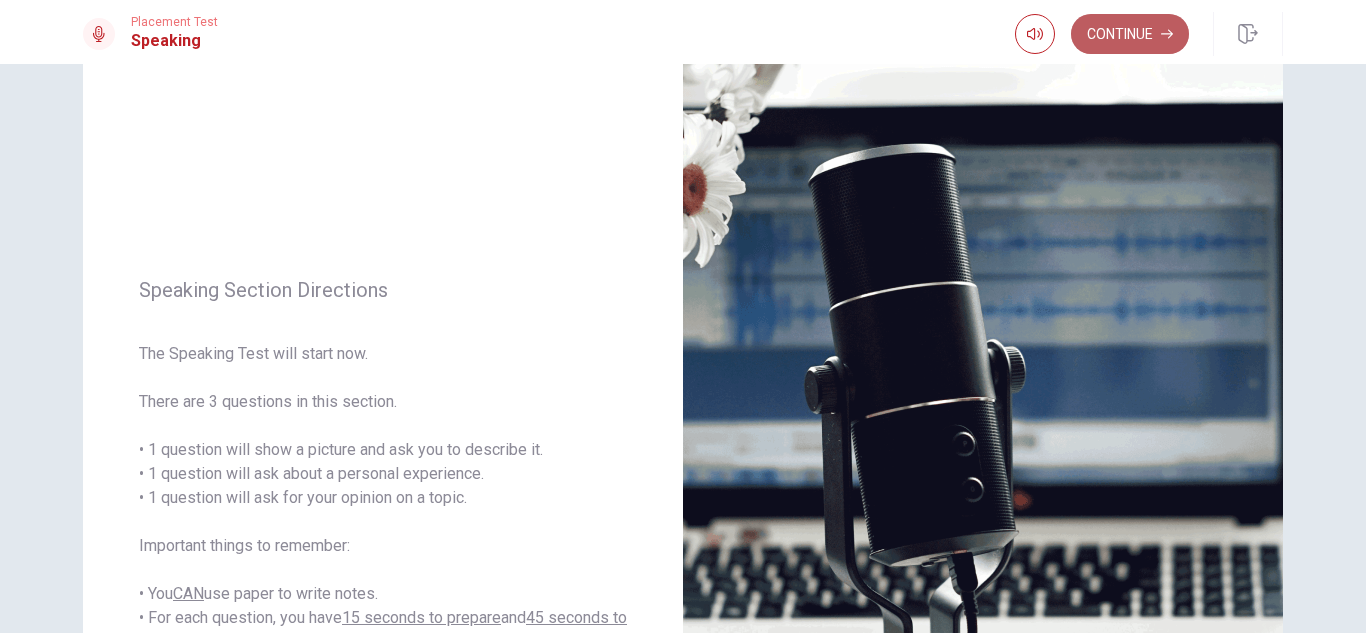 click on "Continue" at bounding box center [1130, 34] 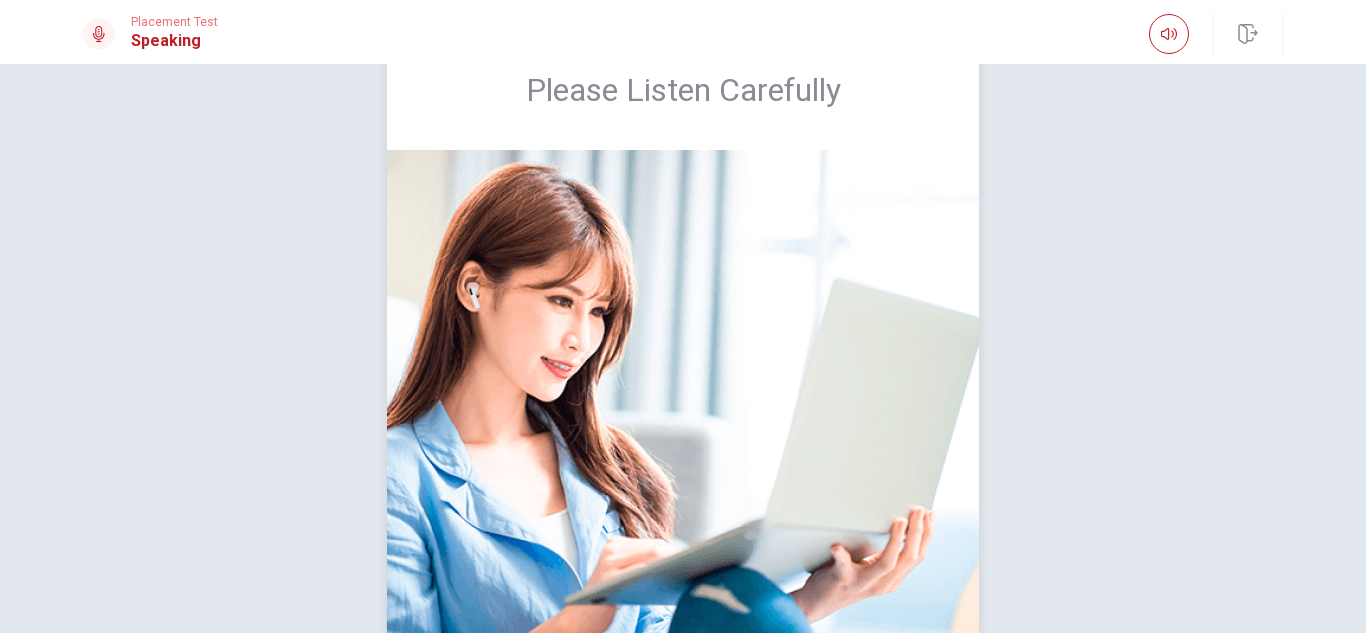 click at bounding box center [683, 404] 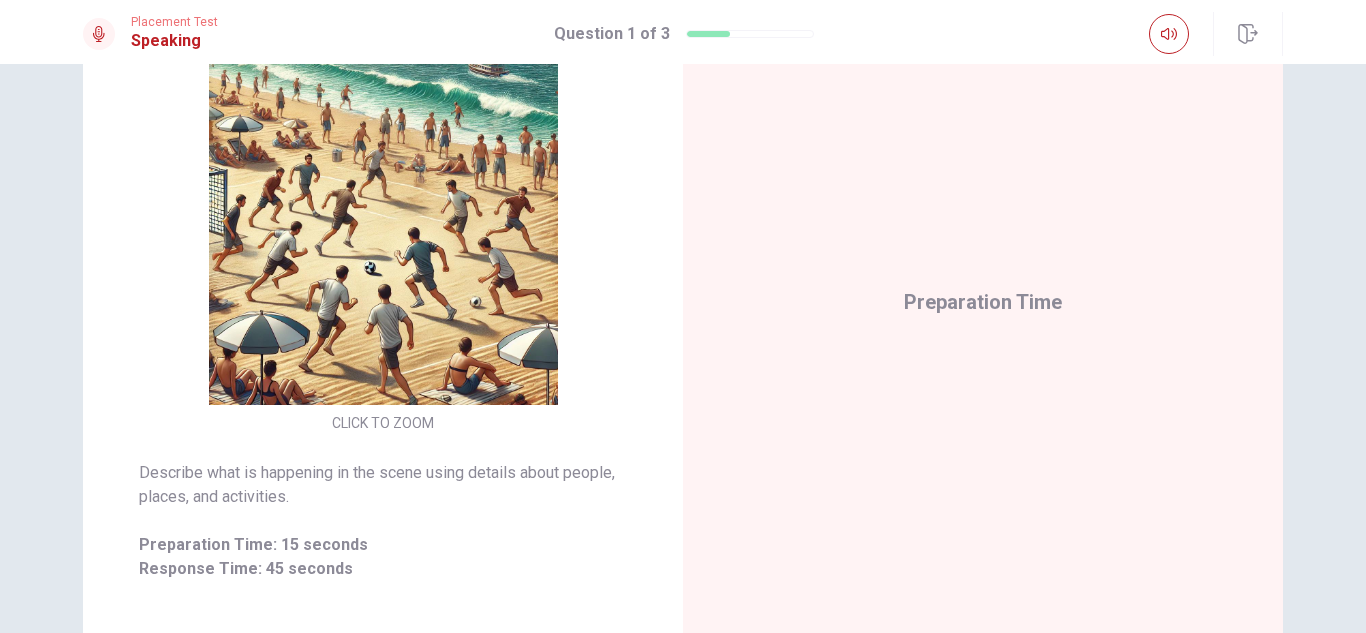 scroll, scrollTop: 239, scrollLeft: 0, axis: vertical 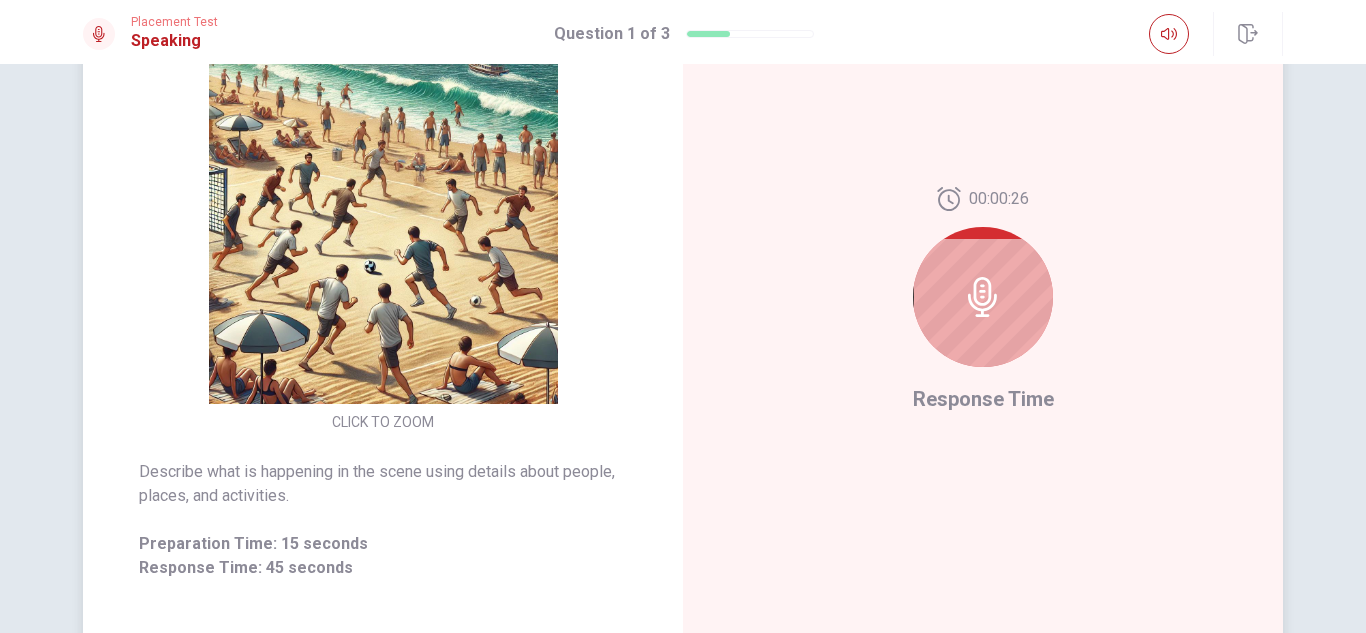 click 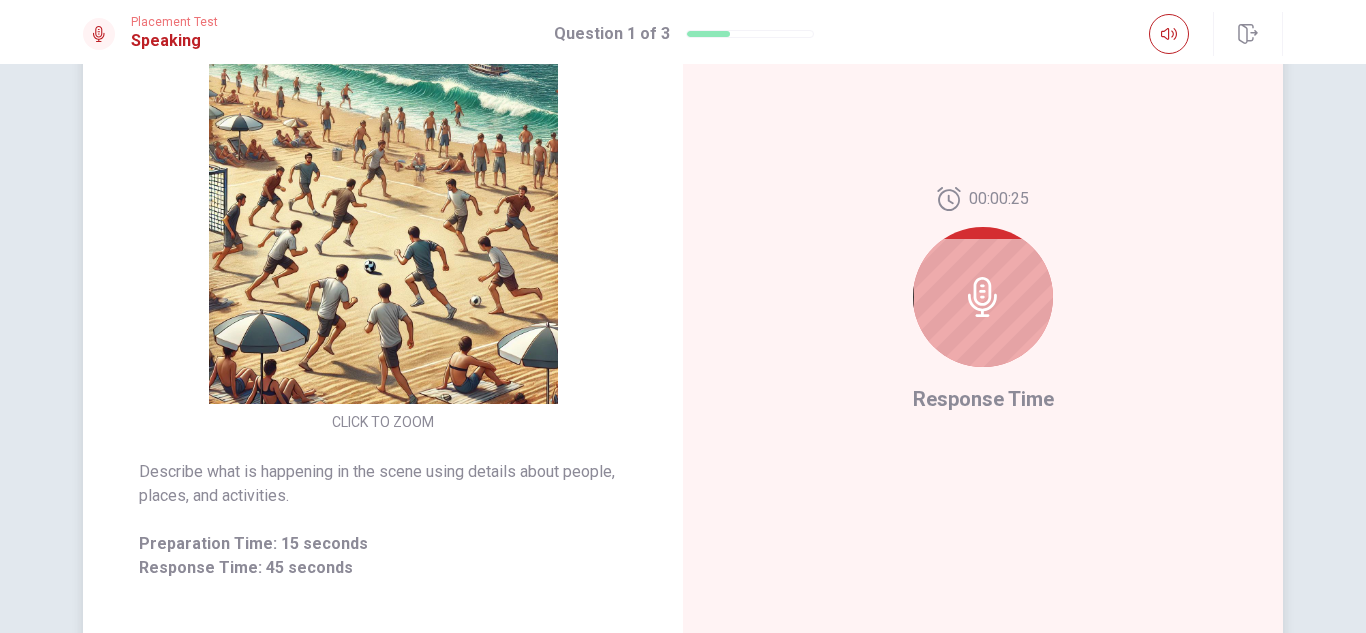 click at bounding box center [983, 297] 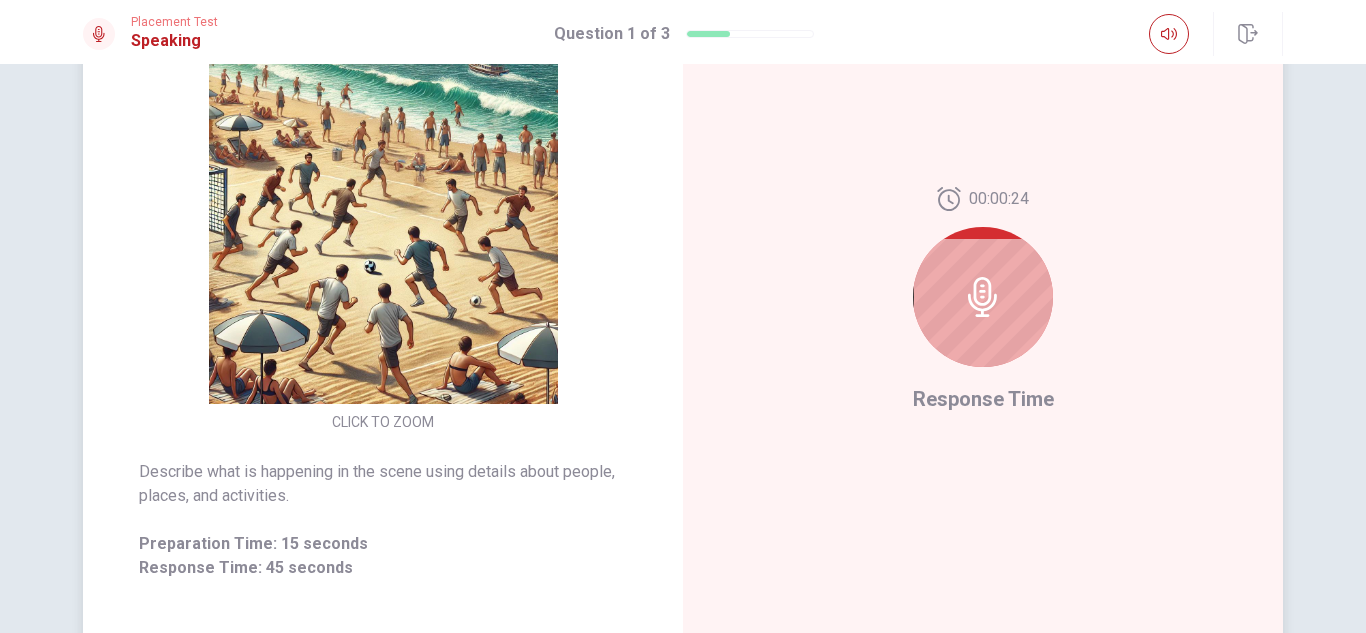 drag, startPoint x: 978, startPoint y: 326, endPoint x: 1110, endPoint y: 349, distance: 133.9888 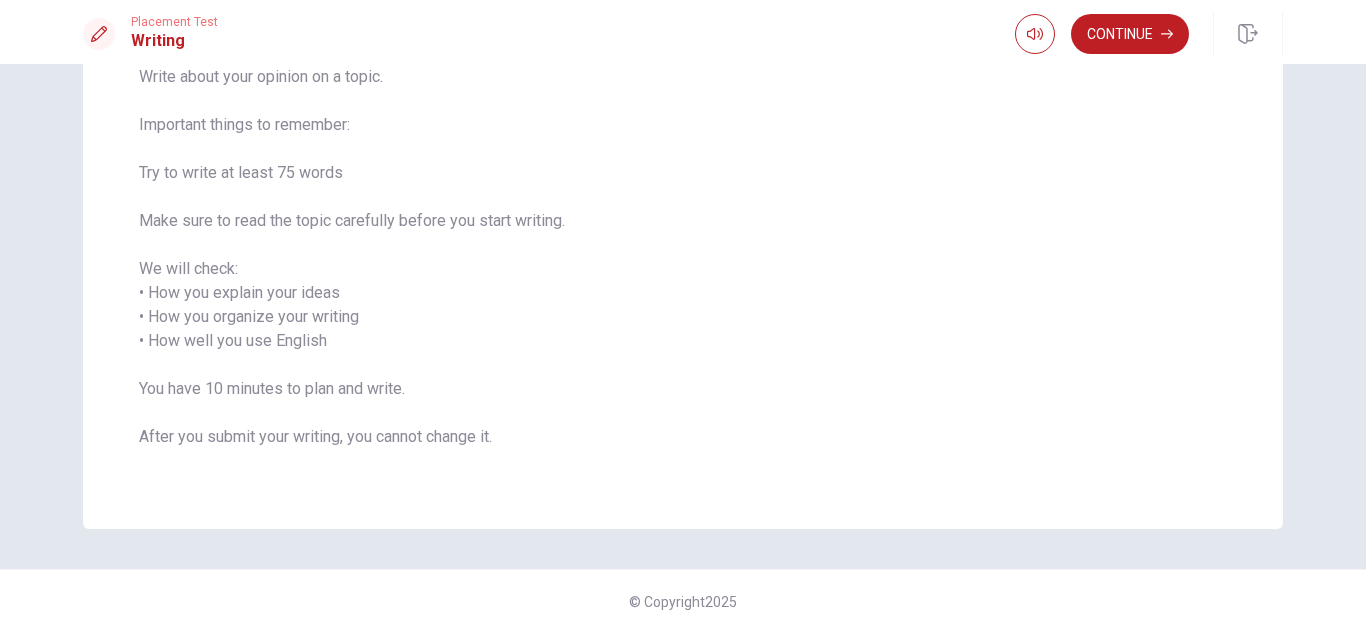 scroll, scrollTop: 0, scrollLeft: 0, axis: both 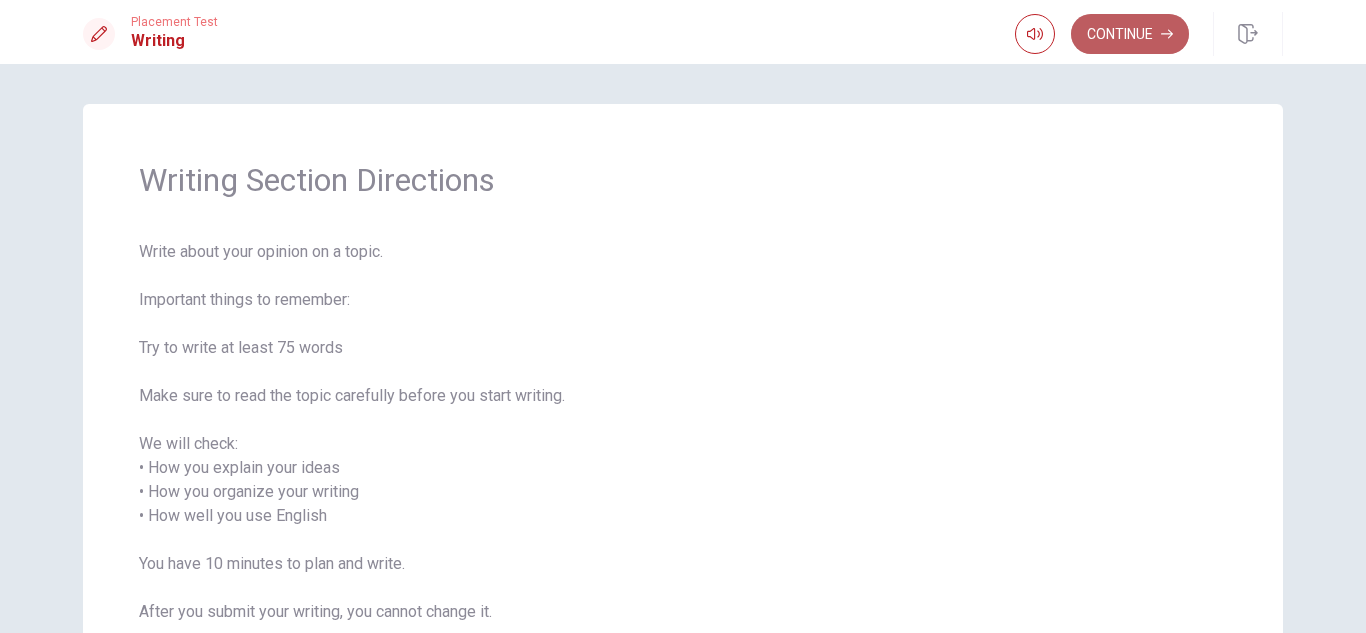 click on "Continue" at bounding box center [1130, 34] 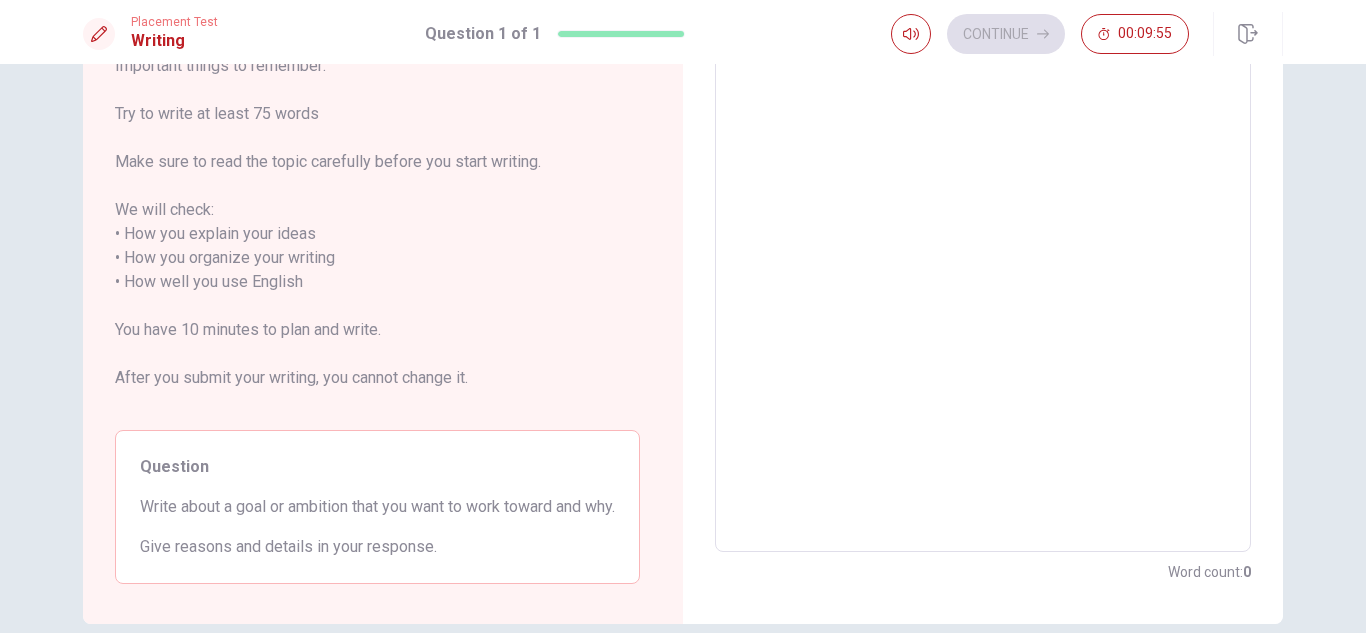 scroll, scrollTop: 187, scrollLeft: 0, axis: vertical 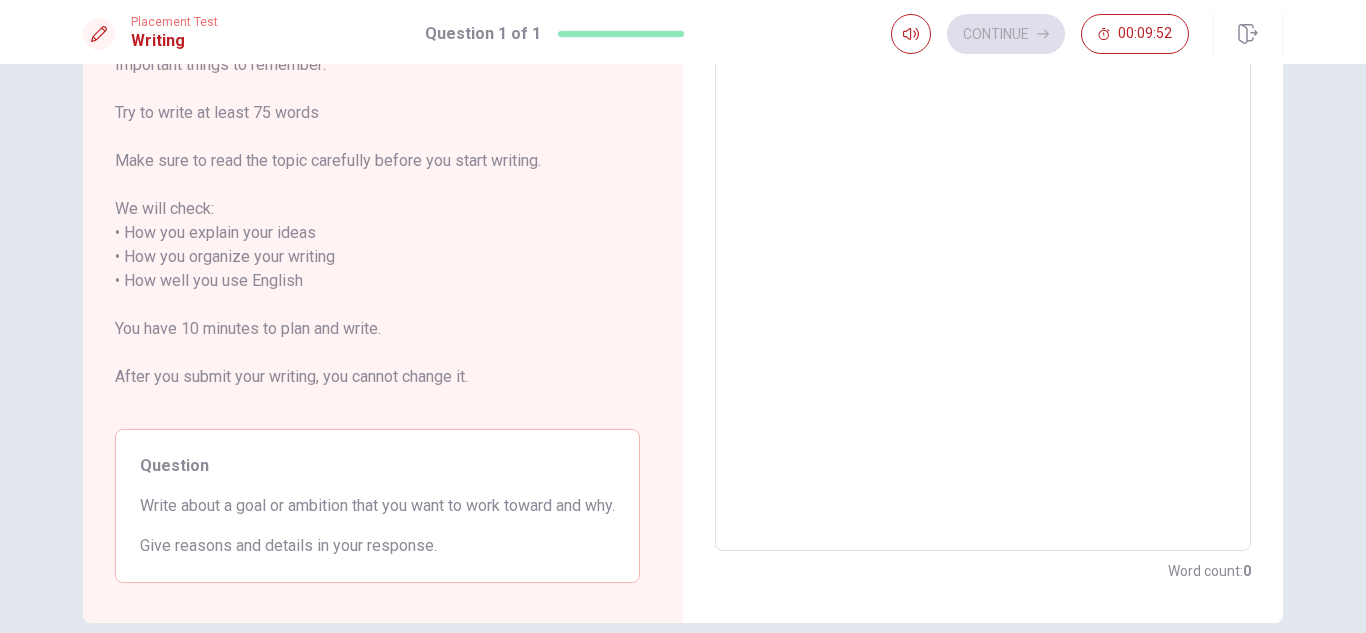 click on "Write about a goal or ambition that you want to work toward and why." at bounding box center (377, 506) 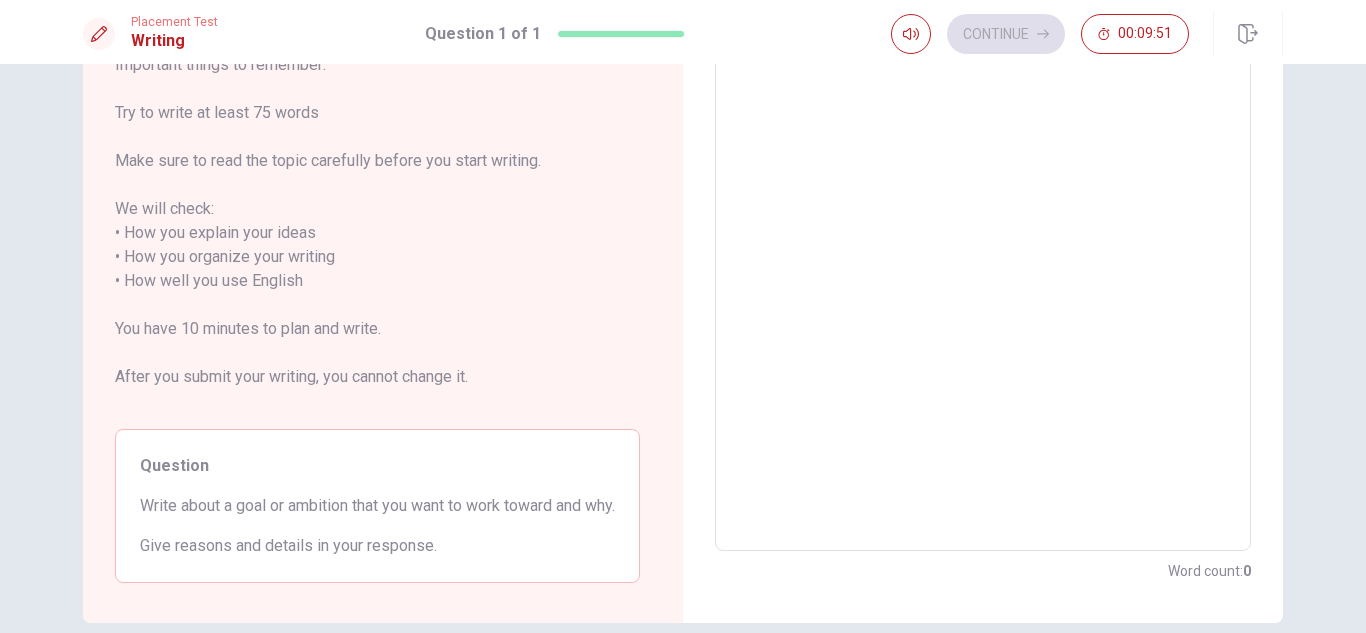 click on "Write about a goal or ambition that you want to work toward and why." at bounding box center [377, 506] 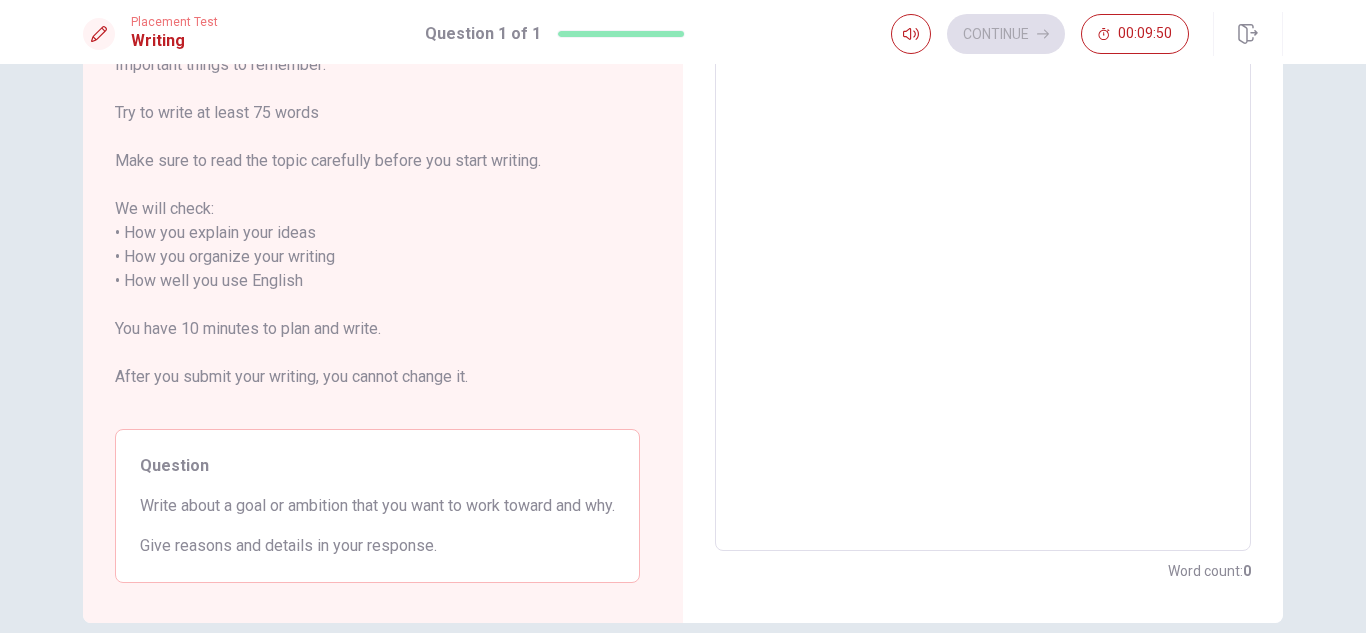 click on "Write about a goal or ambition that you want to work toward and why." at bounding box center [377, 506] 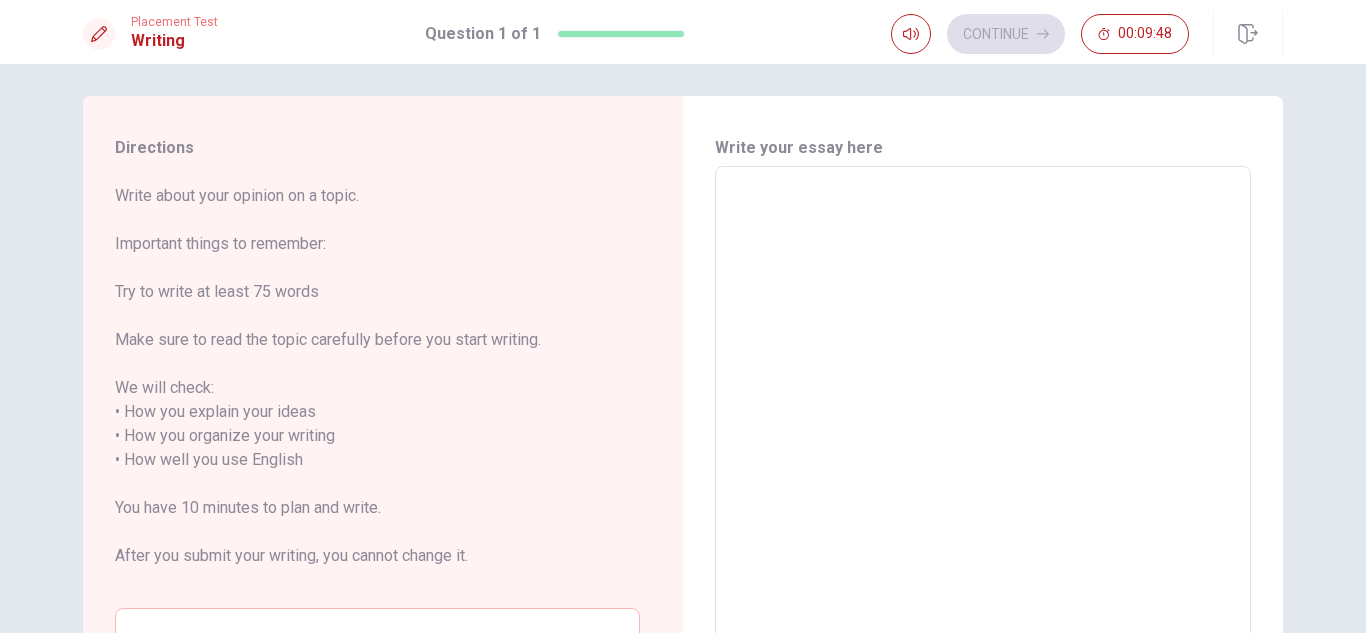 scroll, scrollTop: 0, scrollLeft: 0, axis: both 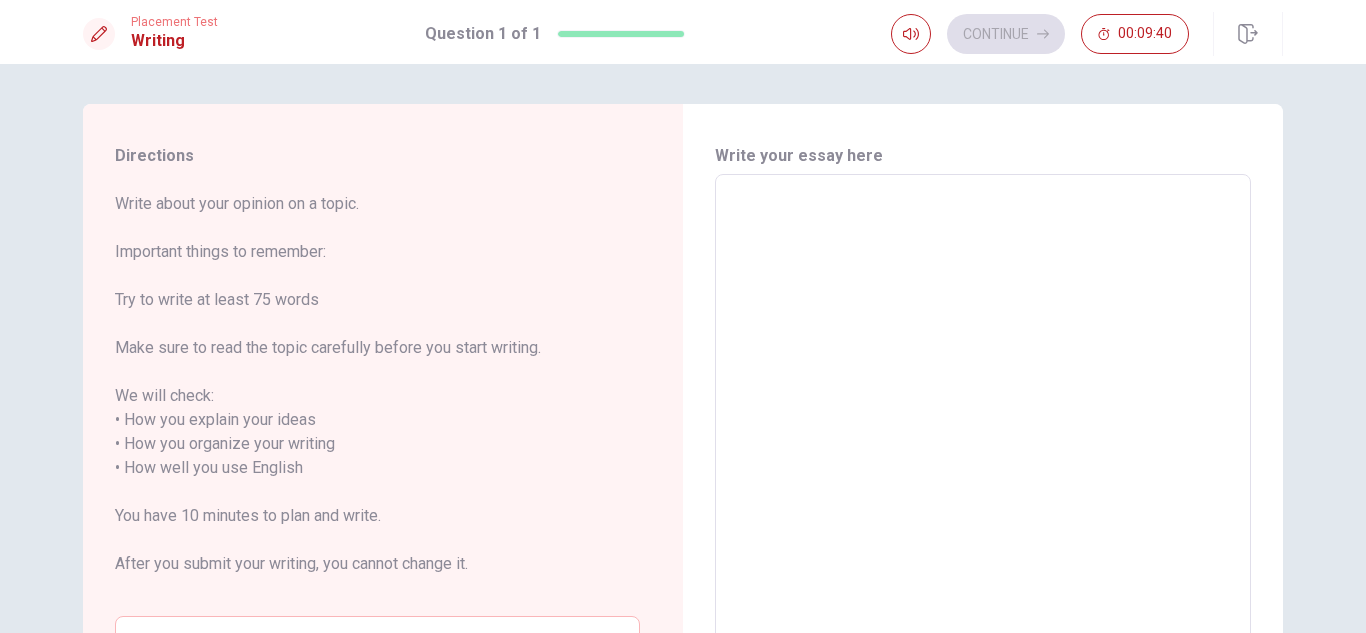 click at bounding box center (983, 456) 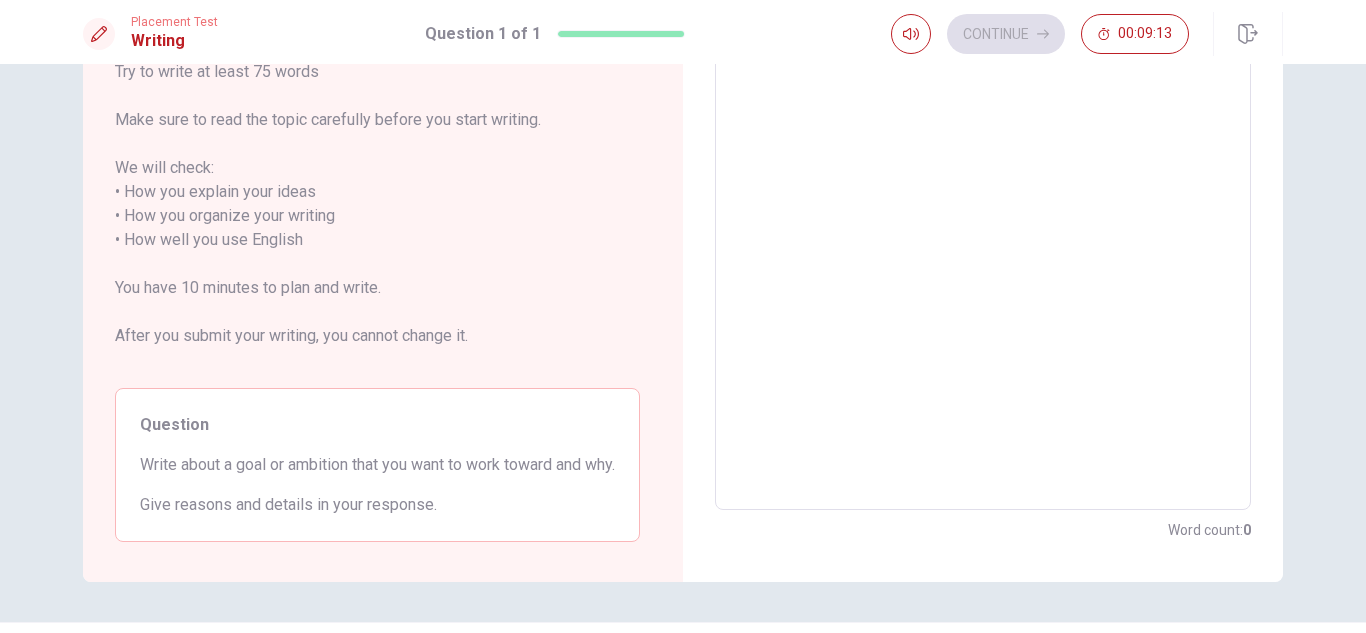 scroll, scrollTop: 0, scrollLeft: 0, axis: both 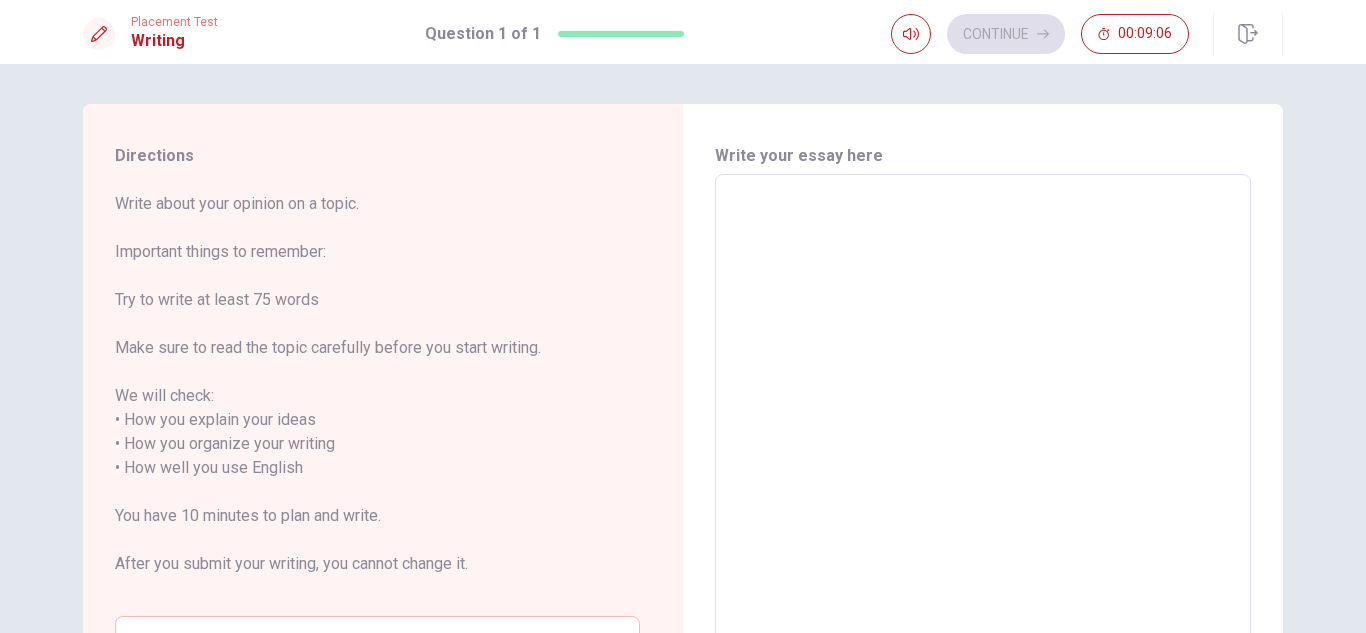type on "I" 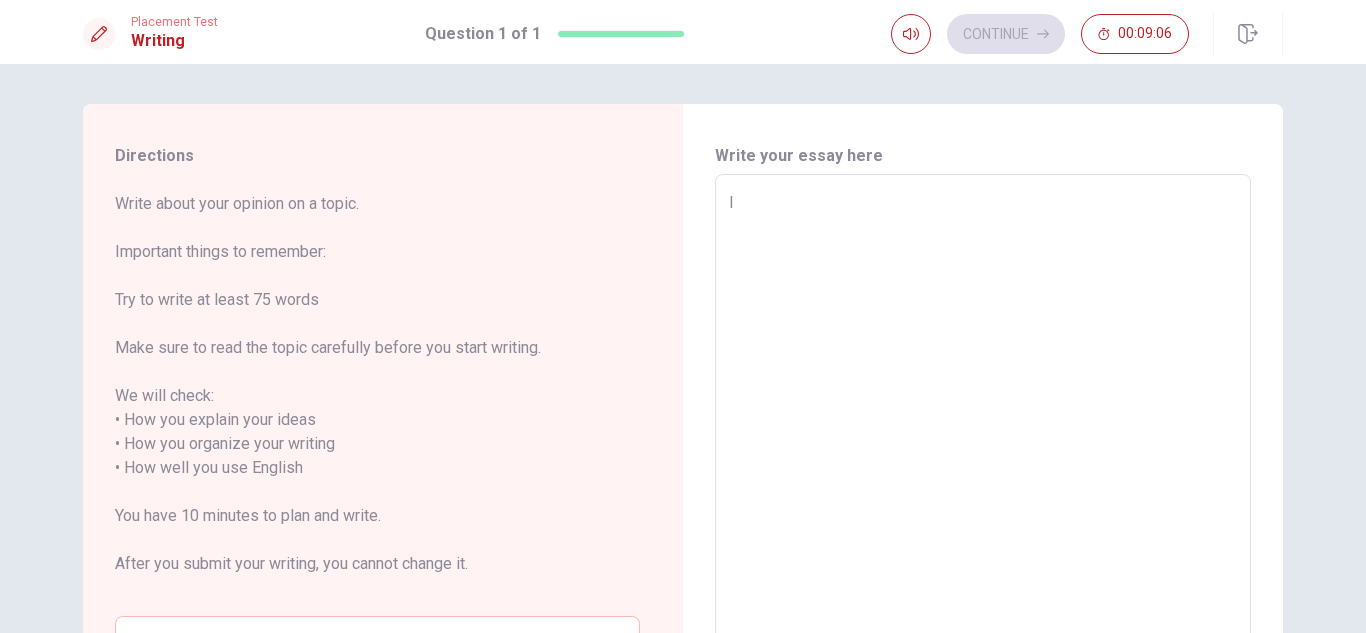 type on "x" 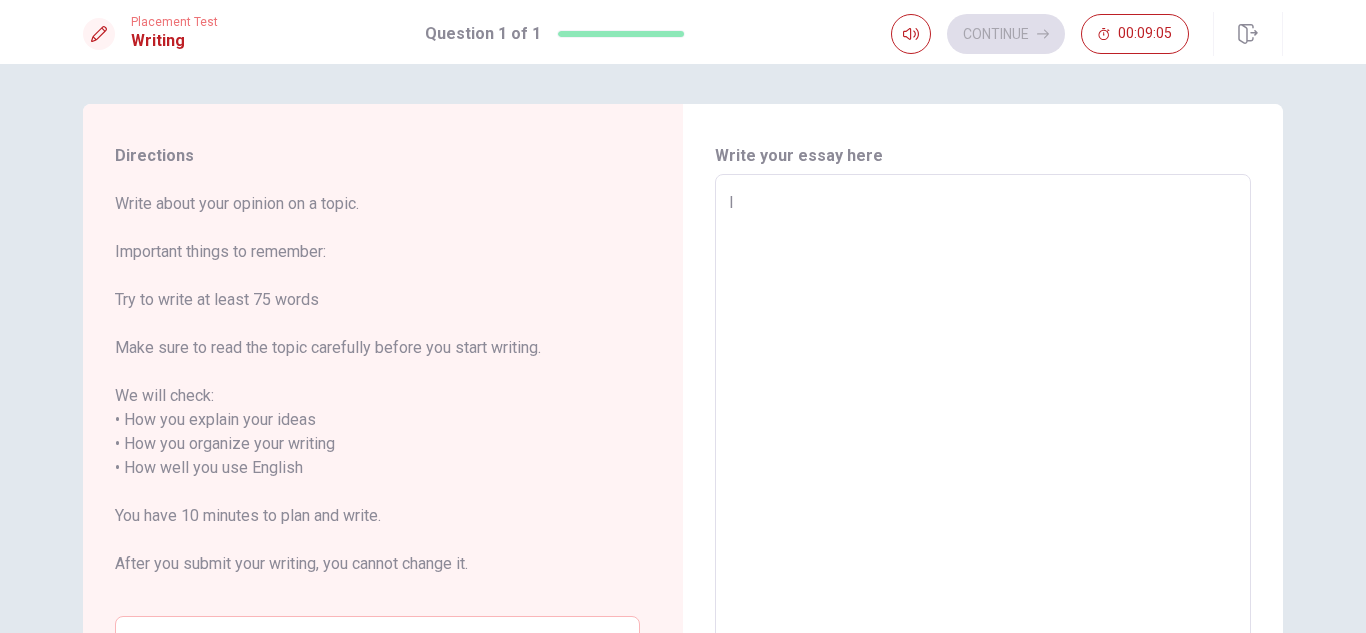 type on "I" 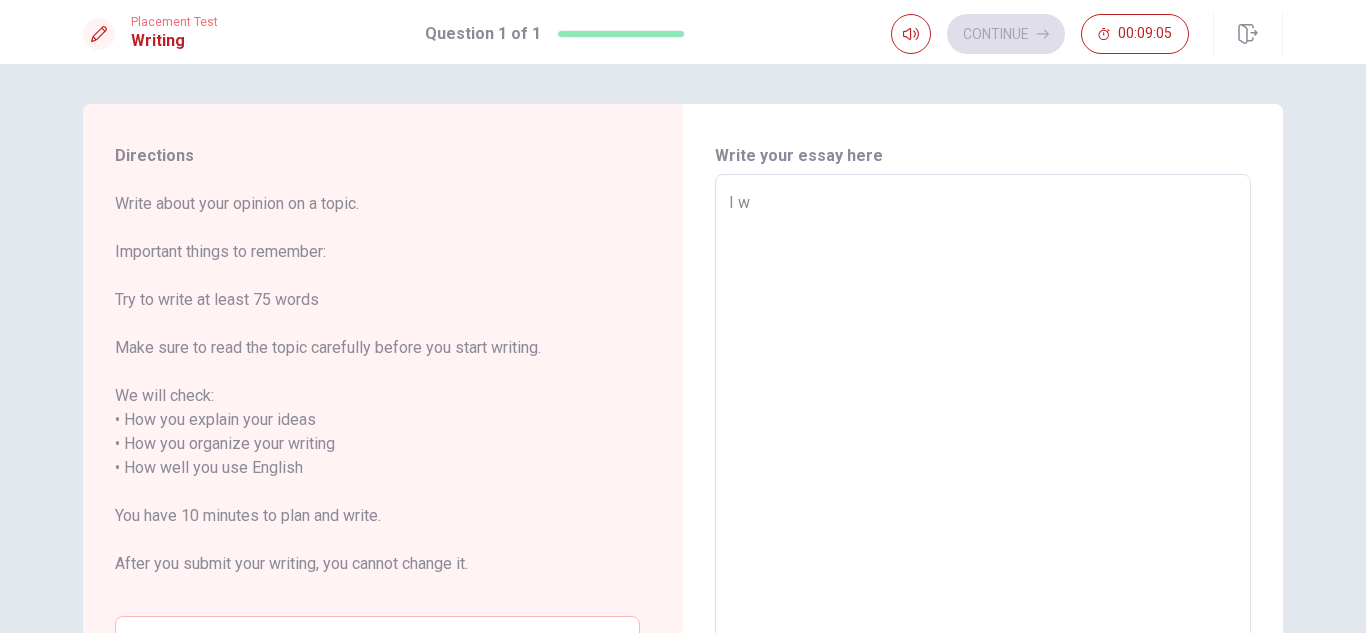 type on "x" 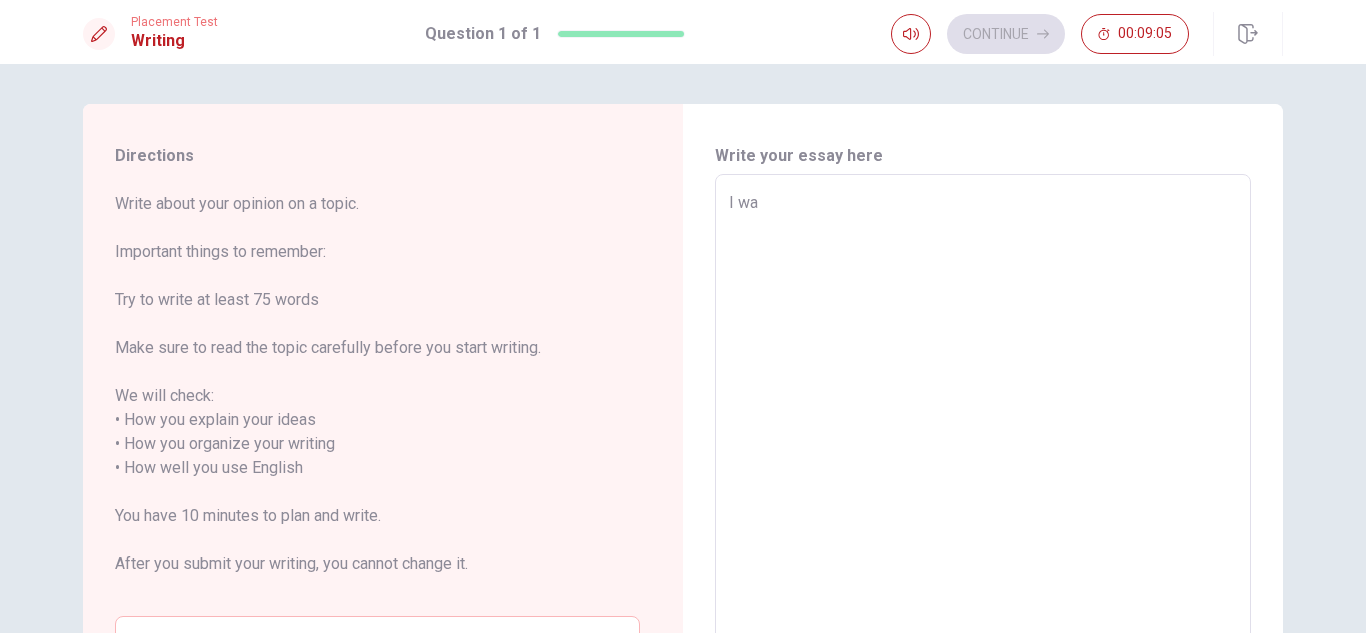 type on "x" 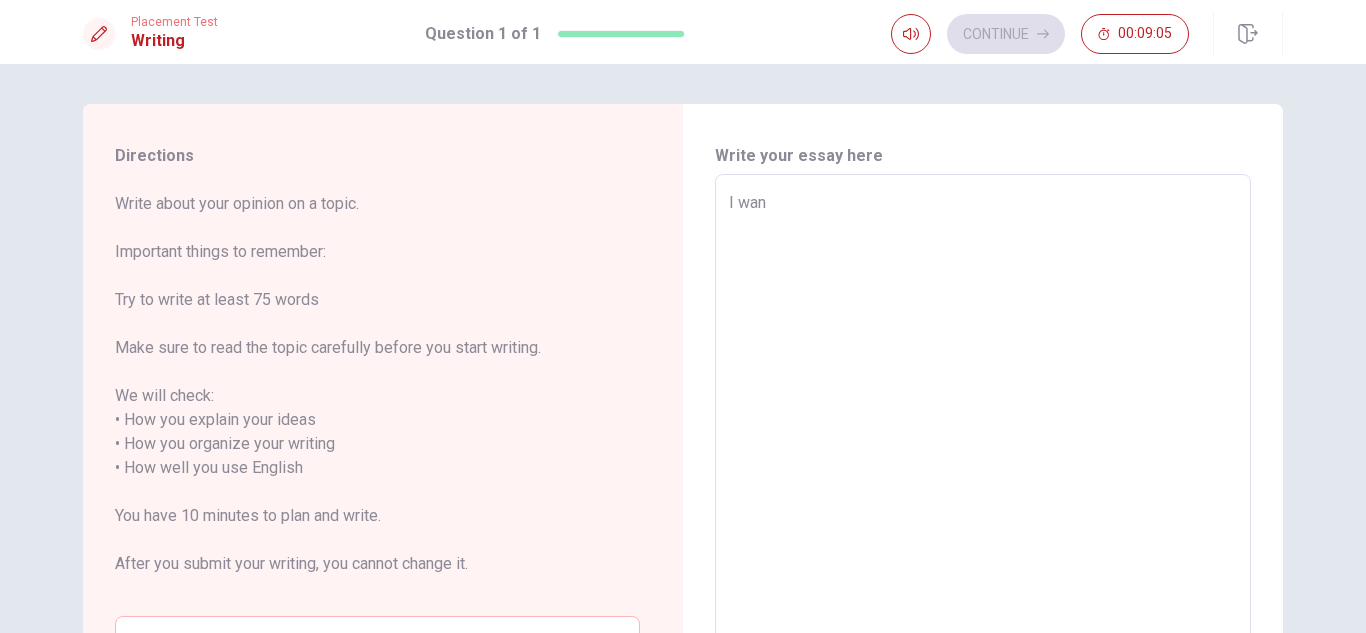 type on "x" 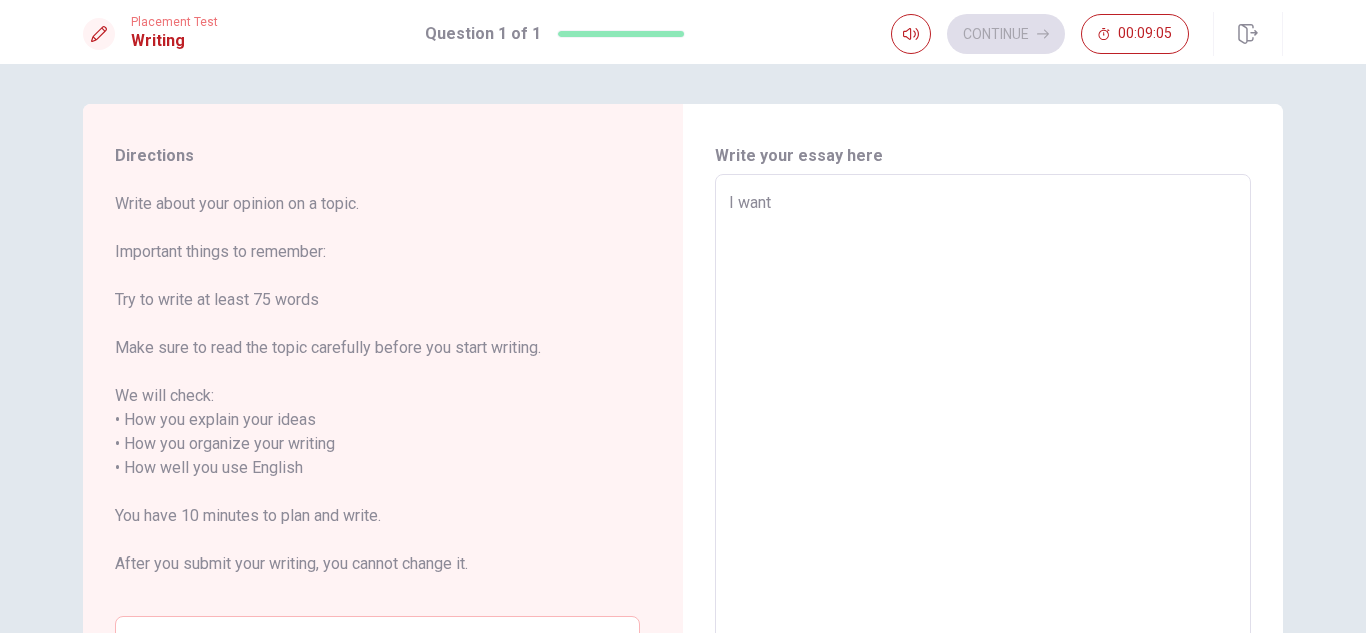 type on "x" 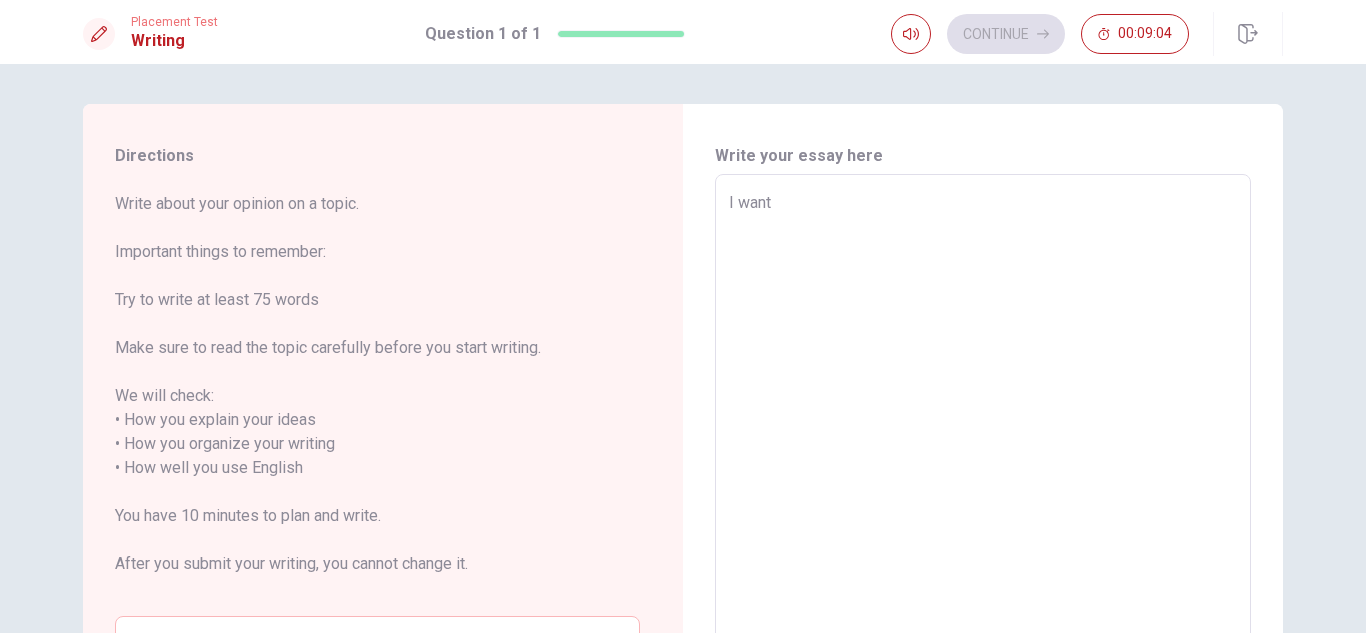 type on "I want" 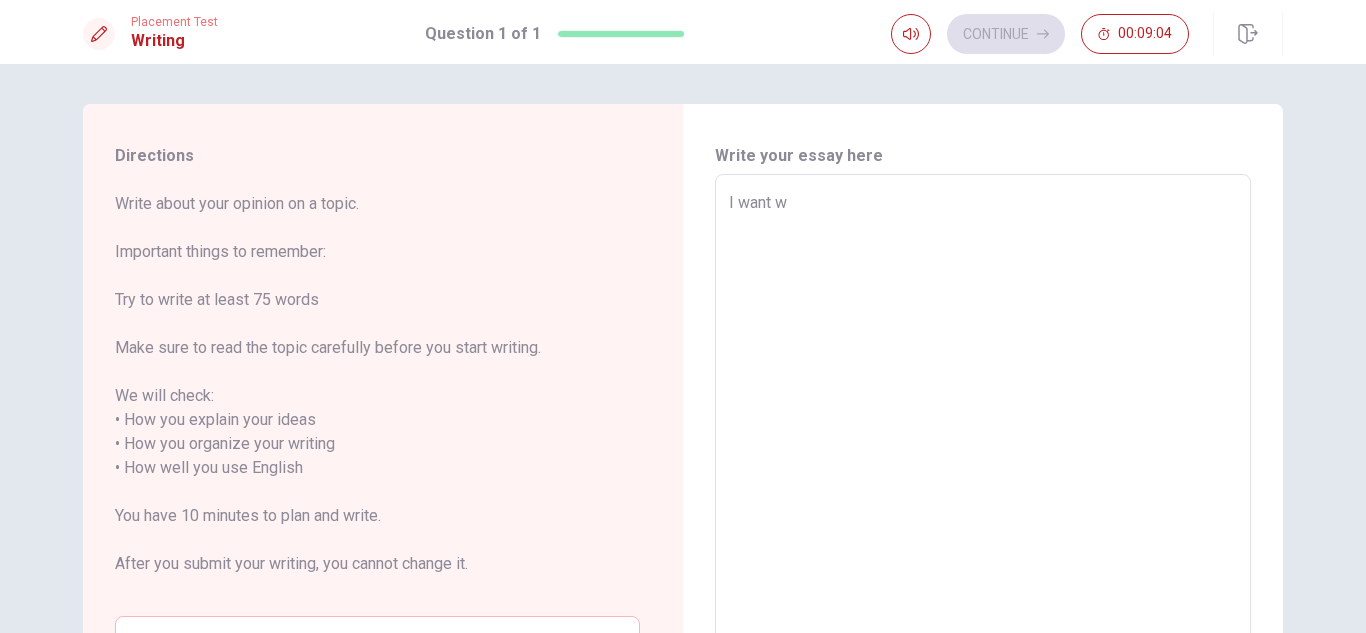 type on "x" 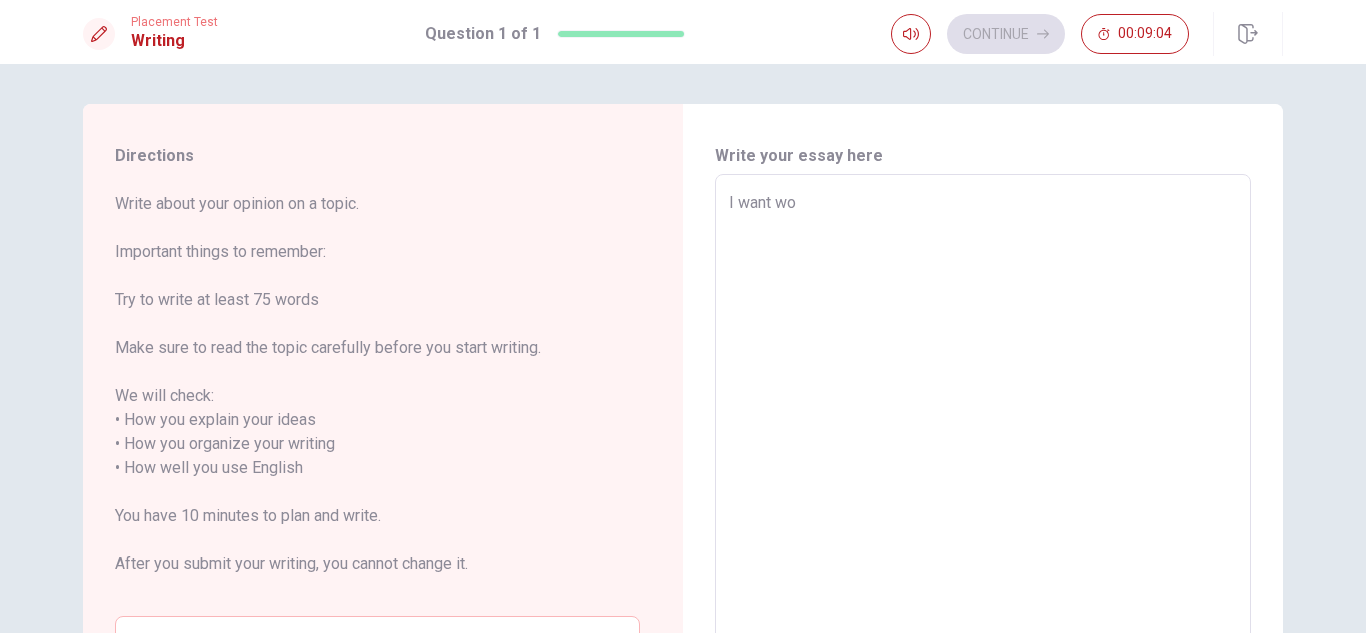 type on "x" 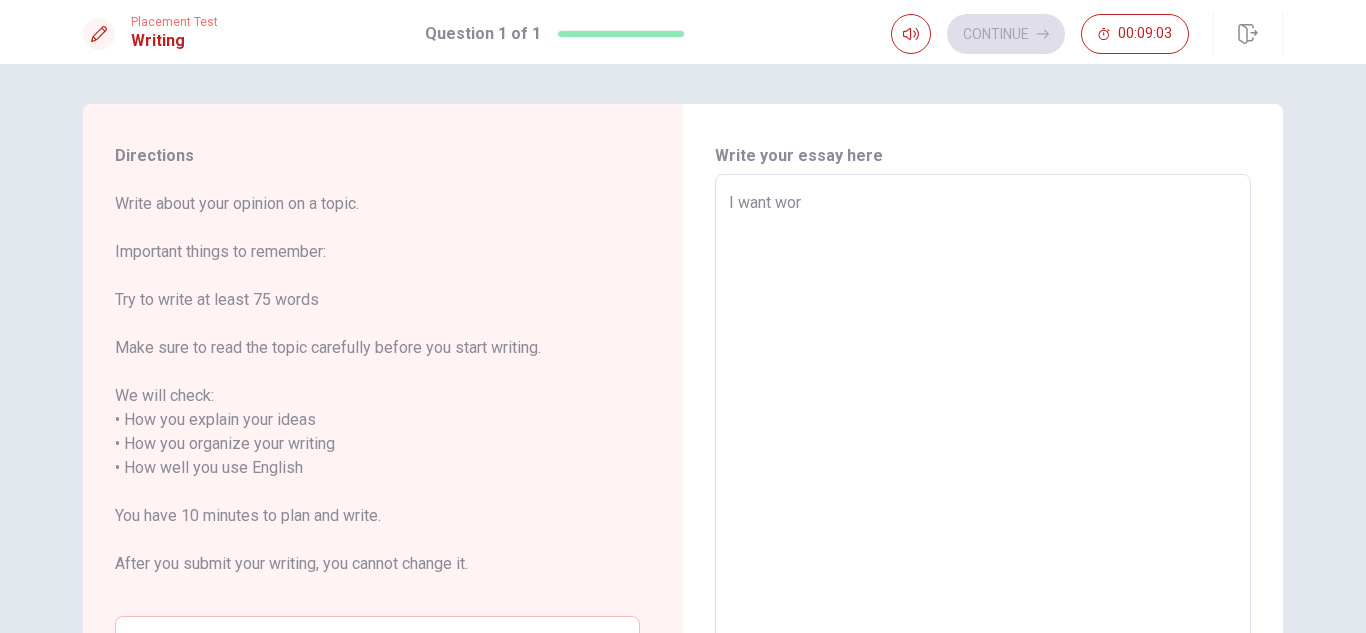 type on "x" 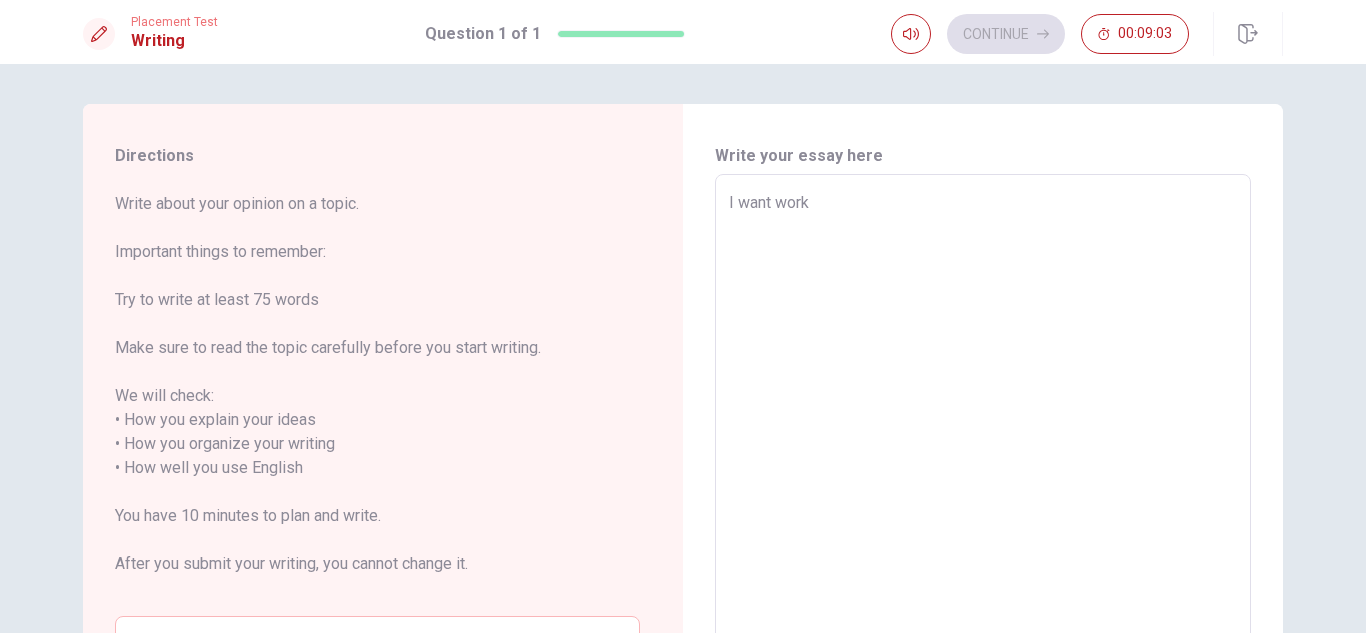 type on "x" 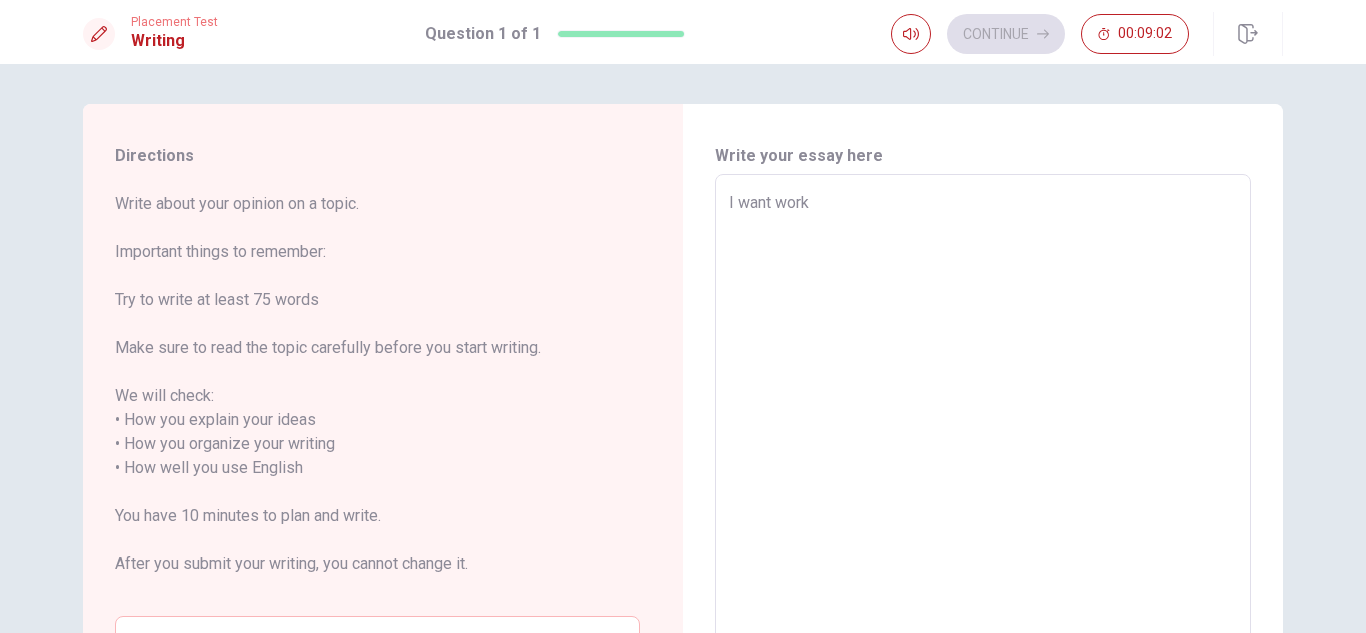 type on "I want work i" 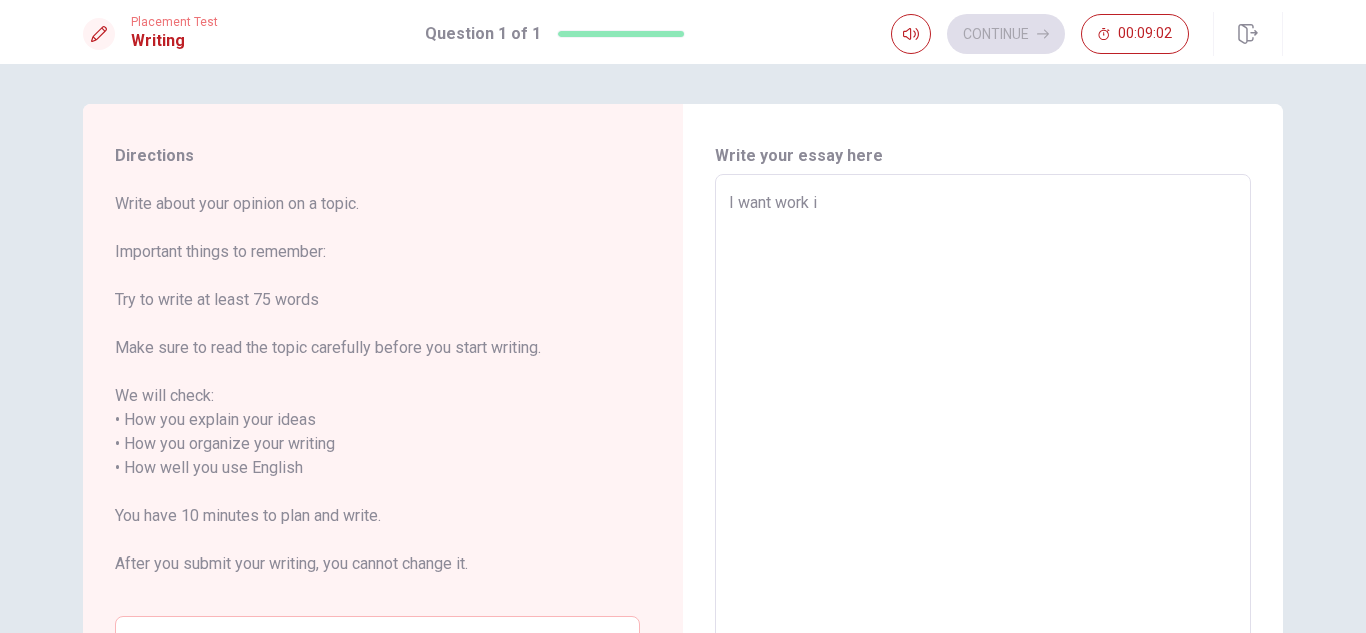 type on "x" 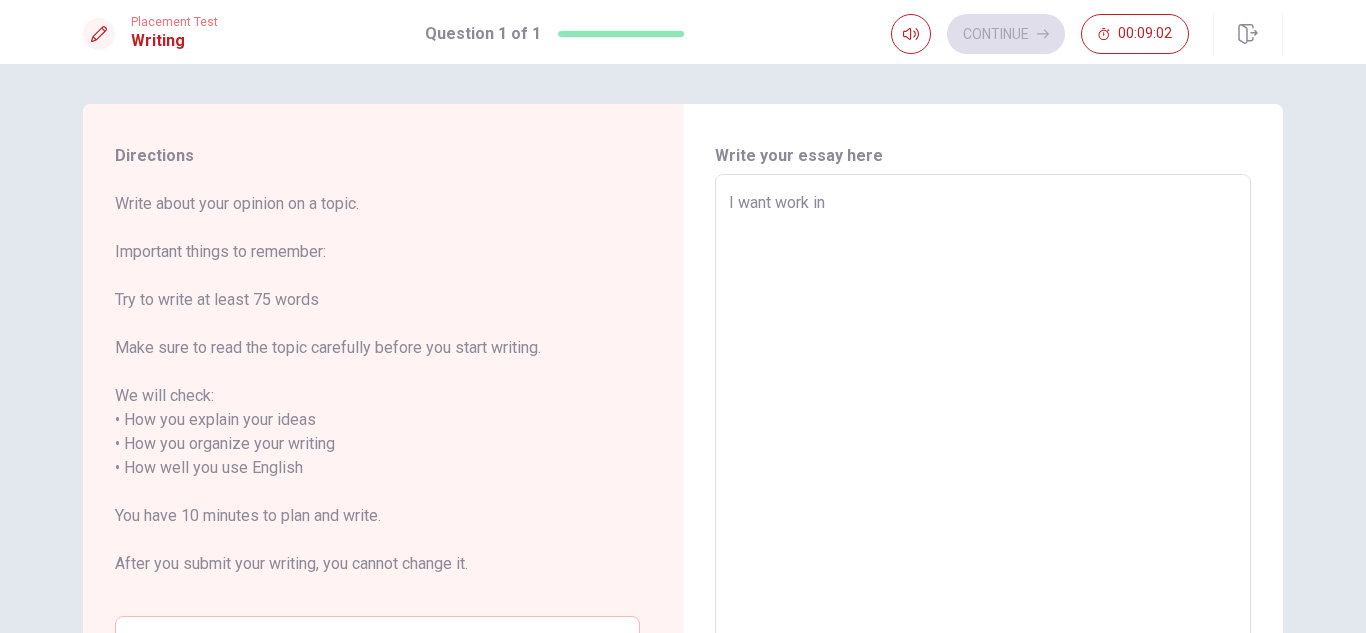 type on "x" 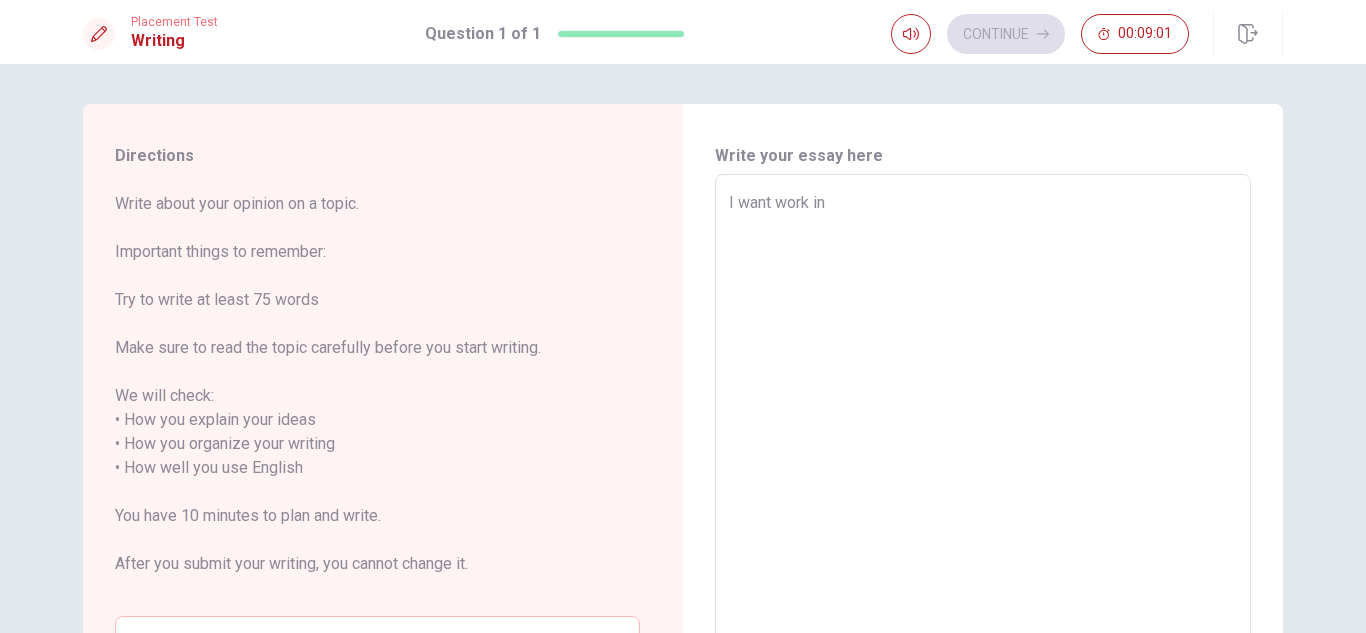 type on "I want work in I" 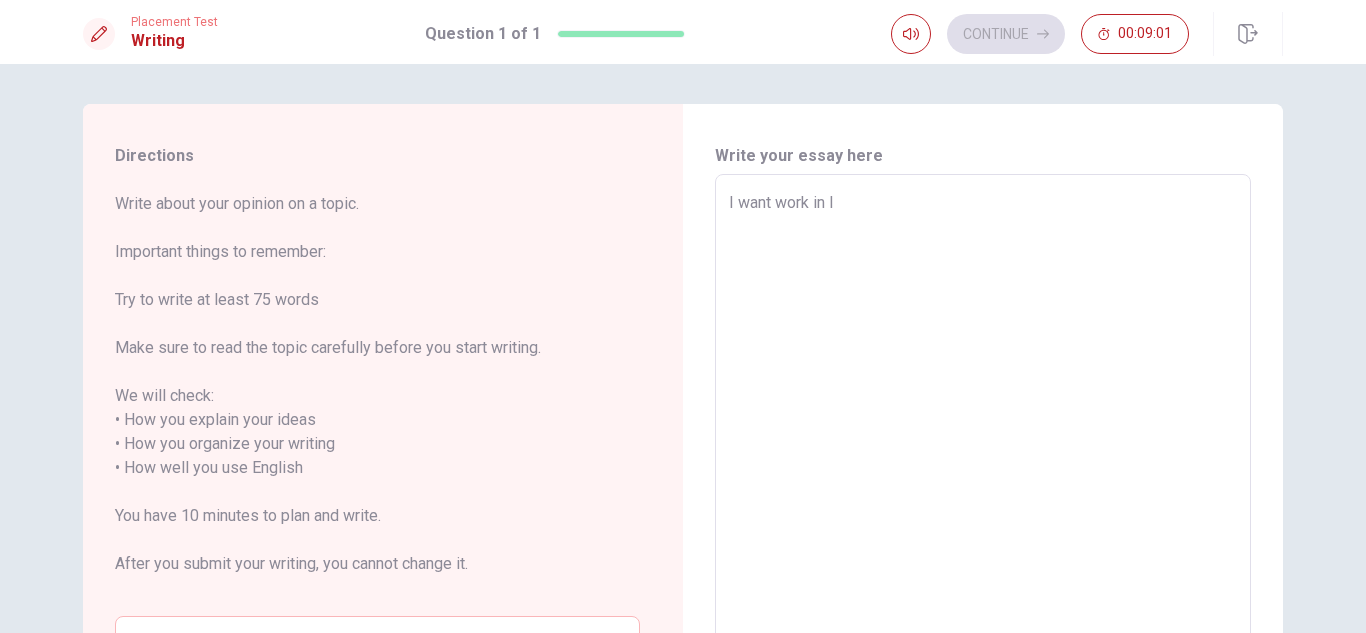 type on "x" 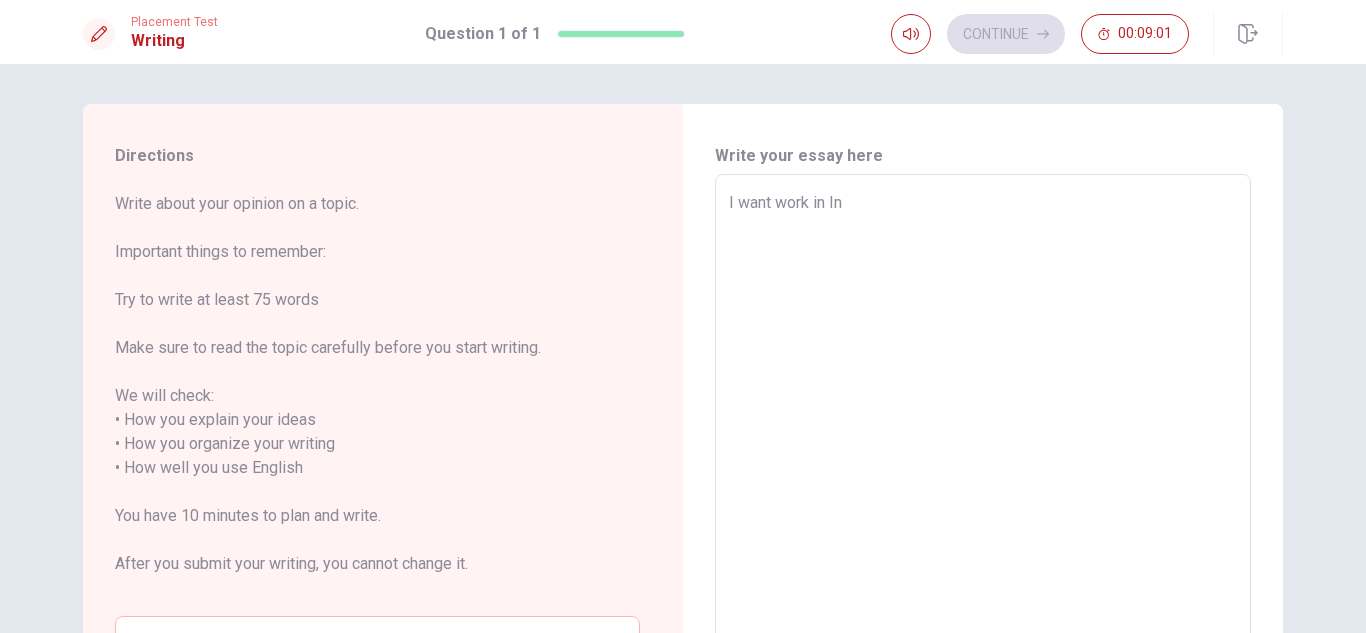 type on "x" 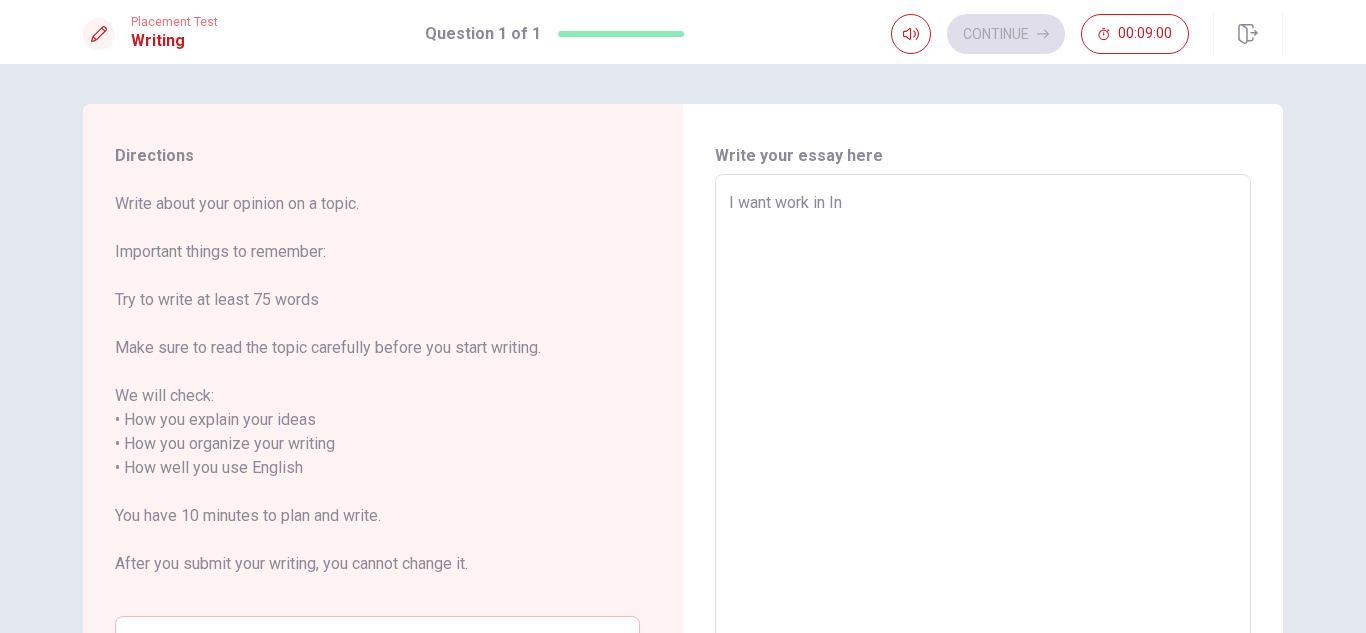 type on "I want work in Inv" 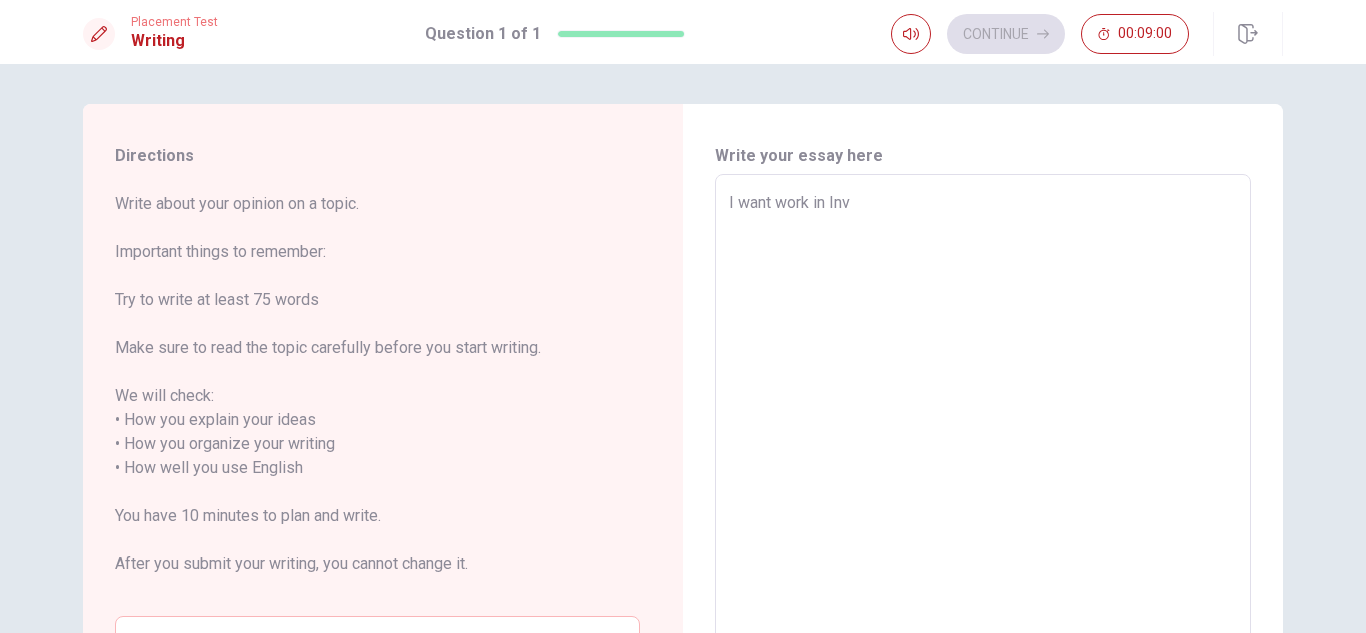 type on "x" 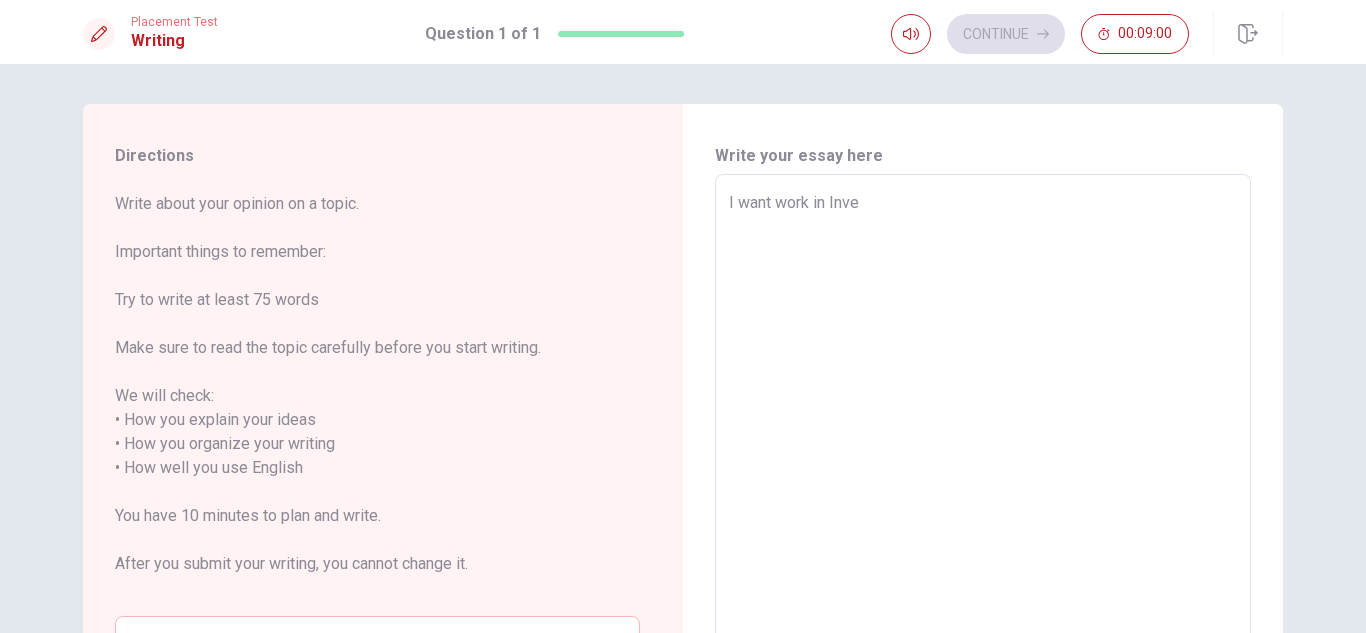 type on "x" 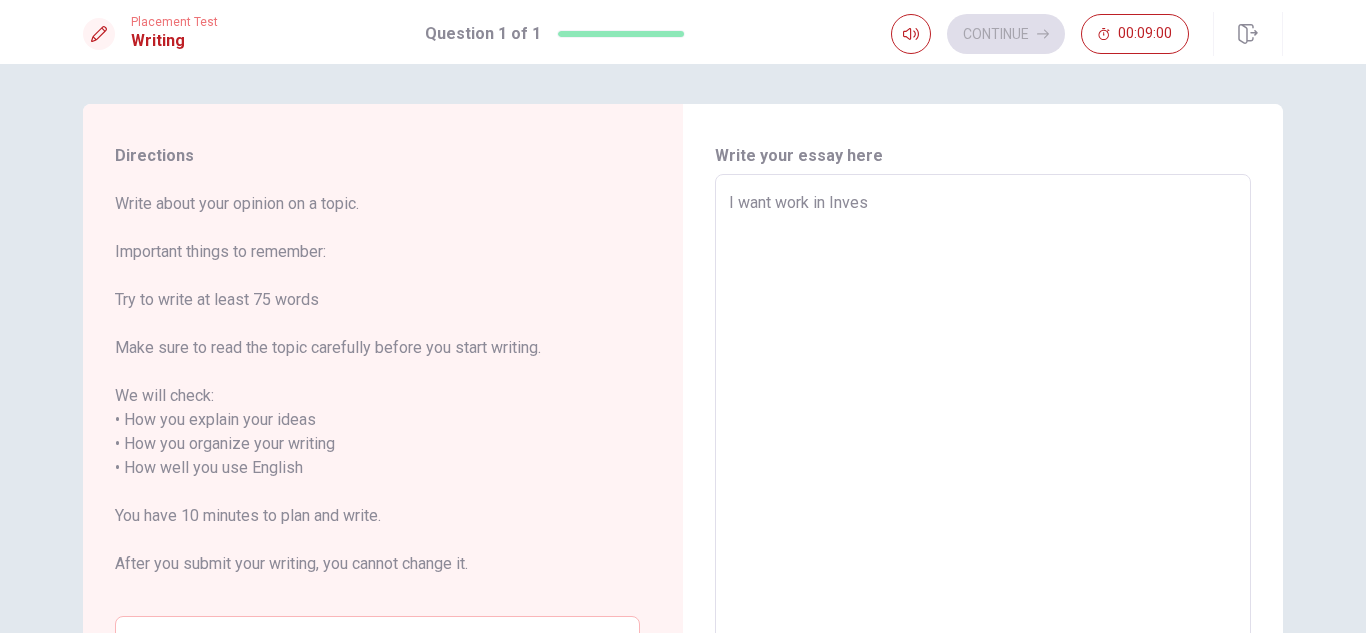 type on "x" 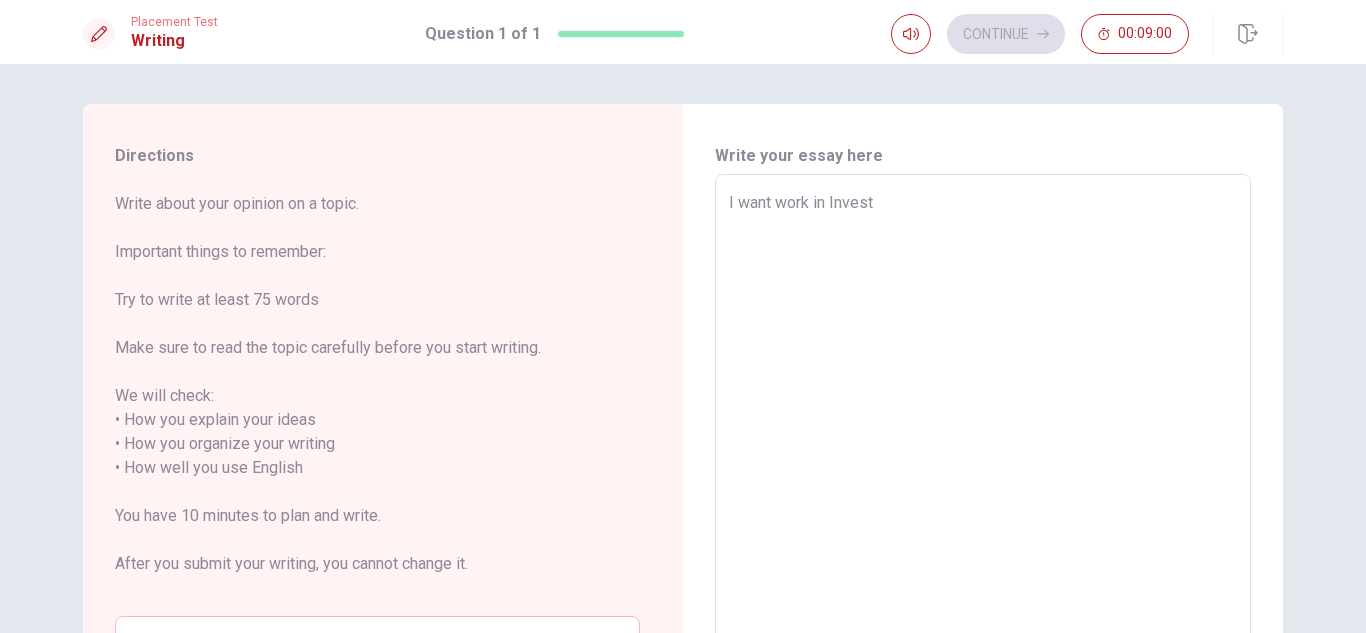 type on "x" 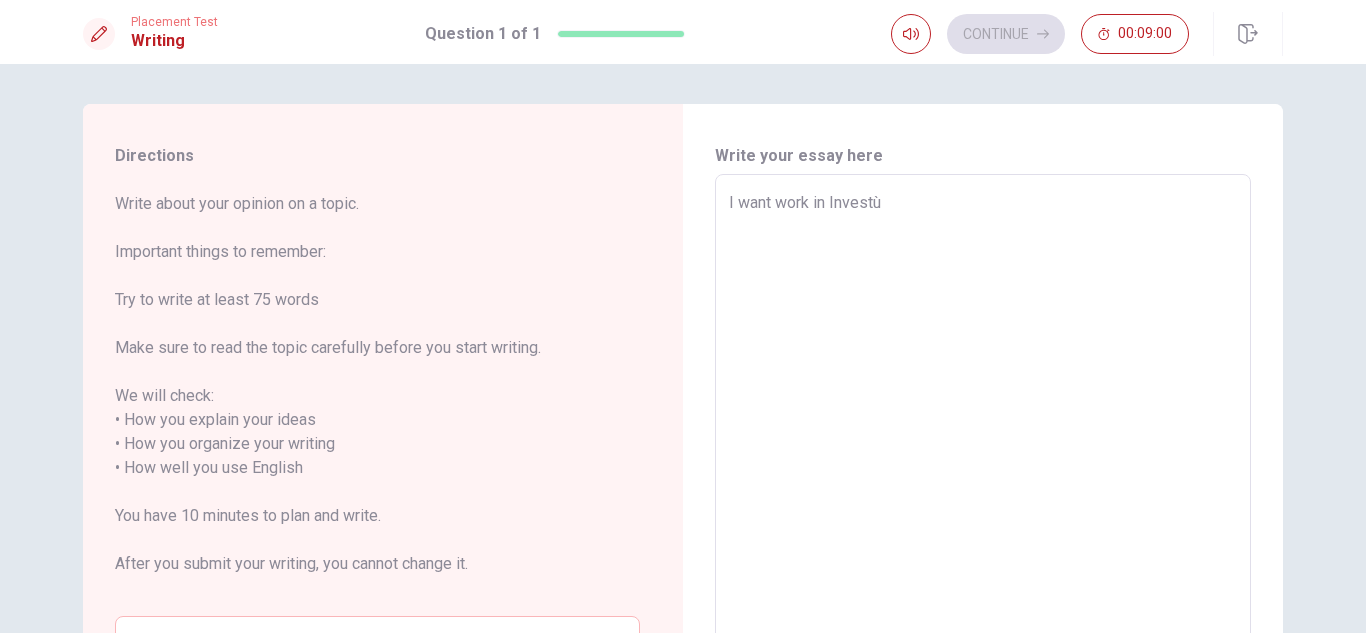 type on "x" 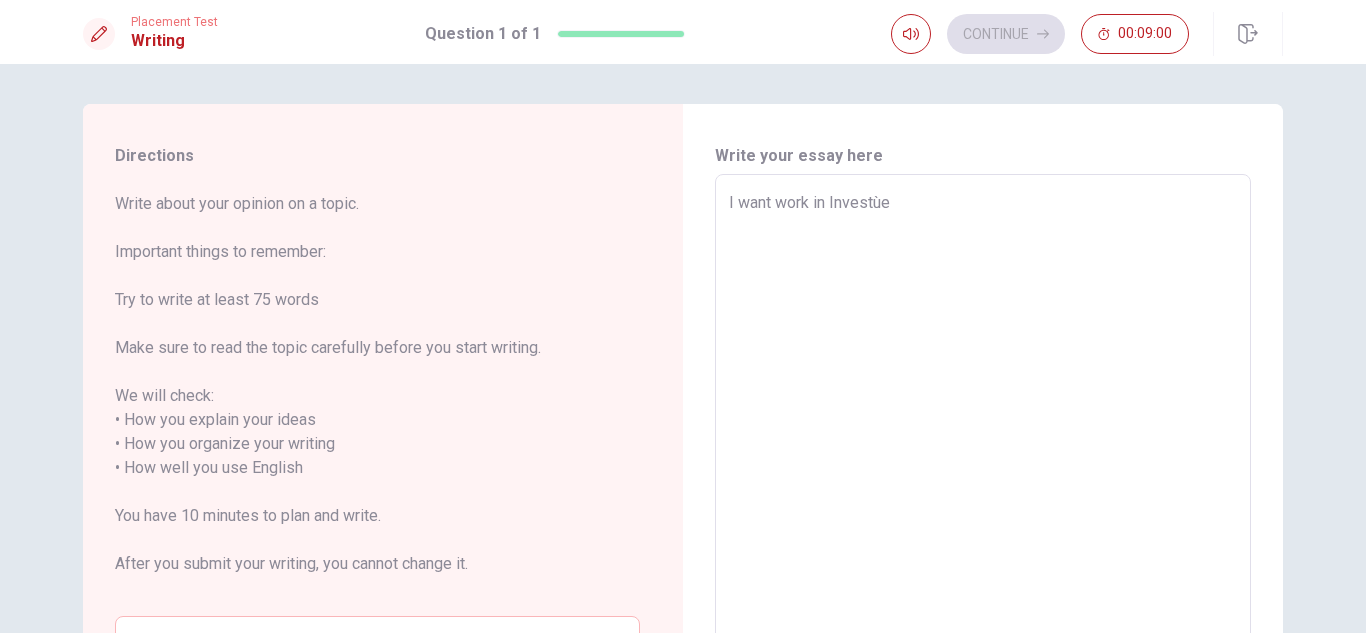 type on "x" 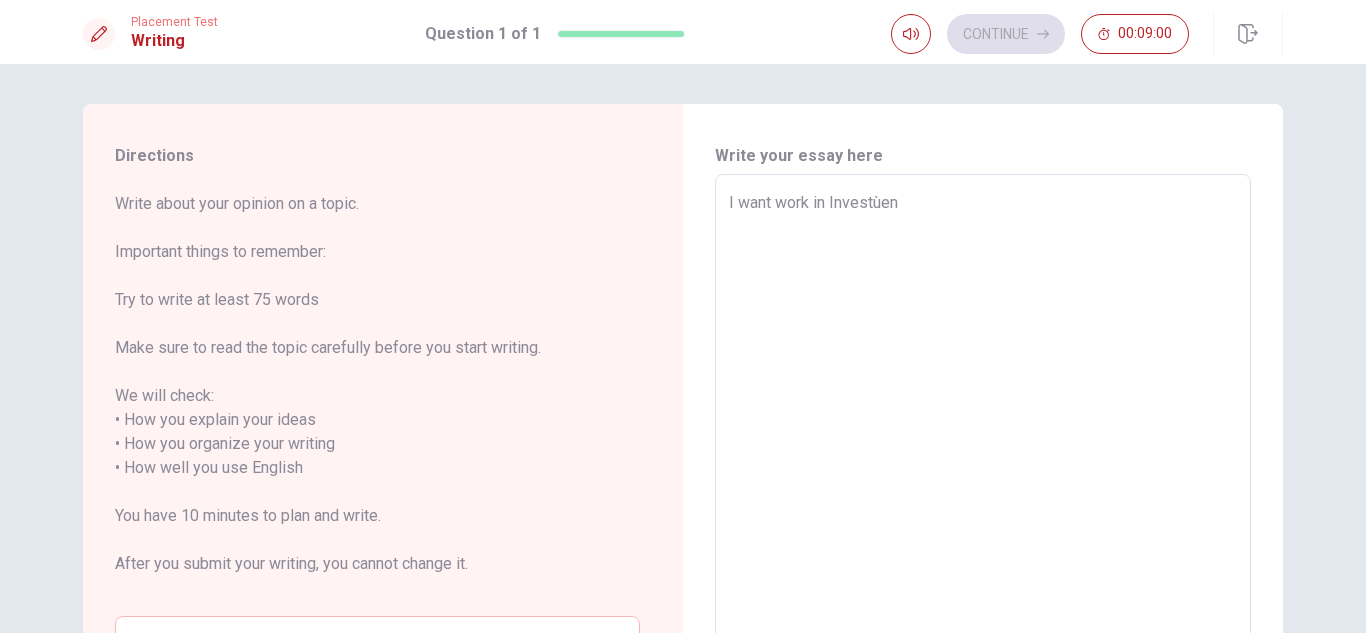 type on "x" 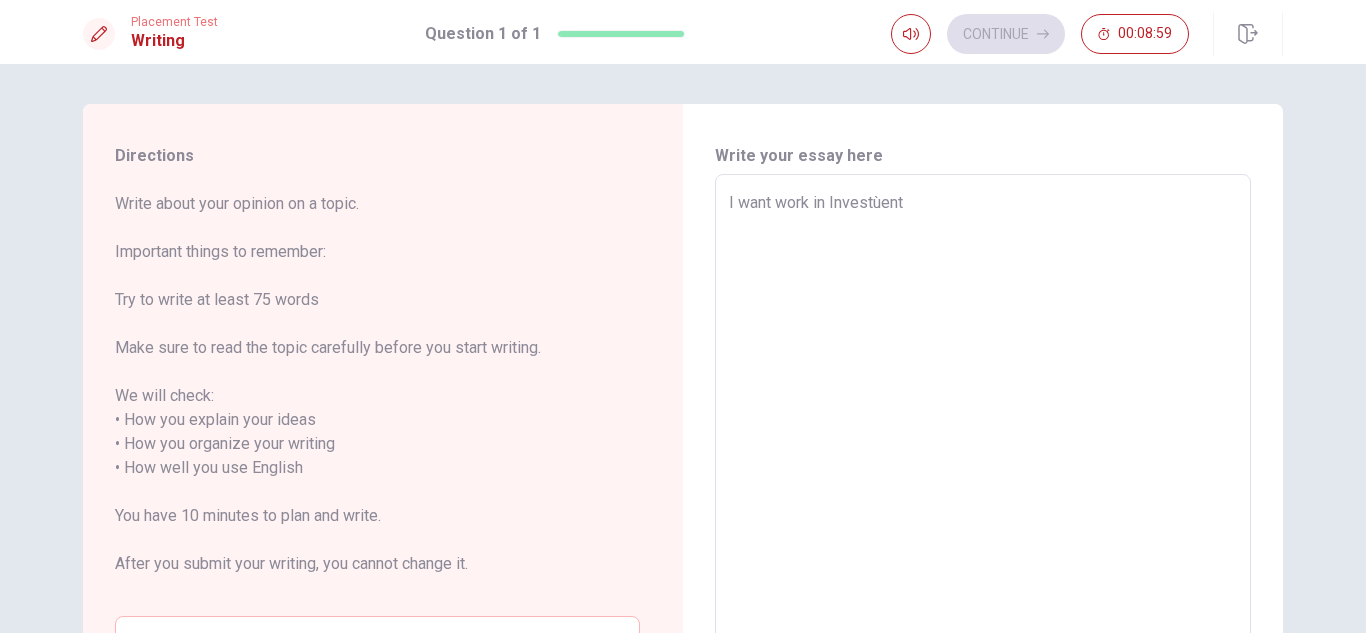 type on "x" 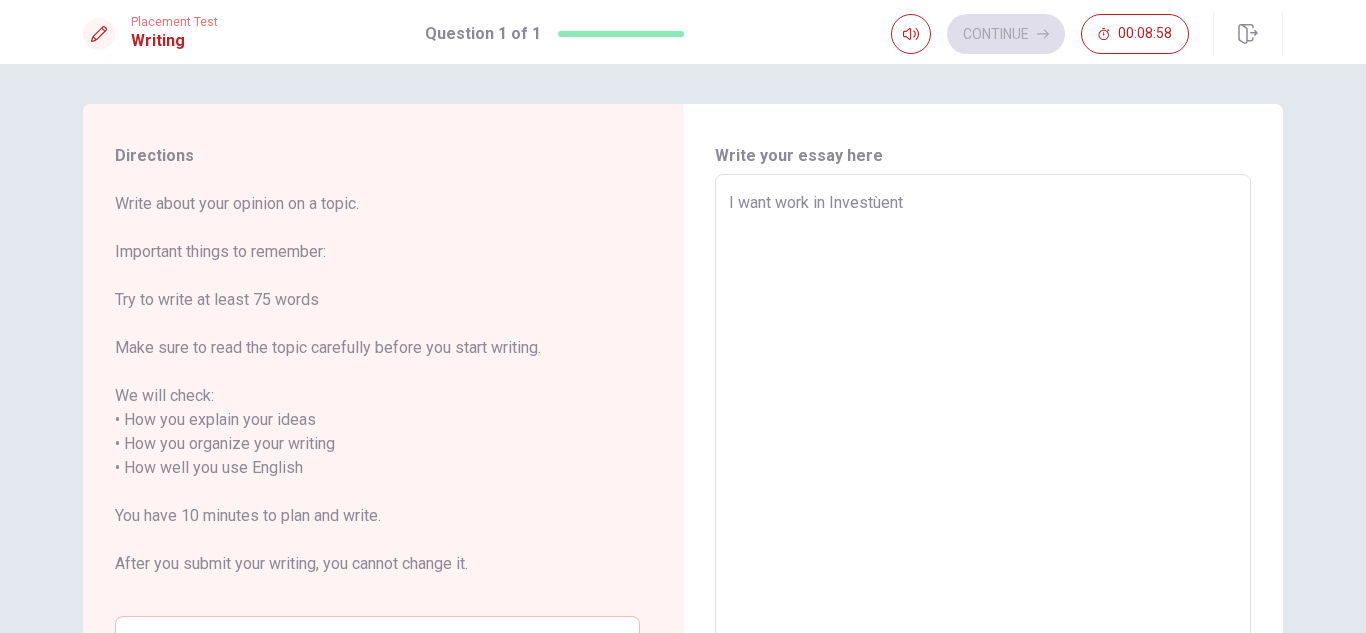 type on "I want work in Investùen" 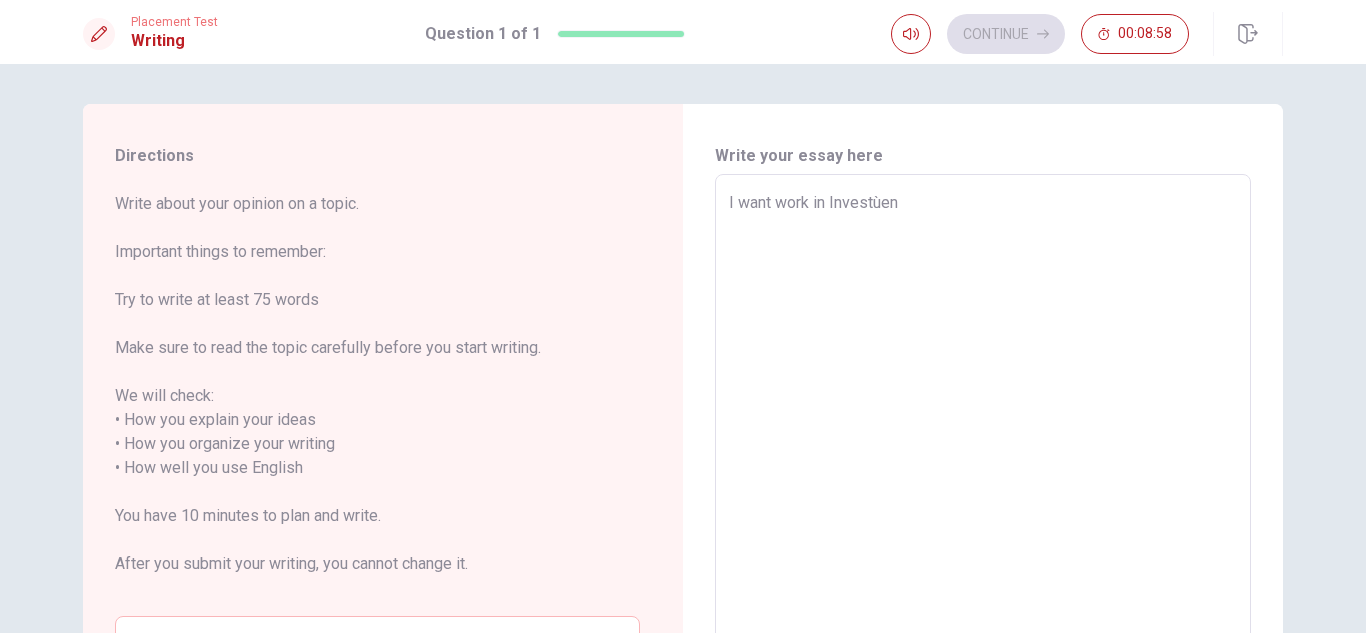 type on "x" 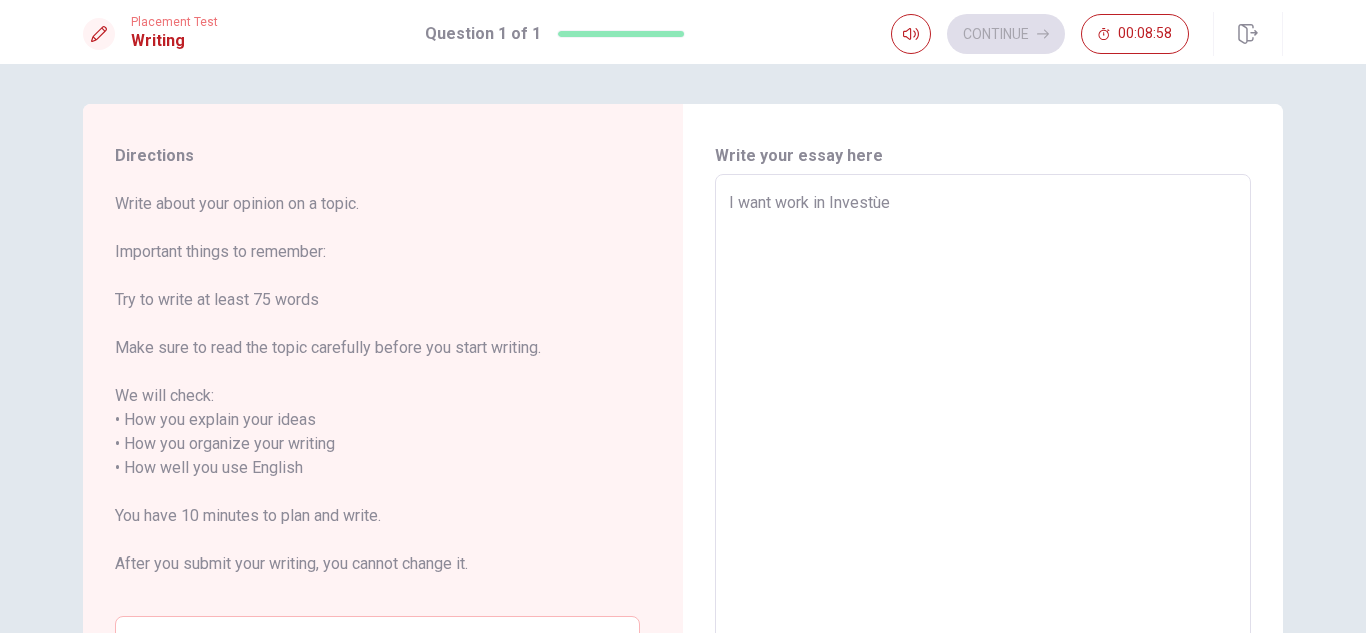 type on "x" 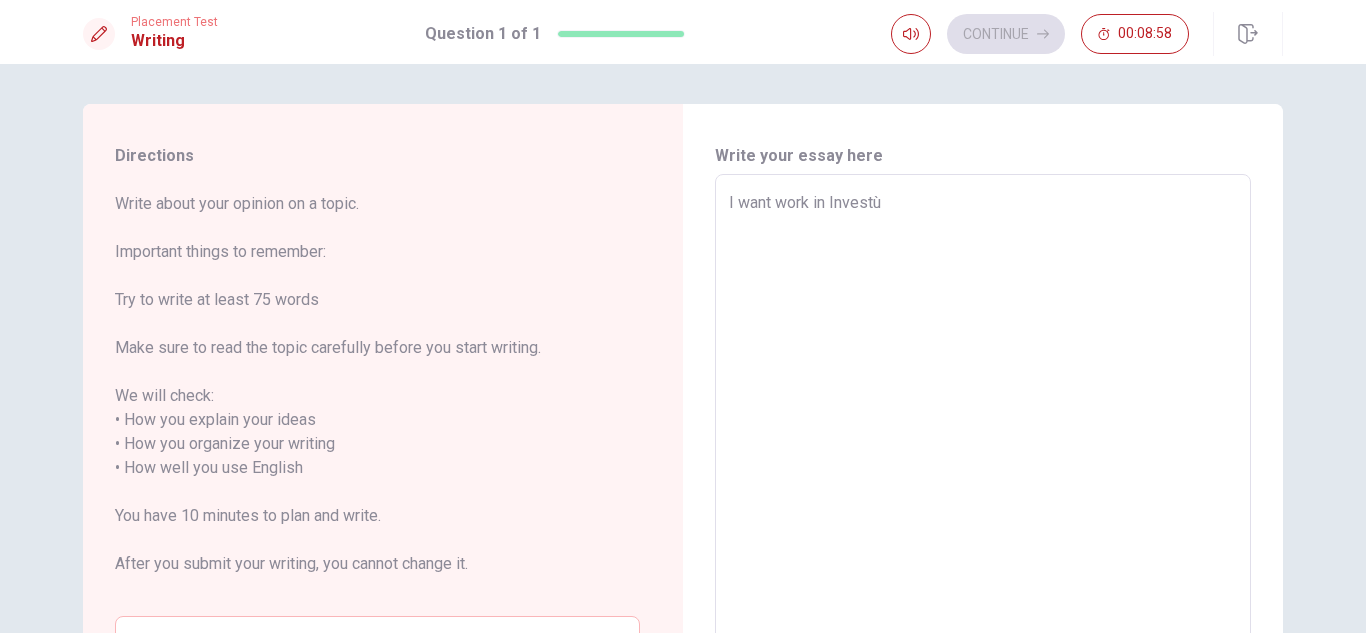 type on "x" 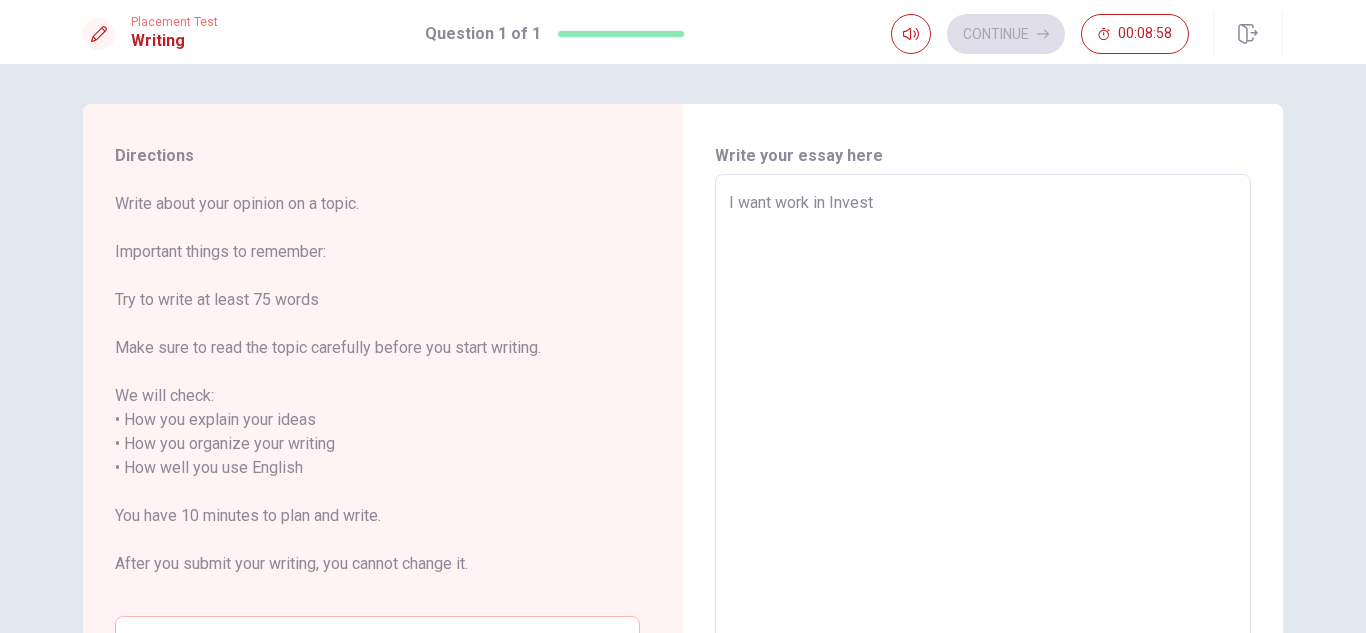 type on "x" 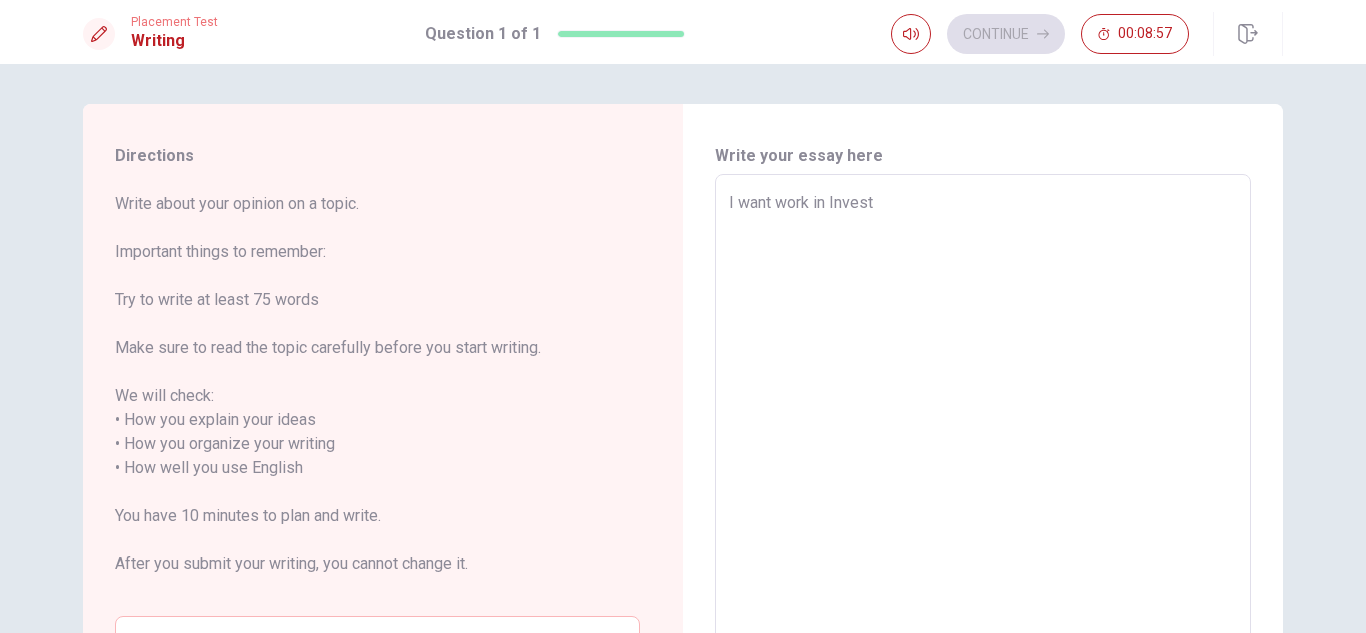 type on "I want work in Investm" 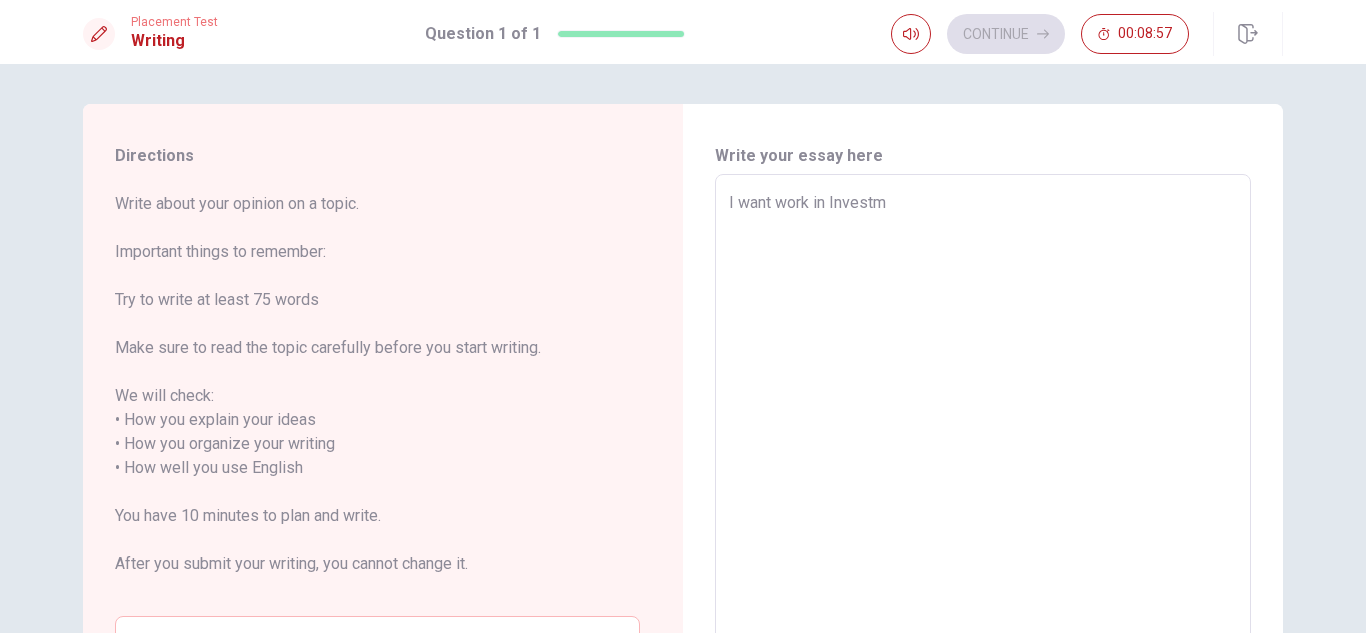type on "x" 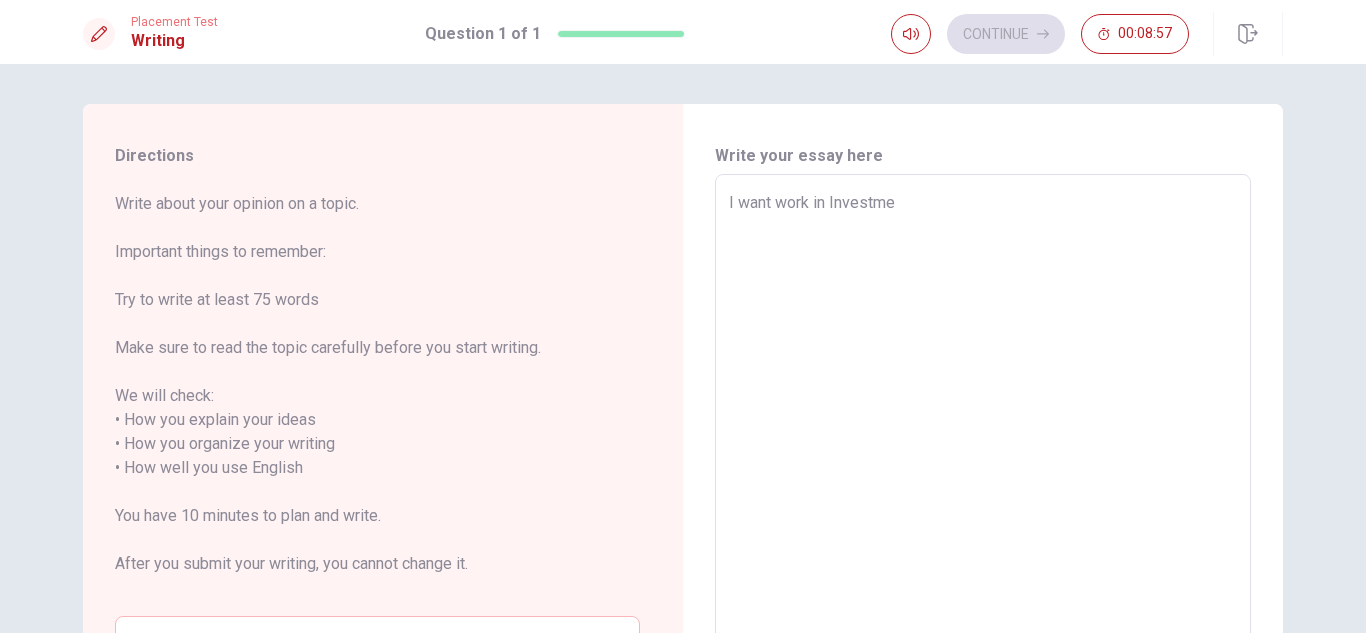 type on "x" 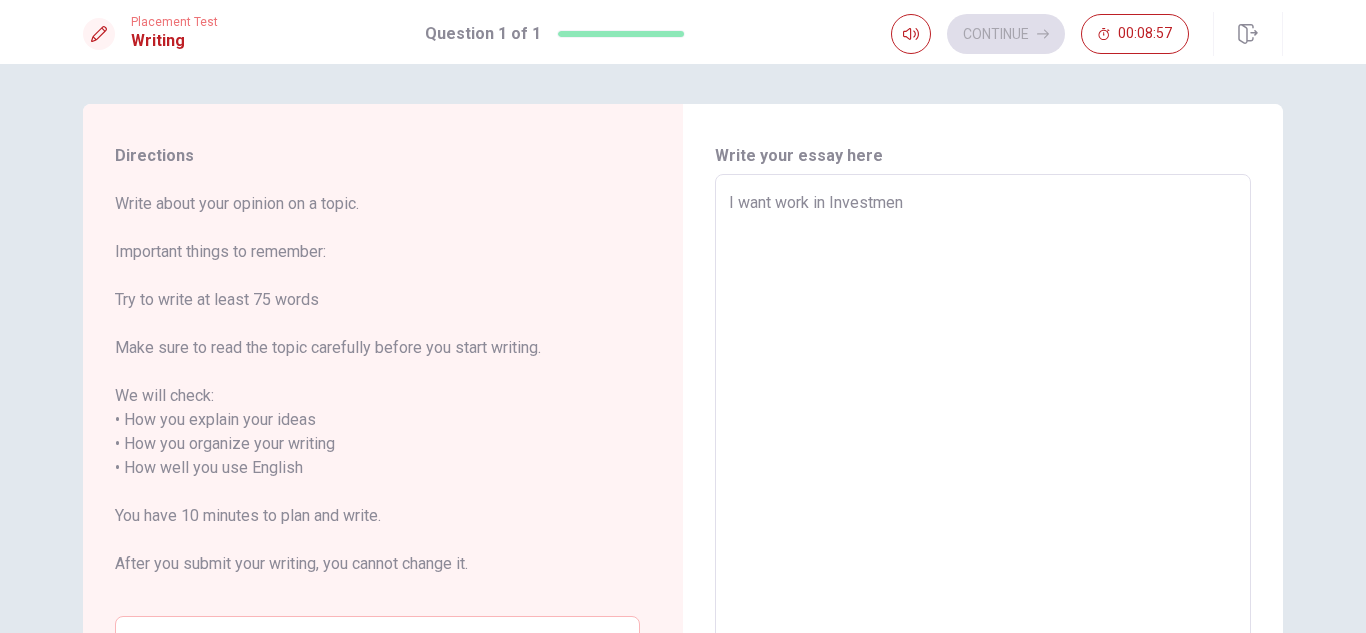 type on "x" 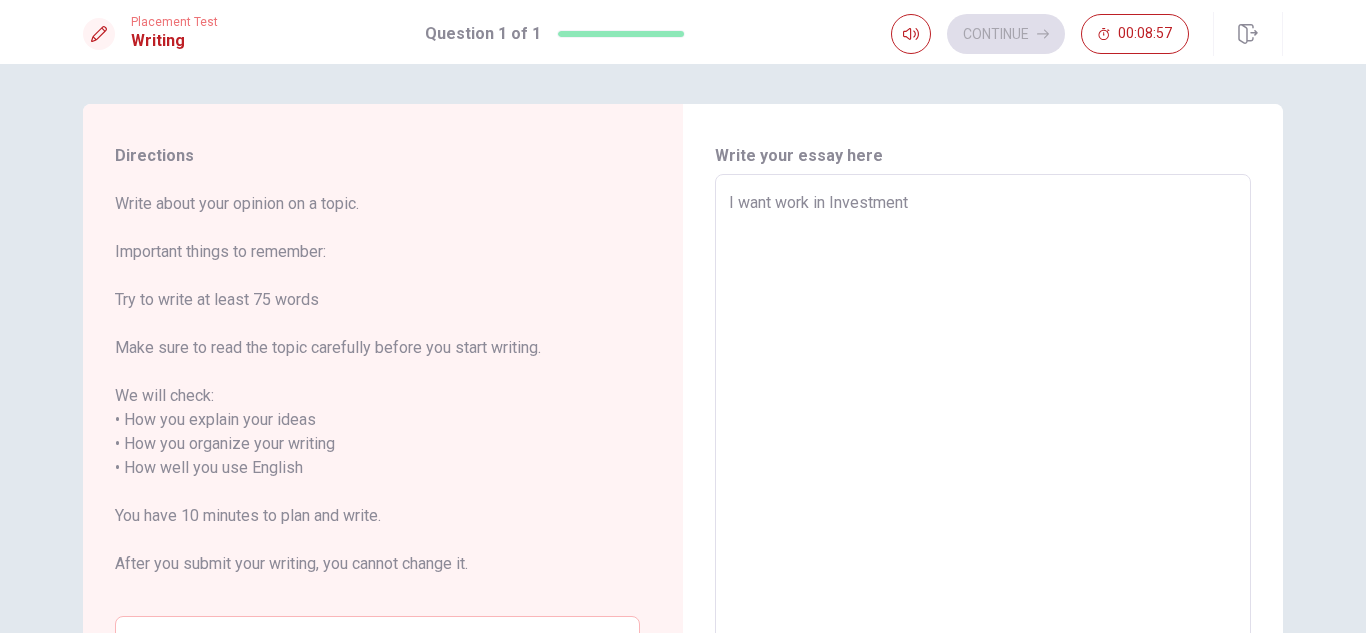 type on "x" 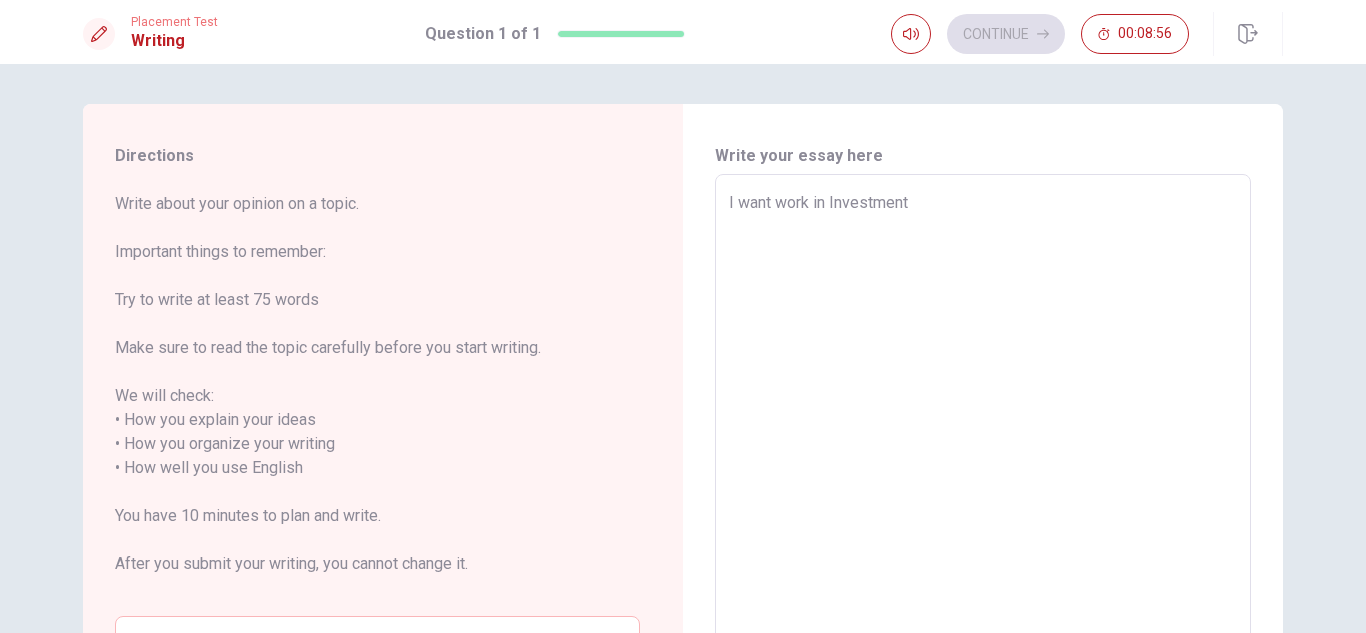 type on "I want work in Investment b" 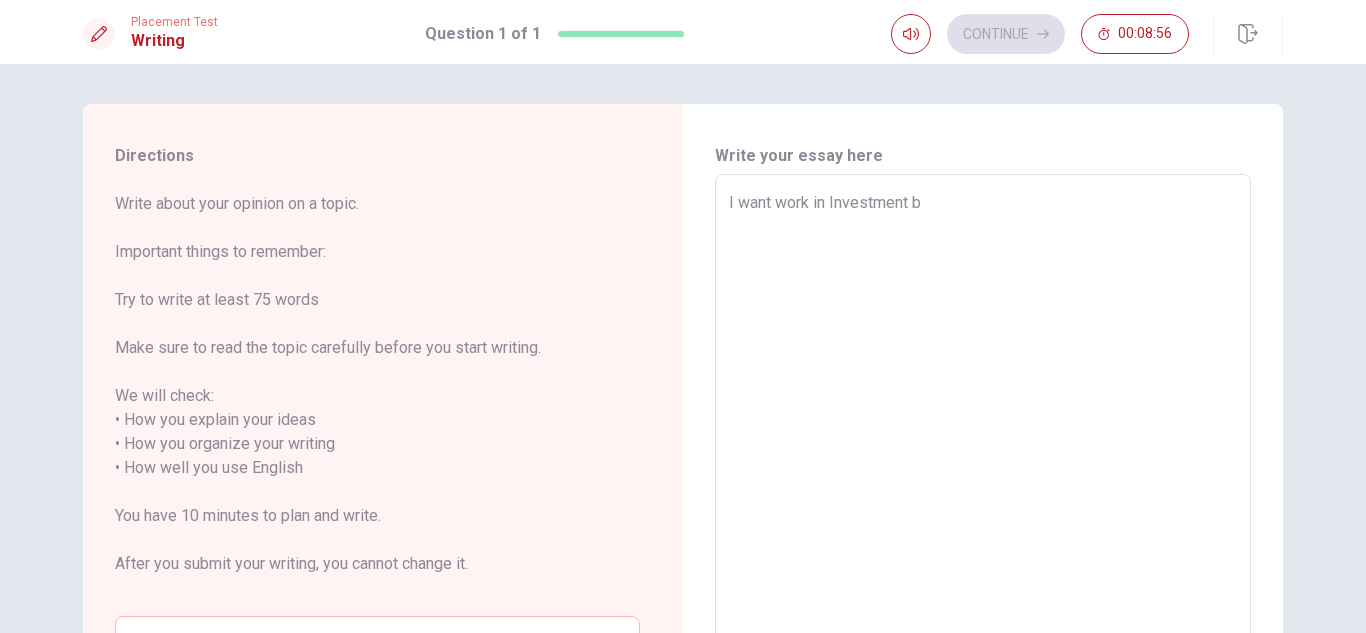 type on "x" 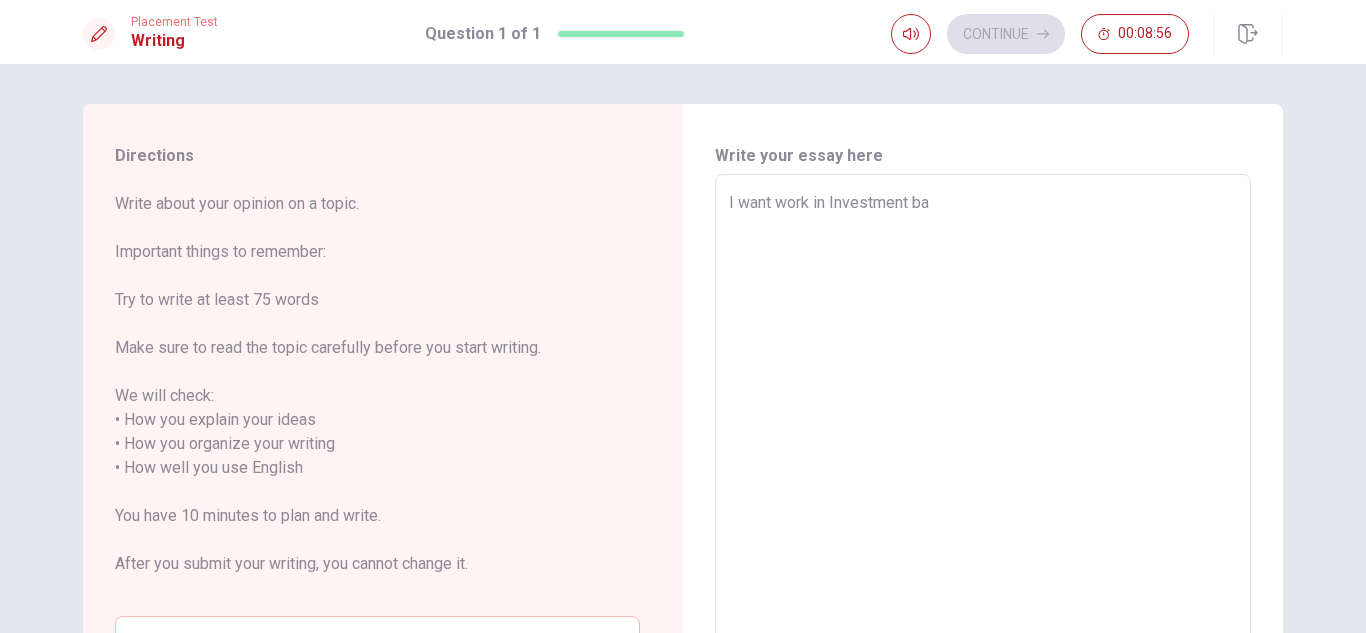 type on "x" 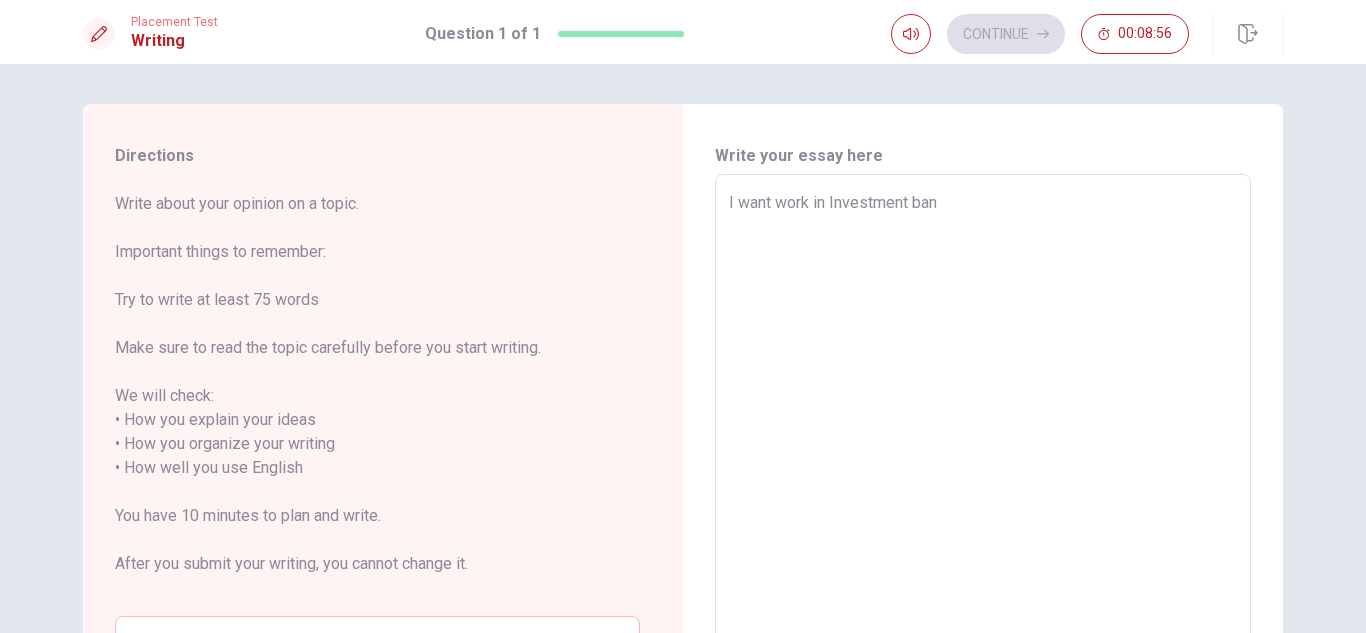 type on "x" 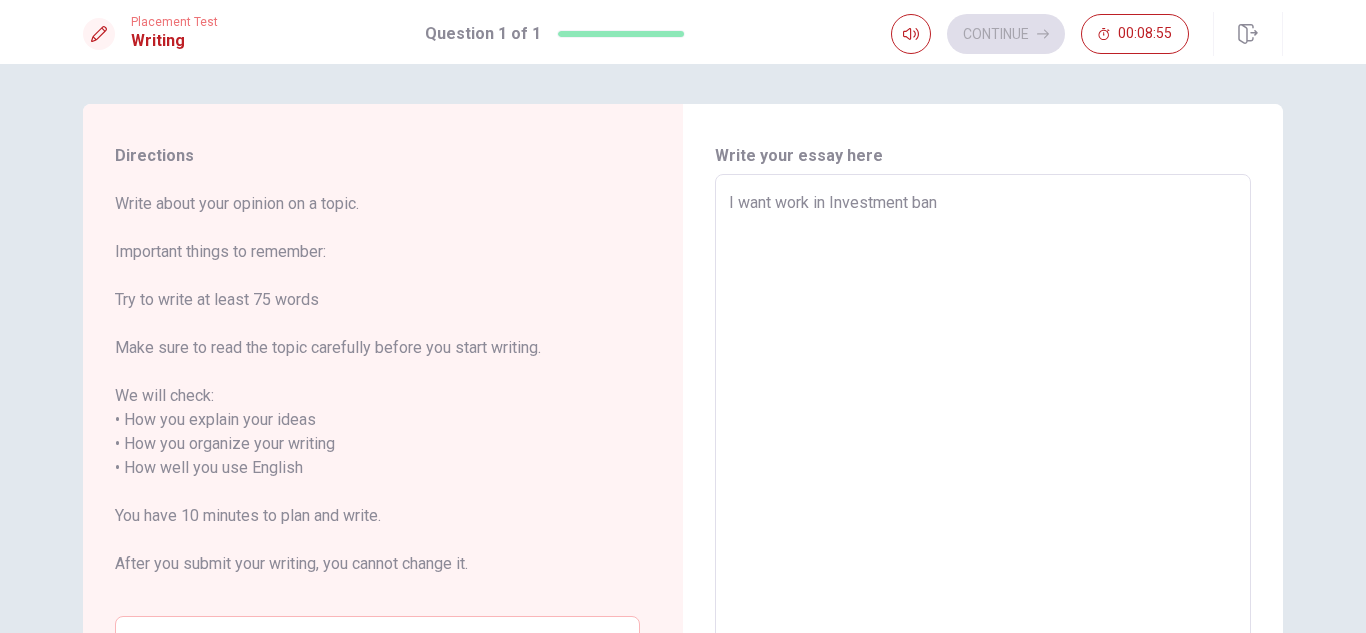 type on "I want work in Investment bank" 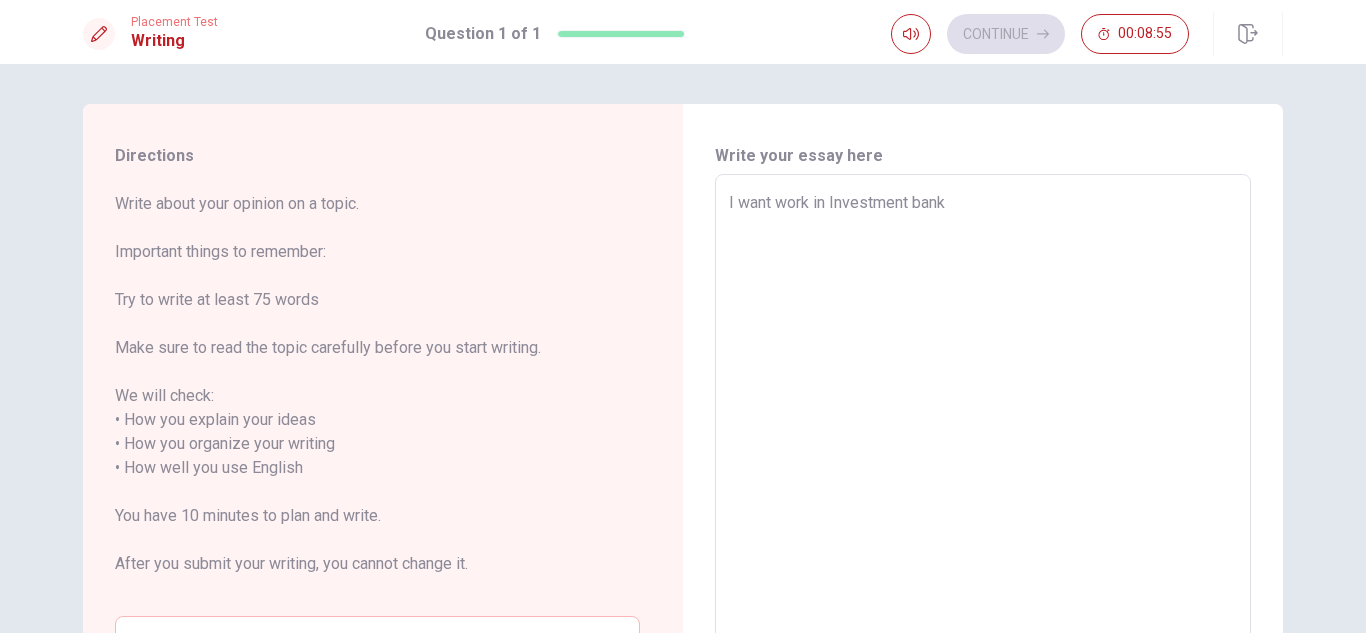 type on "x" 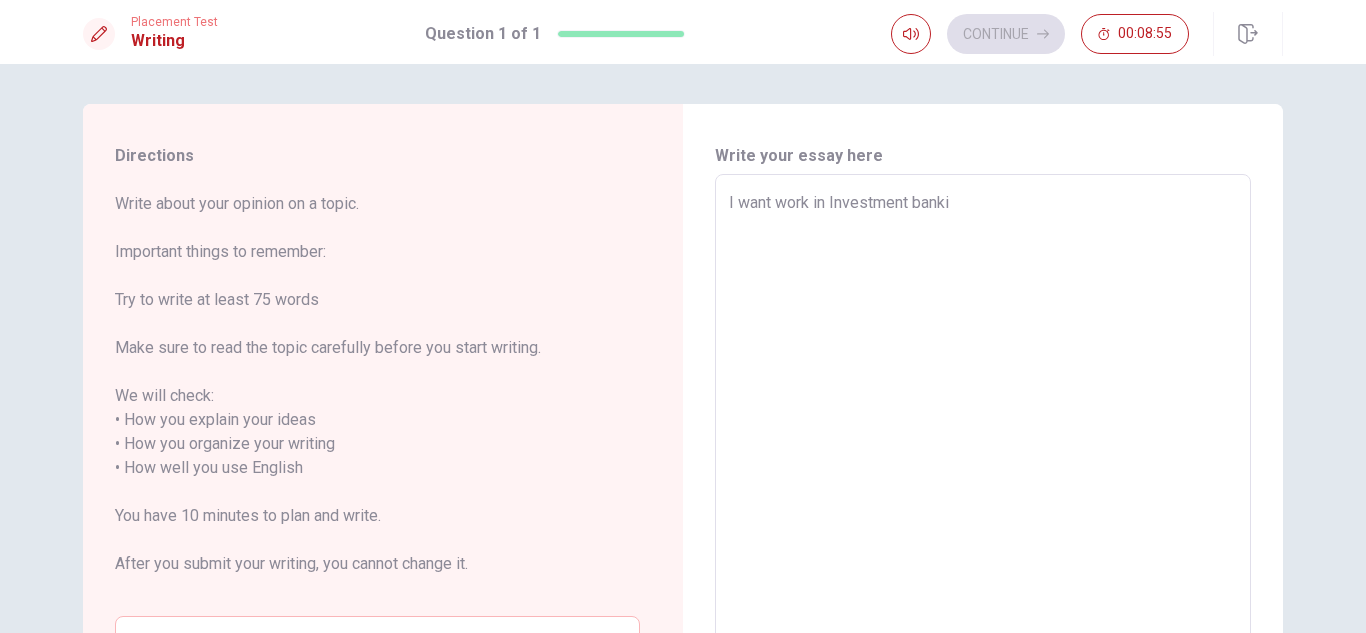 type on "x" 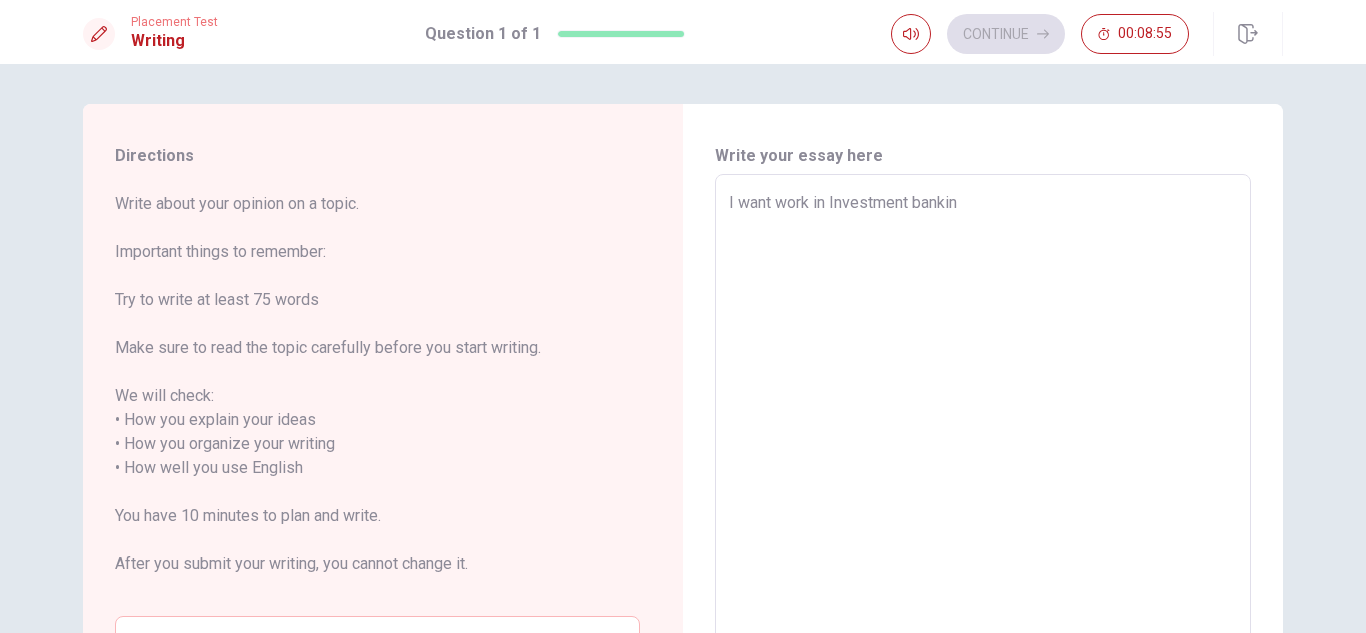 type on "x" 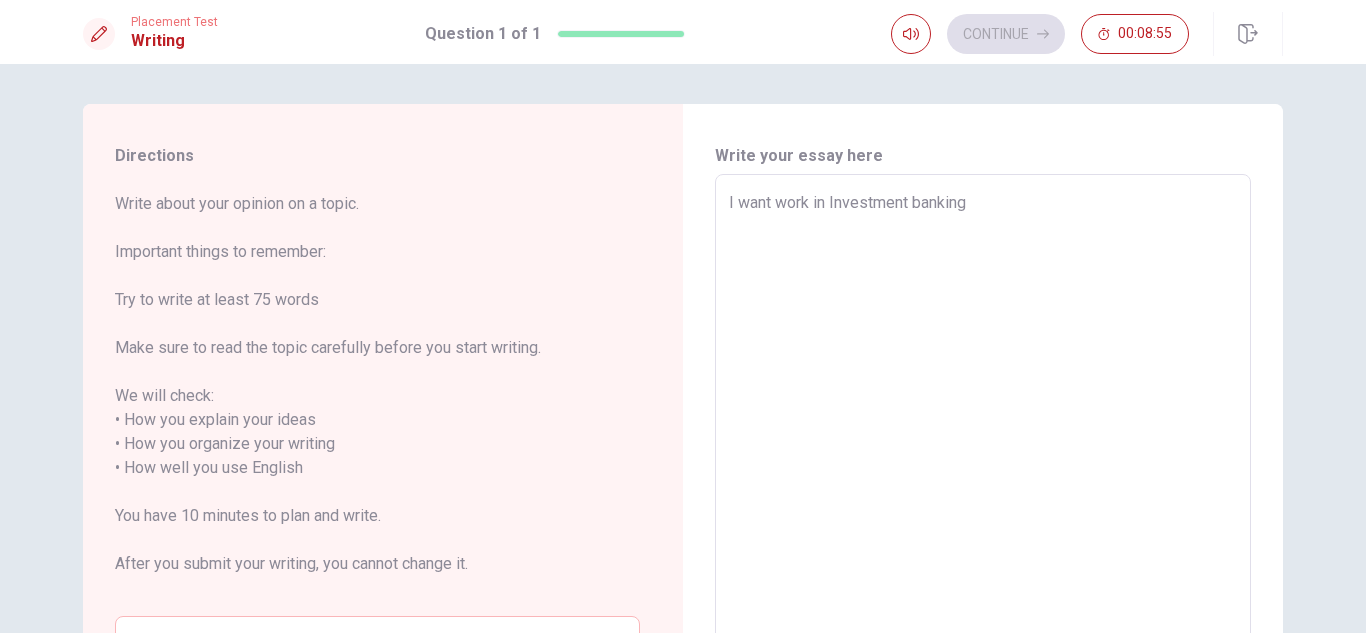 type on "I want work in Investment banking" 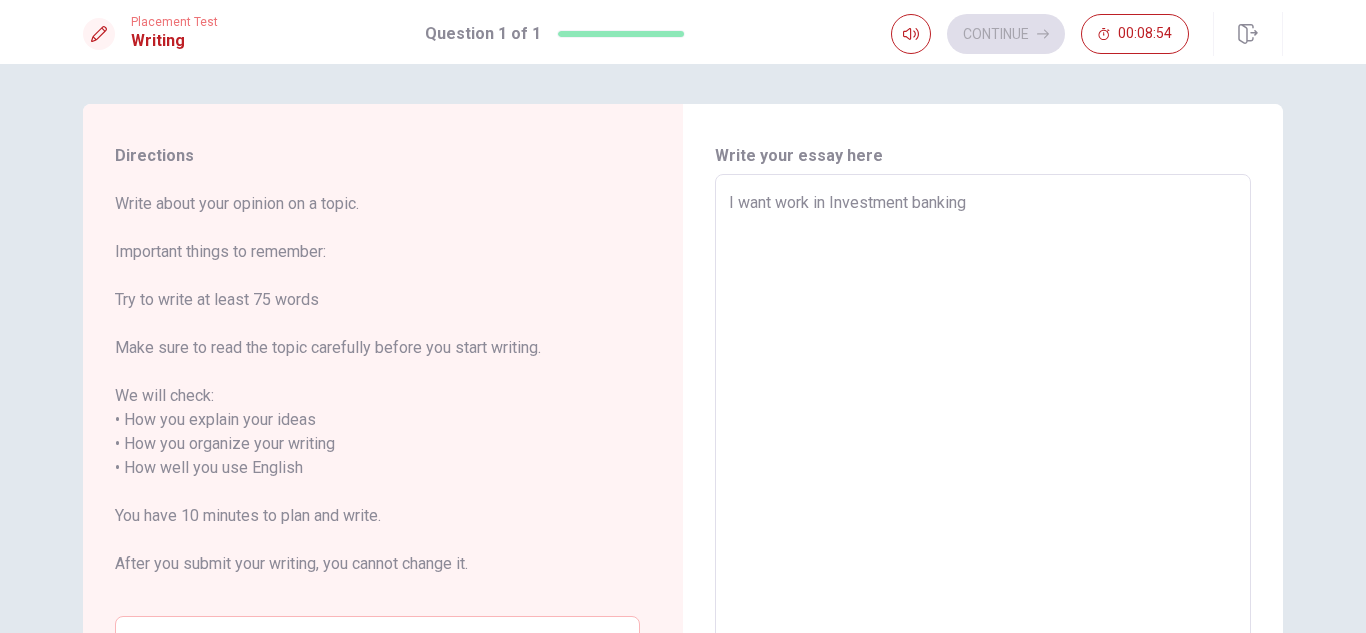 type on "x" 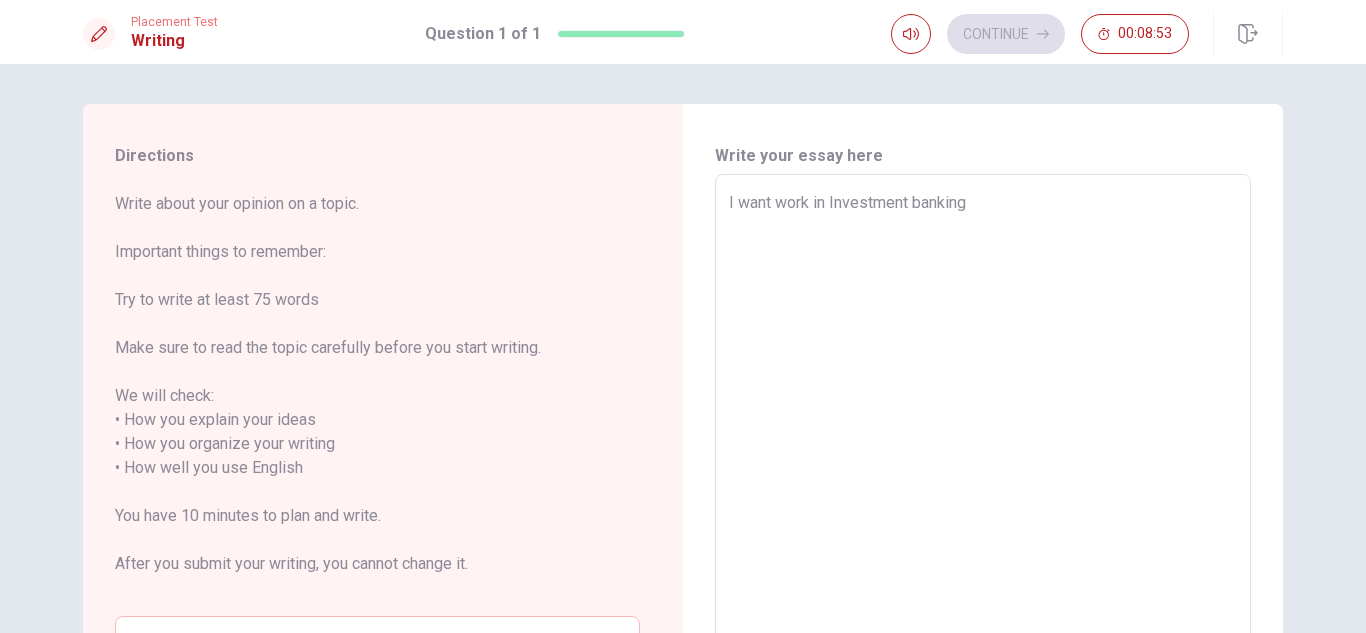 type on "I want work in Investment banking" 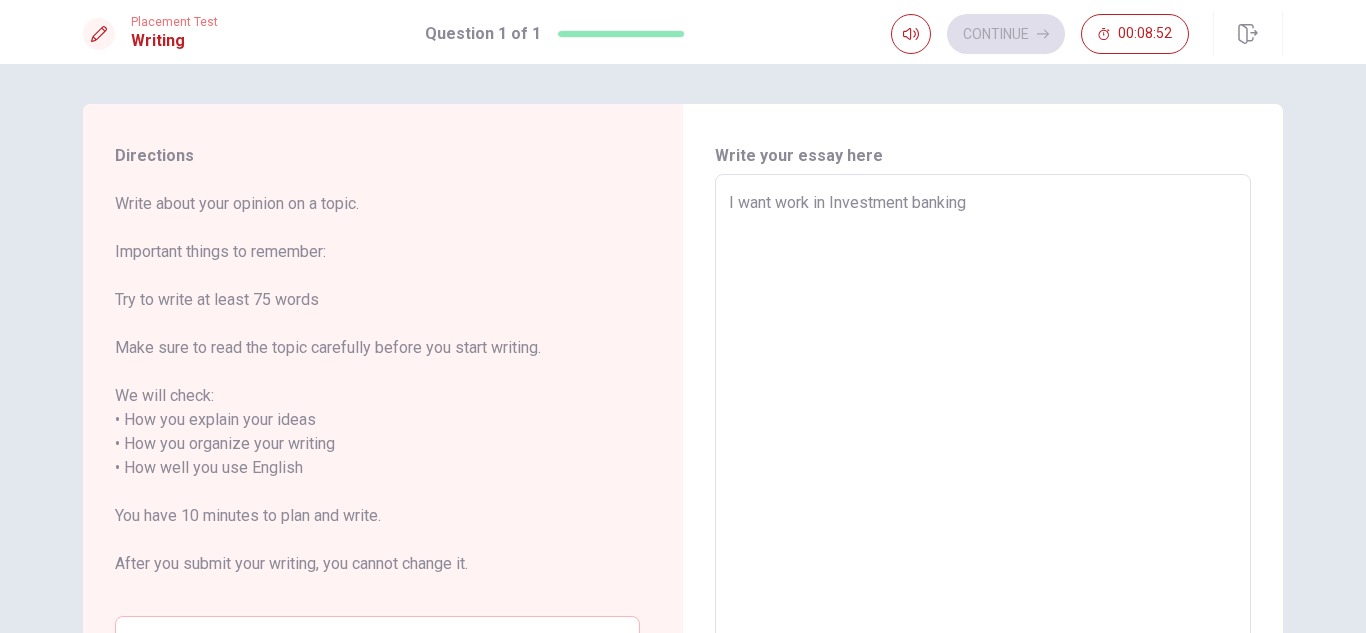 type on "I want work in Investment banking" 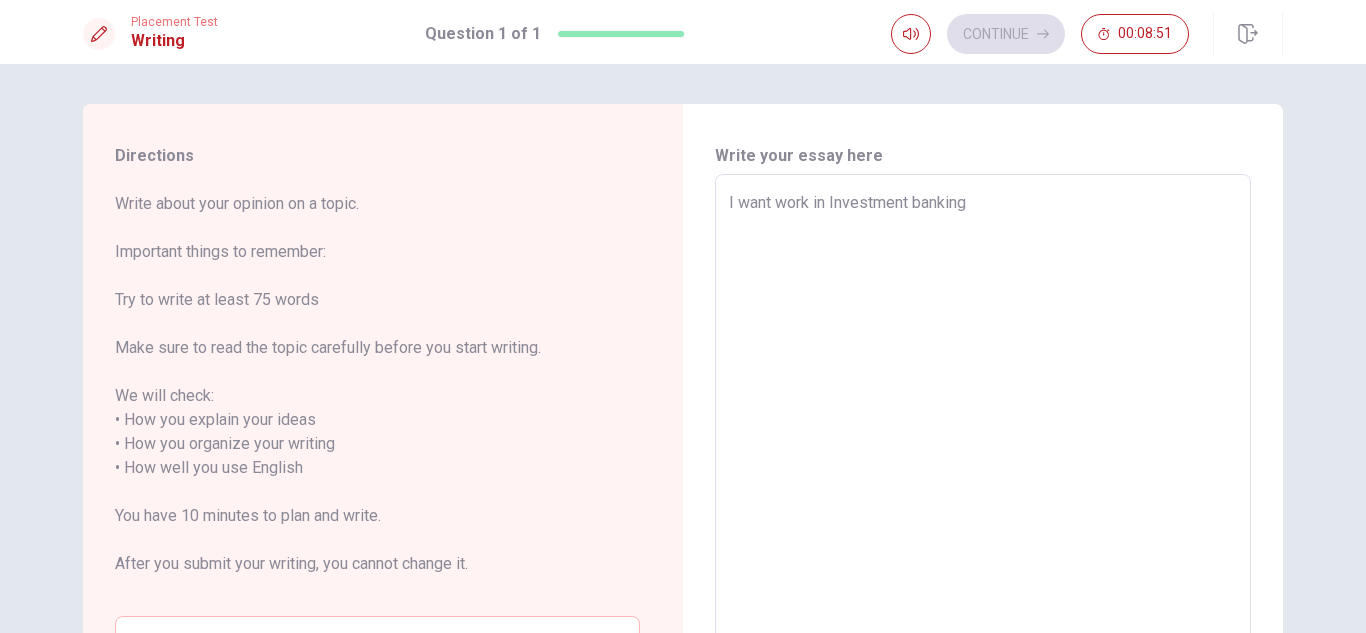 type on "I want work in Investment banking" 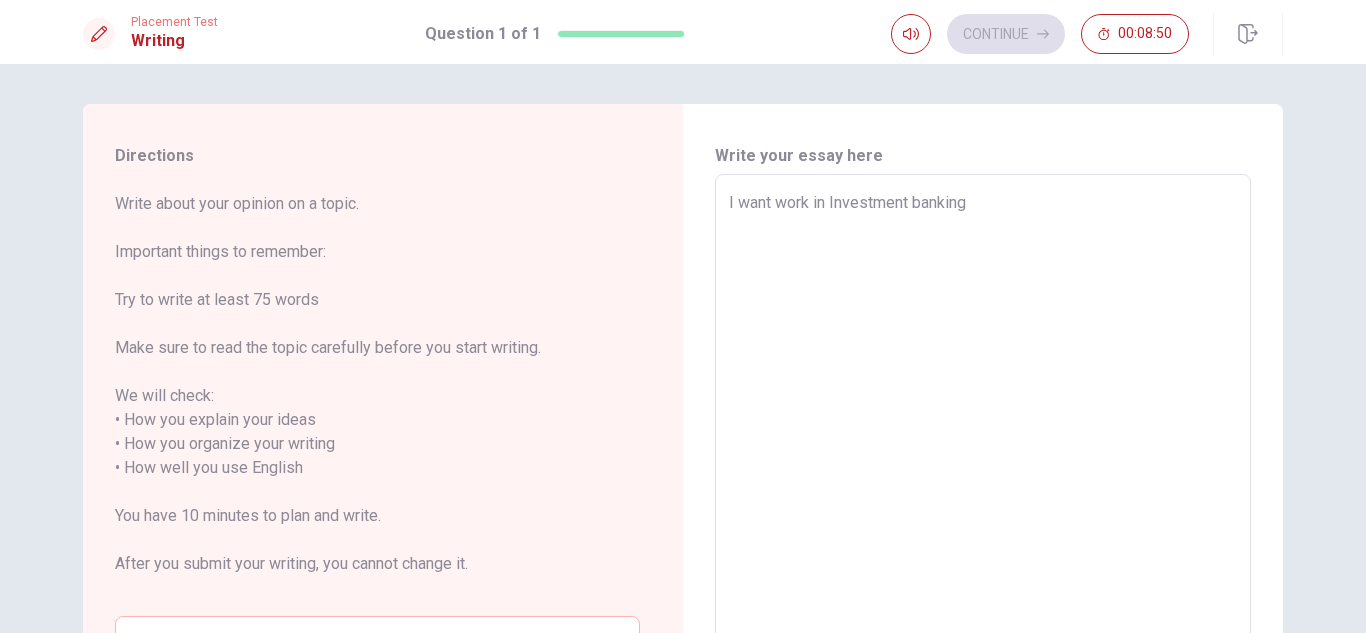 type on "I want work in Investment banking," 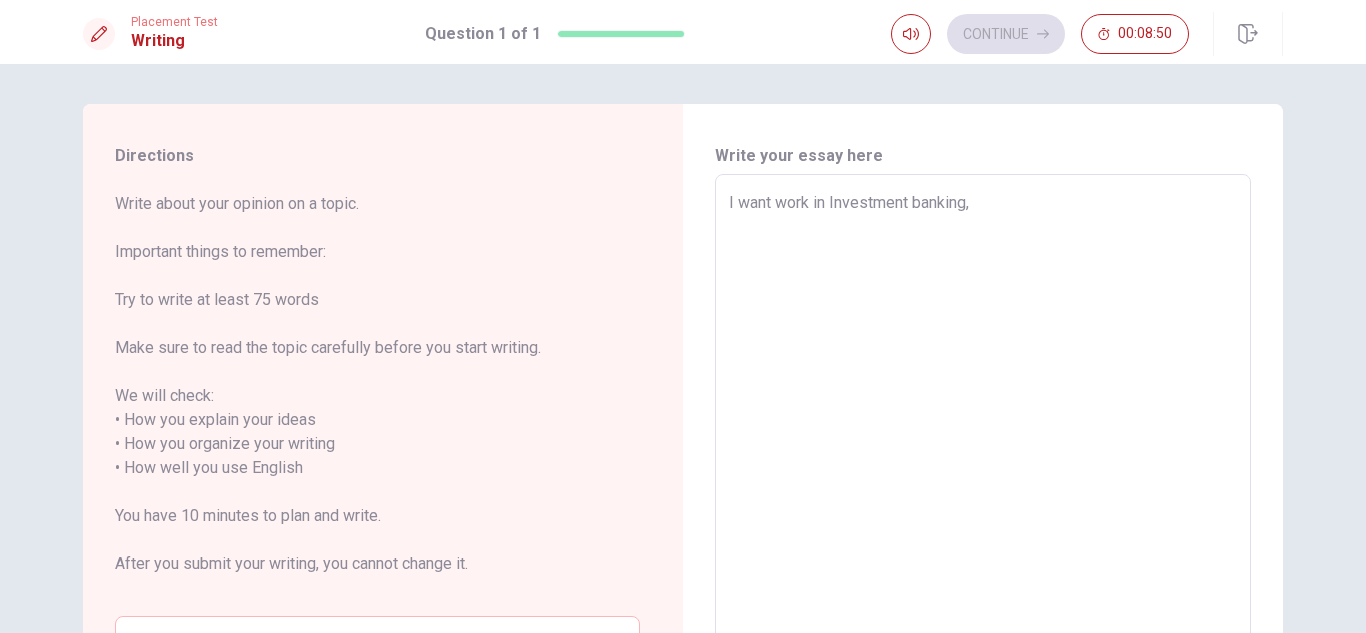 type on "x" 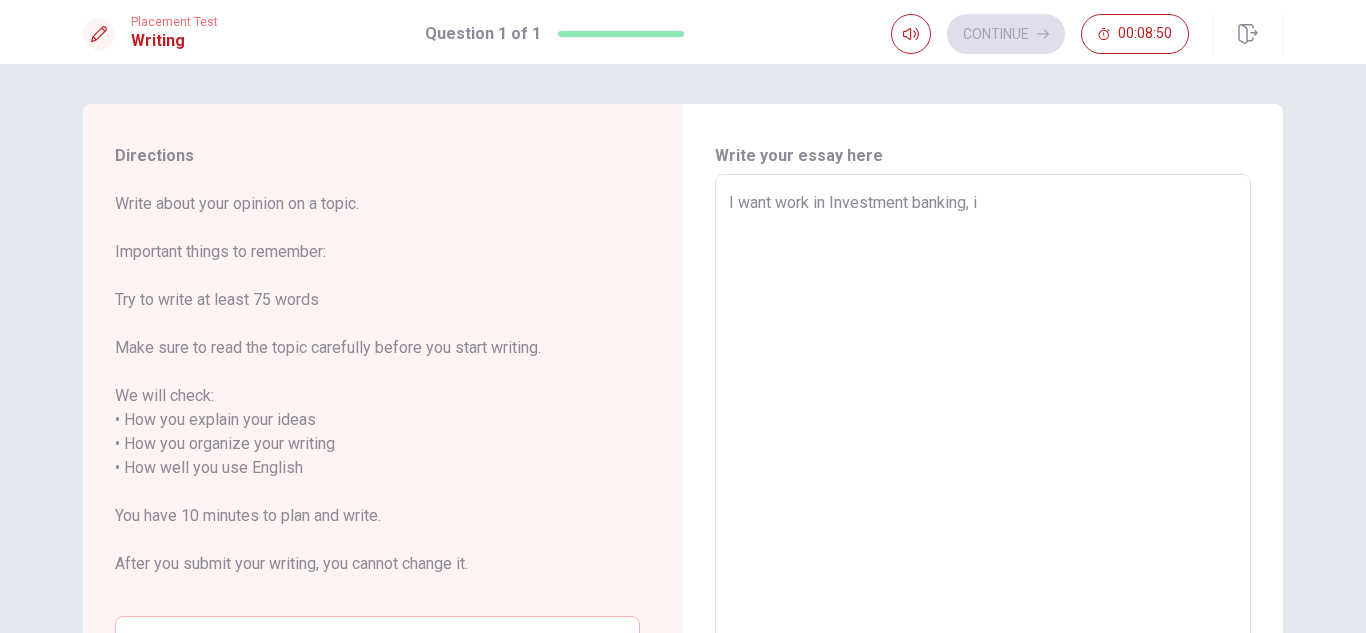 type on "x" 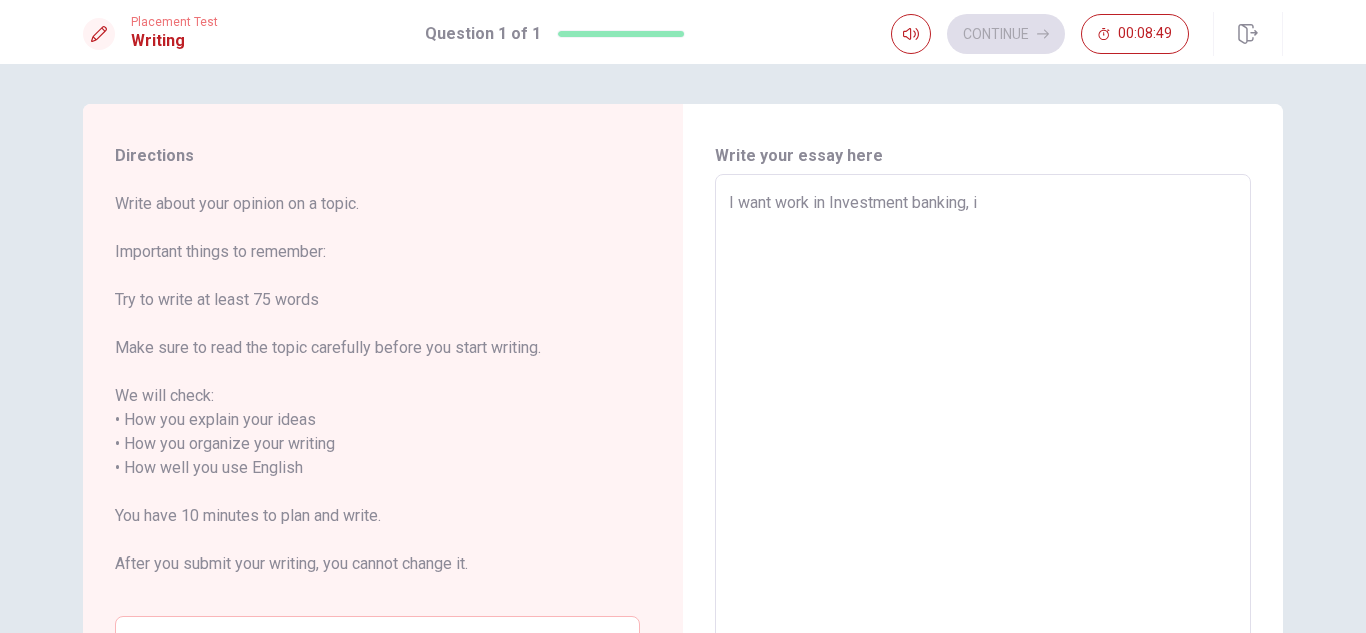 type on "I want work in Investment banking, it" 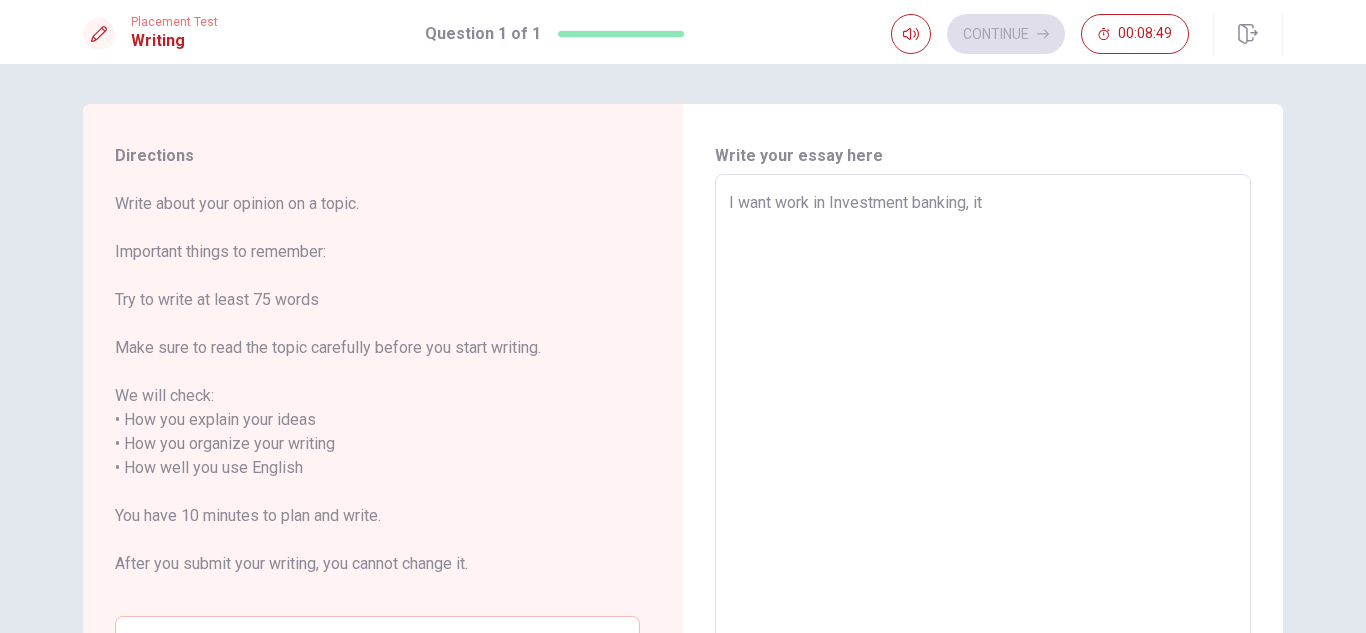 type on "x" 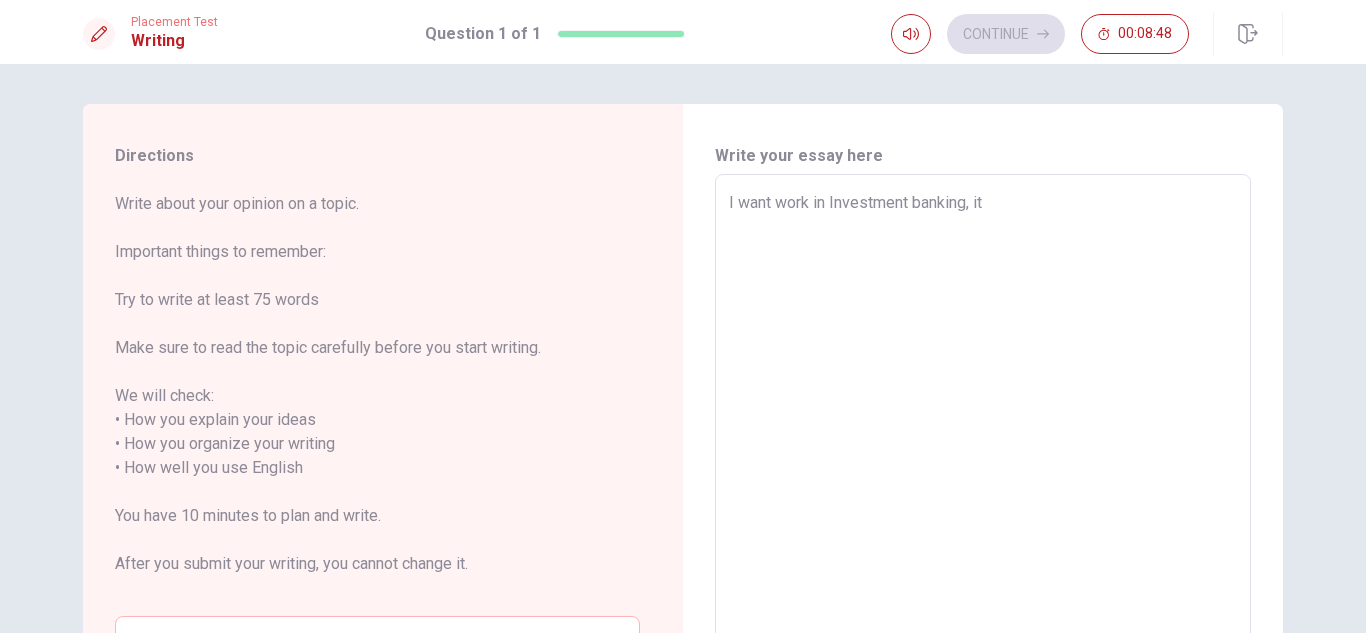 type on "I want work in Investment banking, it'" 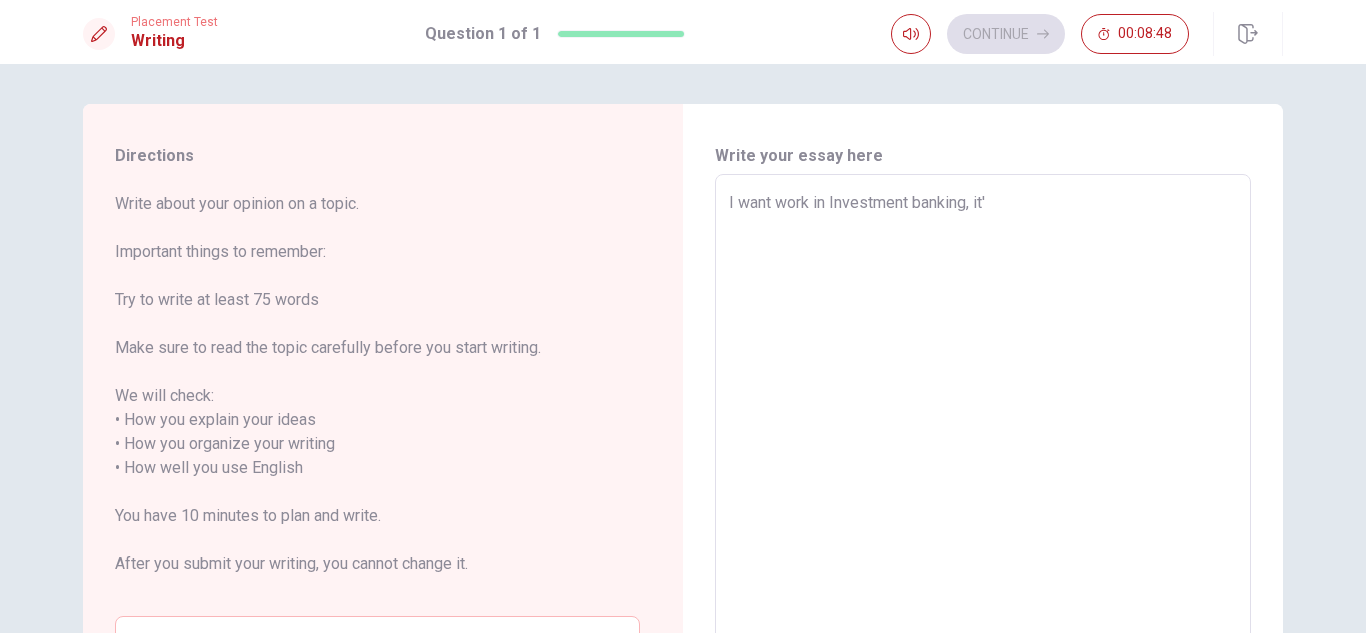 type on "x" 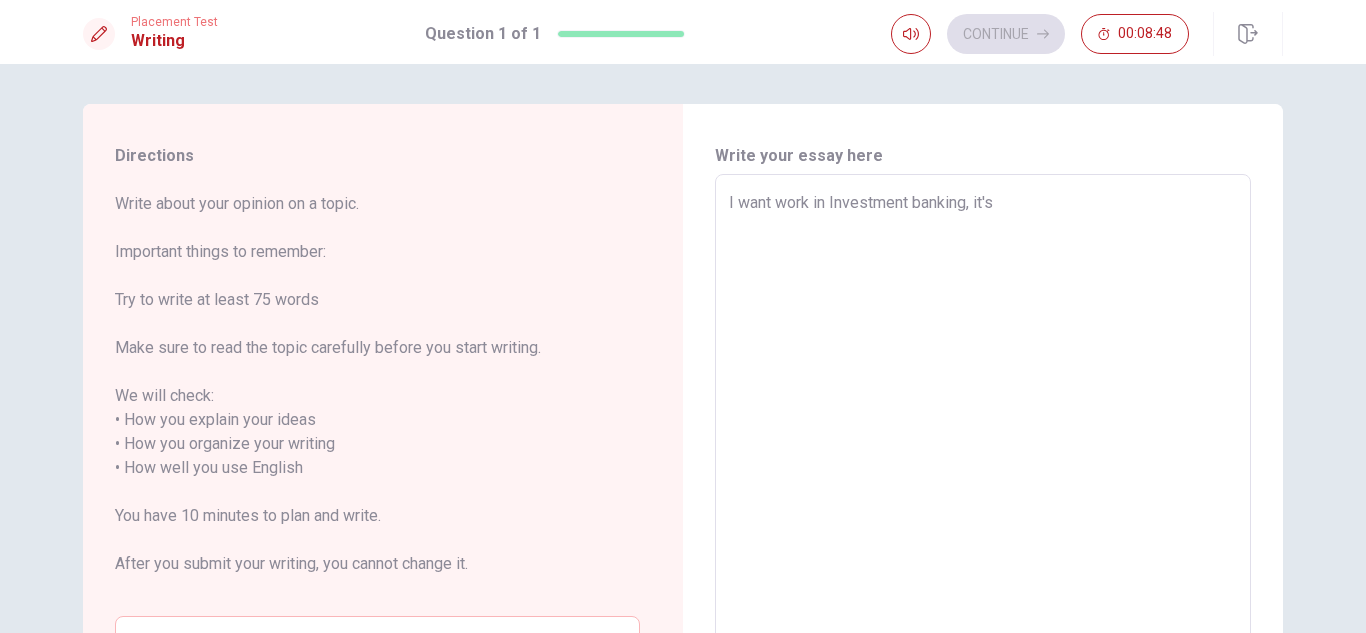 type on "x" 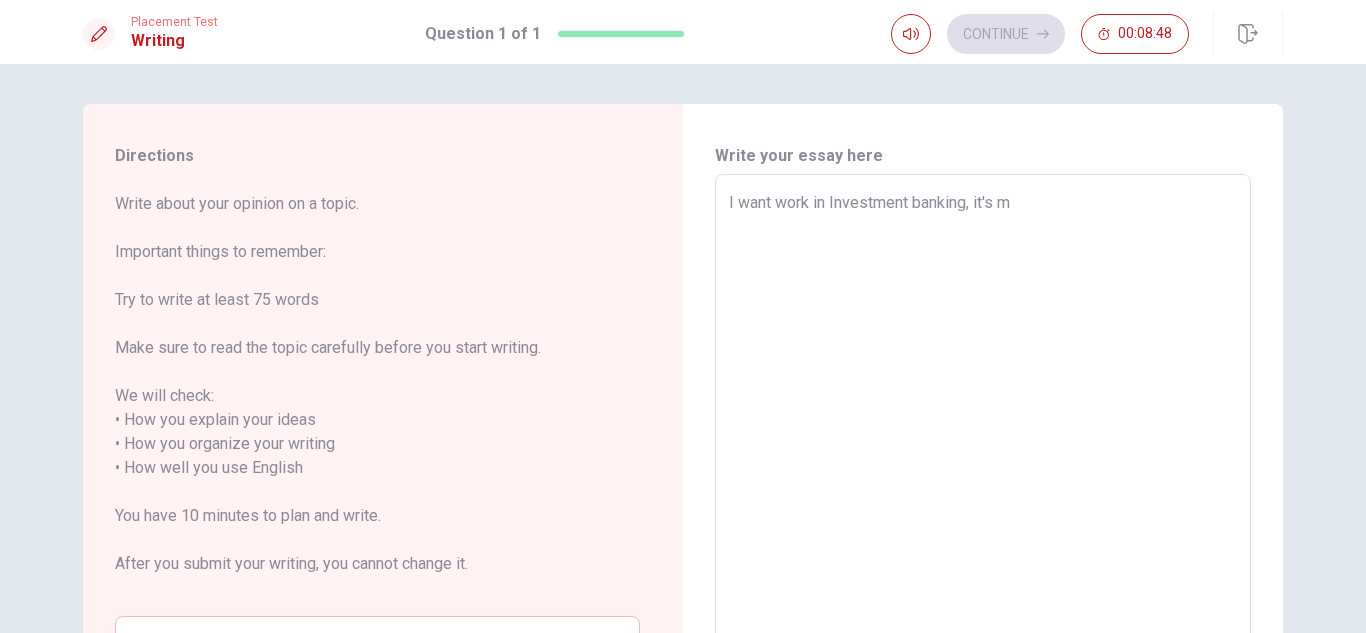 type on "x" 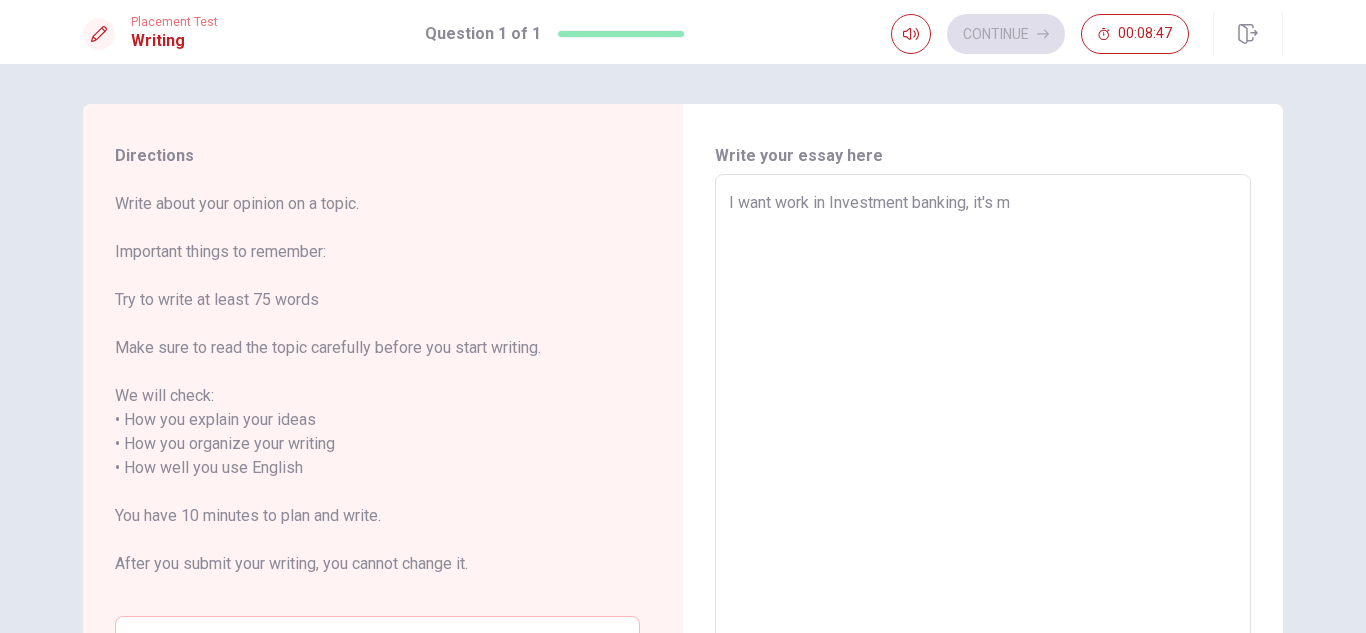 type on "I want work in Investment banking, it's my" 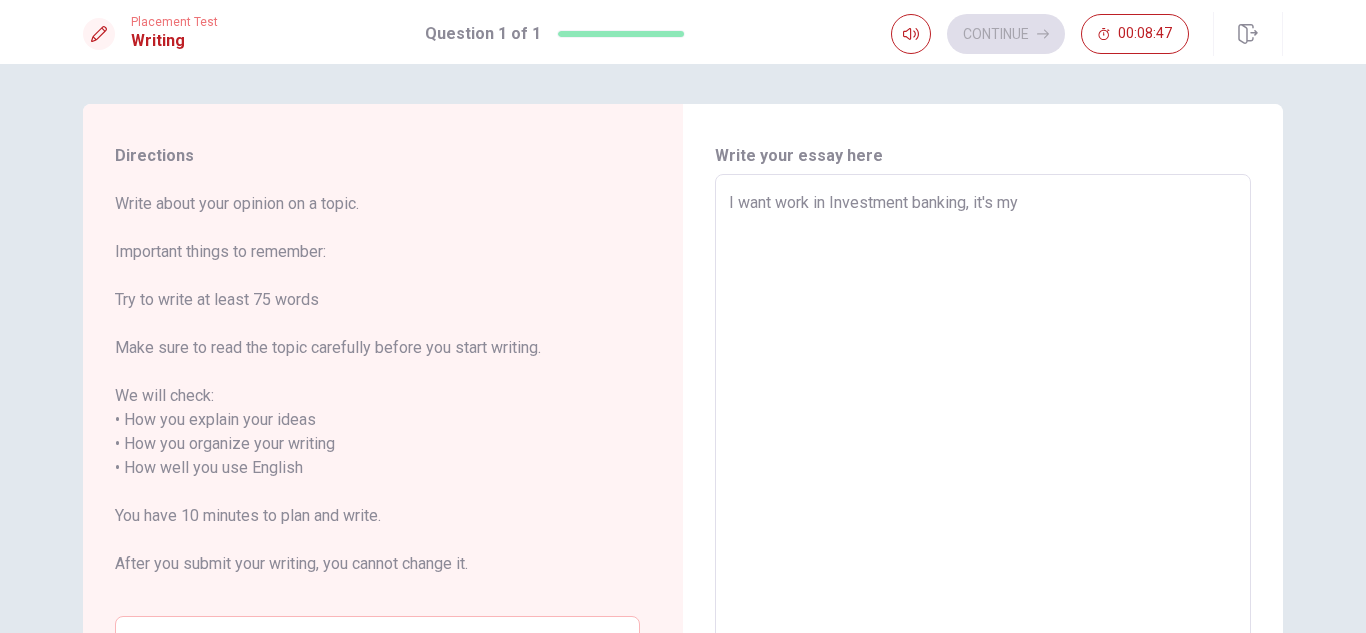 type on "x" 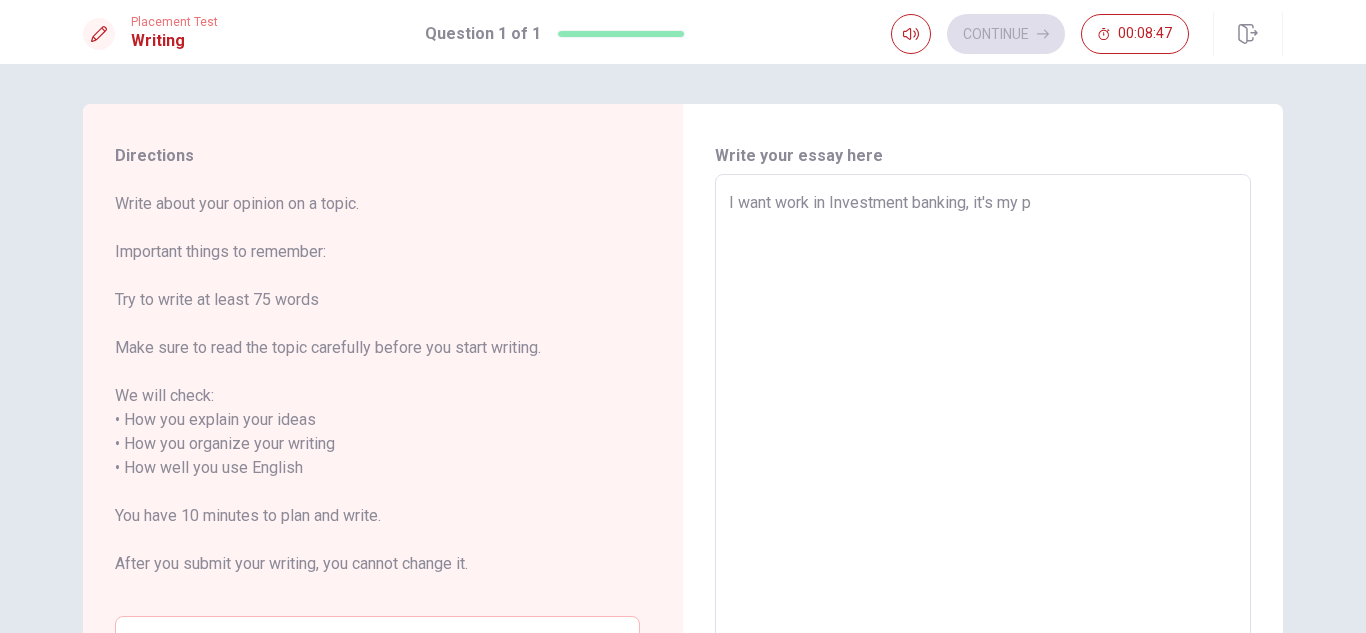 type on "x" 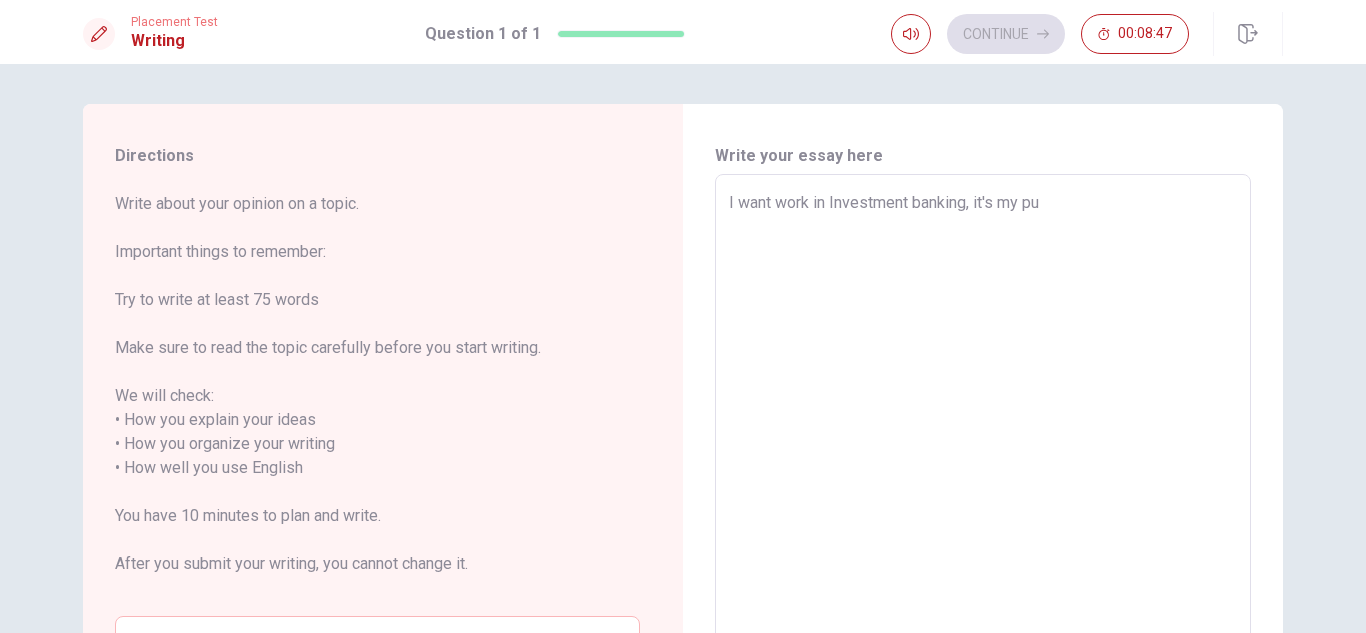 type on "x" 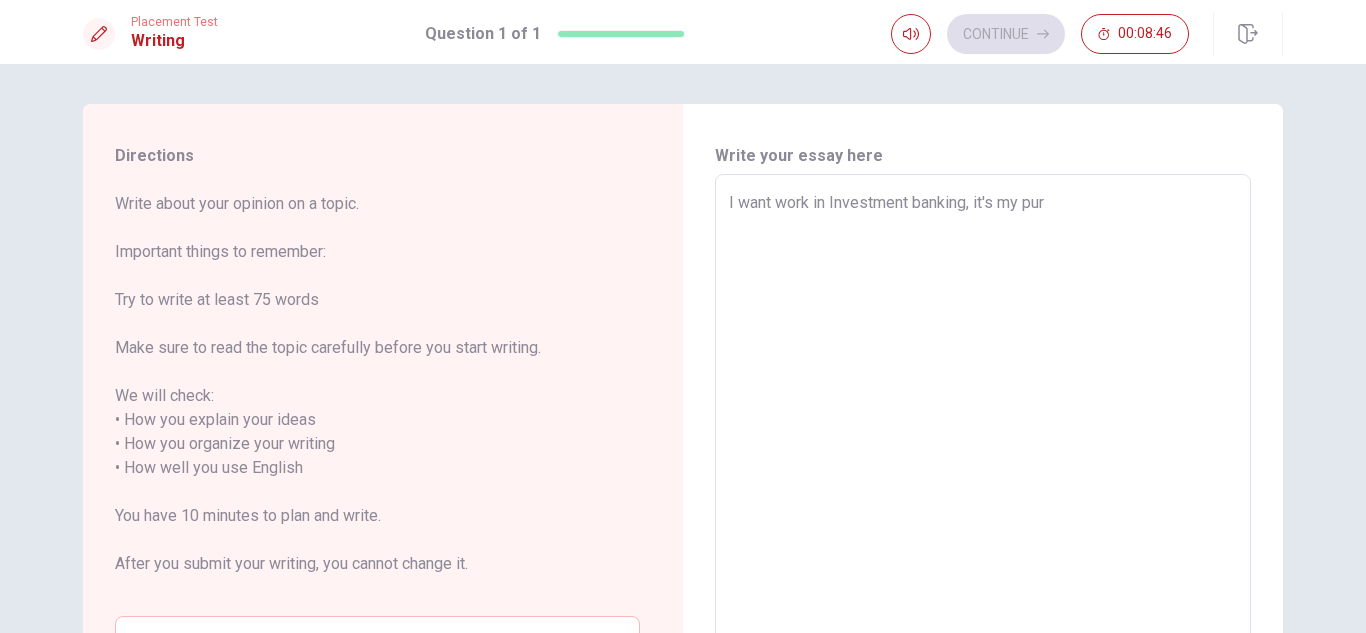 type on "I want work in Investment banking, it's my purp" 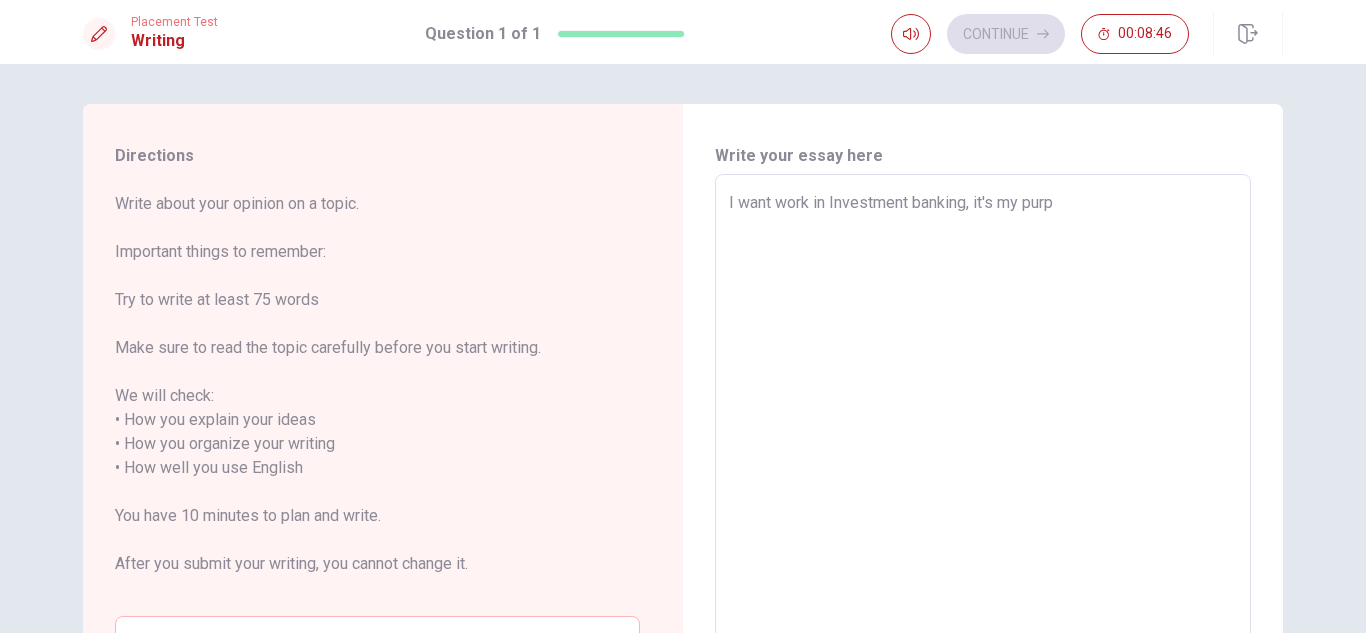type on "I want work in Investment banking, it's my purpo" 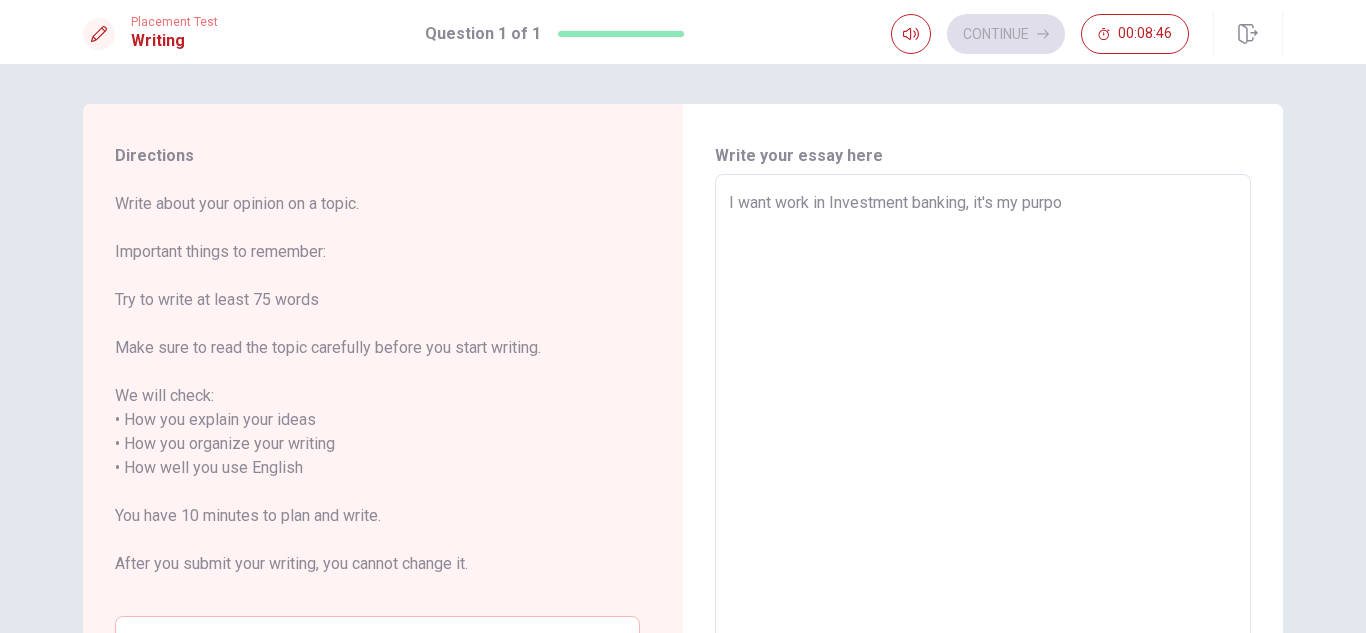 type on "x" 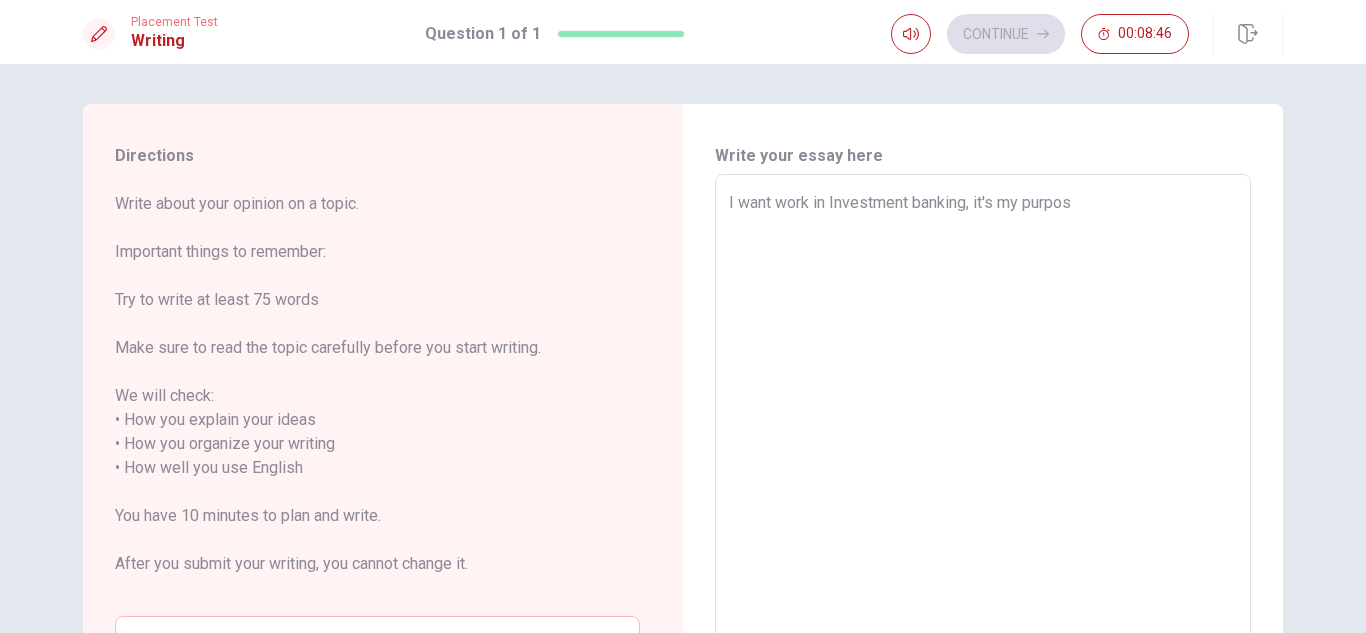 type on "x" 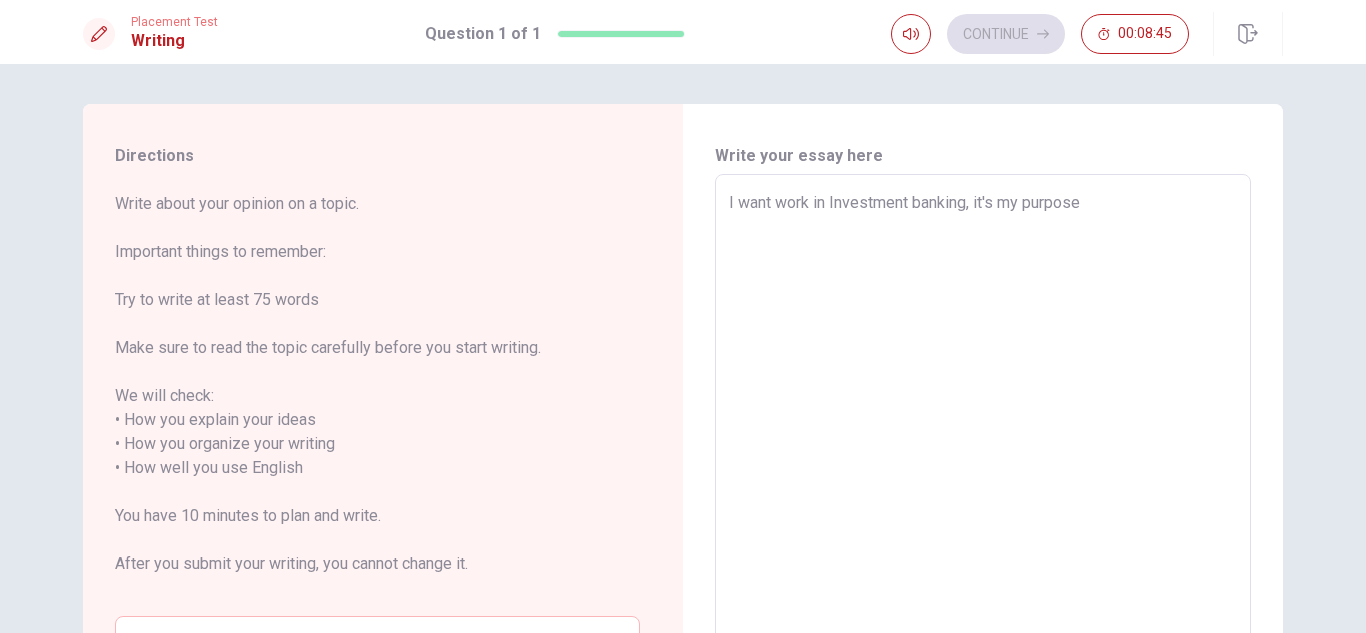 type on "x" 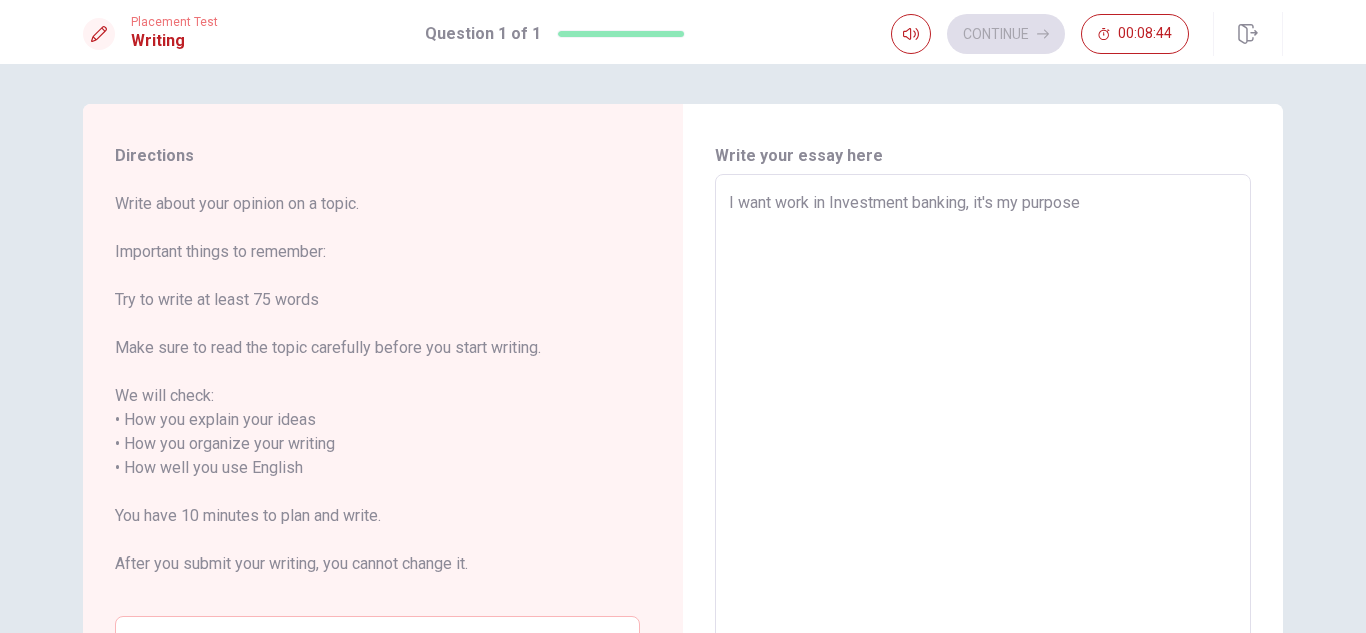type on "I want work in Investment banking, it's my purpose." 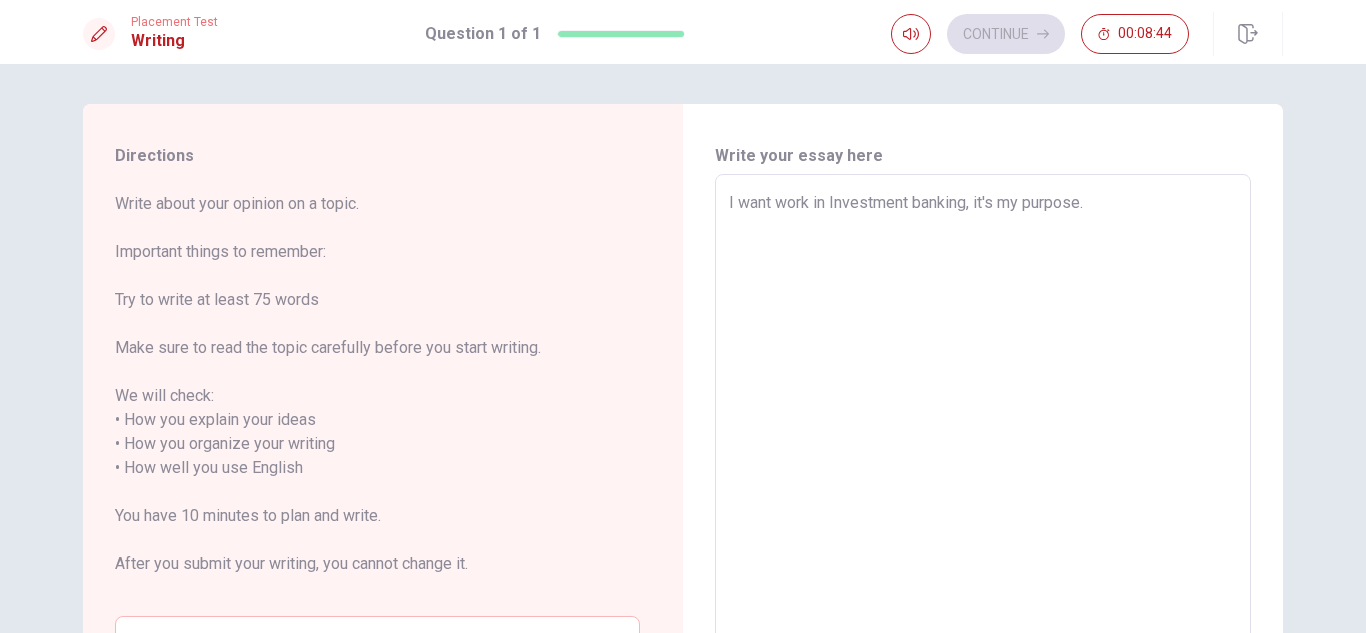 type on "x" 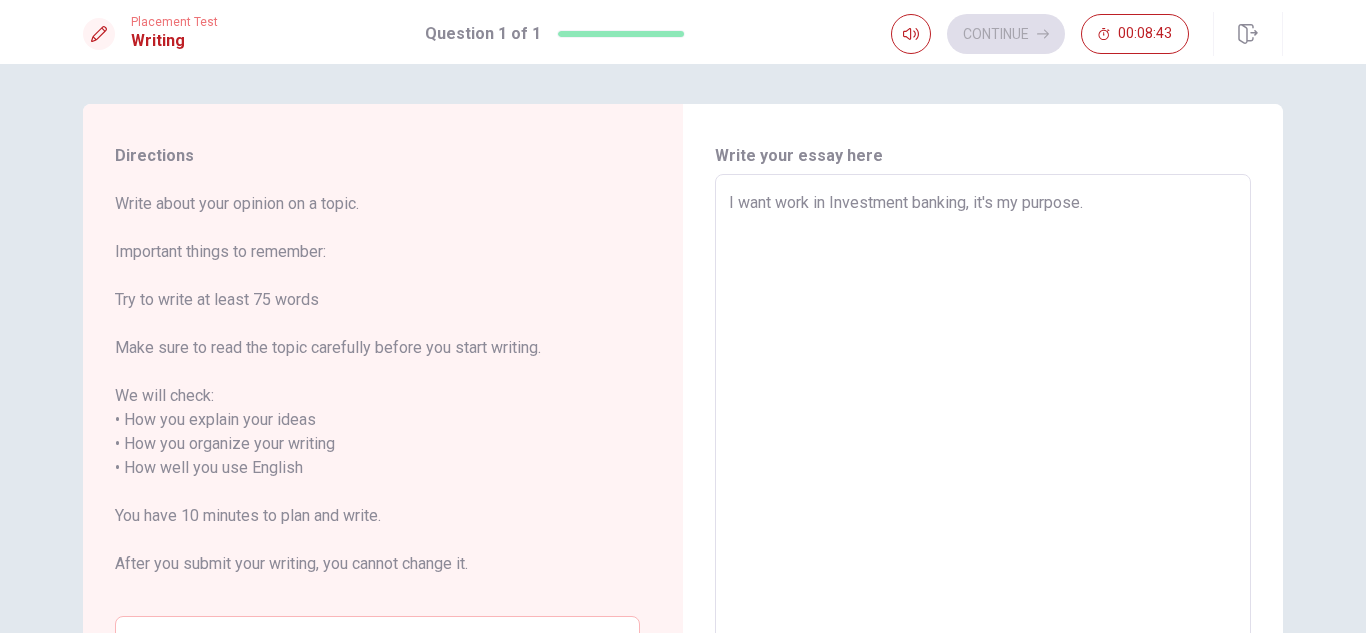 type on "I want work in Investment banking, it's my purpose. S" 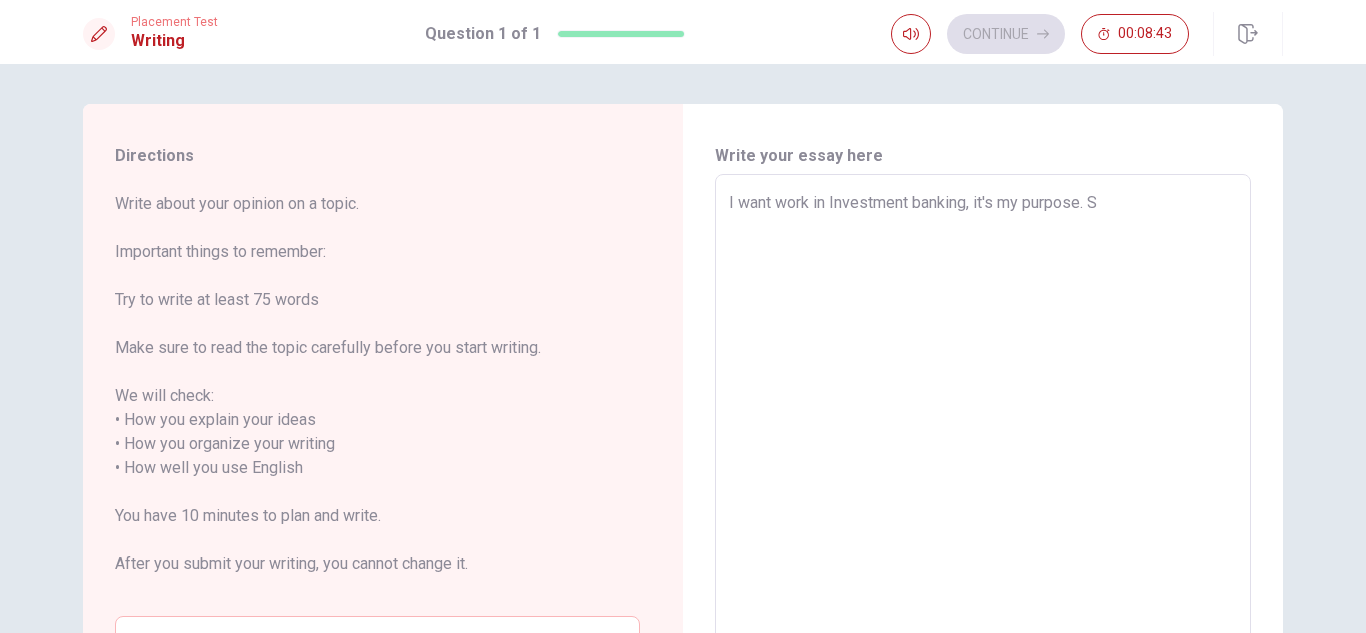 type on "x" 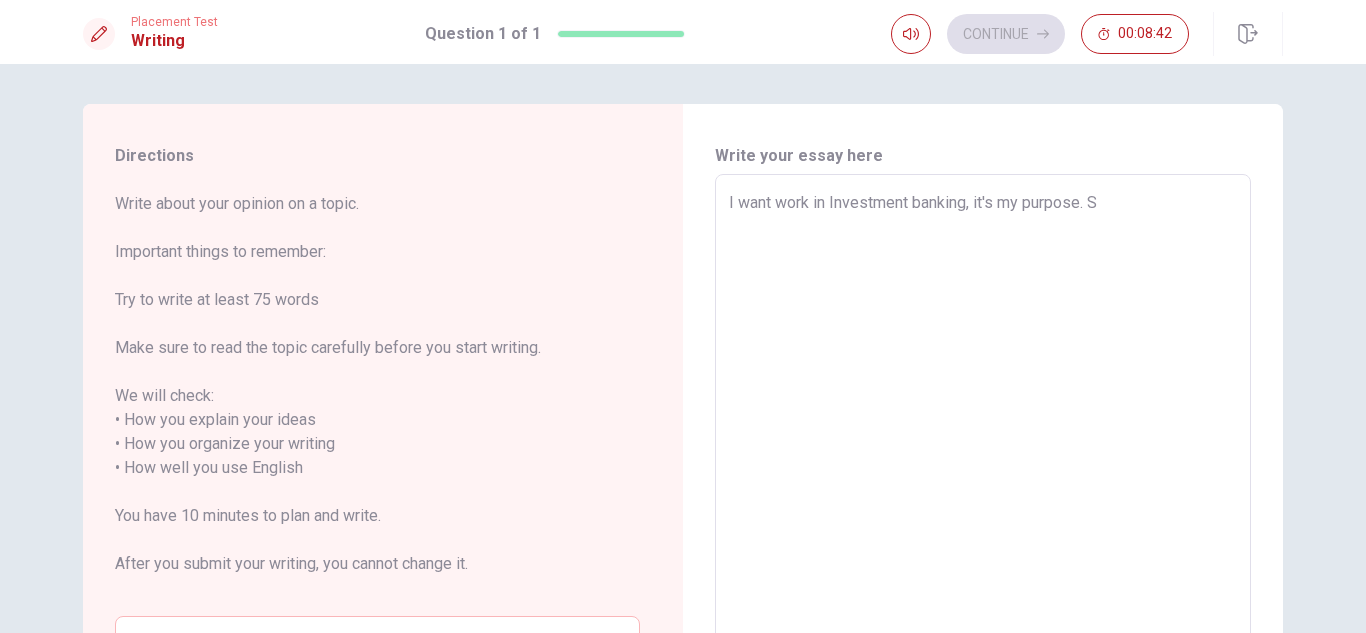 type on "I want work in Investment banking, it's my purpose. So" 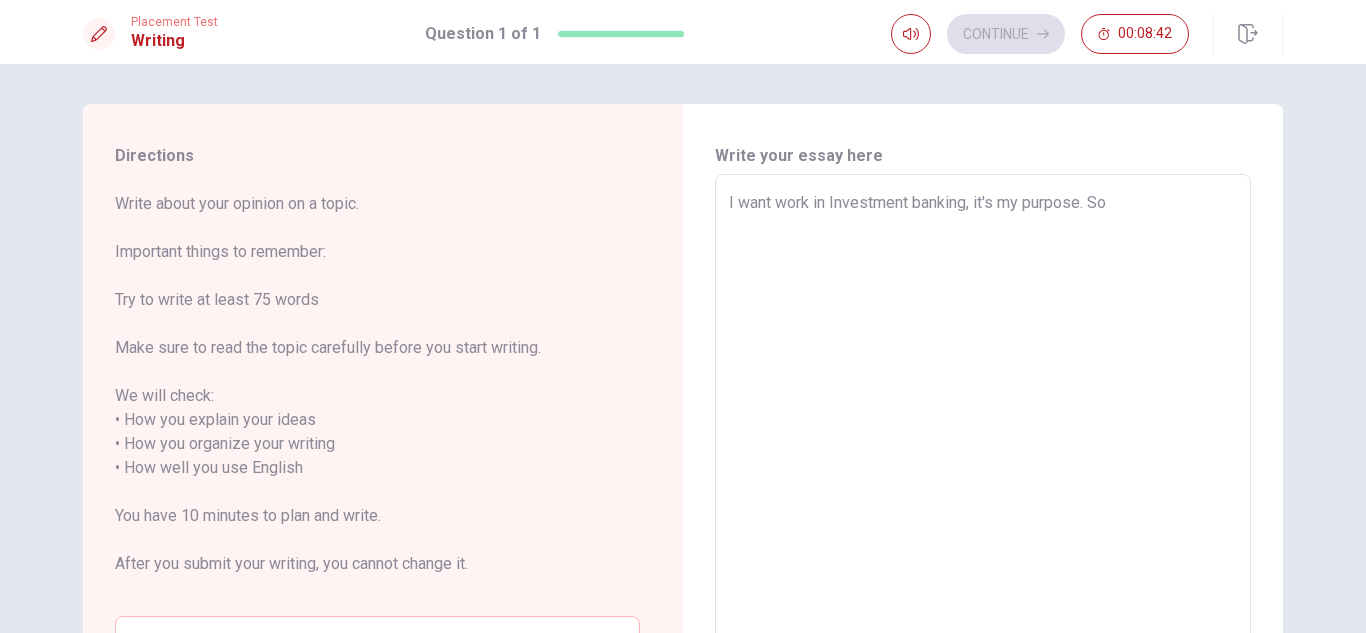 type on "x" 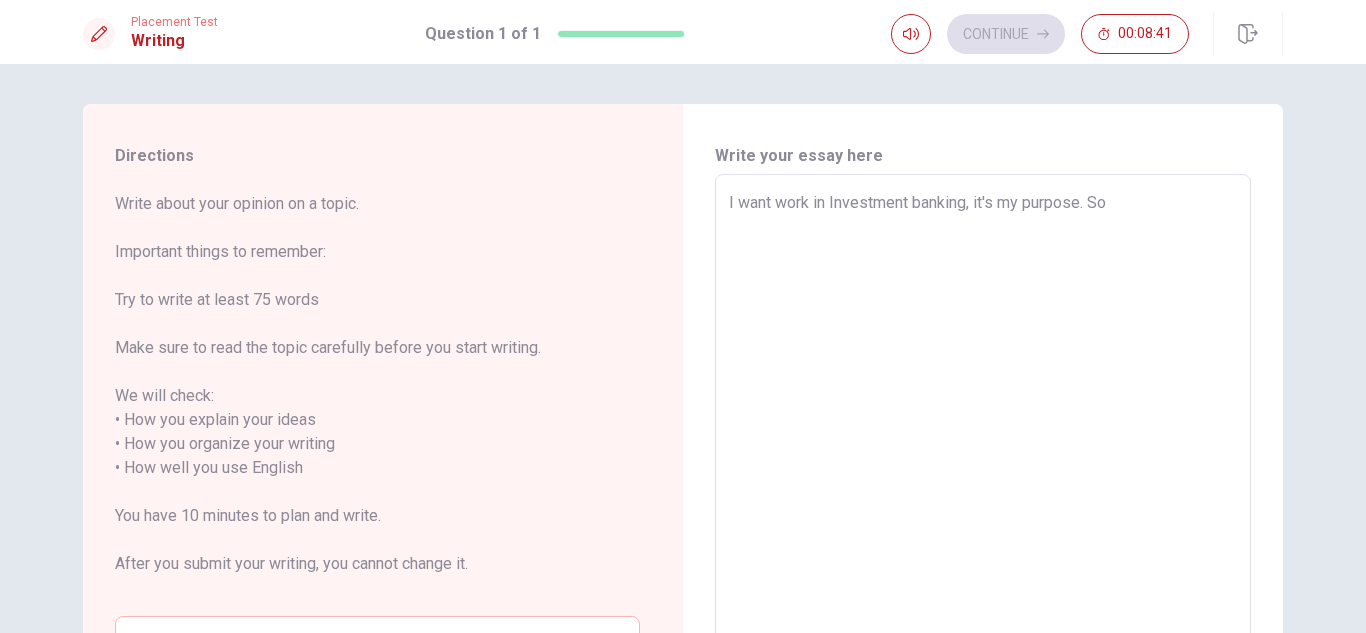 type on "I want work in Investment banking, it's my purpose. So," 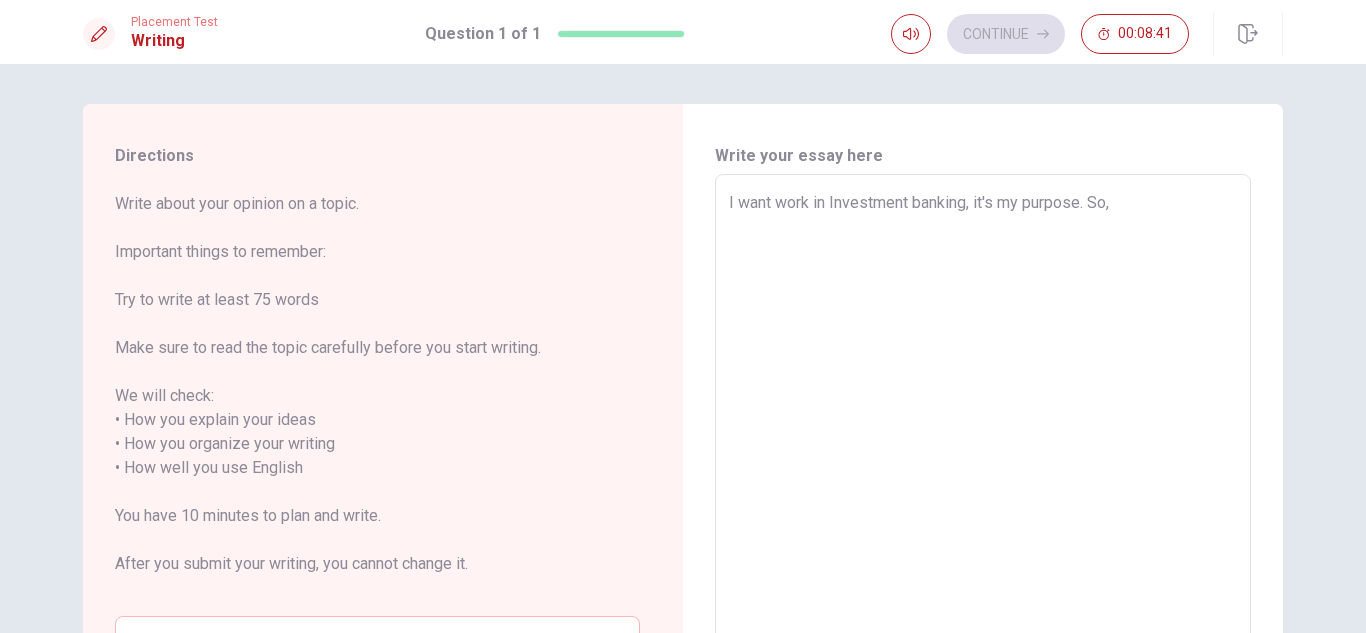 type on "x" 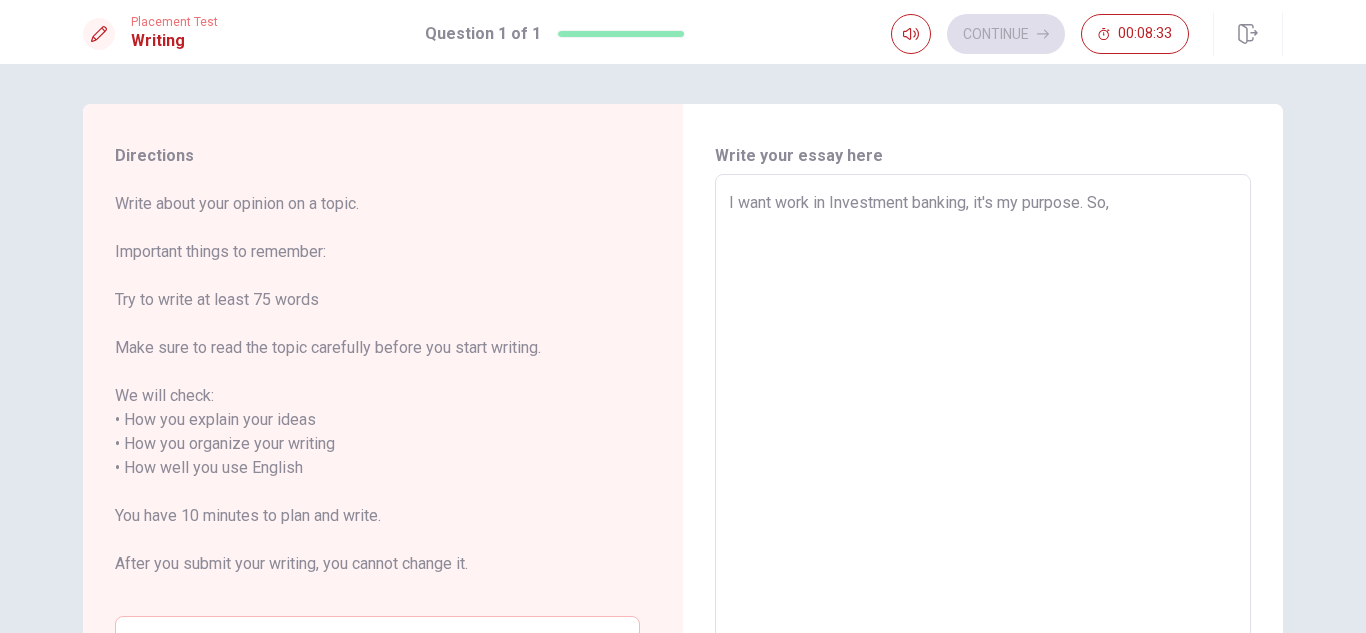 type on "x" 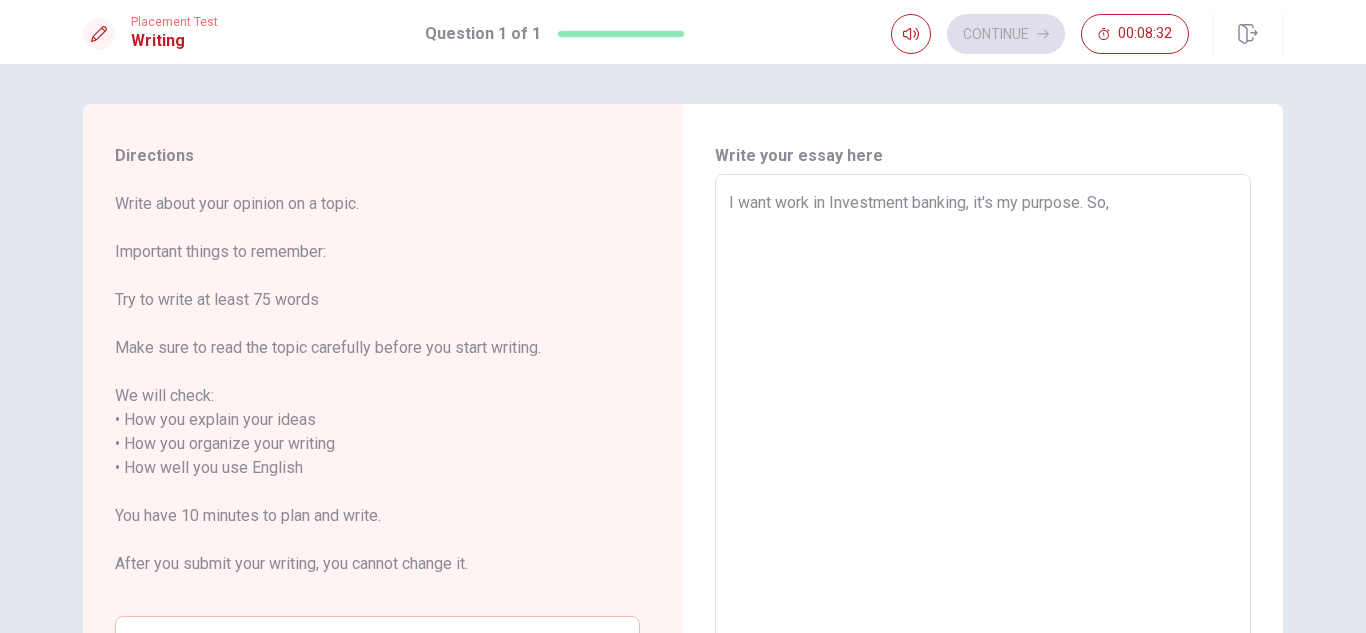 type on "I want work in Investment banking, it's my purpose. So, n" 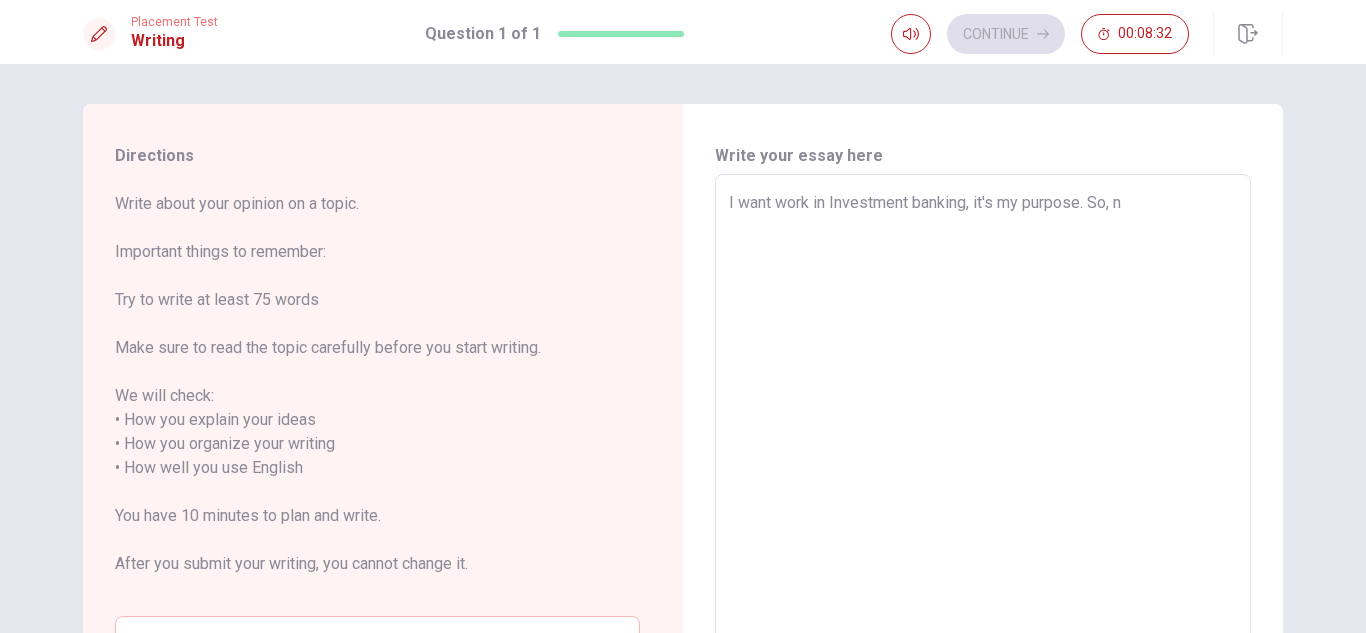 type on "x" 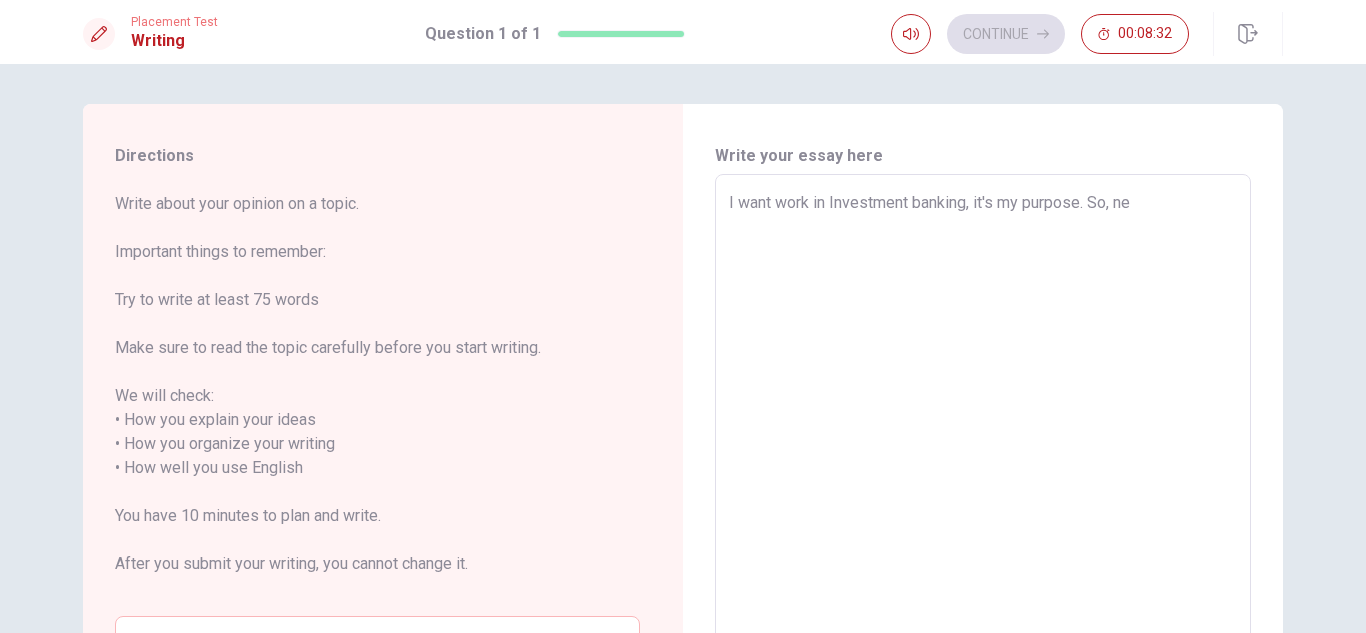 type on "x" 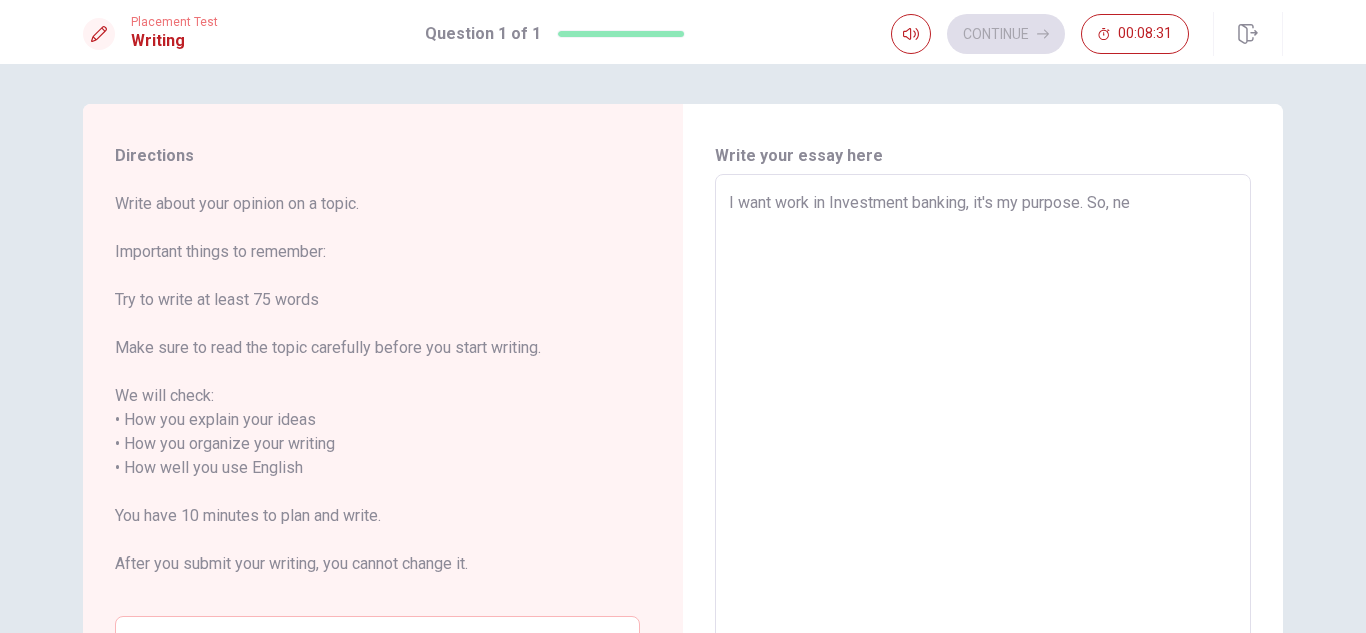 type on "I want work in Investment banking, it's my purpose. So, nex" 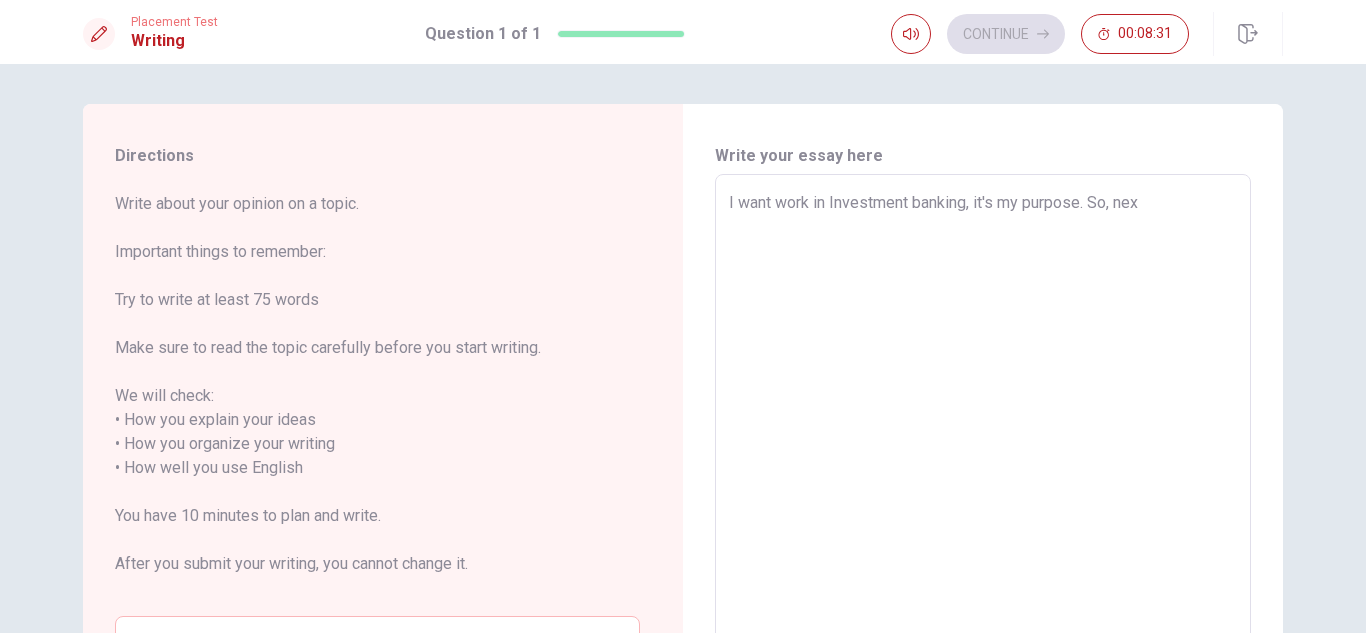 type on "x" 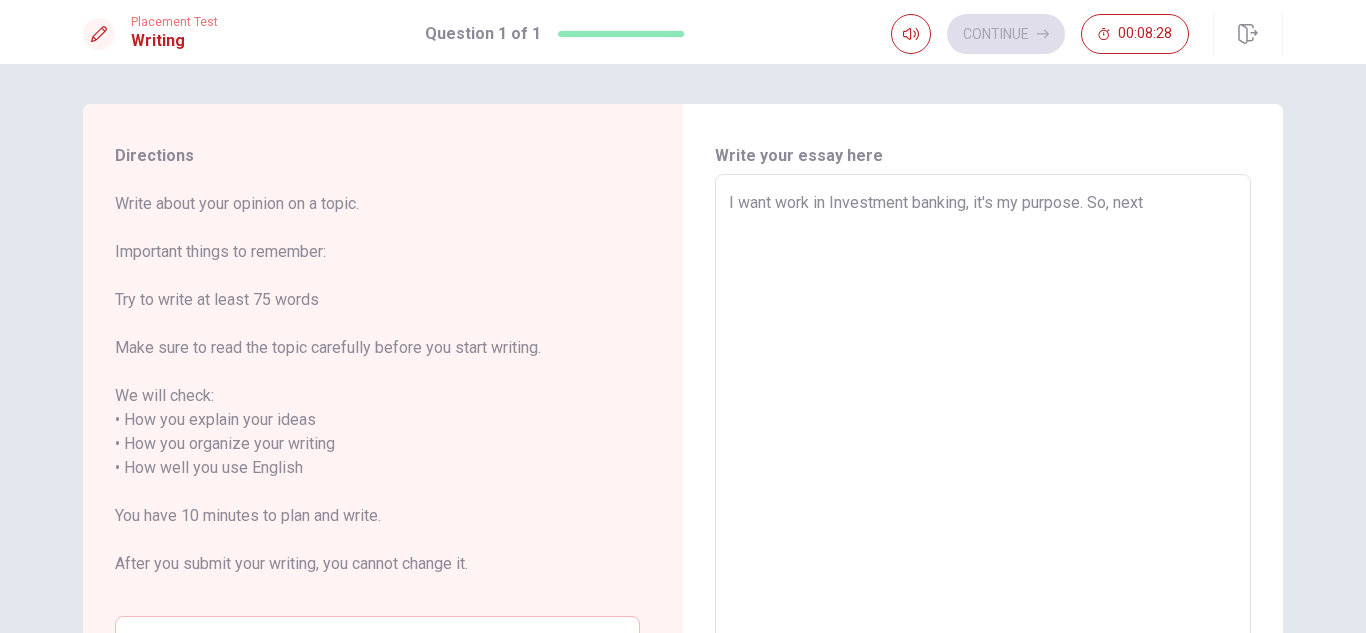 type on "x" 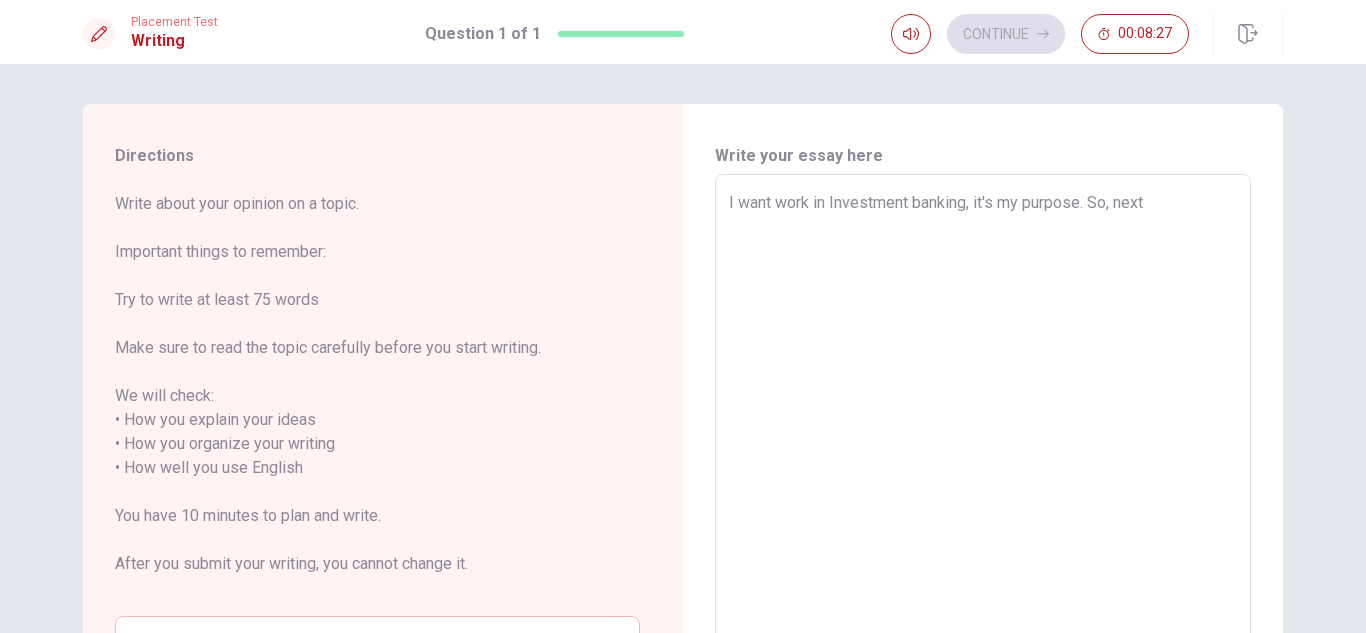 type on "I want work in Investment banking, it's my purpose. So, next" 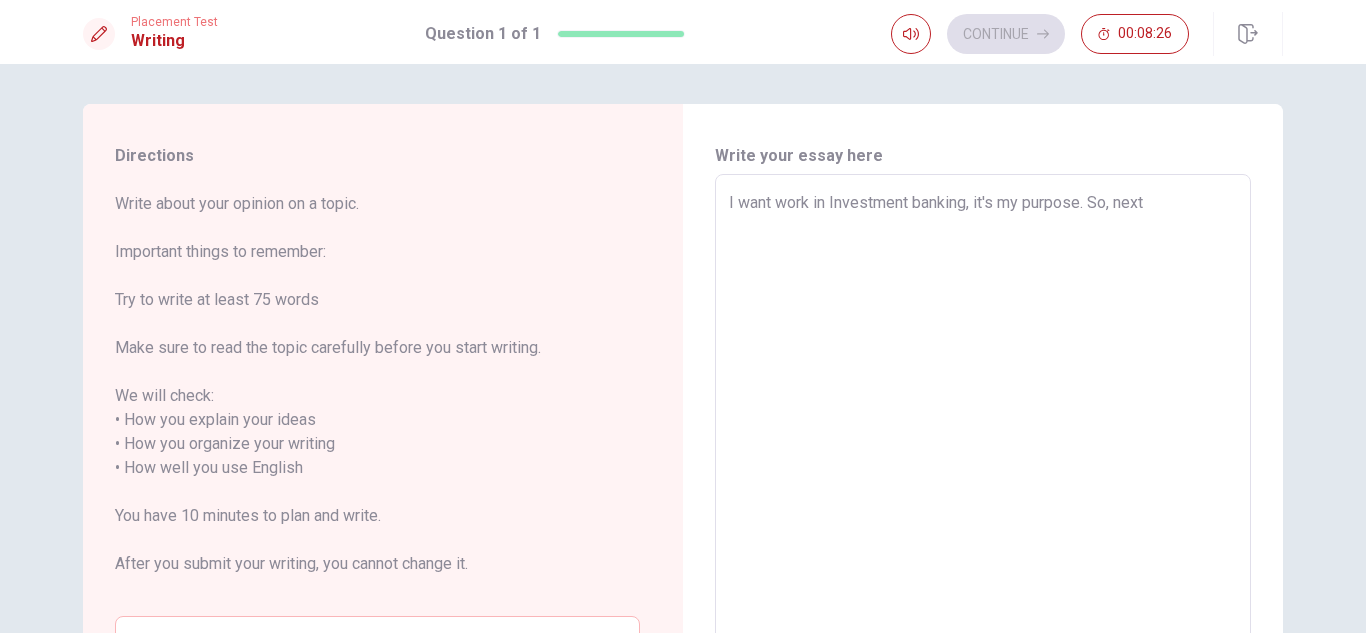 type on "I want work in Investment banking, it's my purpose. So, next y" 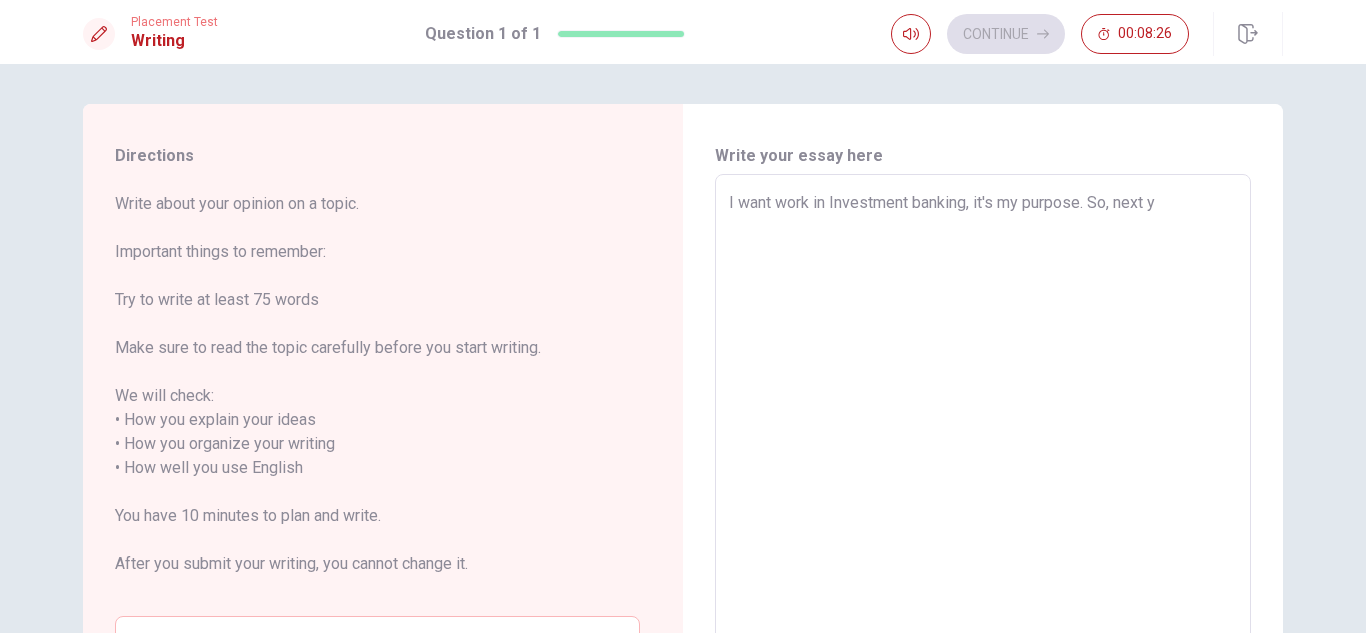 type on "x" 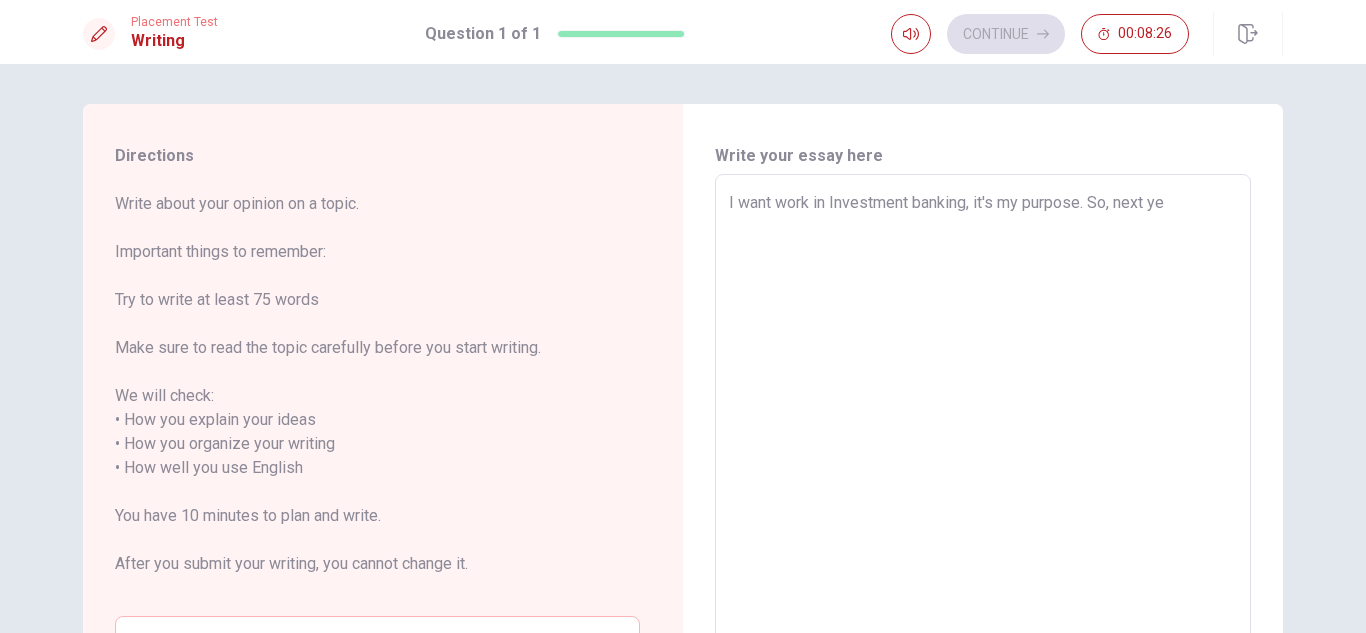 type on "x" 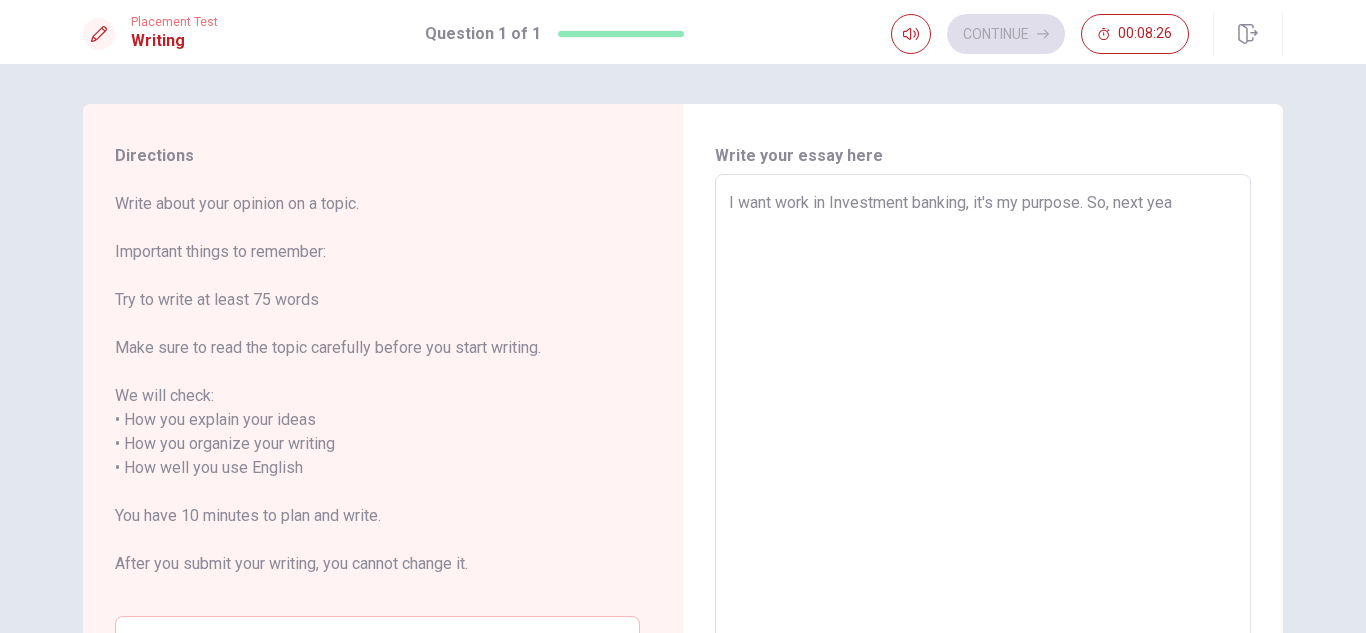 type on "x" 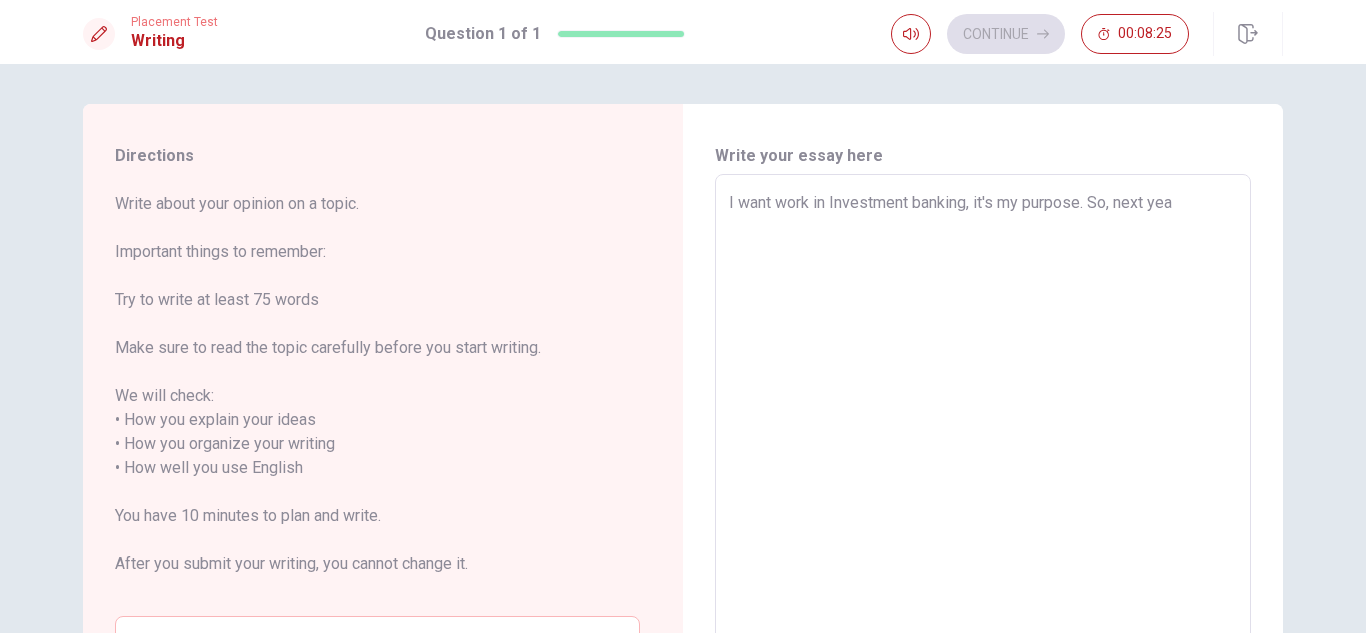 type on "I want work in Investment banking, it's my purpose. So, next year" 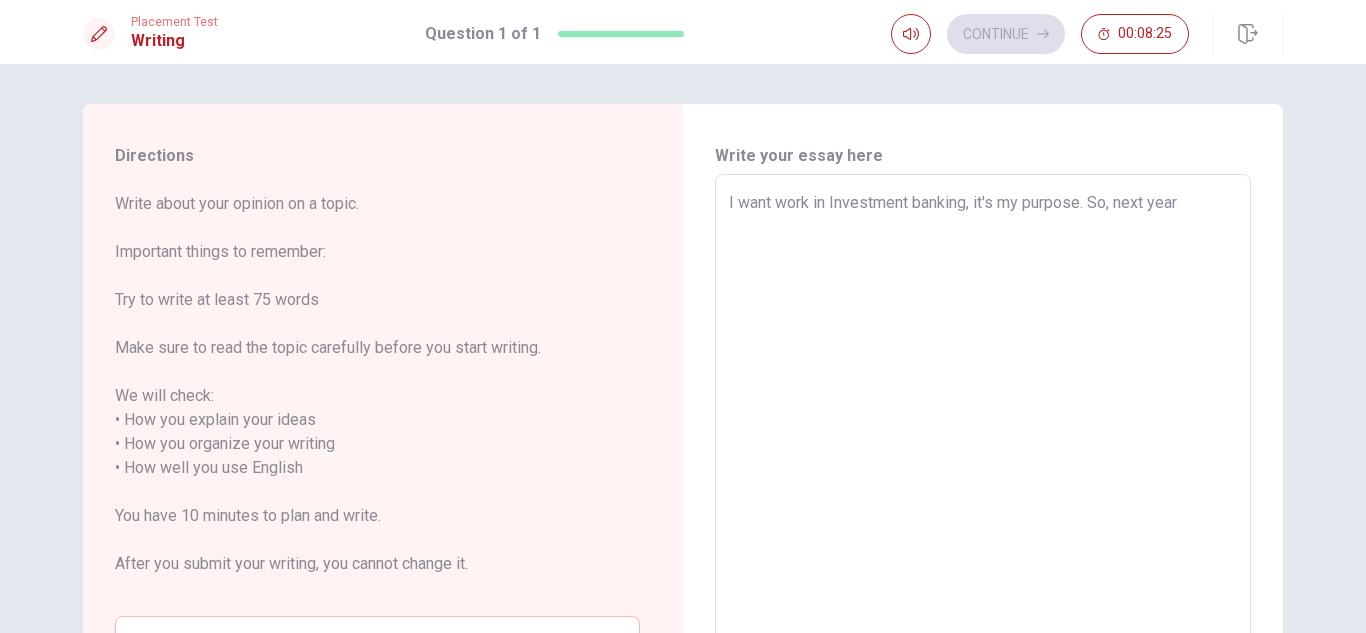 type on "x" 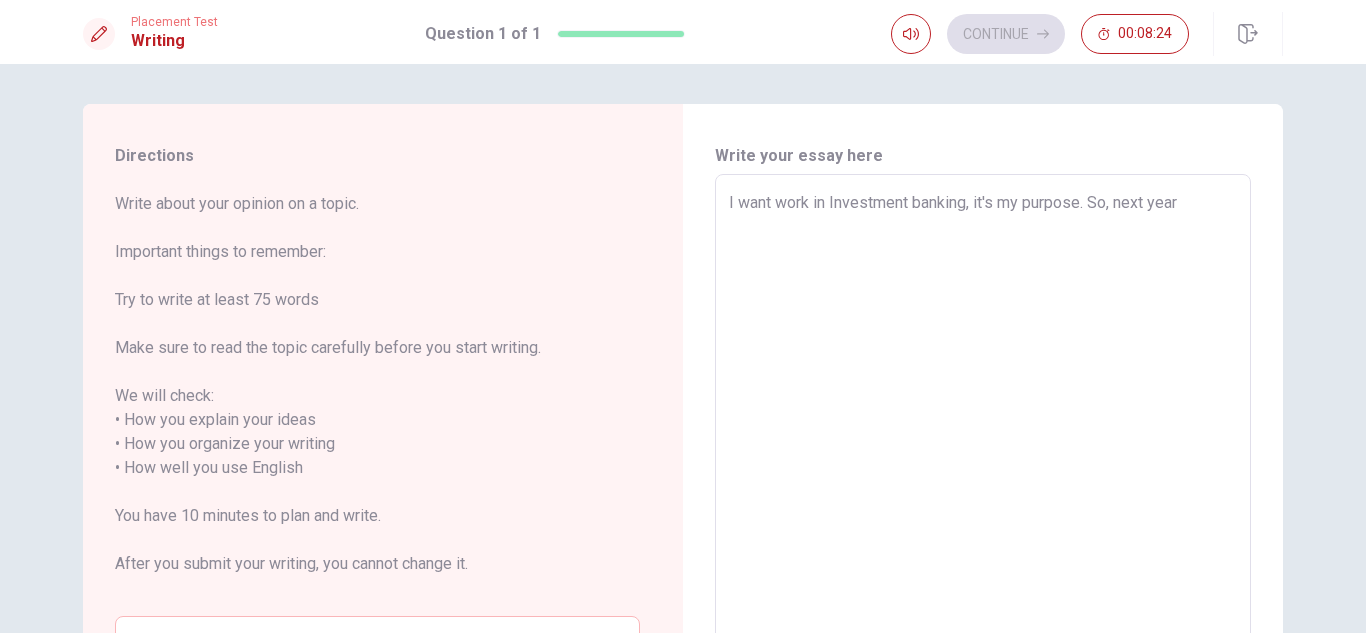 type on "I want work in Investment banking, it's my purpose. So, next year j" 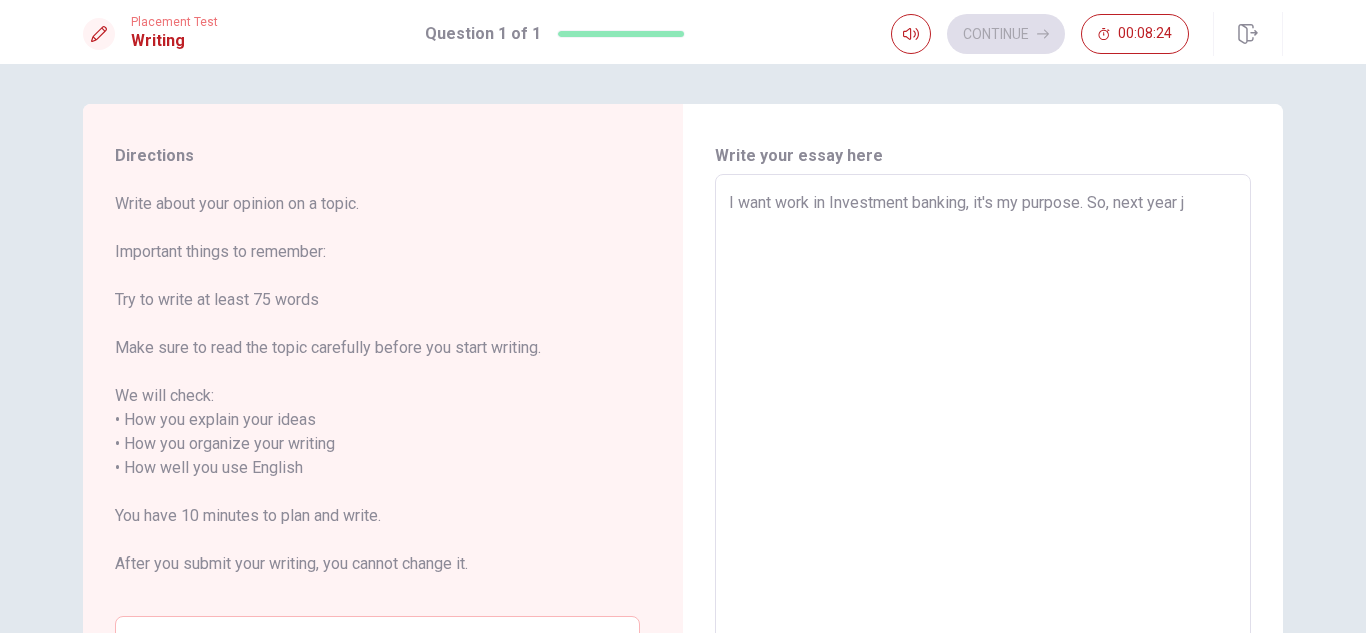type on "x" 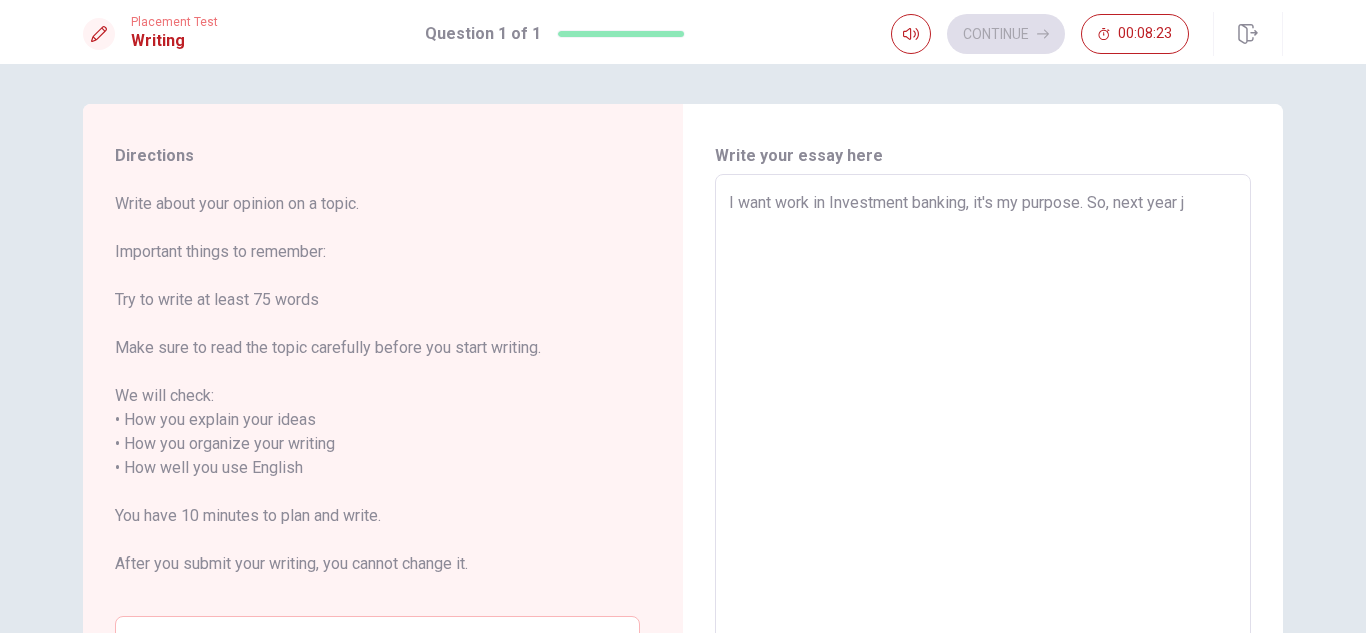 type on "I want work in Investment banking, it's my purpose. So, next year" 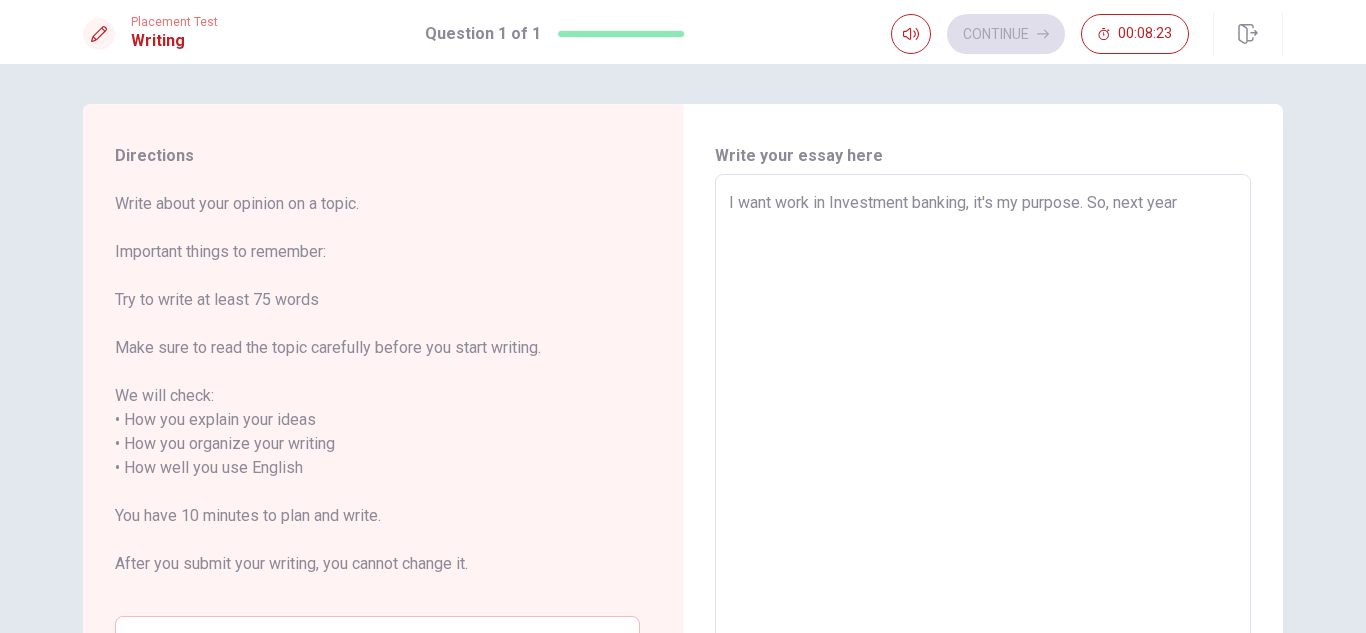 type on "x" 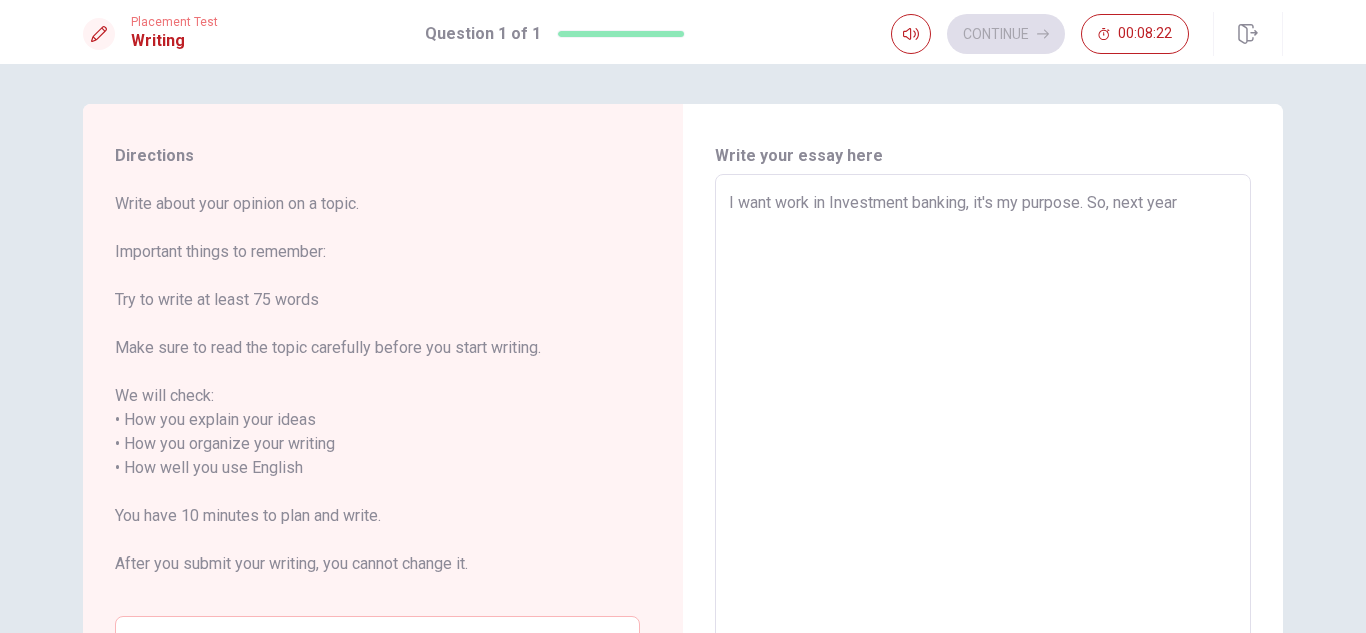 type on "I want work in Investment banking, it's my purpose. So, next year" 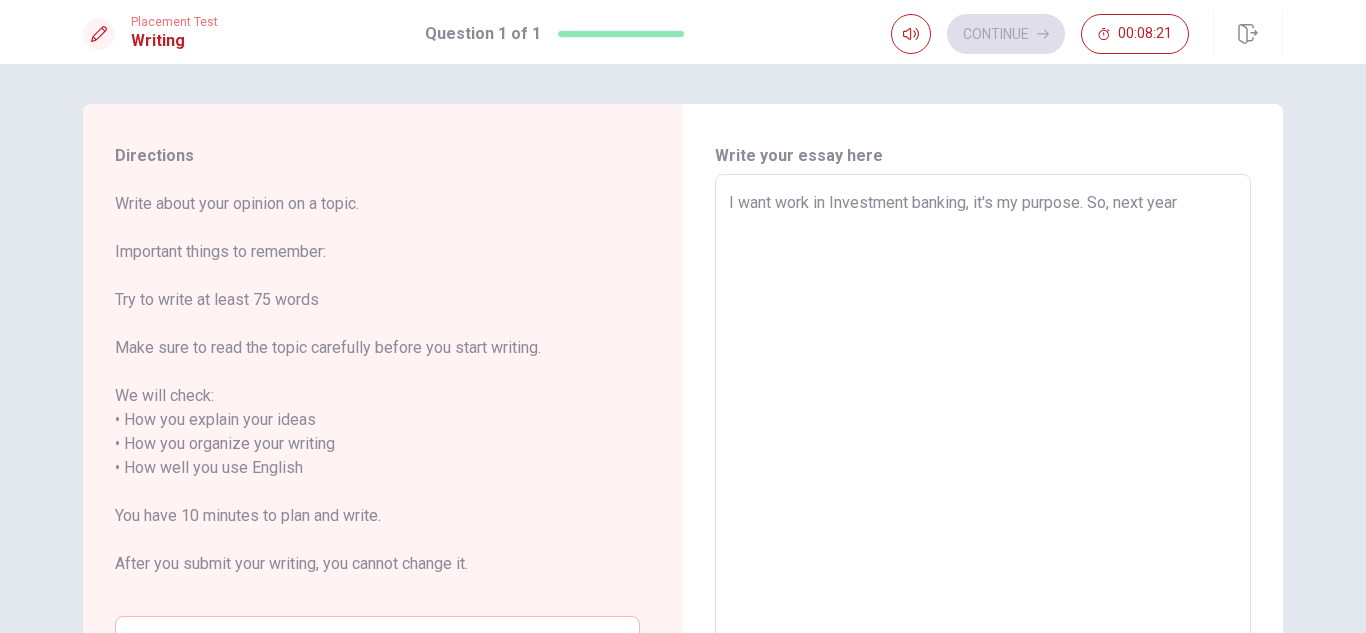 type on "x" 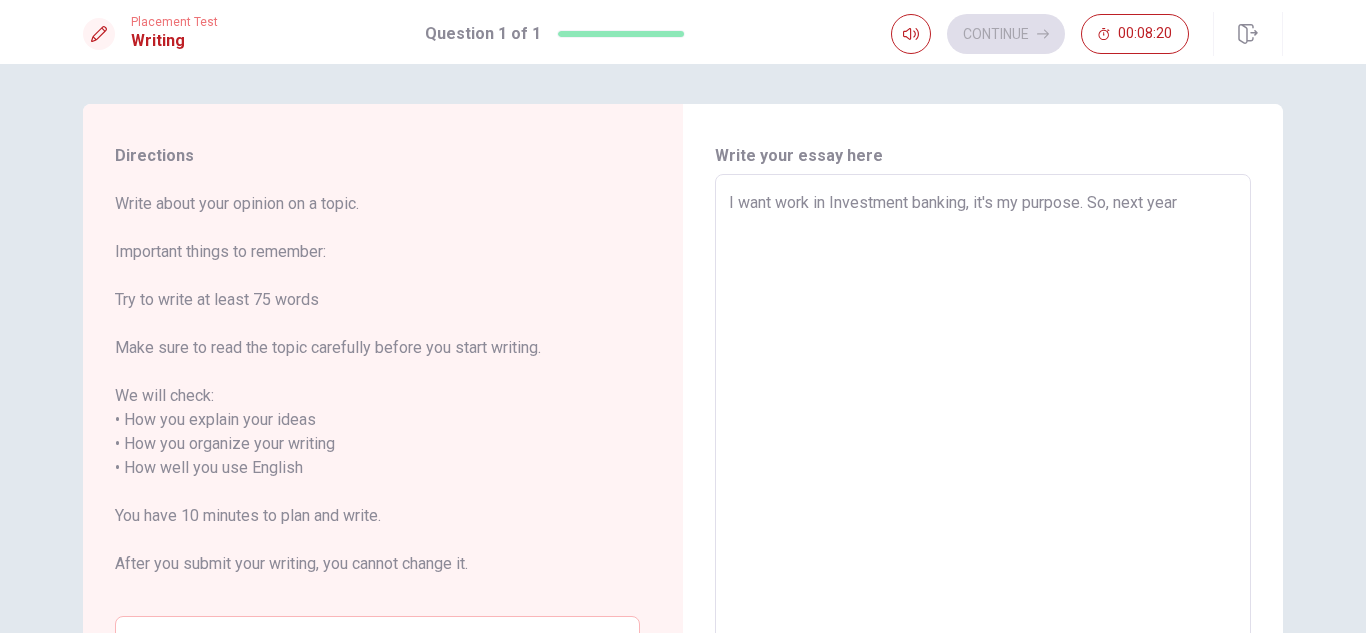 type on "I want work in Investment banking, it's my purpose. So, next year," 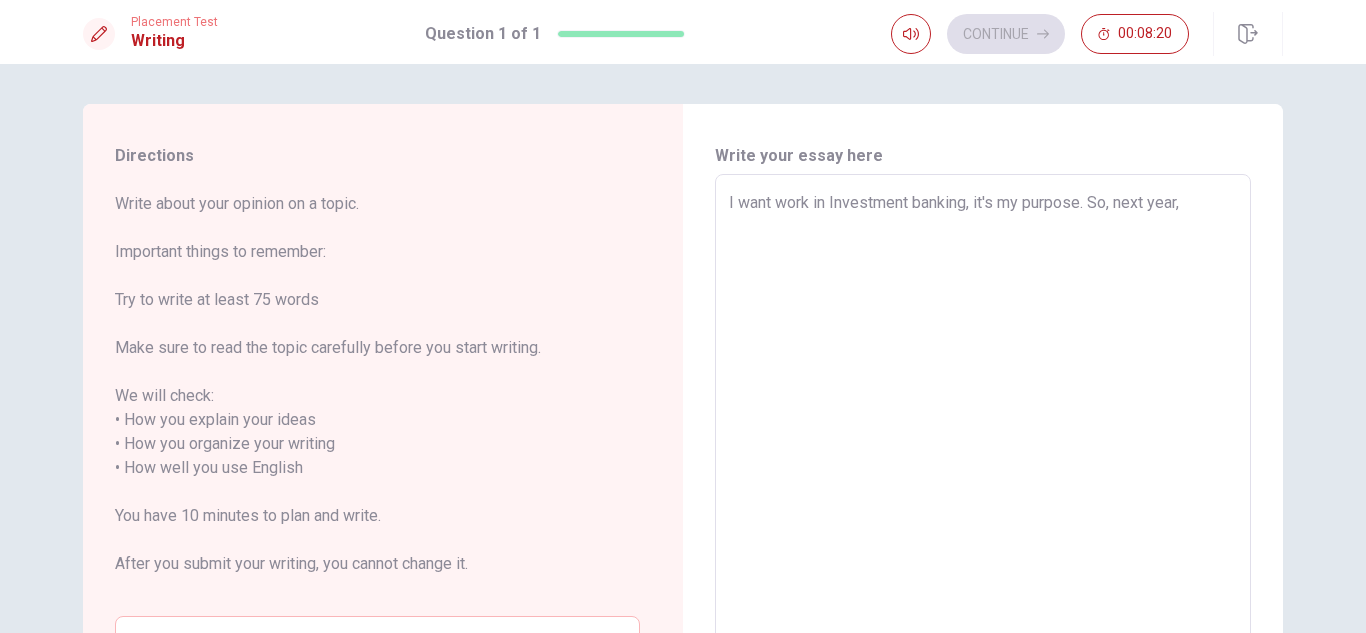 type on "x" 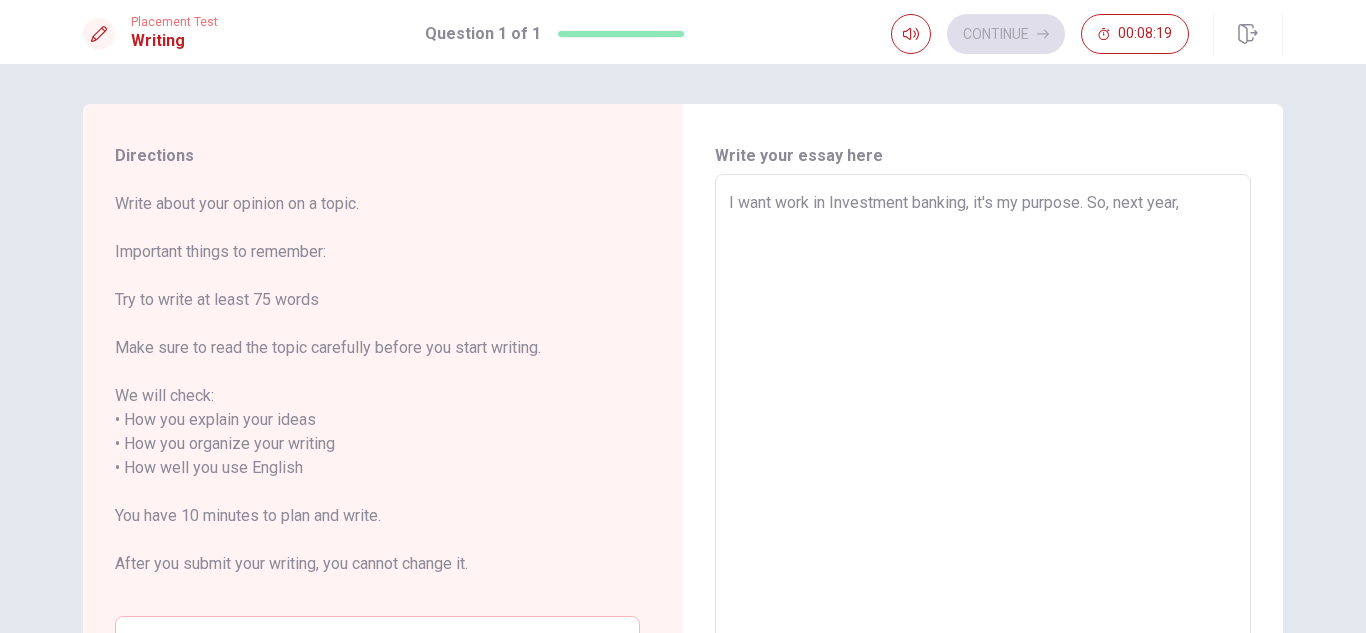 type on "I want work in Investment banking, it's my purpose. So, next year," 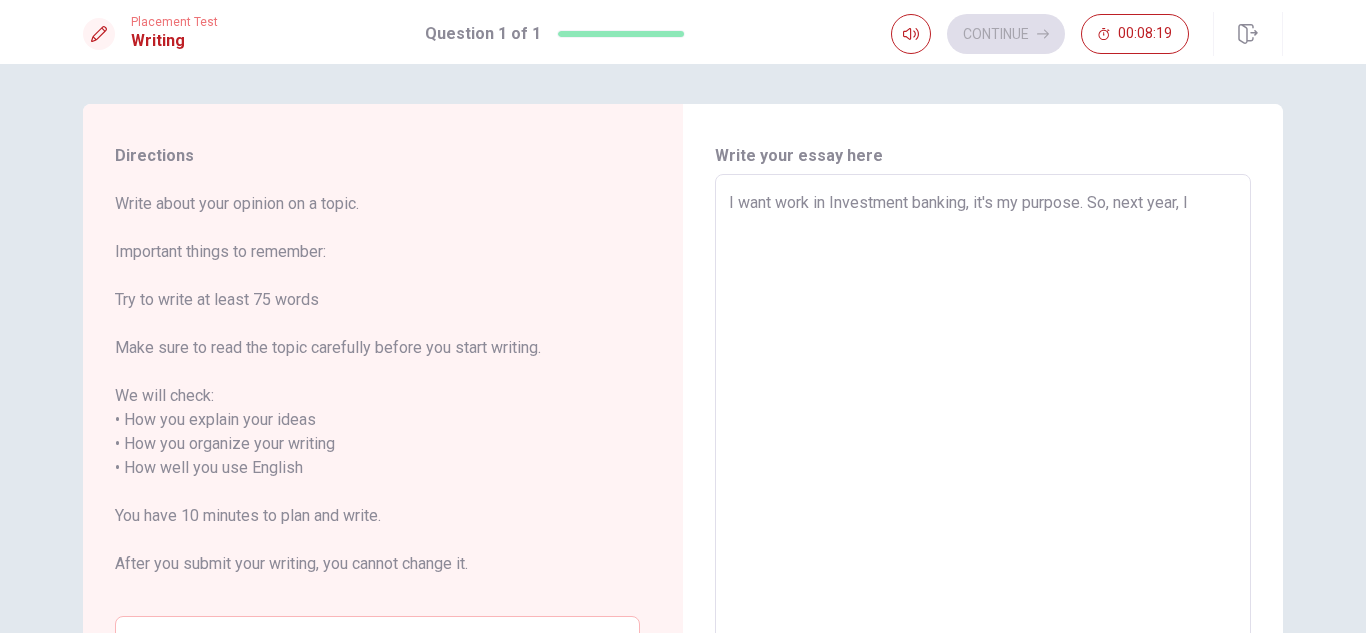 type on "x" 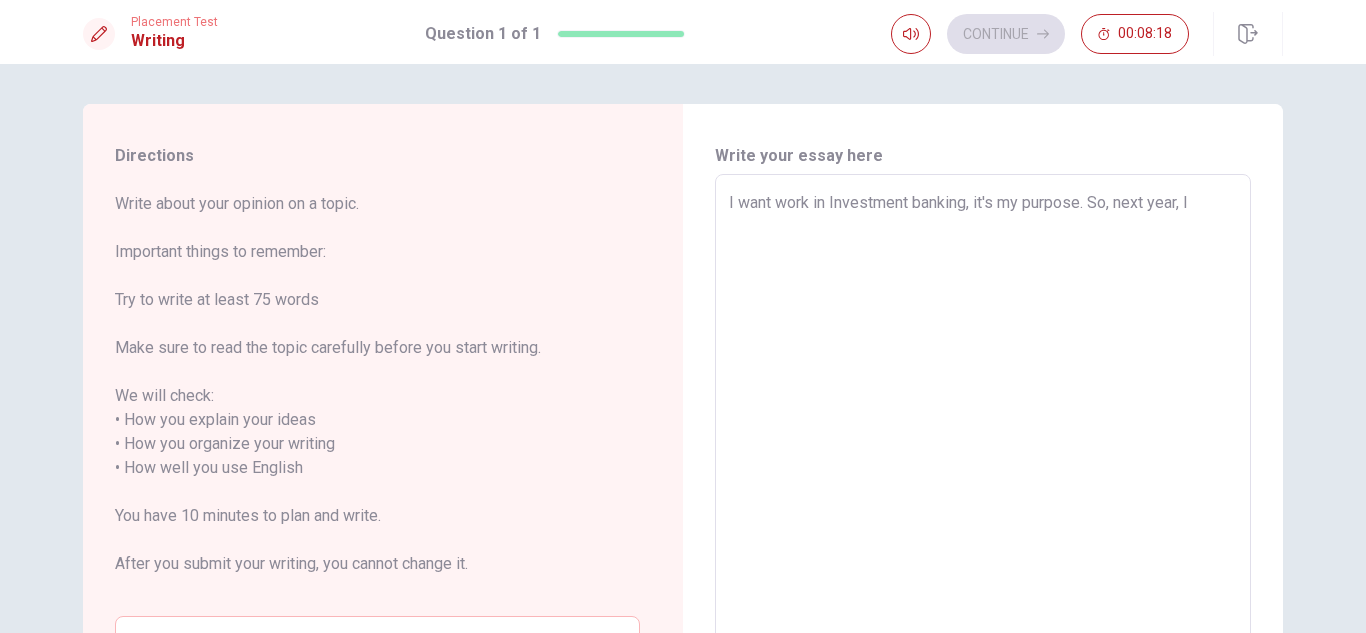 type on "I want work in Investment banking, it's my purpose. So, next year, I" 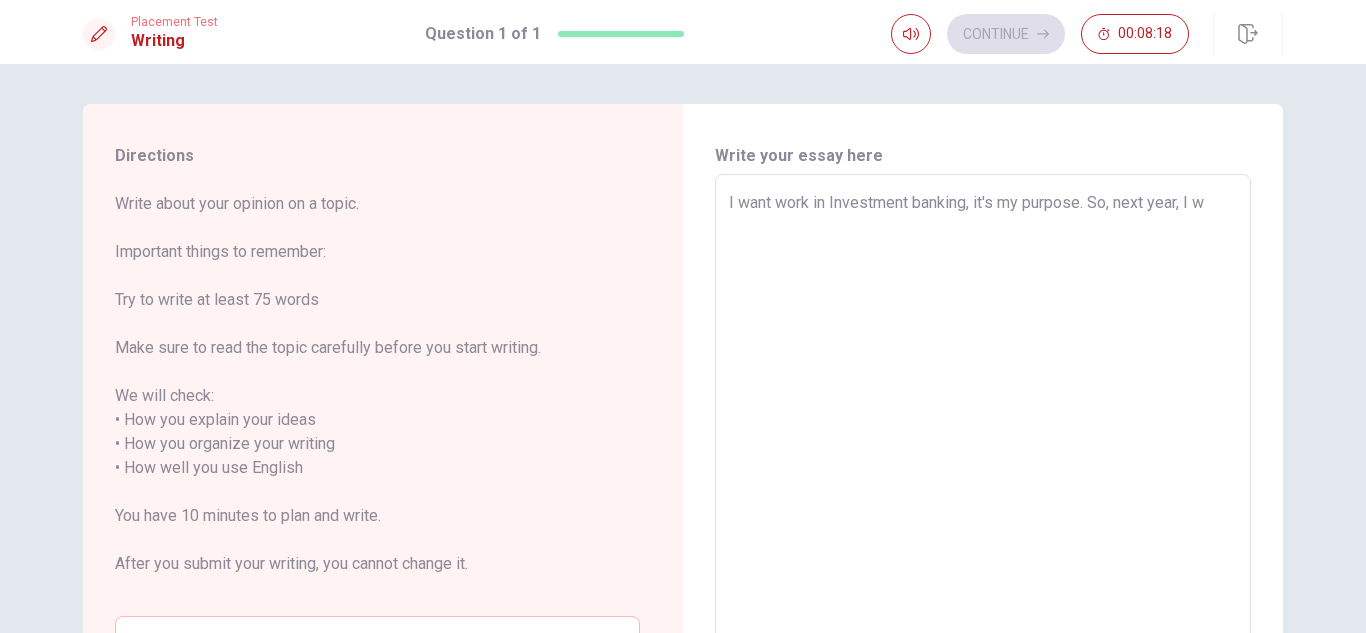 type on "x" 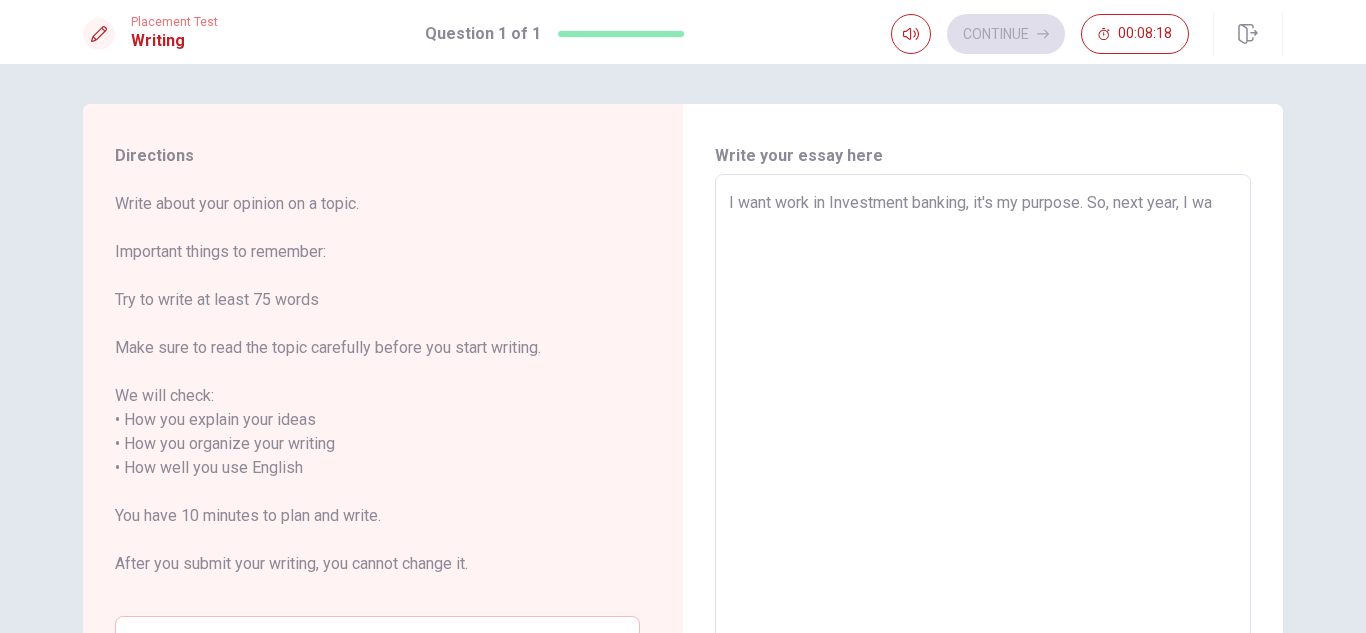type on "x" 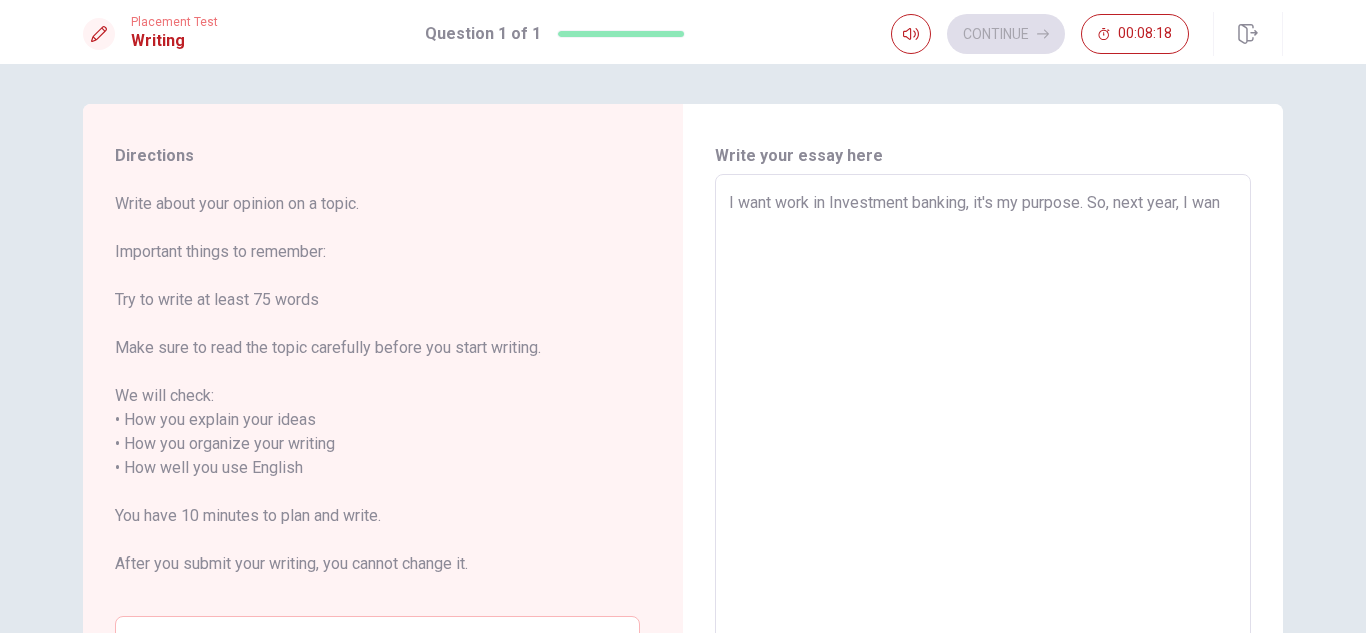 type on "x" 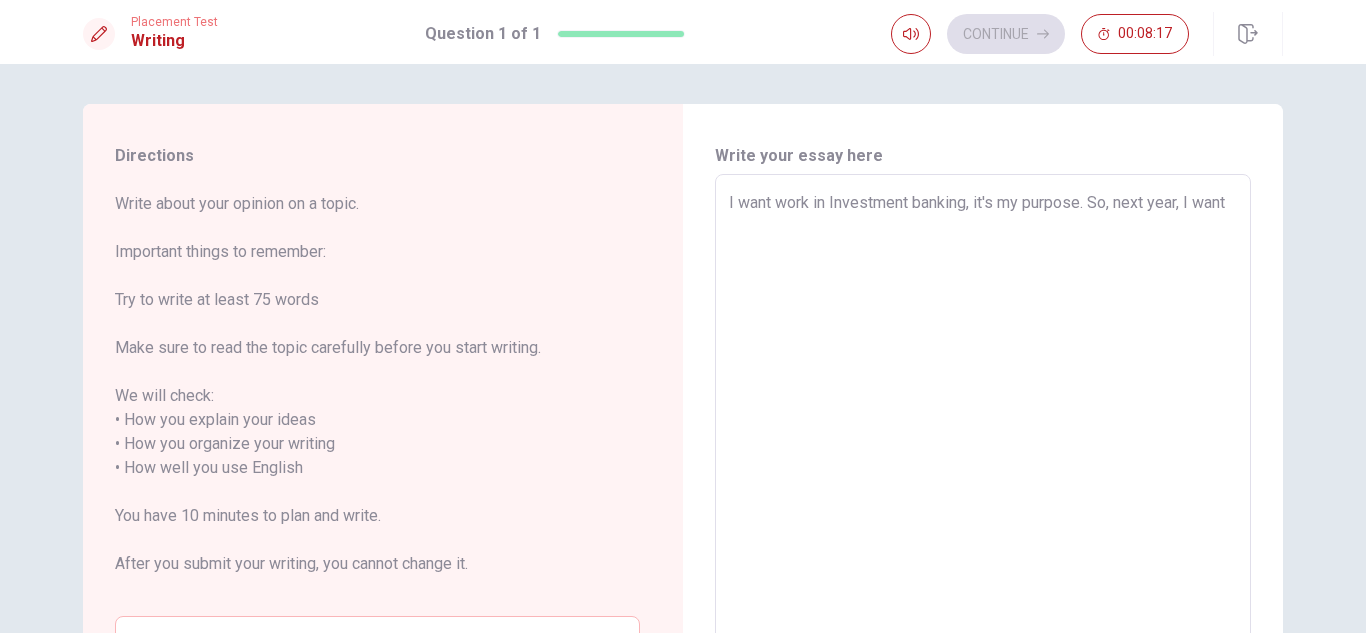 type on "x" 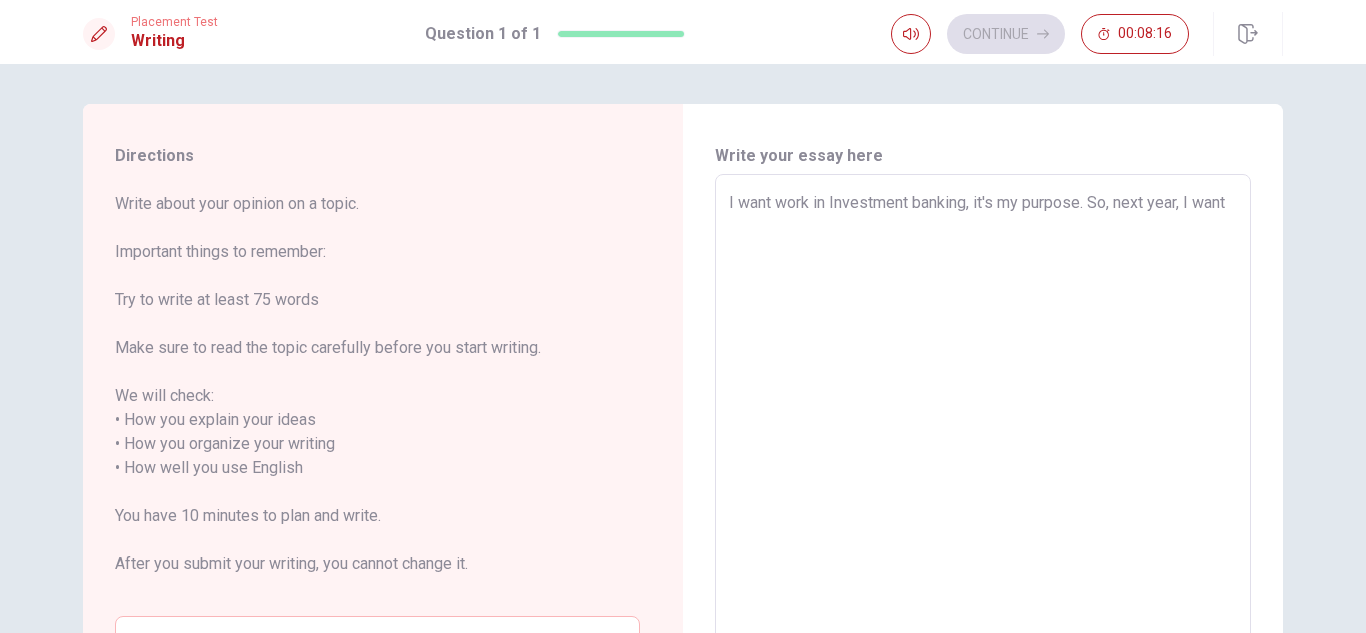 type on "I want work in Investment banking, it's my purpose. So, next year, I want" 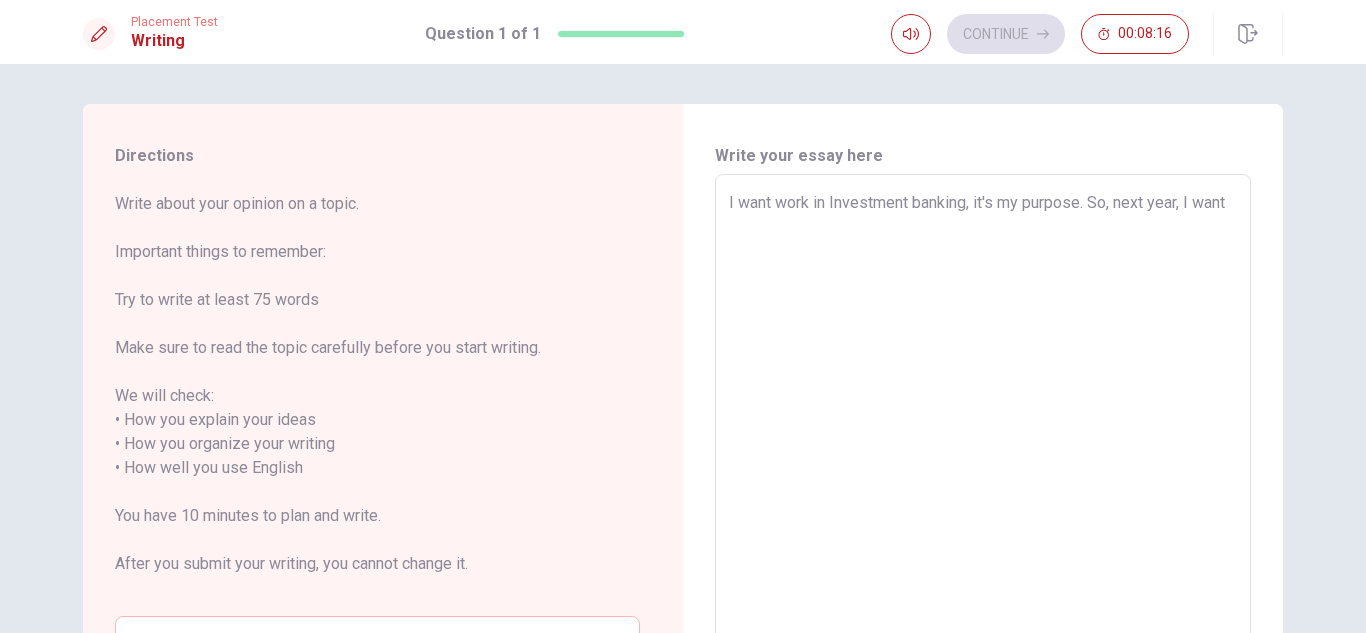 type on "I want work in Investment banking, it's my purpose. So, next year, I want i" 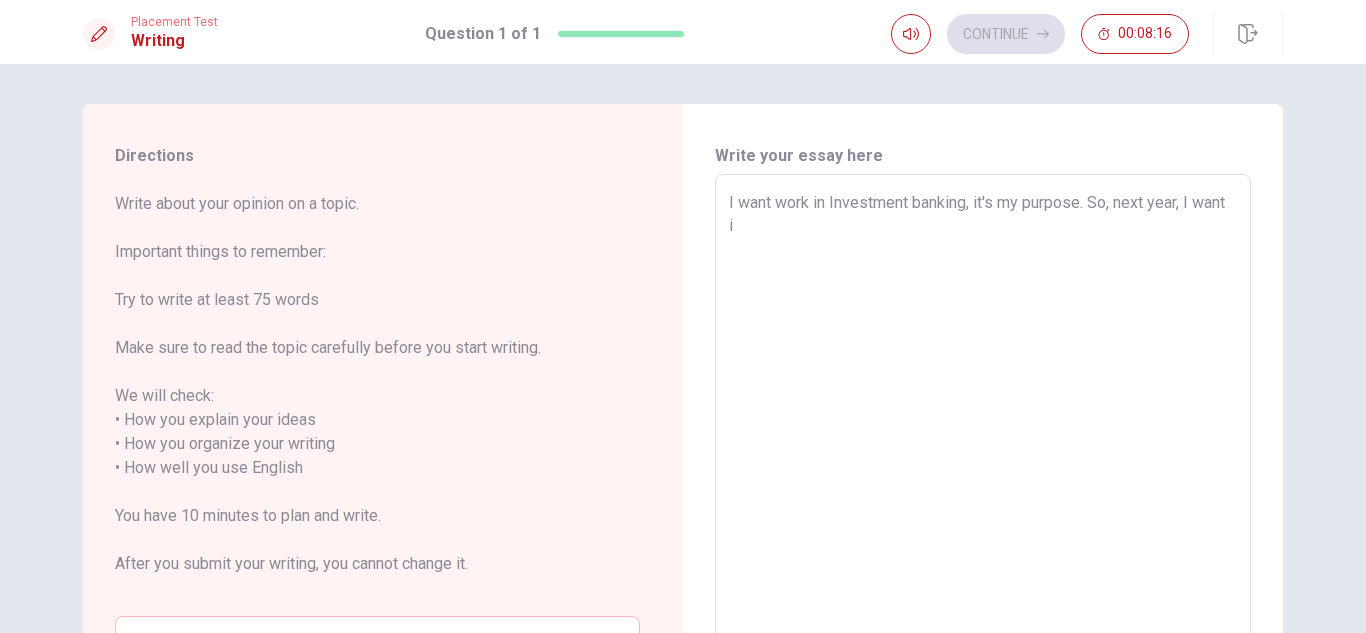 type on "x" 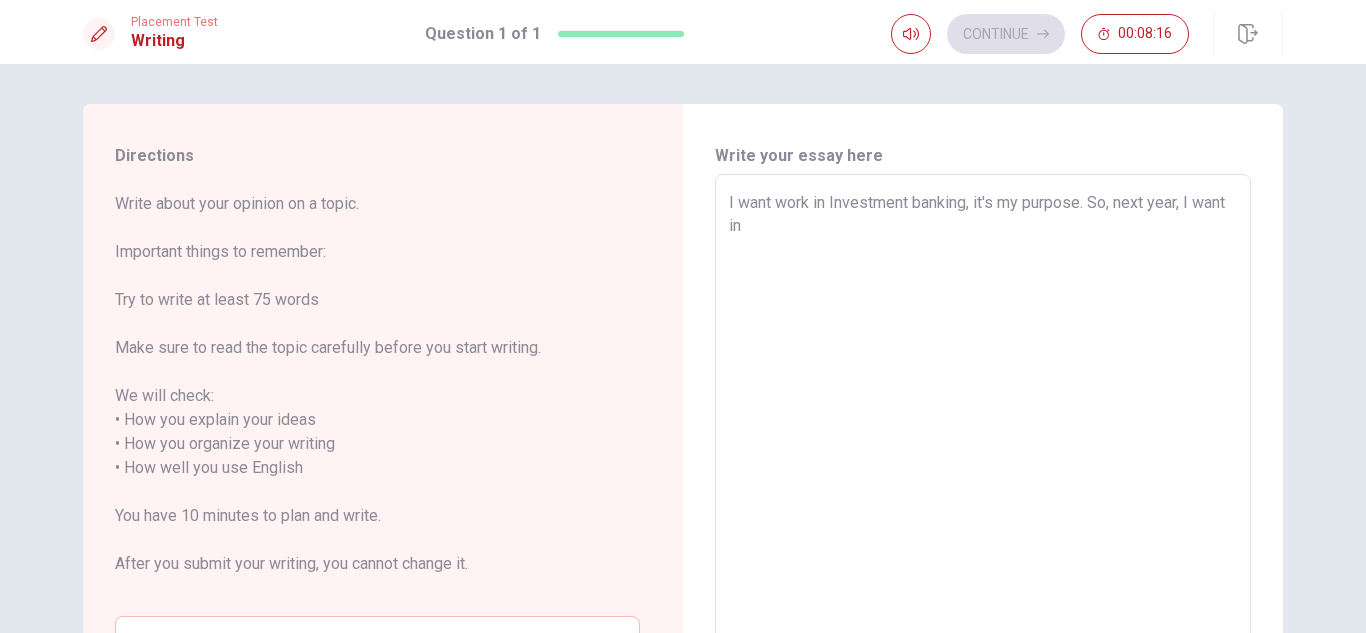 type on "x" 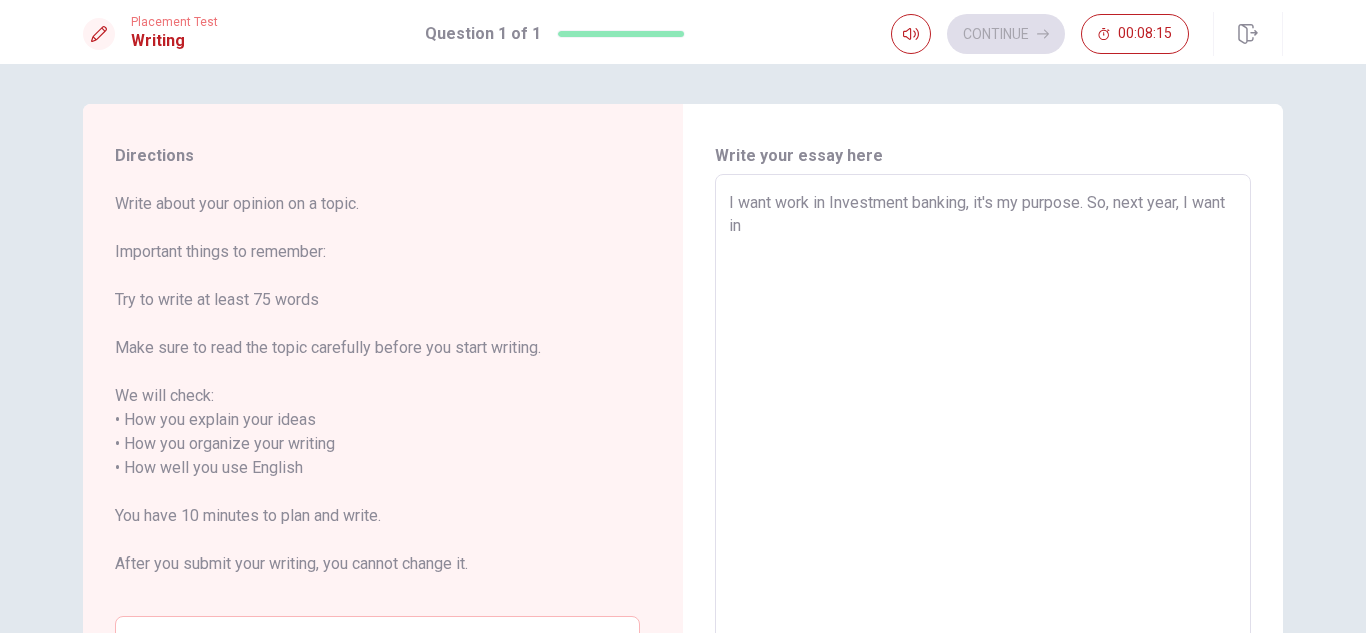 type on "I want work in Investment banking, it's my purpose. So, next year, I want int" 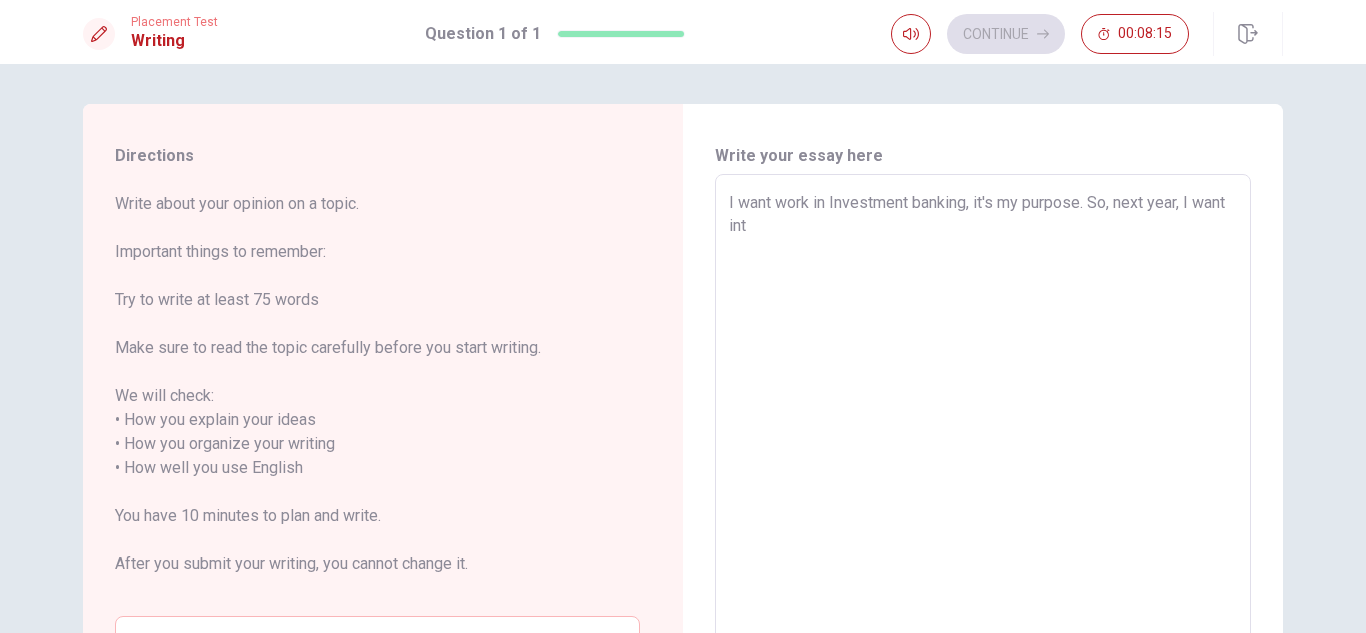 type on "x" 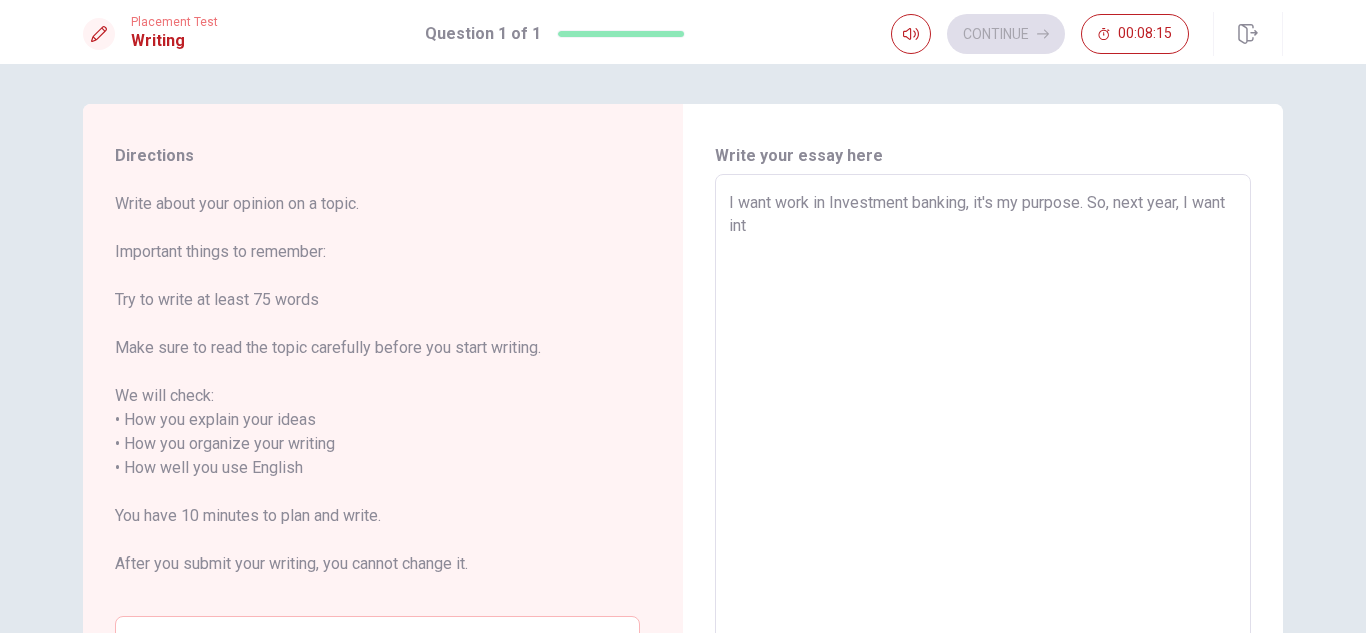 type on "I want work in Investment banking, it's my purpose. So, next year, I want inte" 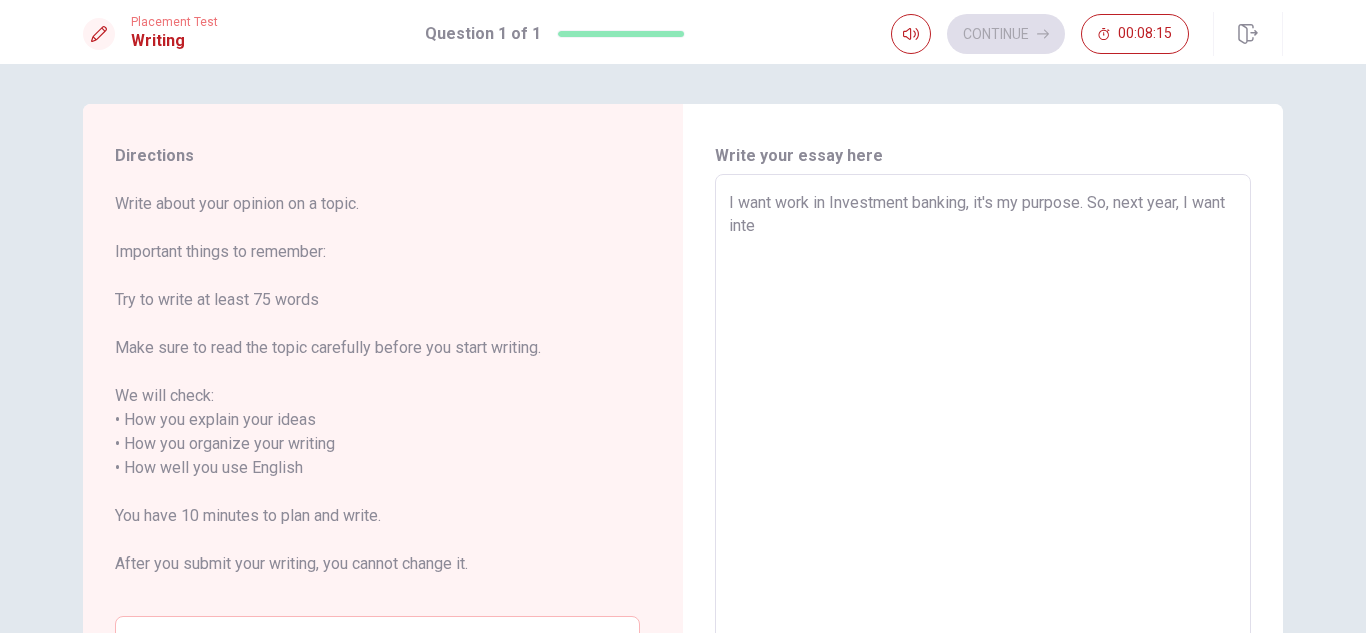 type on "x" 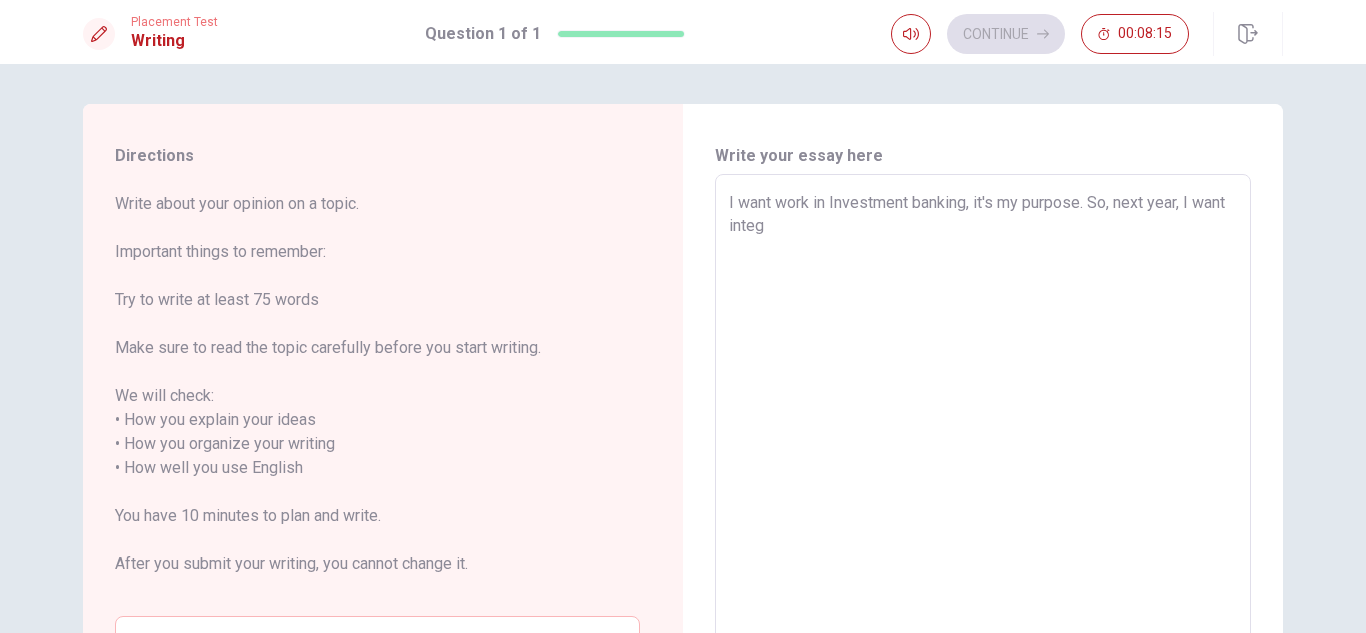 type on "x" 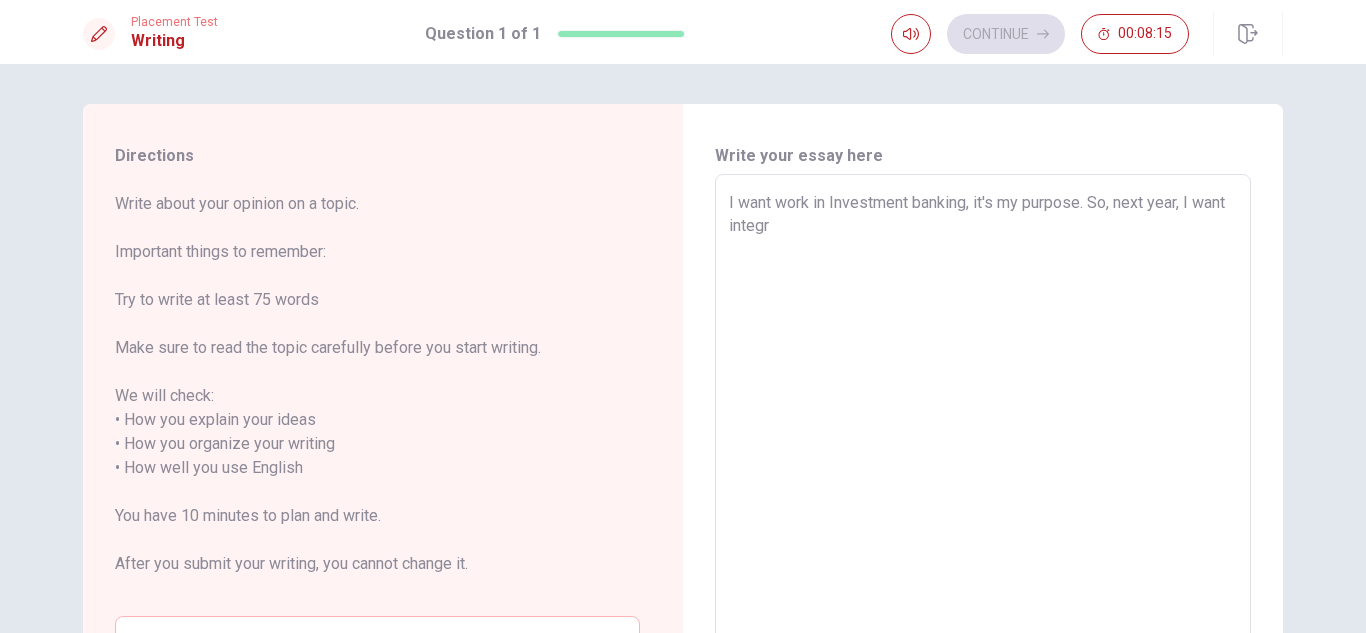 type on "x" 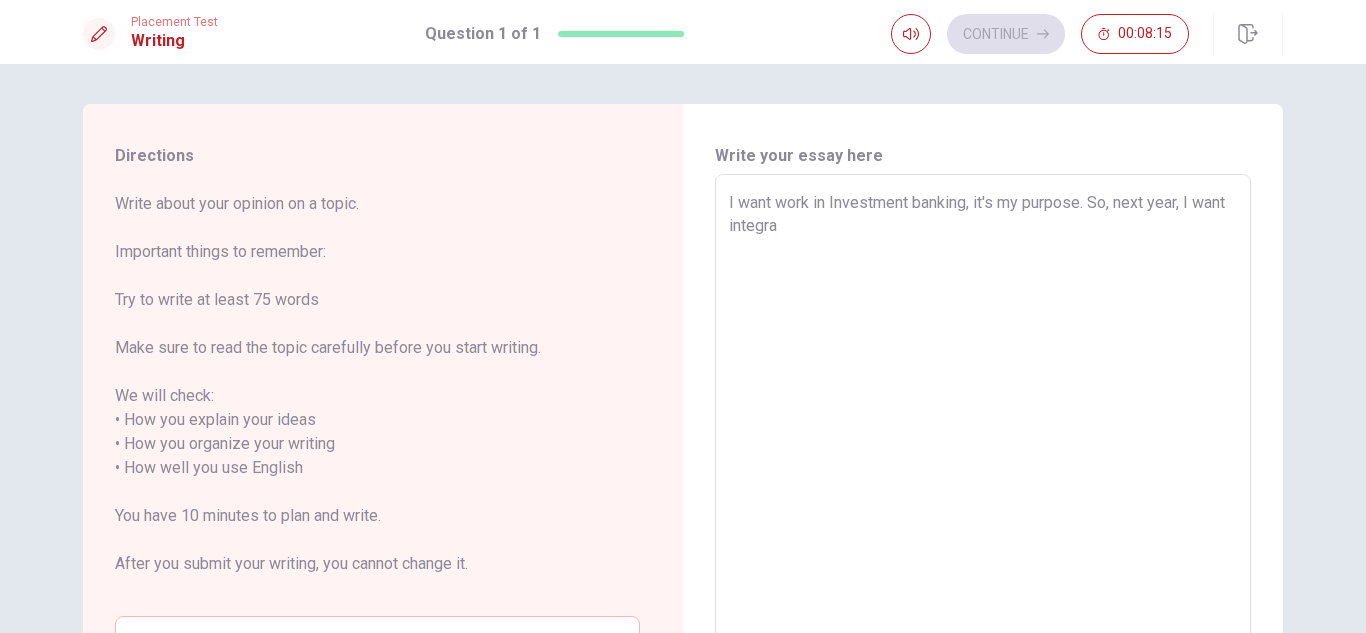 type on "x" 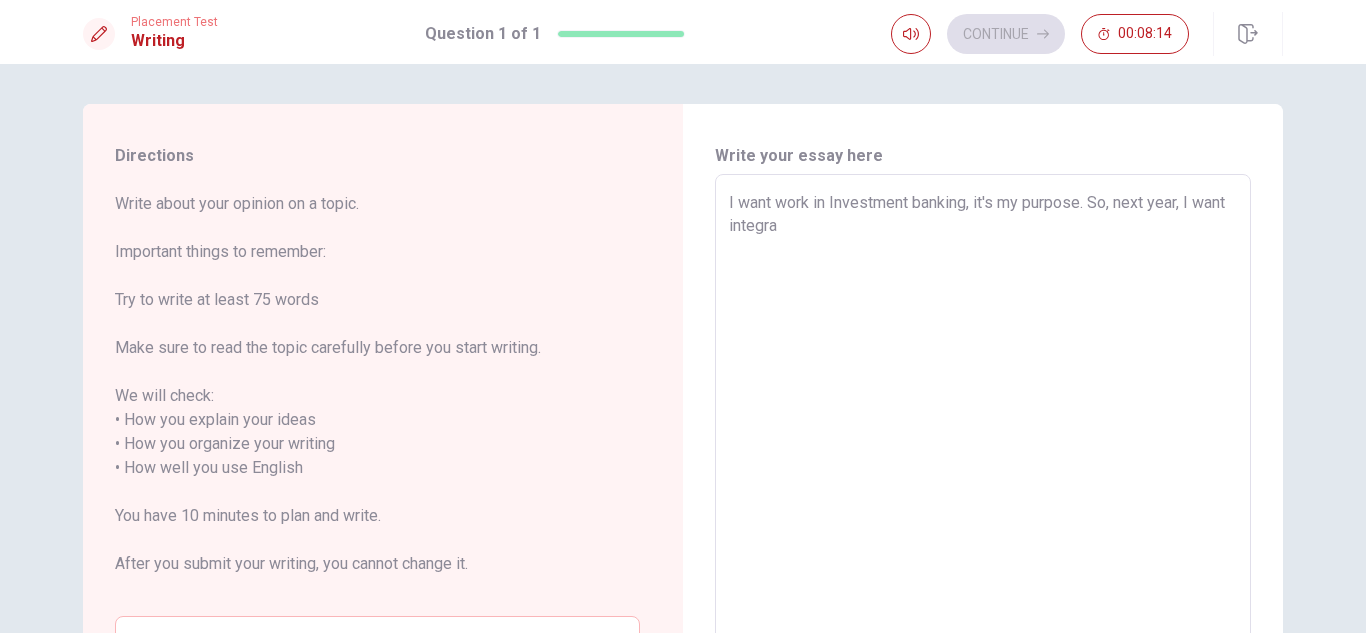 type on "I want work in Investment banking, it's my purpose. So, next year, I want integrat" 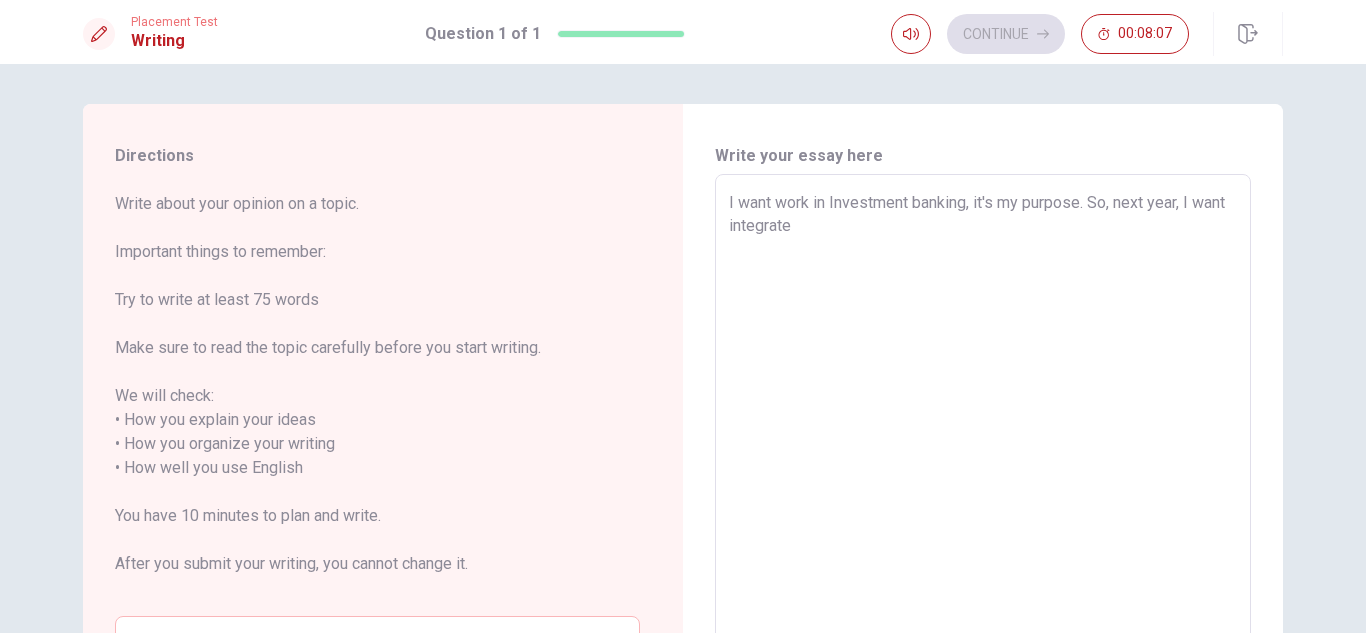 click on "I want work in Investment banking, it's my purpose. So, next year, I want integrate" at bounding box center [983, 456] 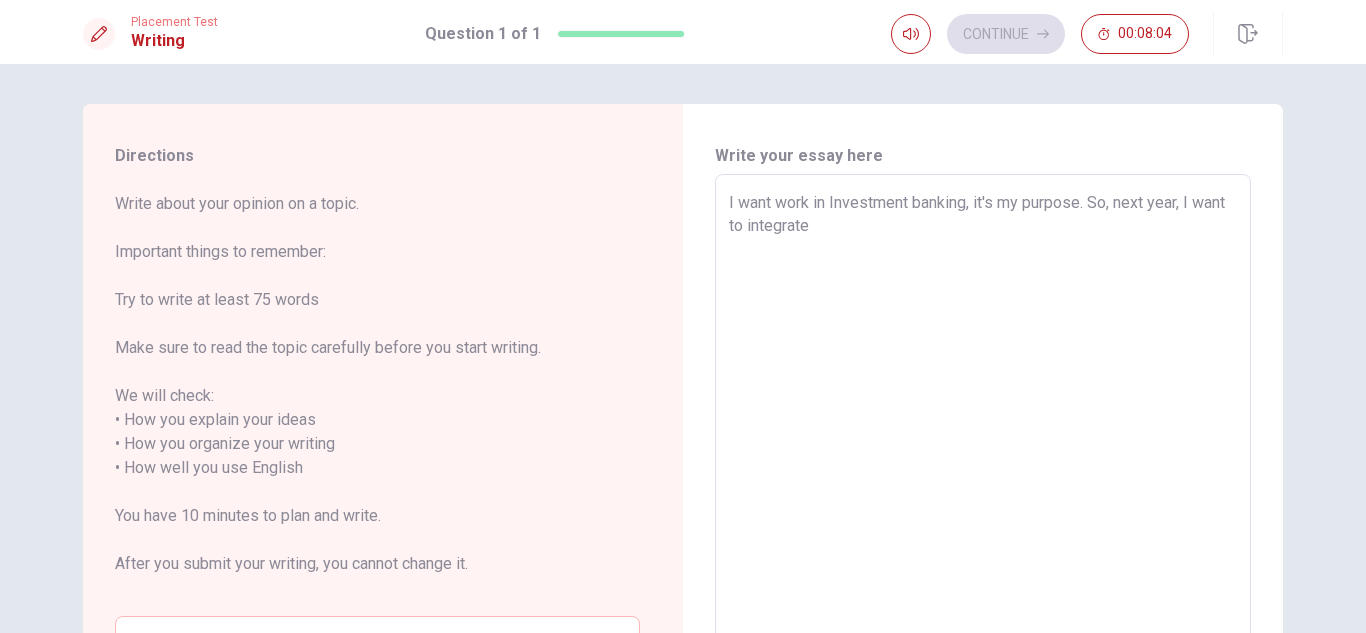 click on "I want work in Investment banking, it's my purpose. So, next year, I want to integrate" at bounding box center [983, 456] 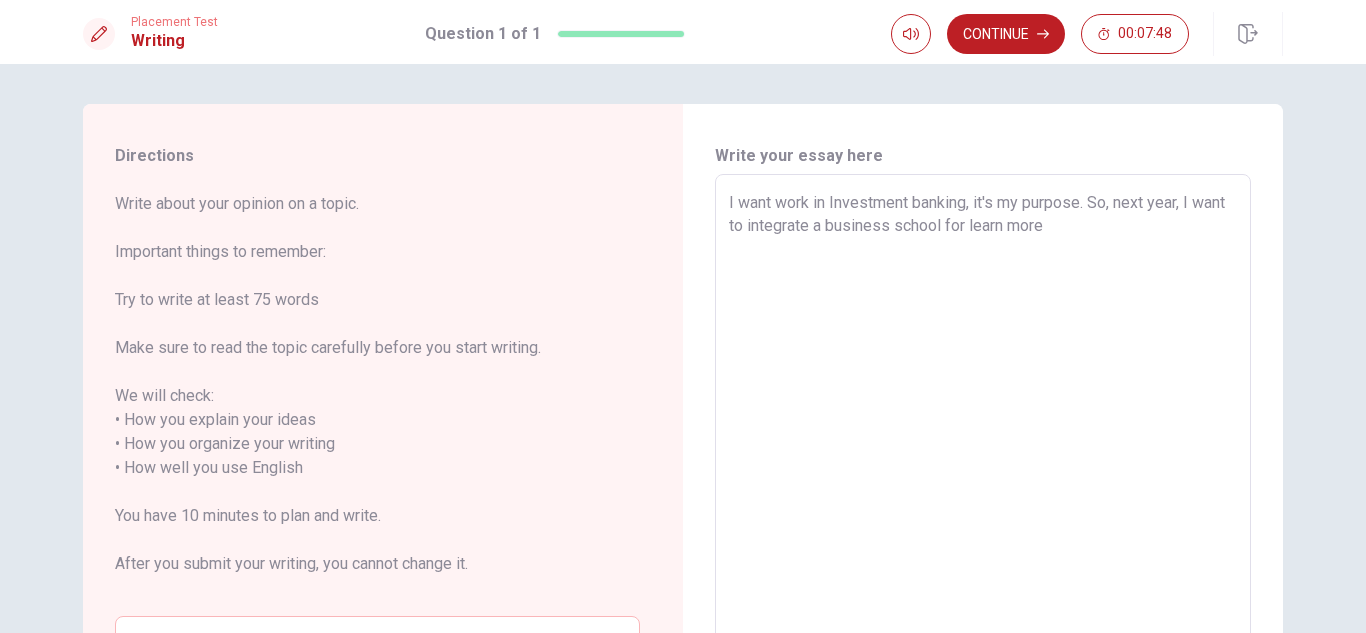 click on "I want work in Investment banking, it's my purpose. So, next year, I want to integrate a business school for learn more" at bounding box center [983, 456] 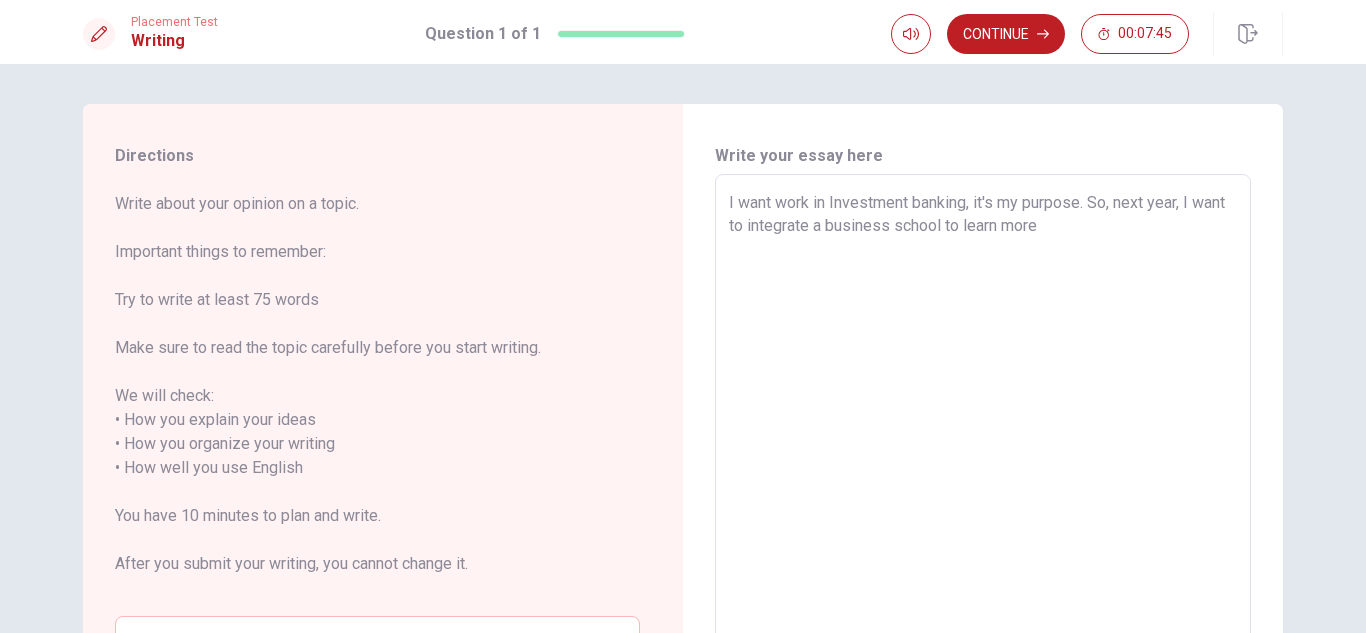 click on "I want work in Investment banking, it's my purpose. So, next year, I want to integrate a business school to learn more" at bounding box center (983, 456) 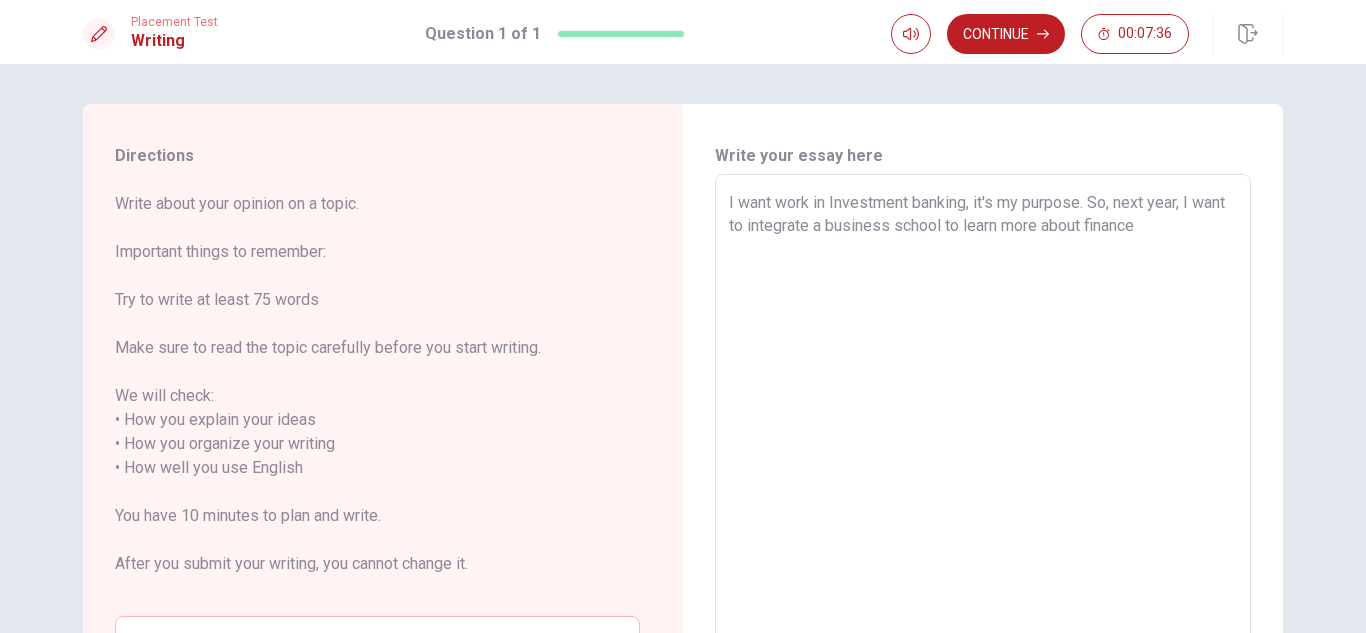 click on "I want work in Investment banking, it's my purpose. So, next year, I want to integrate a business school to learn more about finance" at bounding box center (983, 456) 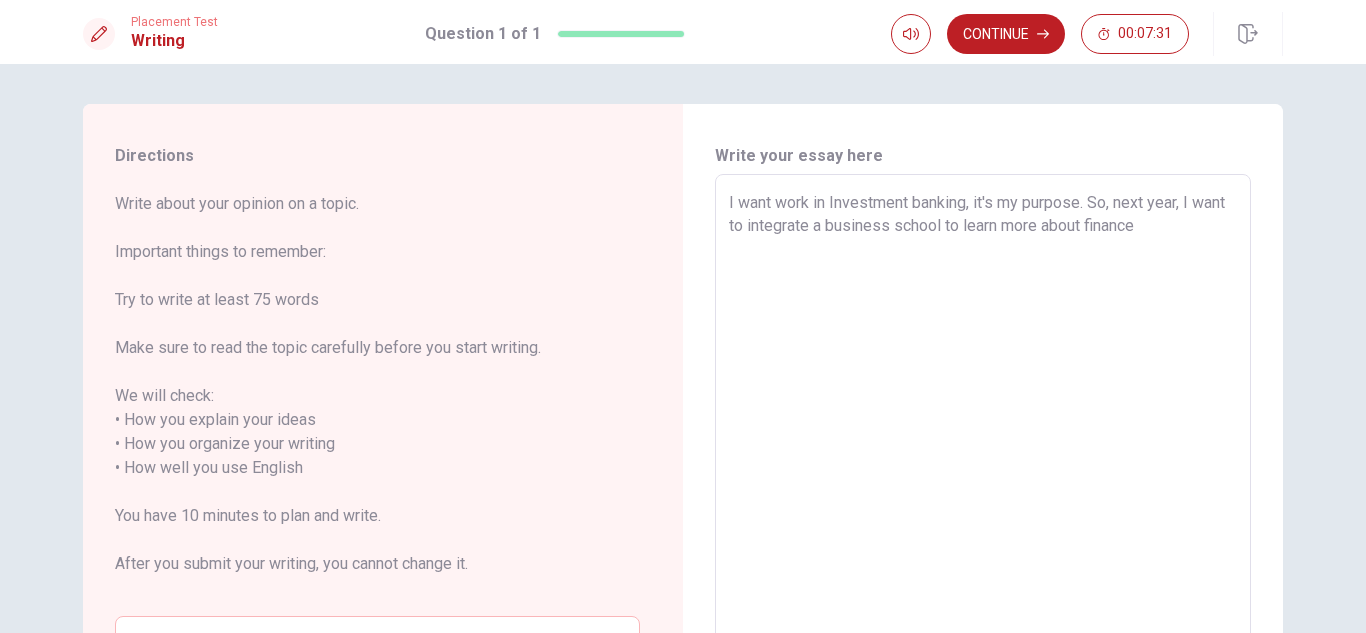 click on "I want work in Investment banking, it's my purpose. So, next year, I want to integrate a business school to learn more about finance" at bounding box center [983, 456] 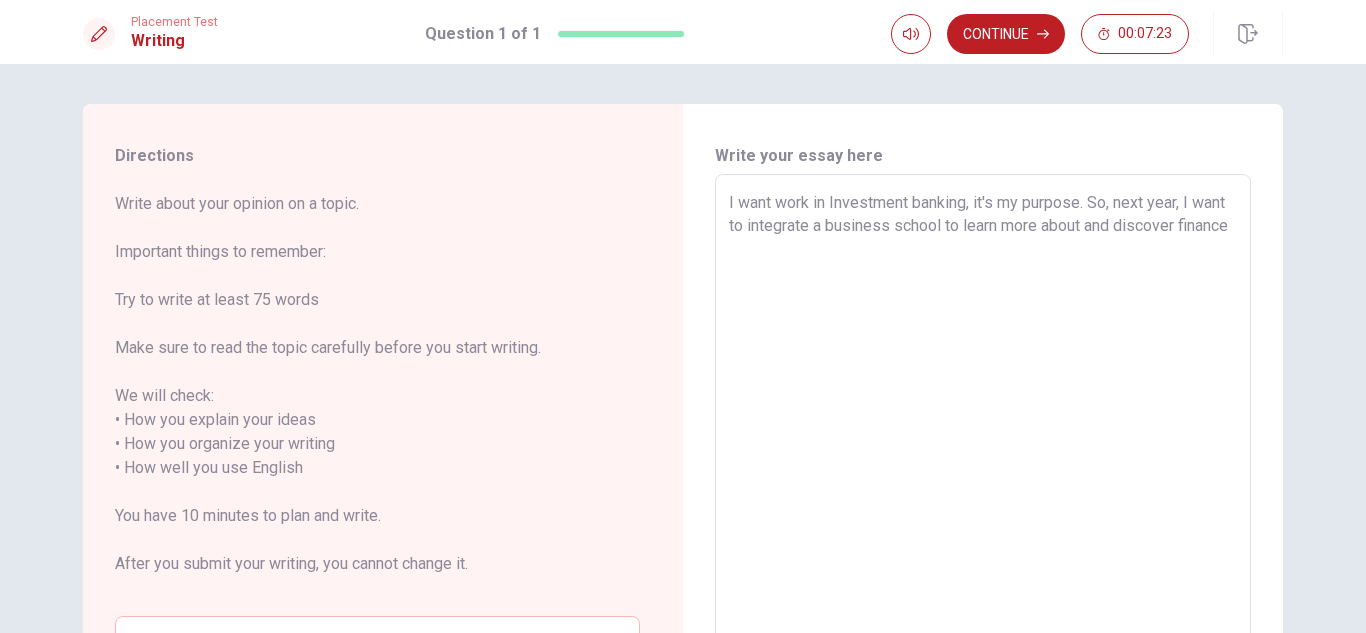 click on "I want work in Investment banking, it's my purpose. So, next year, I want to integrate a business school to learn more about and discover finance x ​" at bounding box center (983, 456) 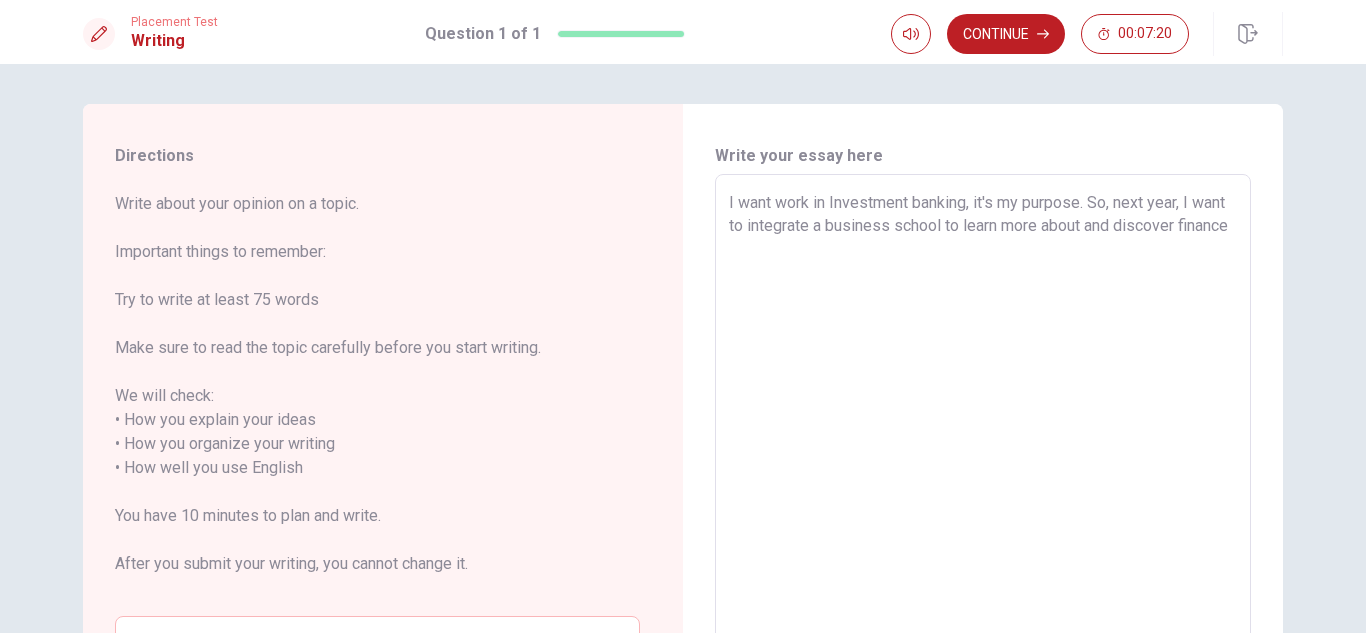click on "I want work in Investment banking, it's my purpose. So, next year, I want to integrate a business school to learn more about and discover finance" at bounding box center (983, 456) 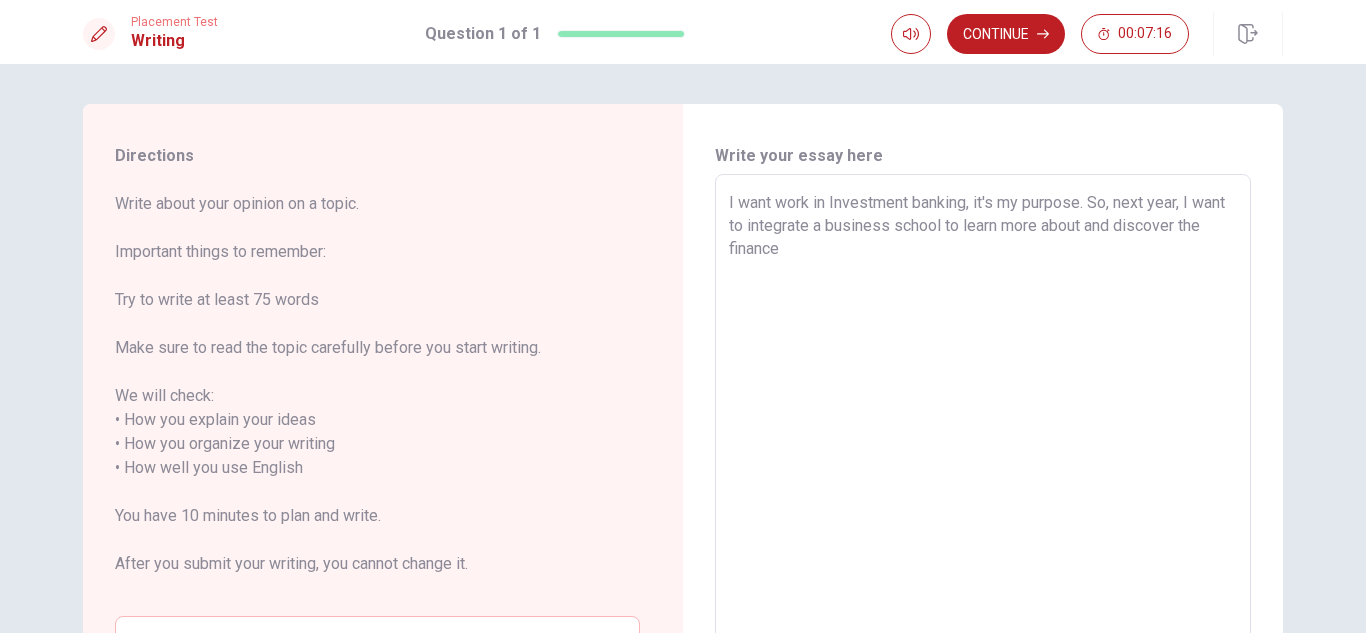 click on "I want work in Investment banking, it's my purpose. So, next year, I want to integrate a business school to learn more about and discover the finance" at bounding box center [983, 456] 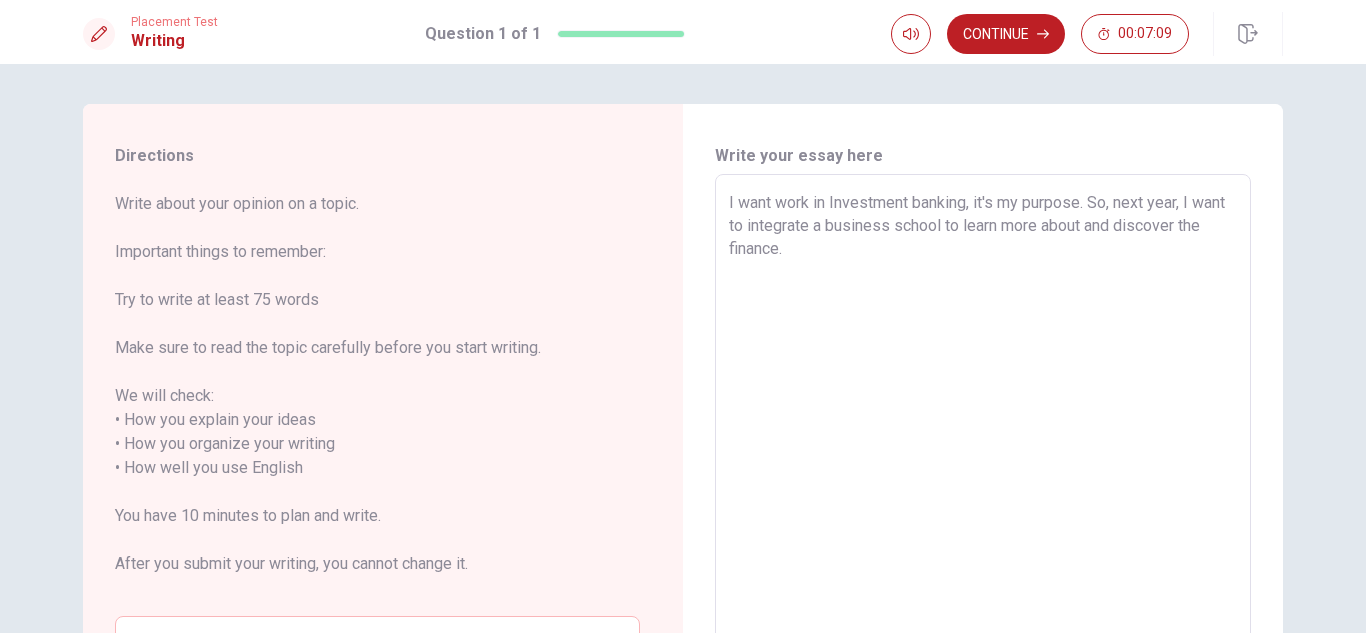 click on "I want work in Investment banking, it's my purpose. So, next year, I want to integrate a business school to learn more about and discover the finance." at bounding box center (983, 456) 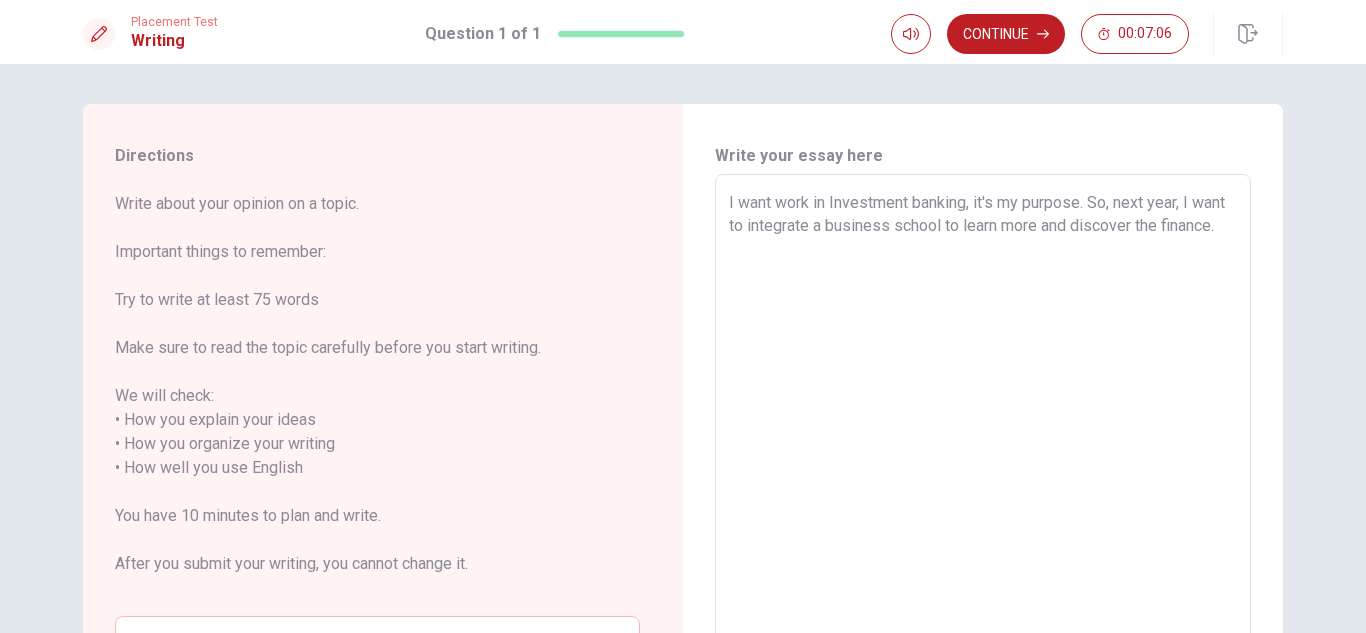 click on "I want work in Investment banking, it's my purpose. So, next year, I want to integrate a business school to learn more and discover the finance." at bounding box center [983, 456] 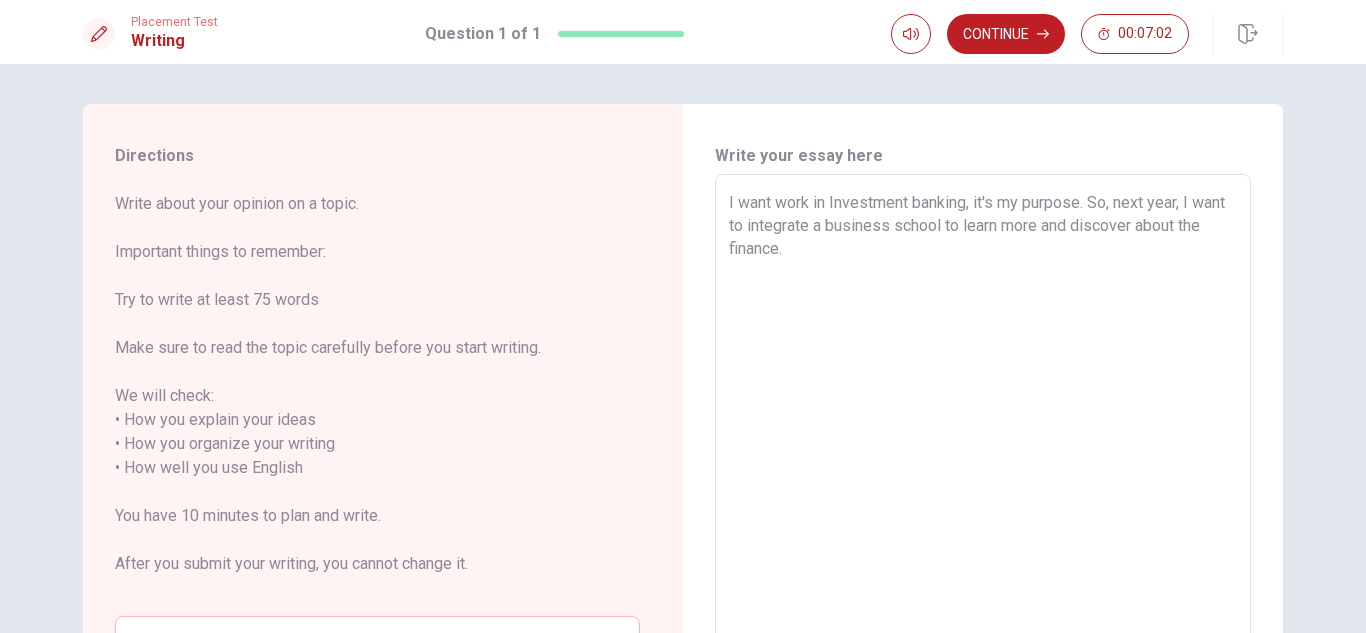 click on "I want work in Investment banking, it's my purpose. So, next year, I want to integrate a business school to learn more and discover about the finance." at bounding box center [983, 456] 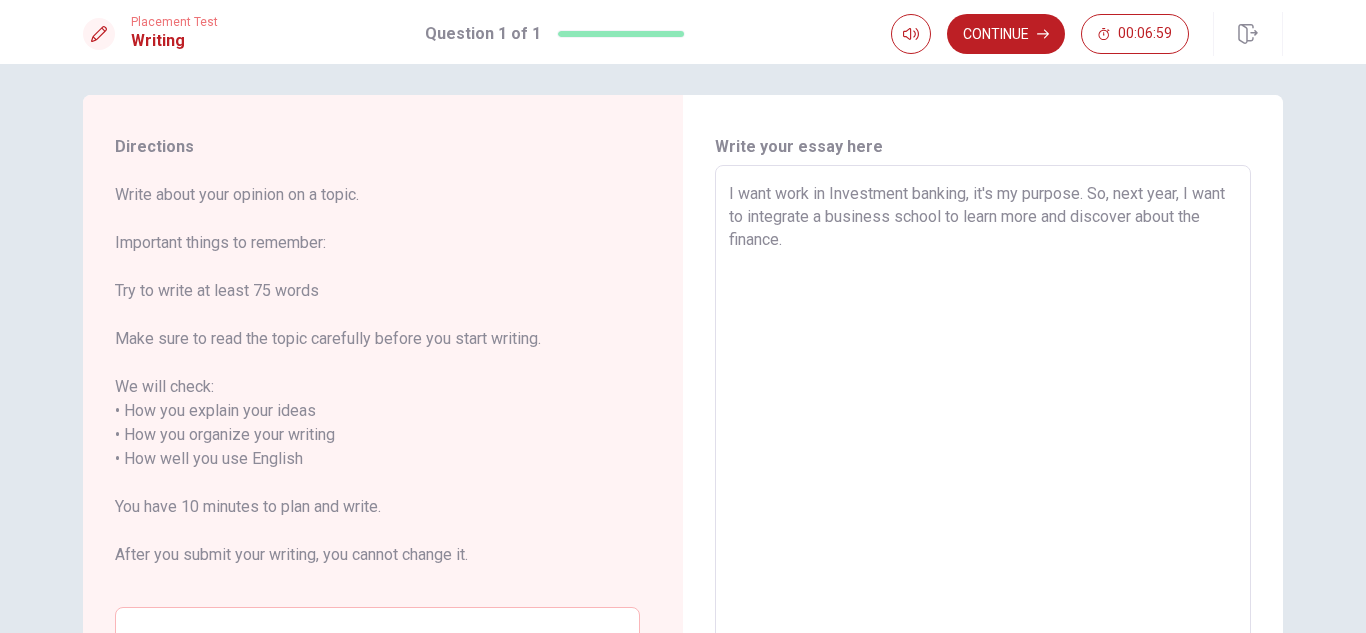 scroll, scrollTop: 0, scrollLeft: 0, axis: both 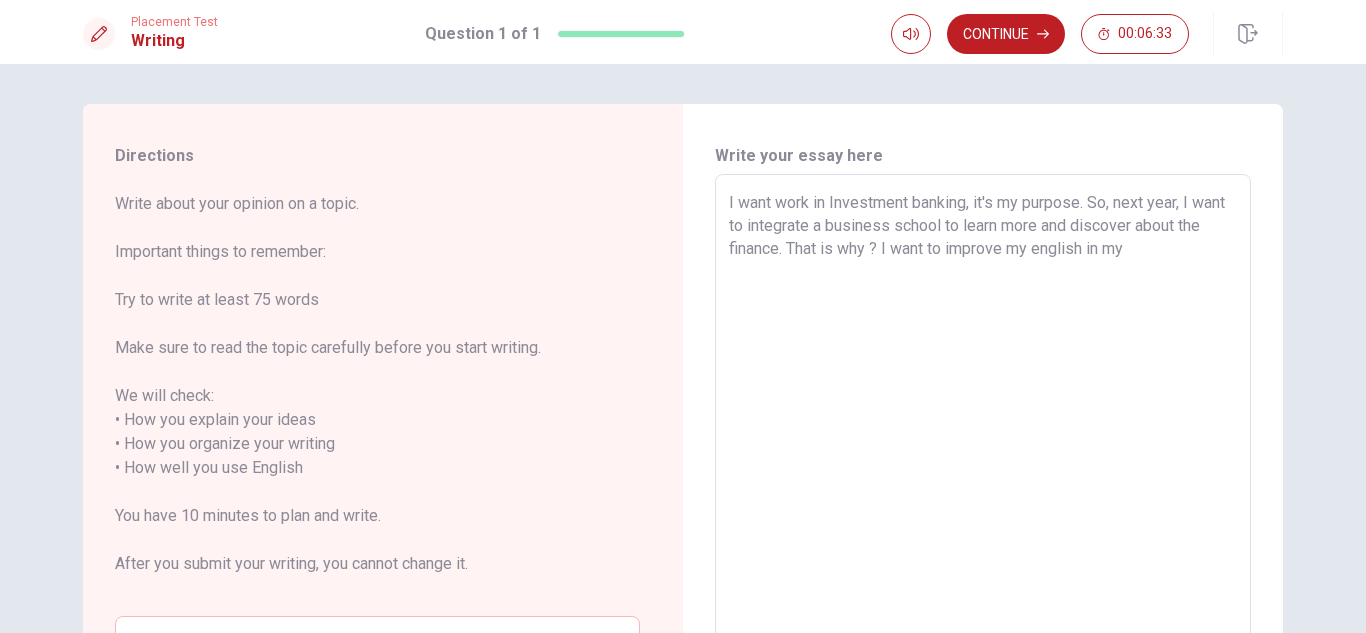 click on "I want work in Investment banking, it's my purpose. So, next year, I want to integrate a business school to learn more and discover about the finance. That is why ? I want to improve my english in my" at bounding box center (983, 456) 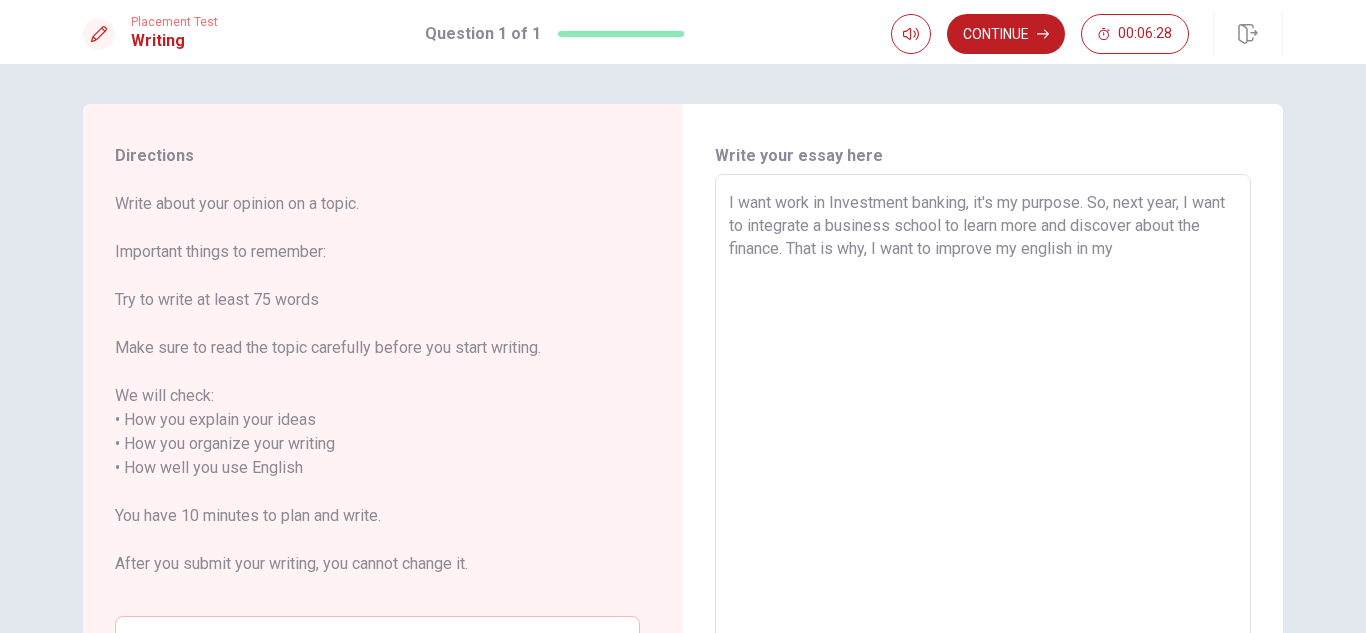 click on "I want work in Investment banking, it's my purpose. So, next year, I want to integrate a business school to learn more and discover about the finance. That is why, I want to improve my english in my" at bounding box center [983, 456] 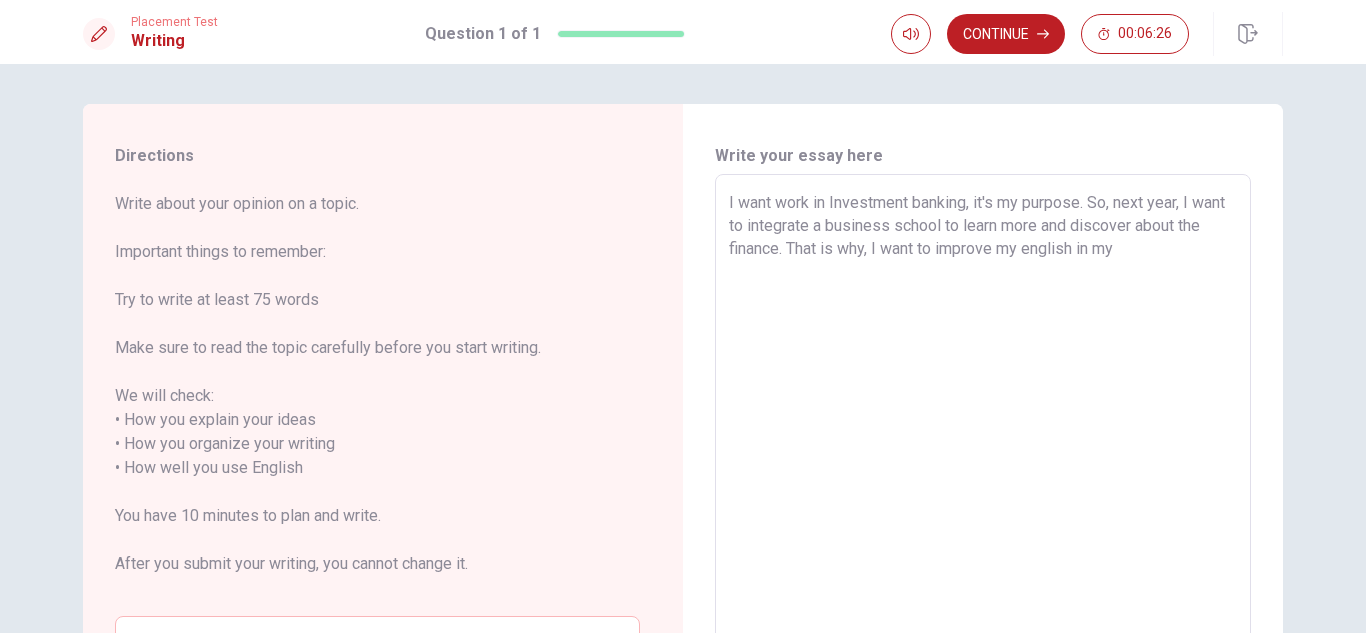 click on "I want work in Investment banking, it's my purpose. So, next year, I want to integrate a business school to learn more and discover about the finance. That is why, I want to improve my english in my" at bounding box center [983, 456] 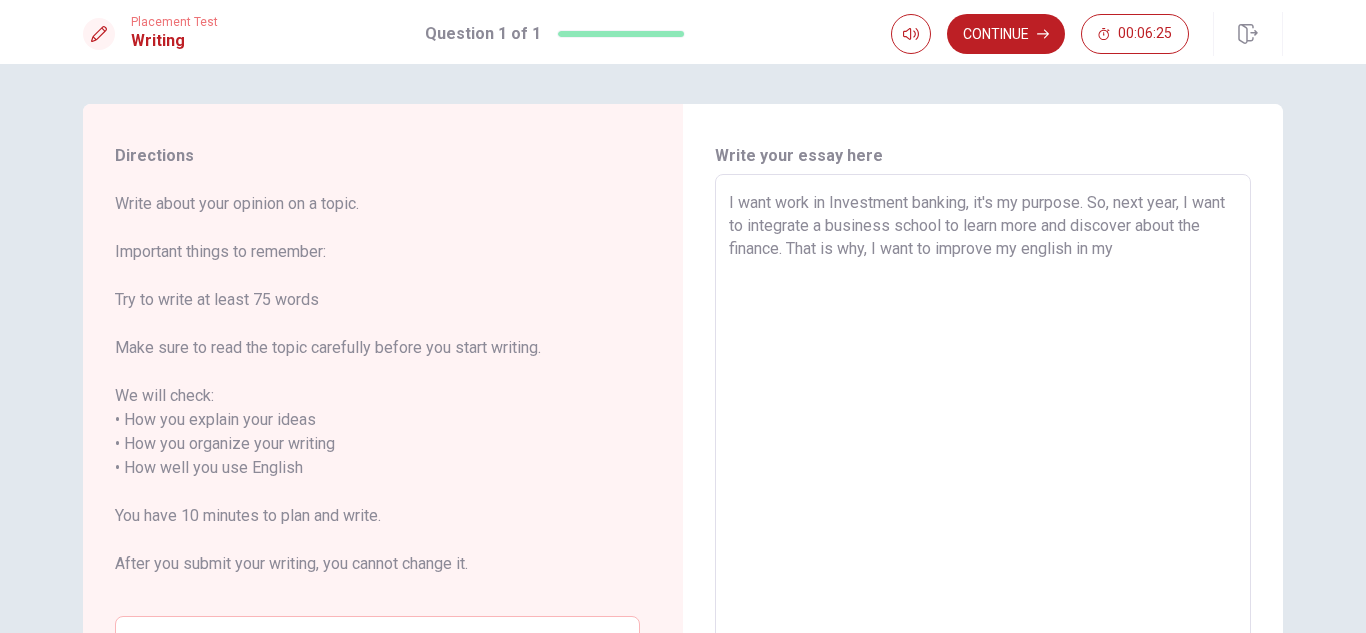click on "I want work in Investment banking, it's my purpose. So, next year, I want to integrate a business school to learn more and discover about the finance. That is why, I want to improve my english in my" at bounding box center (983, 456) 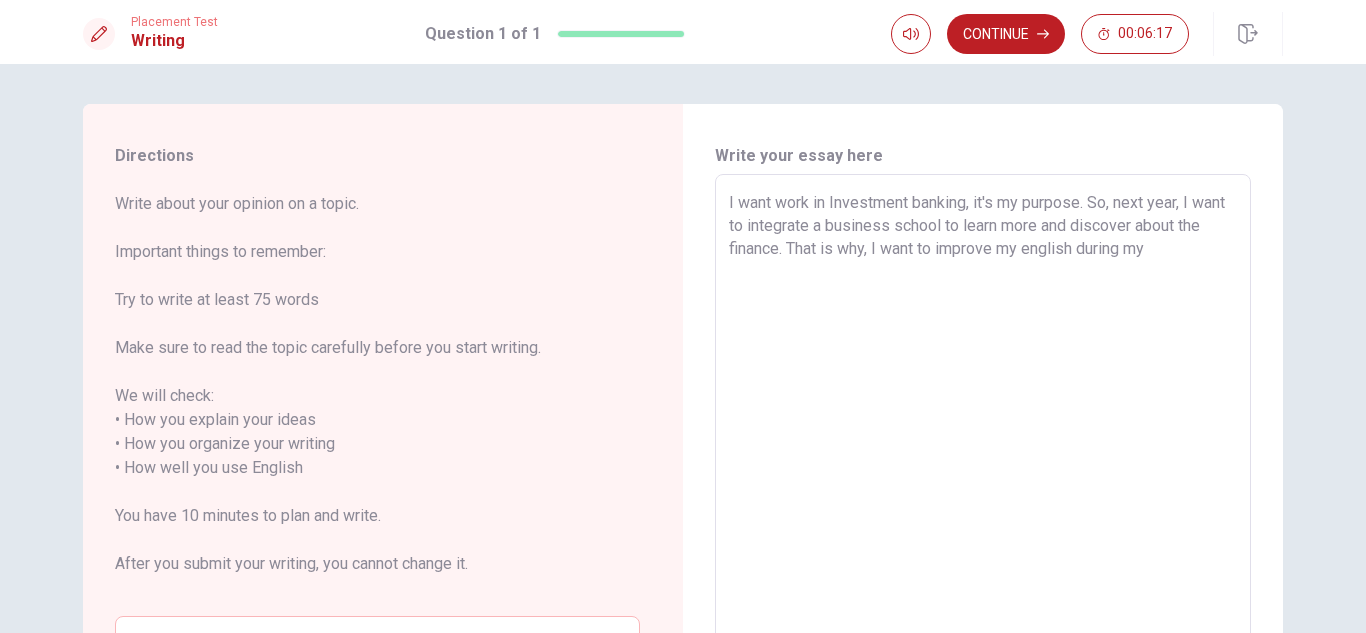 click on "I want work in Investment banking, it's my purpose. So, next year, I want to integrate a business school to learn more and discover about the finance. That is why, I want to improve my english during my" at bounding box center [983, 456] 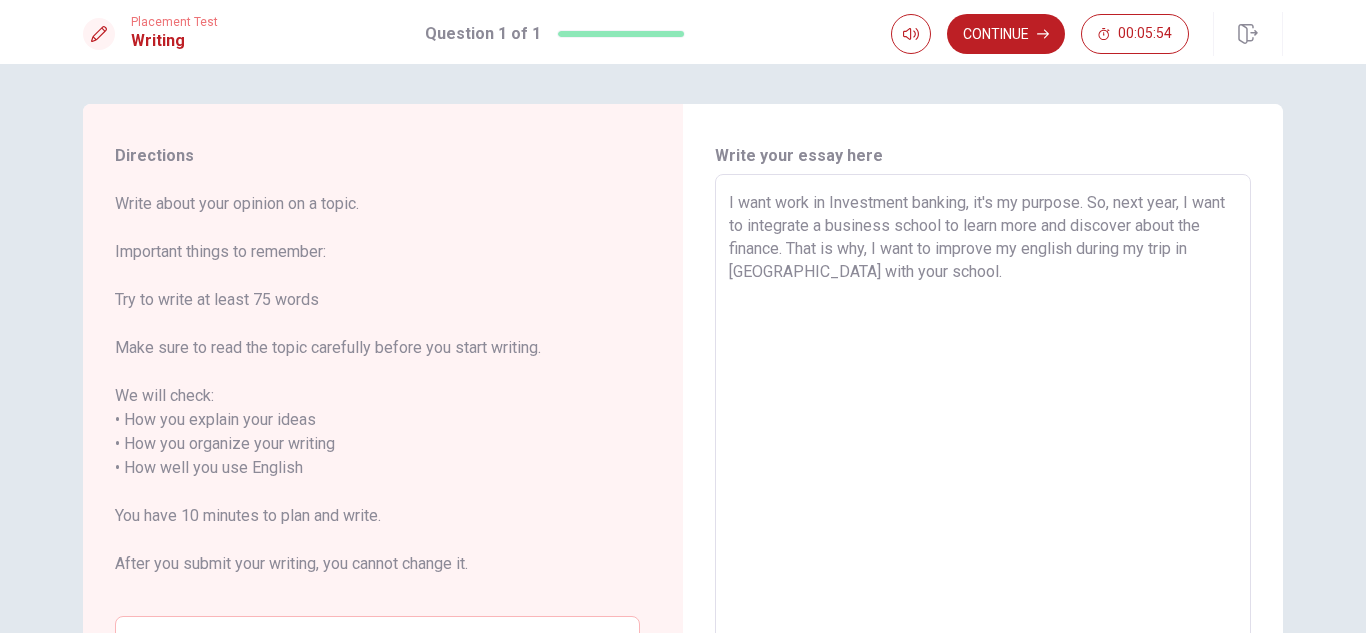 click on "I want work in Investment banking, it's my purpose. So, next year, I want to integrate a business school to learn more and discover about the finance. That is why, I want to improve my english during my trip in [GEOGRAPHIC_DATA] with your school." at bounding box center (983, 456) 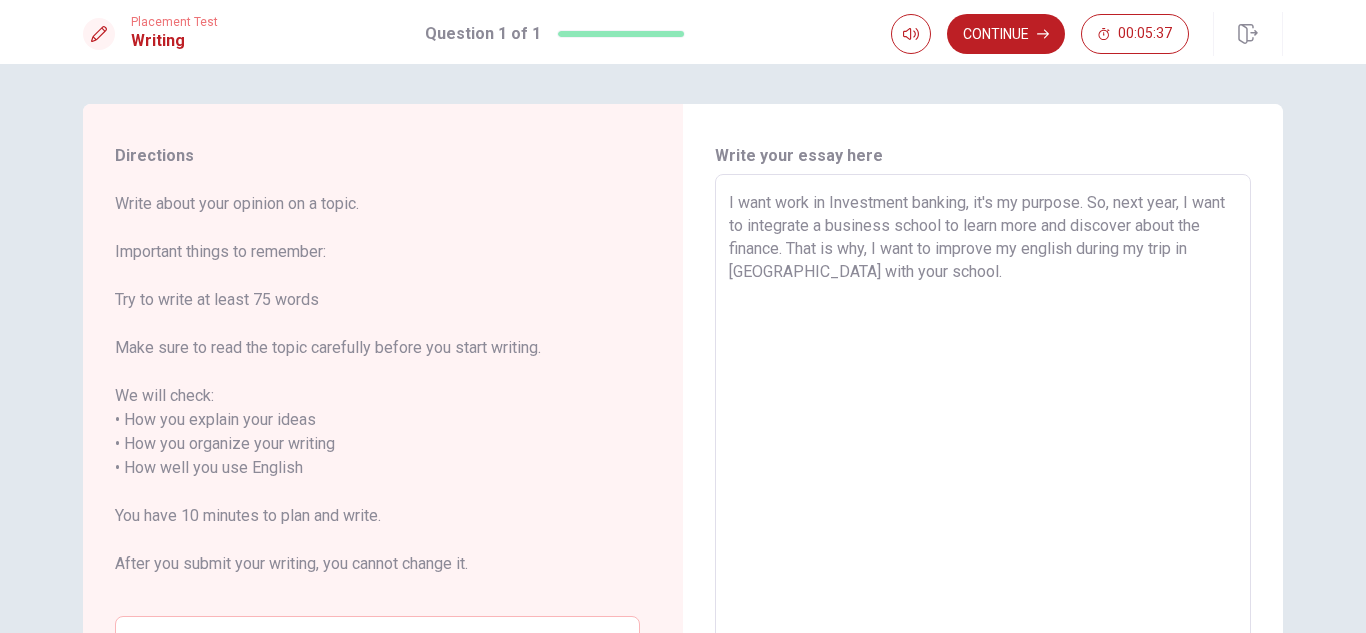 click on "I want work in Investment banking, it's my purpose. So, next year, I want to integrate a business school to learn more and discover about the finance. That is why, I want to improve my english during my trip in [GEOGRAPHIC_DATA] with your school." at bounding box center [983, 456] 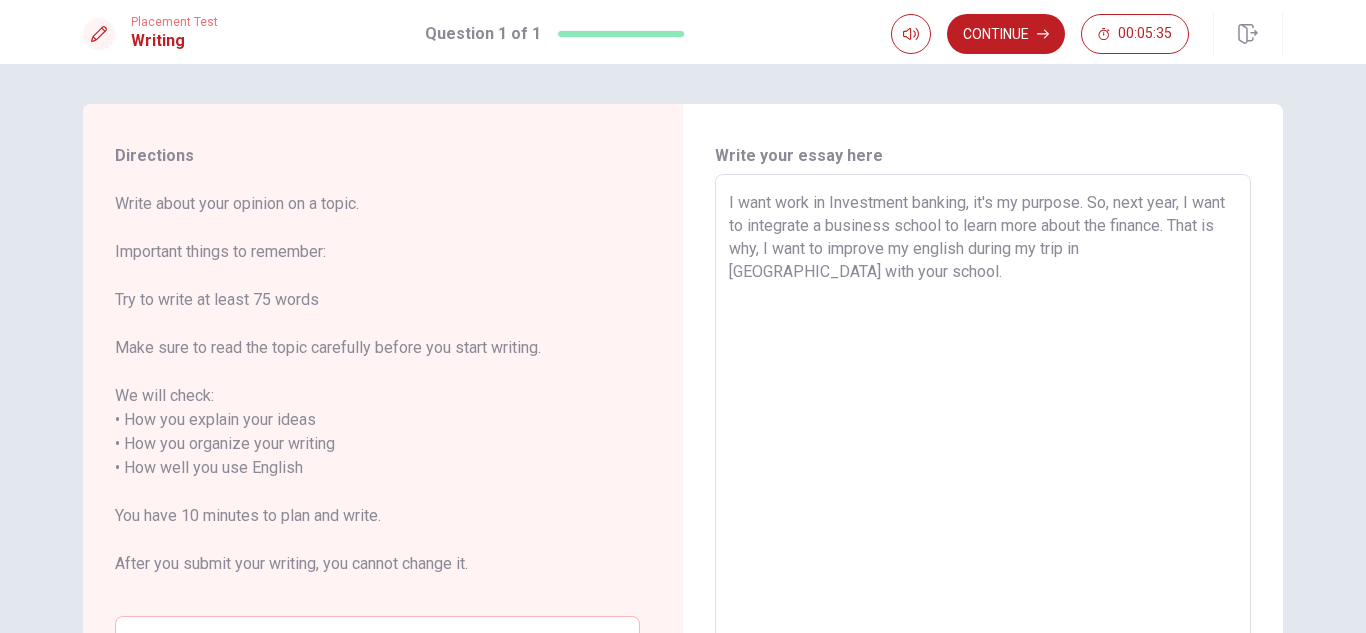 click on "I want work in Investment banking, it's my purpose. So, next year, I want to integrate a business school to learn more about the finance. That is why, I want to improve my english during my trip in [GEOGRAPHIC_DATA] with your school." at bounding box center [983, 456] 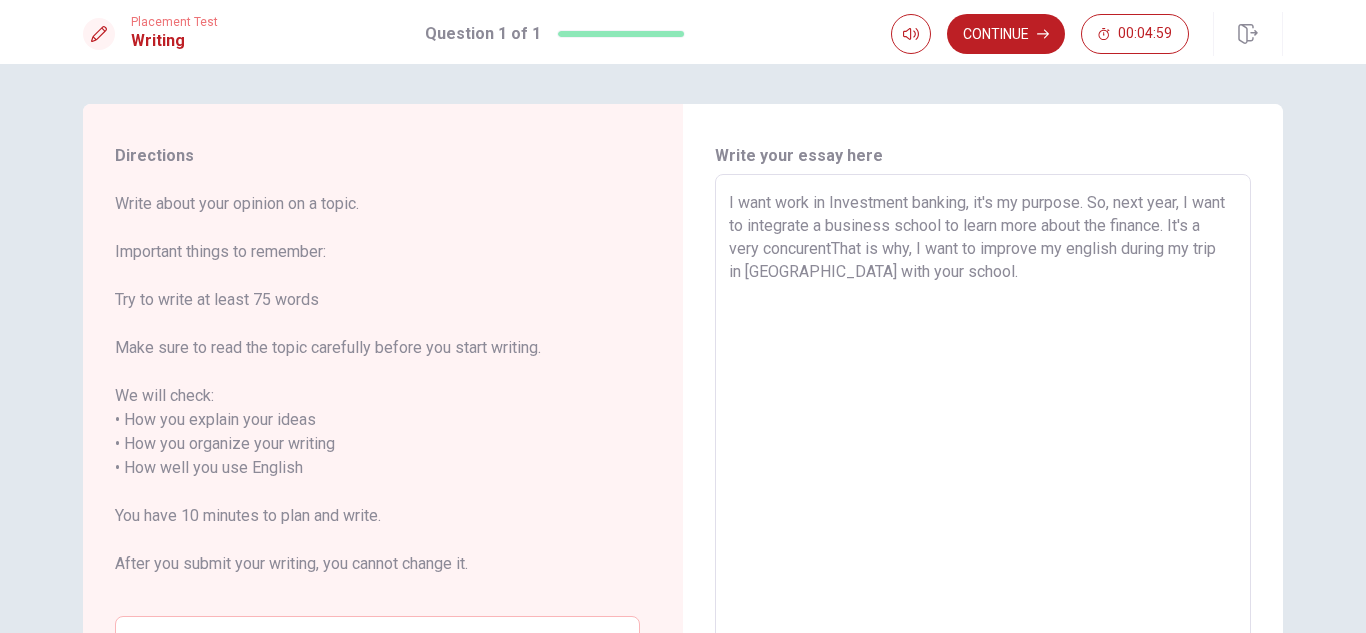 click on "I want work in Investment banking, it's my purpose. So, next year, I want to integrate a business school to learn more about the finance. It's a very concurentThat is why, I want to improve my english during my trip in [GEOGRAPHIC_DATA] with your school." at bounding box center [983, 456] 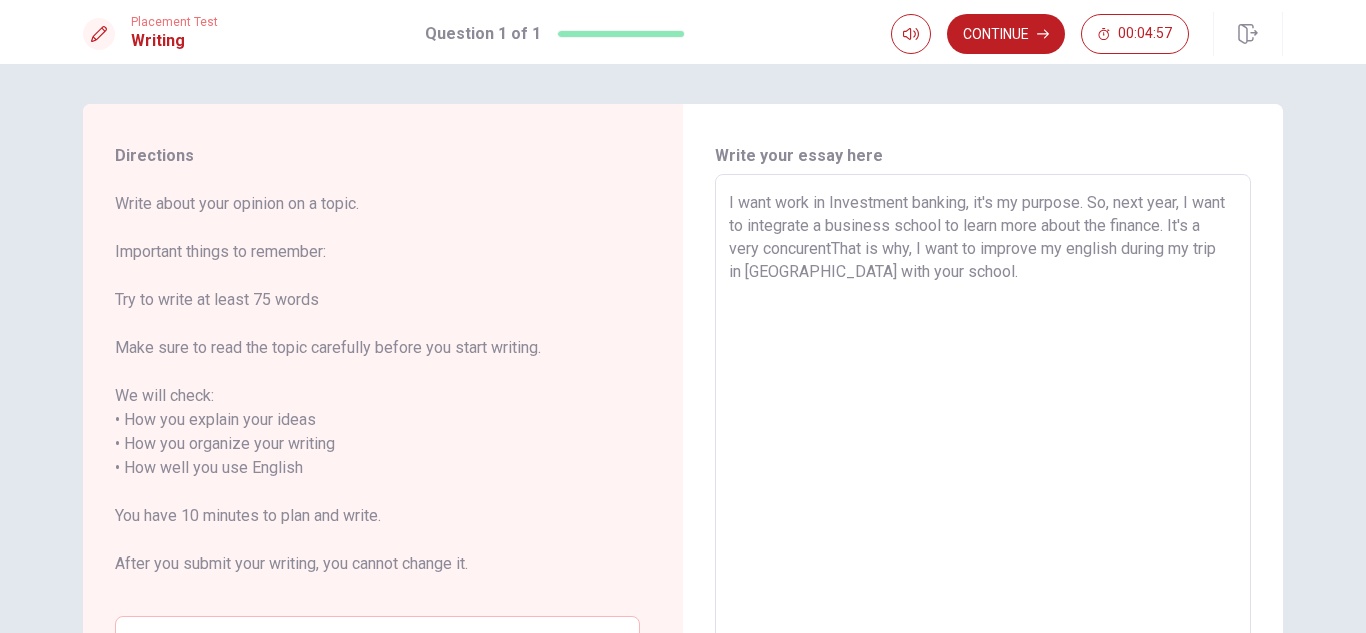 click on "I want work in Investment banking, it's my purpose. So, next year, I want to integrate a business school to learn more about the finance. It's a very concurentThat is why, I want to improve my english during my trip in [GEOGRAPHIC_DATA] with your school." at bounding box center [983, 456] 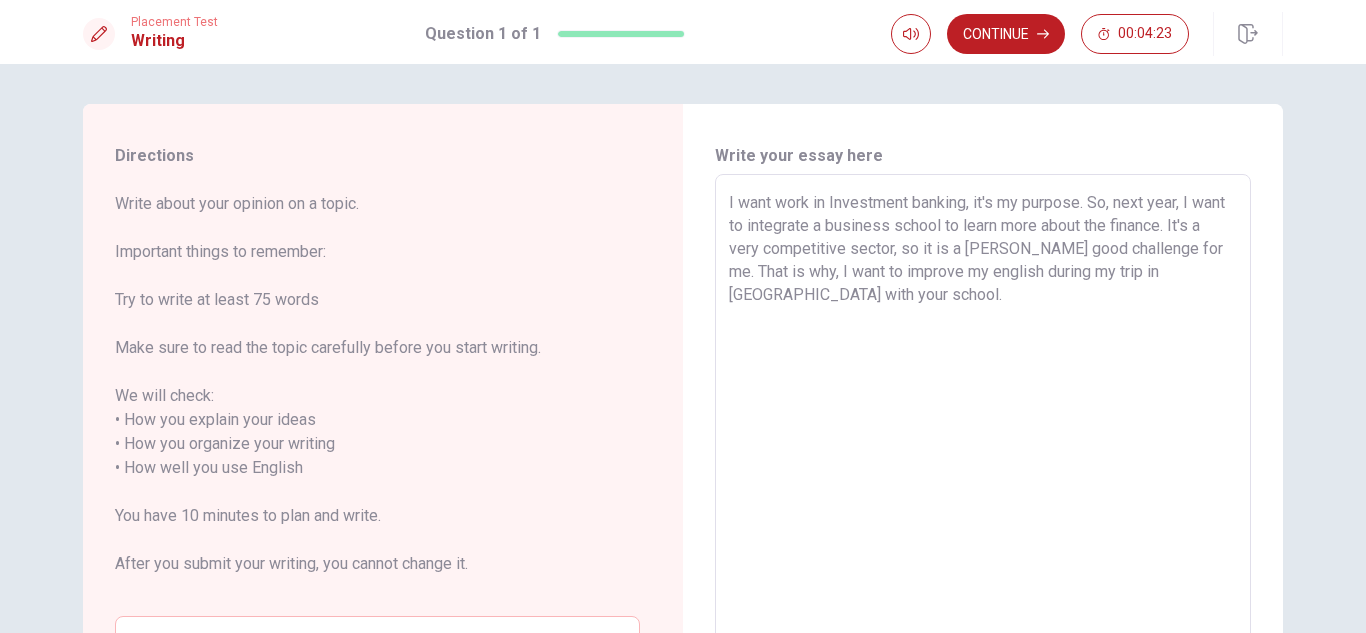 click on "I want work in Investment banking, it's my purpose. So, next year, I want to integrate a business school to learn more about the finance. It's a very competitive sector, so it is a [PERSON_NAME] good challenge for me. That is why, I want to improve my english during my trip in [GEOGRAPHIC_DATA] with your school." at bounding box center (983, 456) 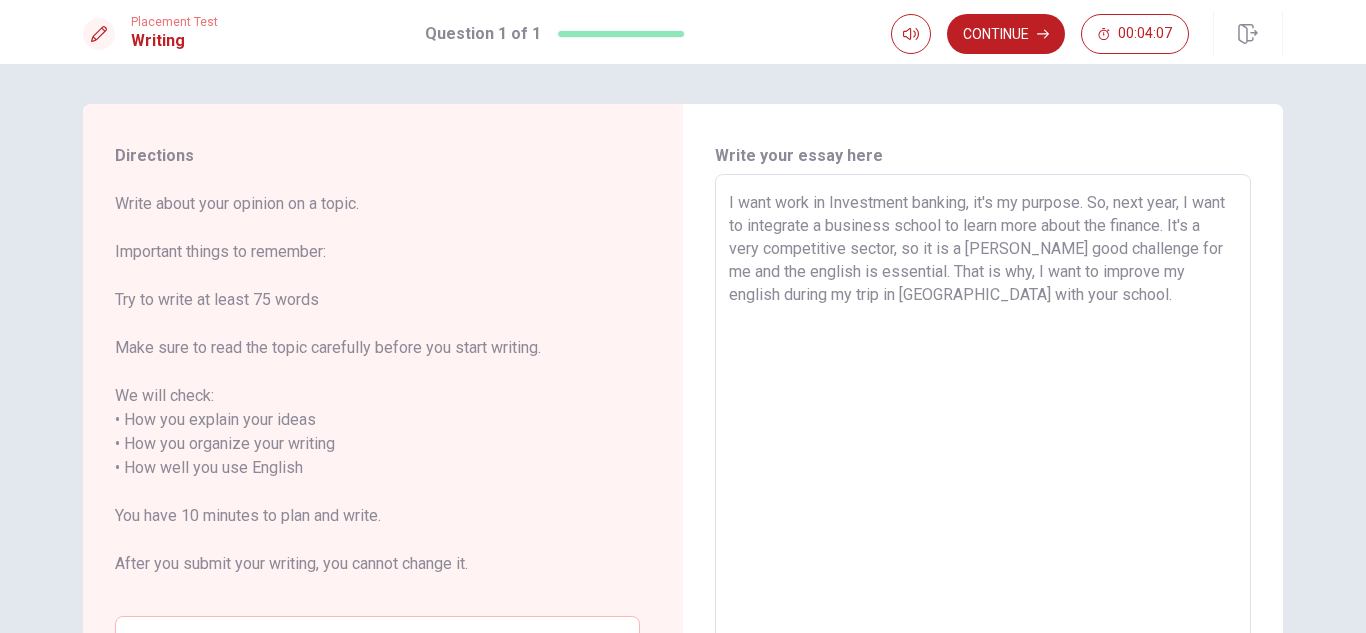 click on "I want work in Investment banking, it's my purpose. So, next year, I want to integrate a business school to learn more about the finance. It's a very competitive sector, so it is a [PERSON_NAME] good challenge for me and the english is essential. That is why, I want to improve my english during my trip in [GEOGRAPHIC_DATA] with your school." at bounding box center [983, 456] 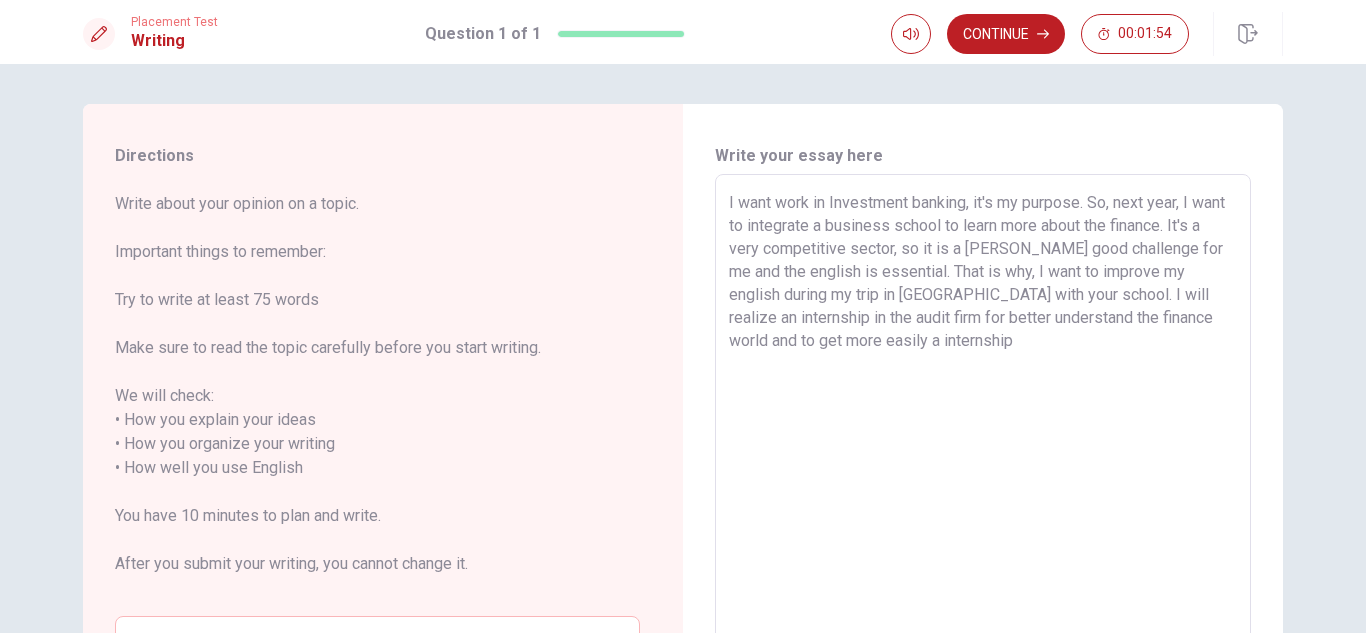 drag, startPoint x: 1128, startPoint y: 323, endPoint x: 1162, endPoint y: 319, distance: 34.234486 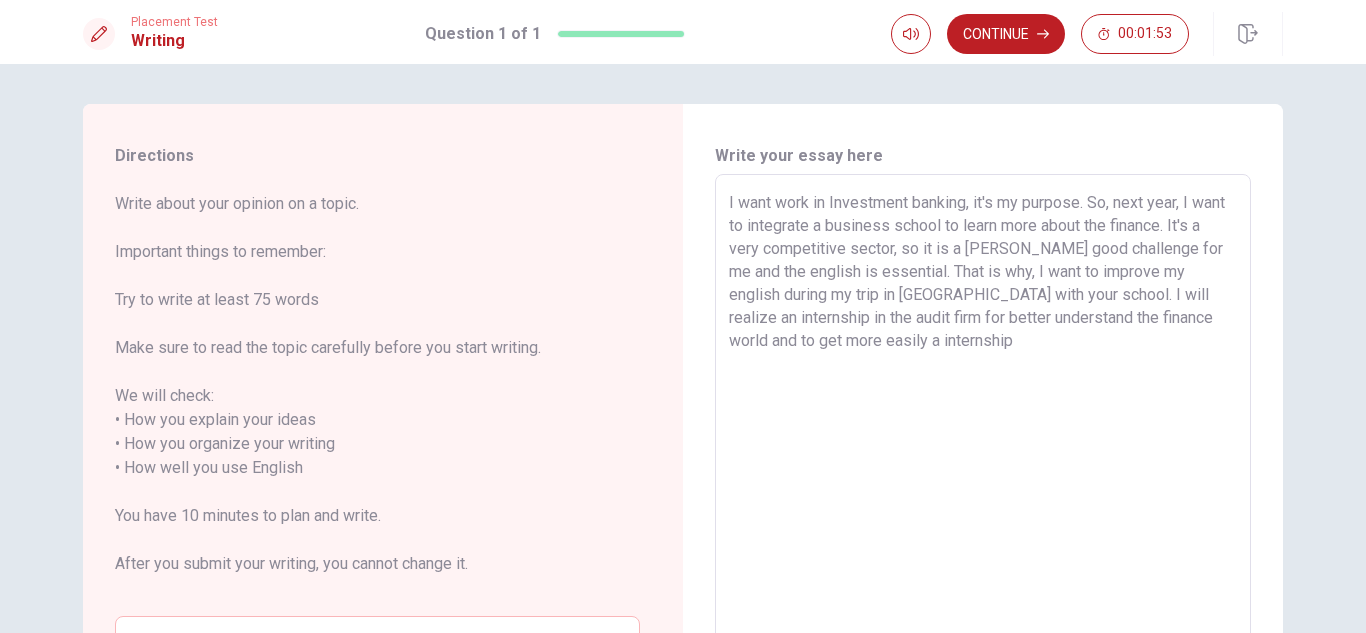 click on "I want work in Investment banking, it's my purpose. So, next year, I want to integrate a business school to learn more about the finance. It's a very competitive sector, so it is a [PERSON_NAME] good challenge for me and the english is essential. That is why, I want to improve my english during my trip in [GEOGRAPHIC_DATA] with your school. I will realize an internship in the audit firm for better understand the finance world and to get more easily a internship" at bounding box center (983, 456) 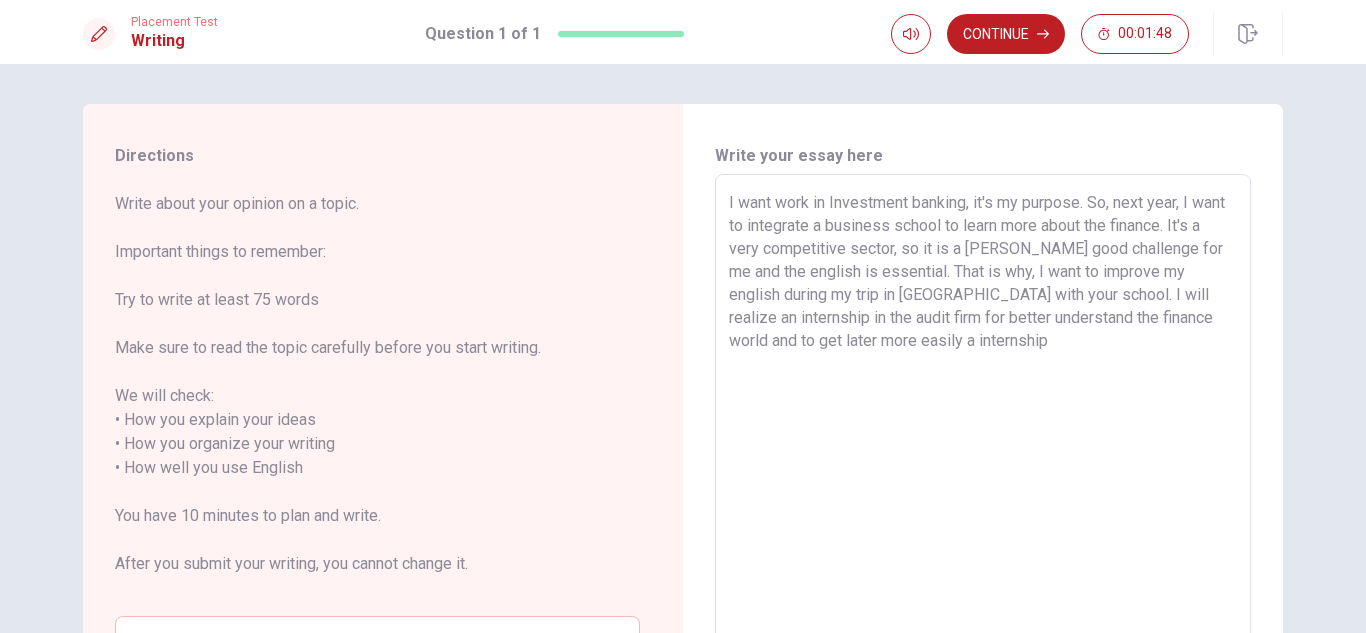 click on "I want work in Investment banking, it's my purpose. So, next year, I want to integrate a business school to learn more about the finance. It's a very competitive sector, so it is a [PERSON_NAME] good challenge for me and the english is essential. That is why, I want to improve my english during my trip in [GEOGRAPHIC_DATA] with your school. I will realize an internship in the audit firm for better understand the finance world and to get later more easily a internship" at bounding box center (983, 456) 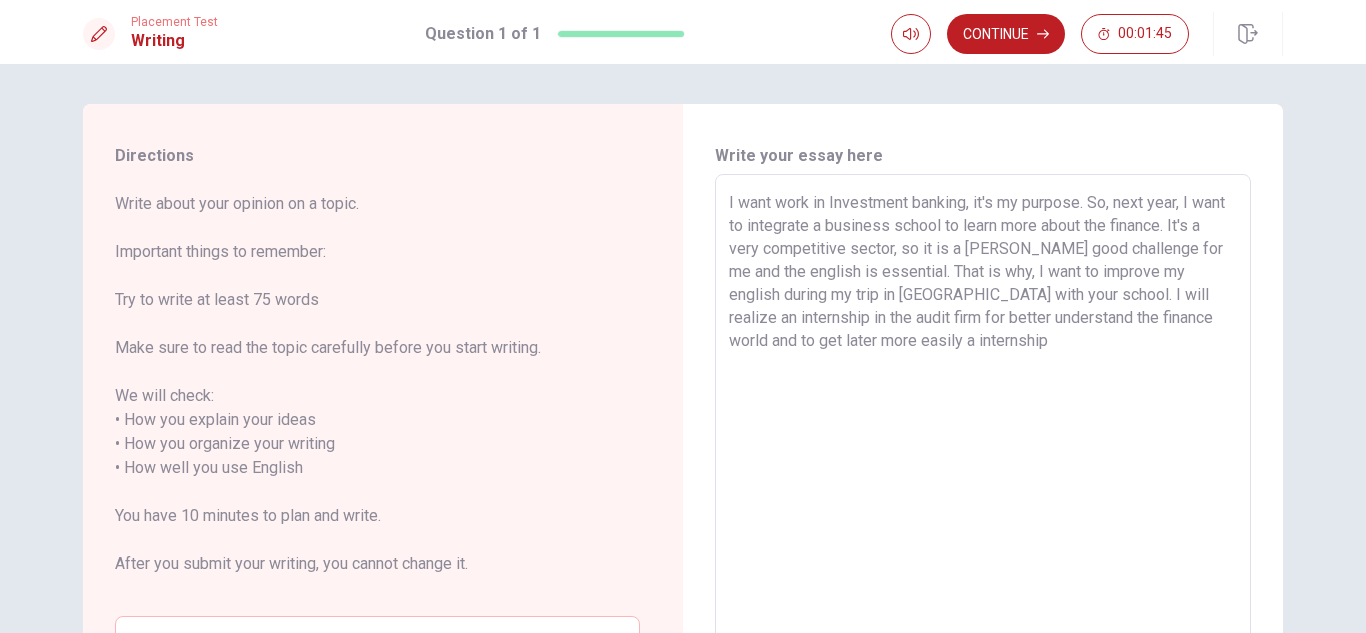 click on "I want work in Investment banking, it's my purpose. So, next year, I want to integrate a business school to learn more about the finance. It's a very competitive sector, so it is a [PERSON_NAME] good challenge for me and the english is essential. That is why, I want to improve my english during my trip in [GEOGRAPHIC_DATA] with your school. I will realize an internship in the audit firm for better understand the finance world and to get later more easily a internship" at bounding box center (983, 456) 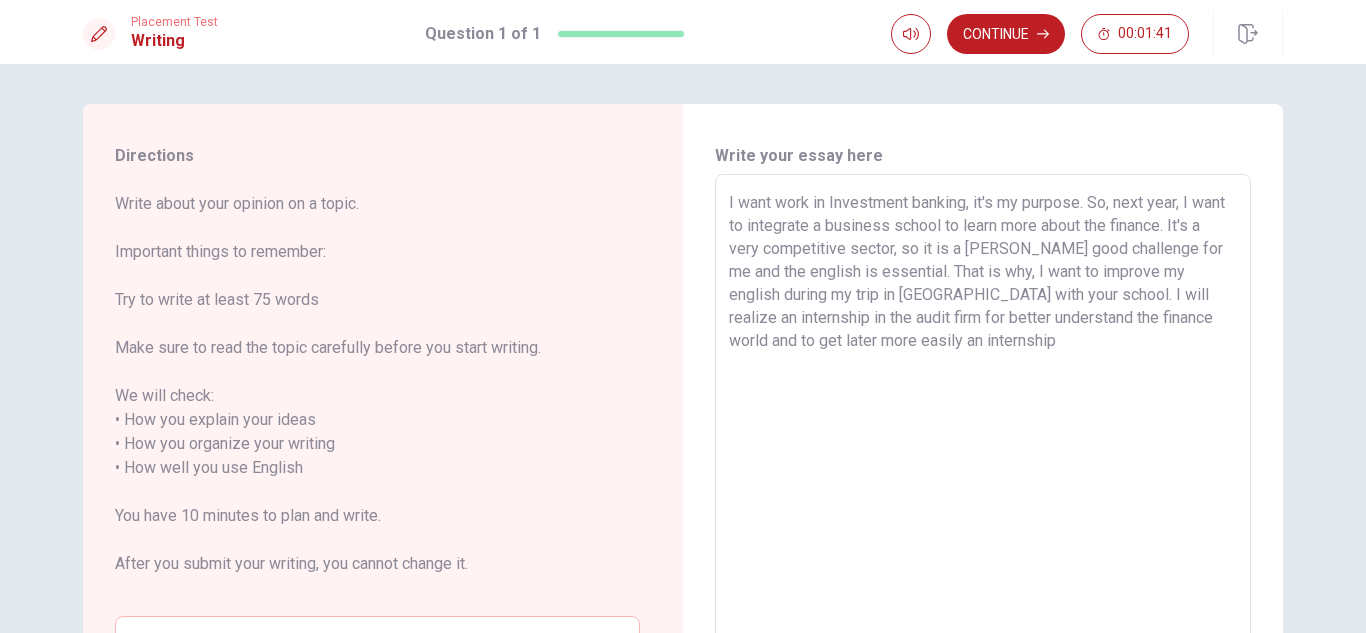 click on "I want work in Investment banking, it's my purpose. So, next year, I want to integrate a business school to learn more about the finance. It's a very competitive sector, so it is a [PERSON_NAME] good challenge for me and the english is essential. That is why, I want to improve my english during my trip in [GEOGRAPHIC_DATA] with your school. I will realize an internship in the audit firm for better understand the finance world and to get later more easily an internship" at bounding box center [983, 456] 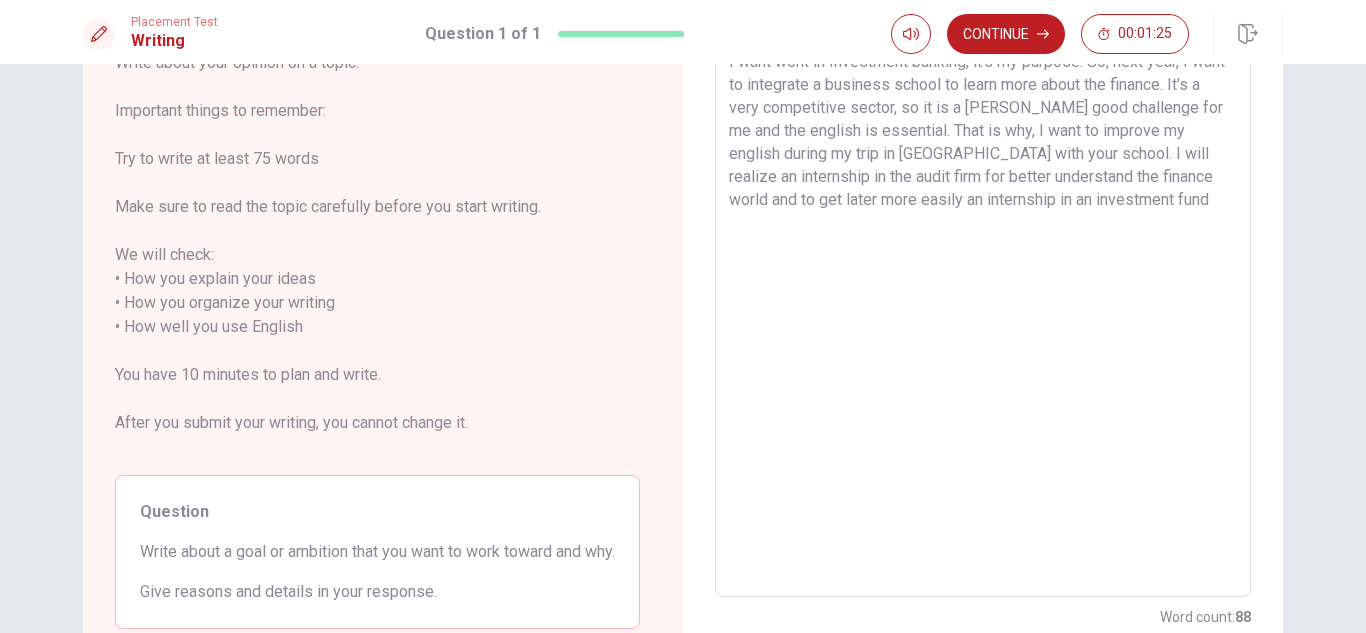 scroll, scrollTop: 0, scrollLeft: 0, axis: both 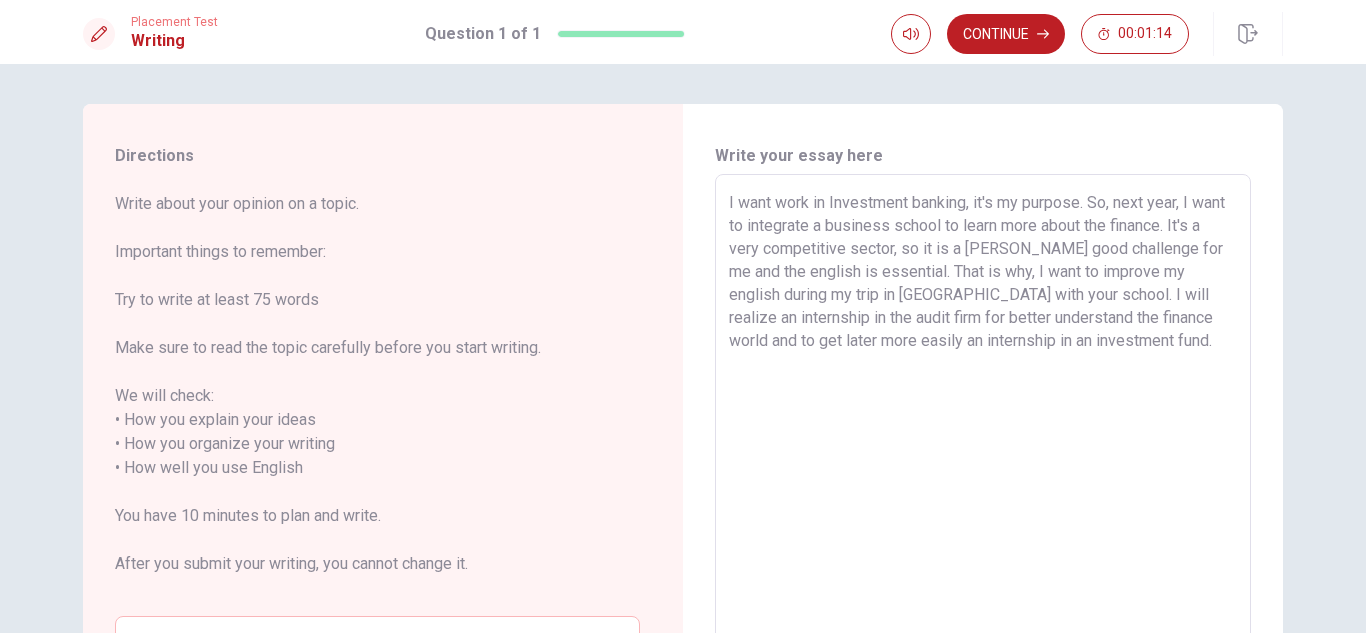 click on "I want work in Investment banking, it's my purpose. So, next year, I want to integrate a business school to learn more about the finance. It's a very competitive sector, so it is a [PERSON_NAME] good challenge for me and the english is essential. That is why, I want to improve my english during my trip in [GEOGRAPHIC_DATA] with your school. I will realize an internship in the audit firm for better understand the finance world and to get later more easily an internship in an investment fund." at bounding box center (983, 456) 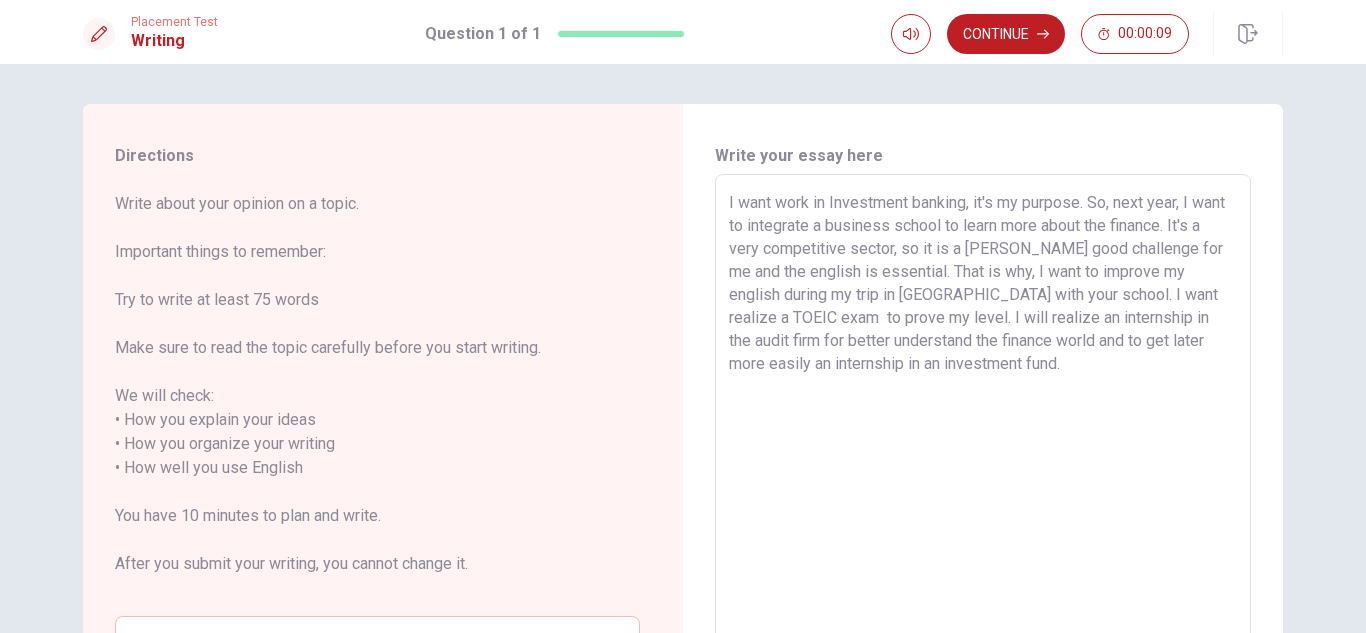 click on "I want work in Investment banking, it's my purpose. So, next year, I want to integrate a business school to learn more about the finance. It's a very competitive sector, so it is a [PERSON_NAME] good challenge for me and the english is essential. That is why, I want to improve my english during my trip in [GEOGRAPHIC_DATA] with your school. I want realize a TOEIC exam  to prove my level. I will realize an internship in the audit firm for better understand the finance world and to get later more easily an internship in an investment fund." at bounding box center [983, 456] 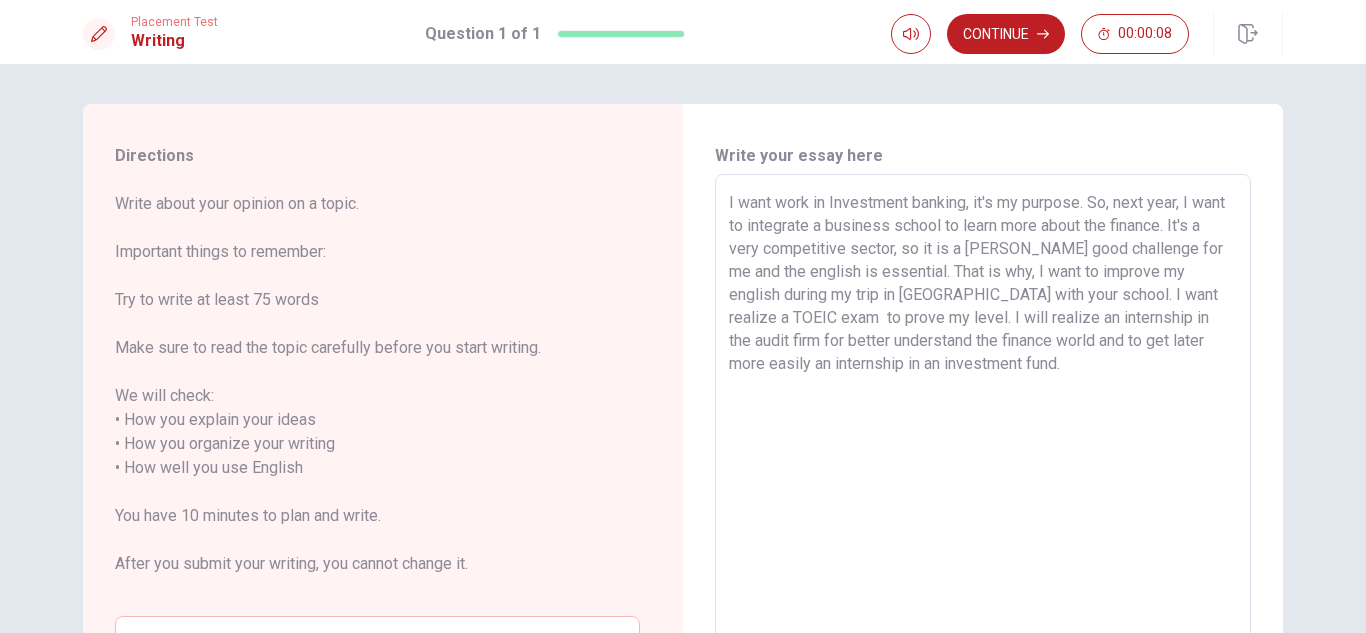 click on "I want work in Investment banking, it's my purpose. So, next year, I want to integrate a business school to learn more about the finance. It's a very competitive sector, so it is a [PERSON_NAME] good challenge for me and the english is essential. That is why, I want to improve my english during my trip in [GEOGRAPHIC_DATA] with your school. I want realize a TOEIC exam  to prove my level. I will realize an internship in the audit firm for better understand the finance world and to get later more easily an internship in an investment fund." at bounding box center (983, 456) 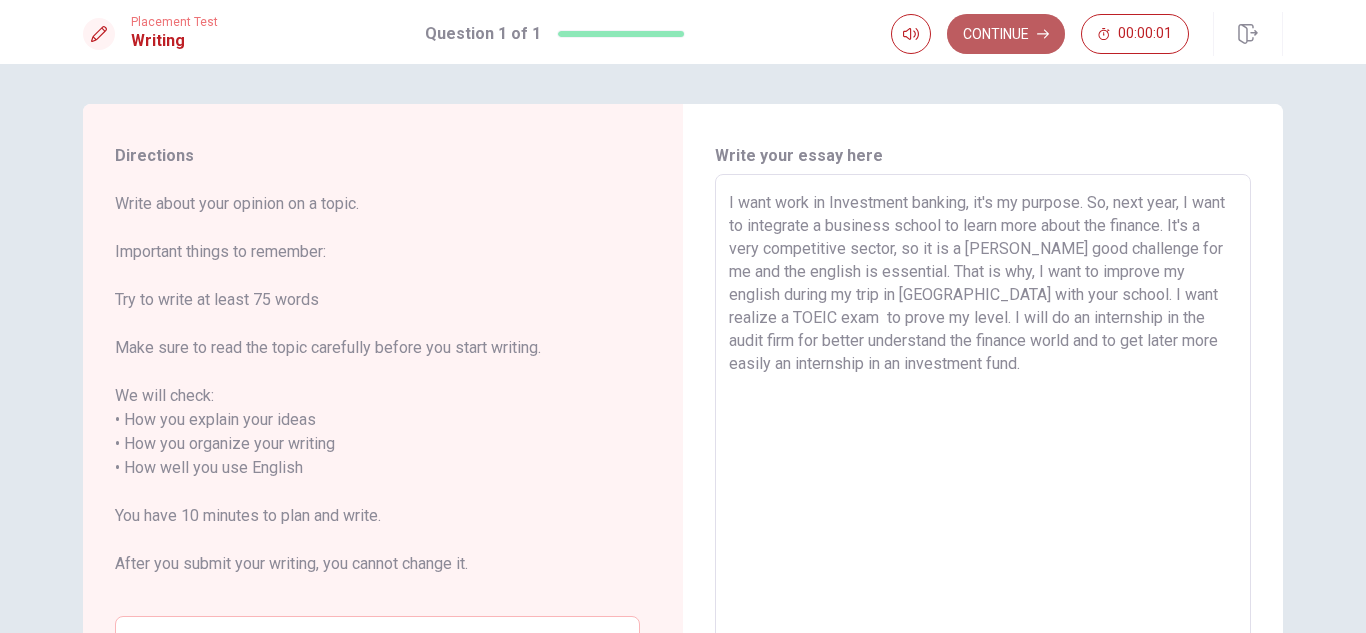 click on "Continue" at bounding box center (1006, 34) 